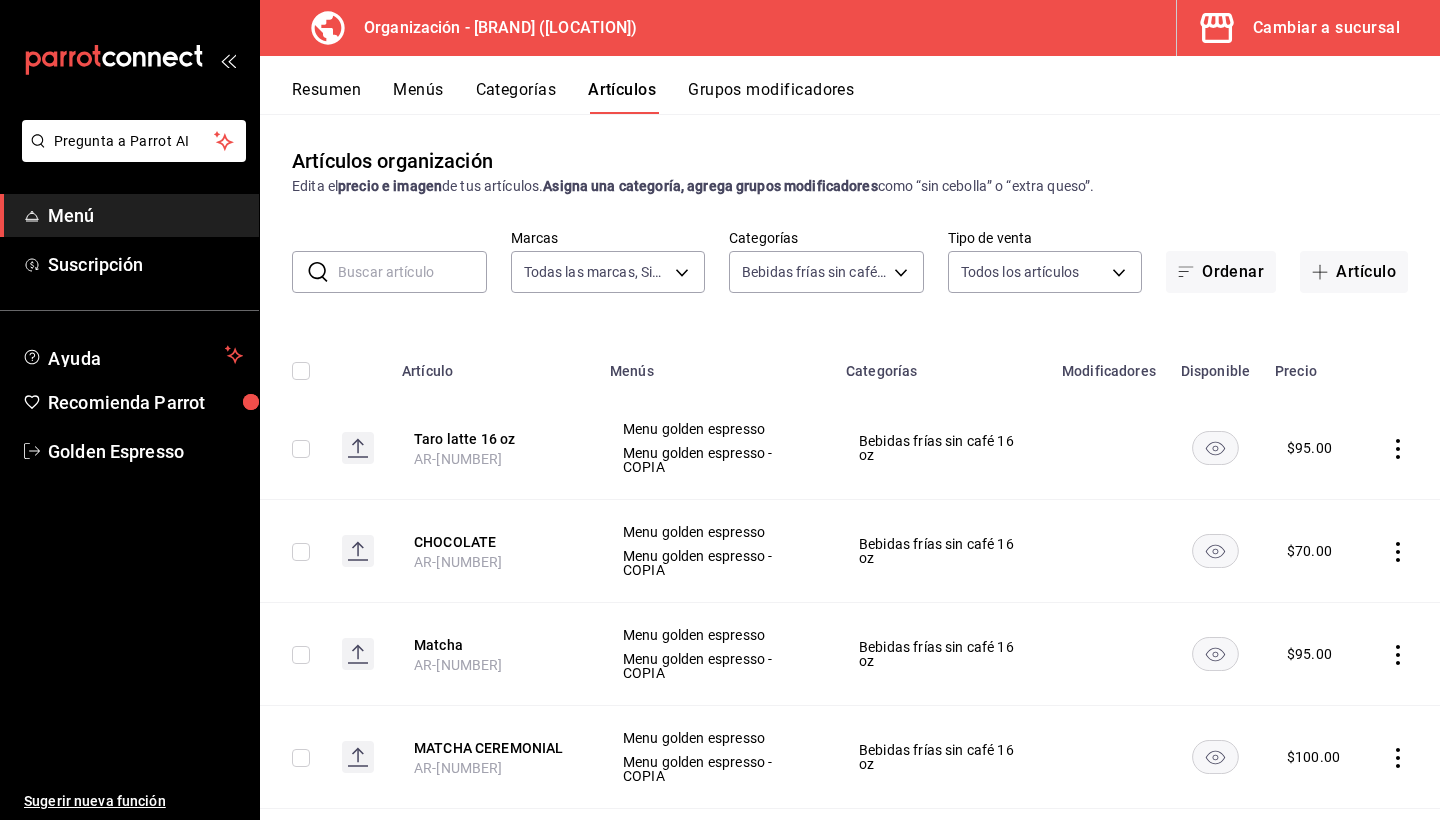scroll, scrollTop: 0, scrollLeft: 0, axis: both 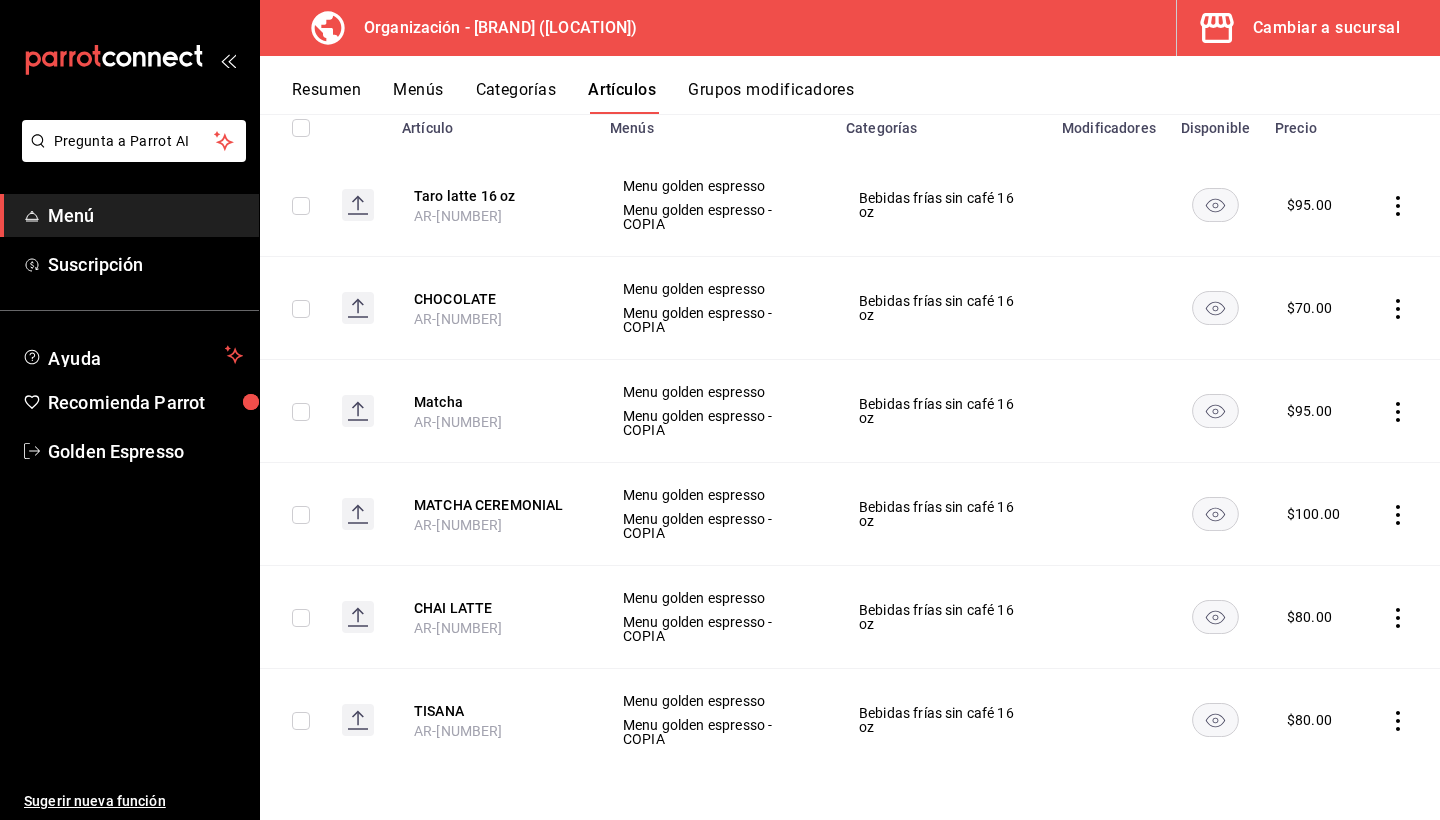 click on "Menú" at bounding box center (145, 215) 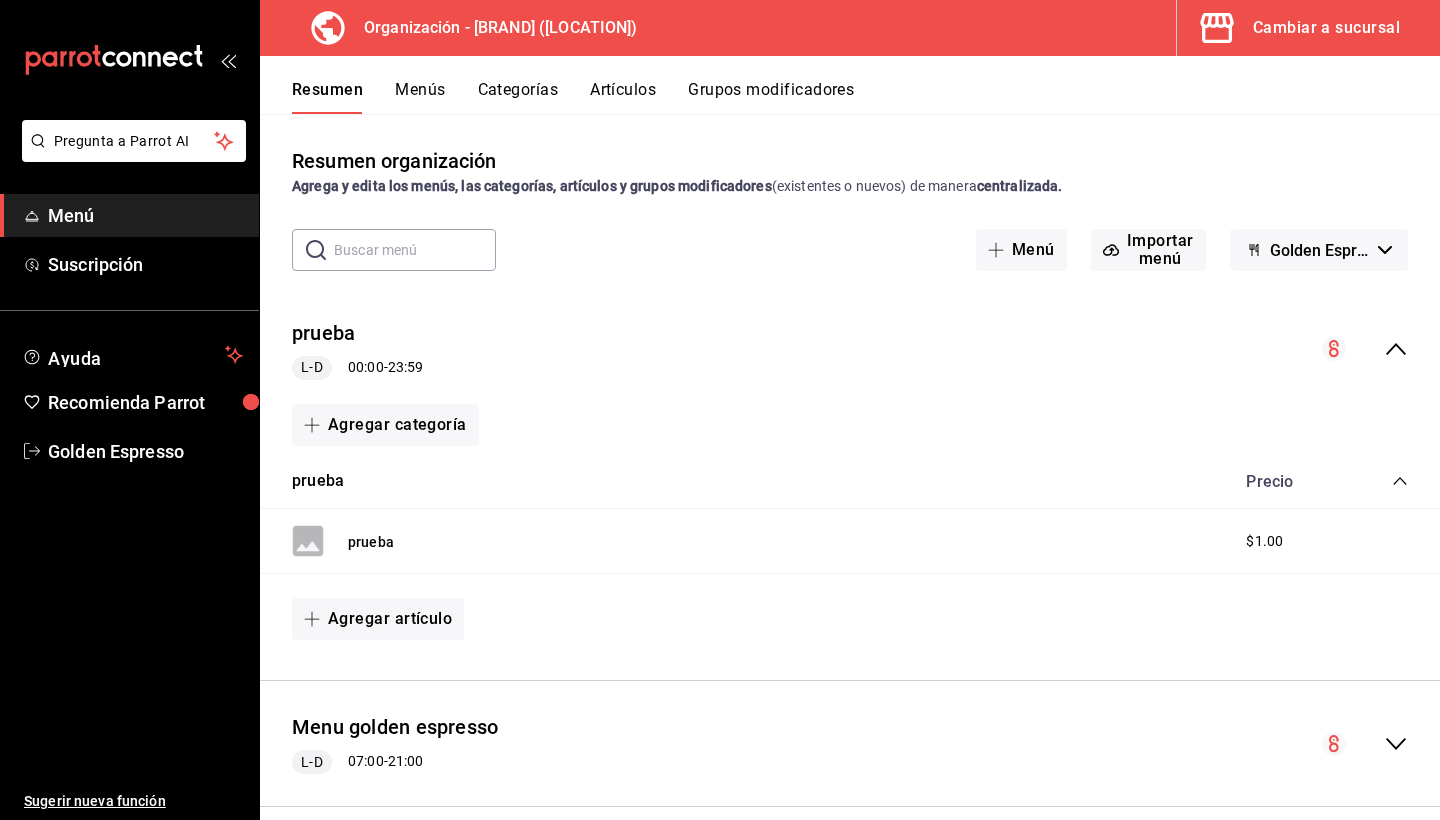 click on "Cambiar a sucursal" at bounding box center (1326, 28) 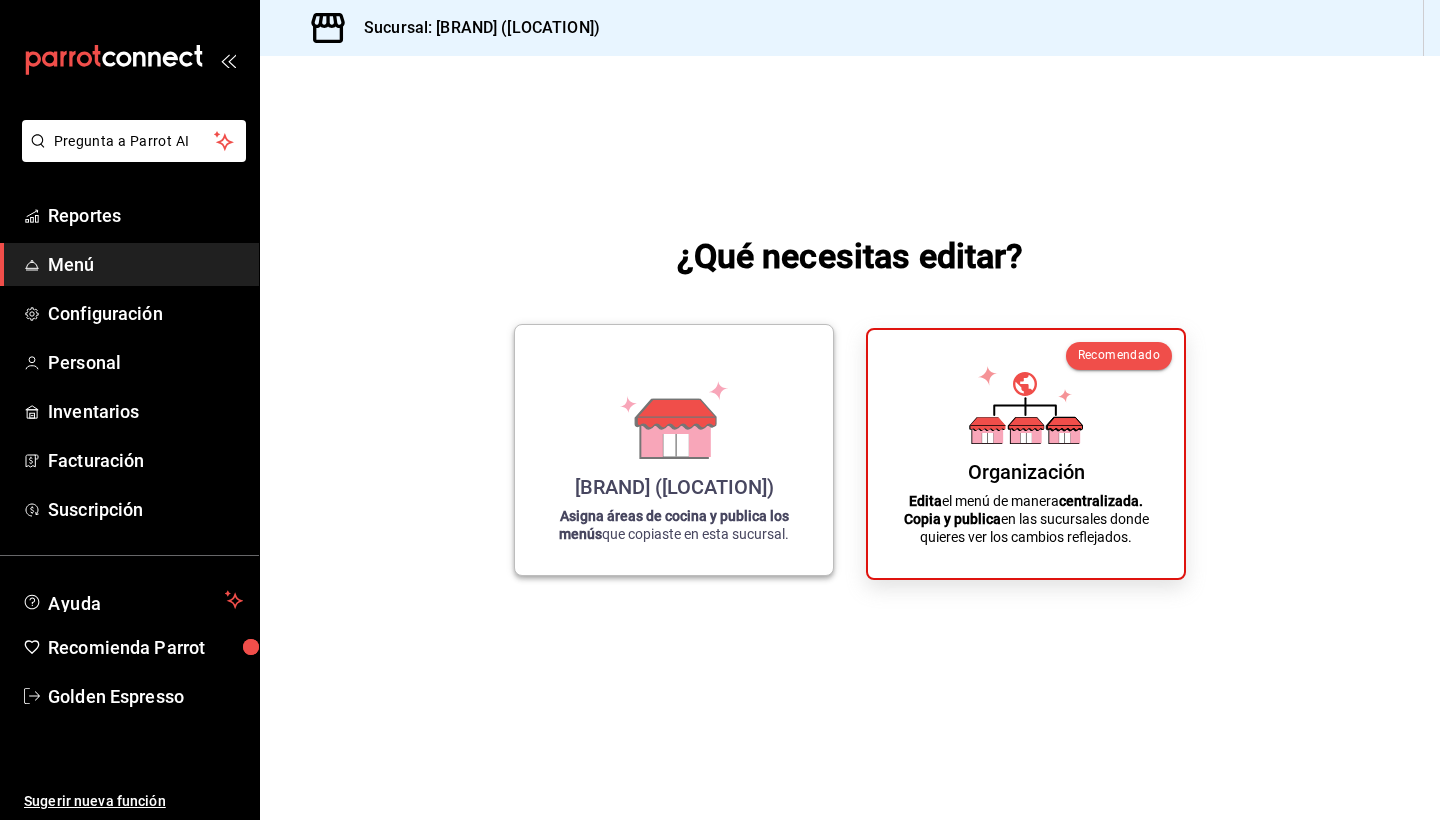 click 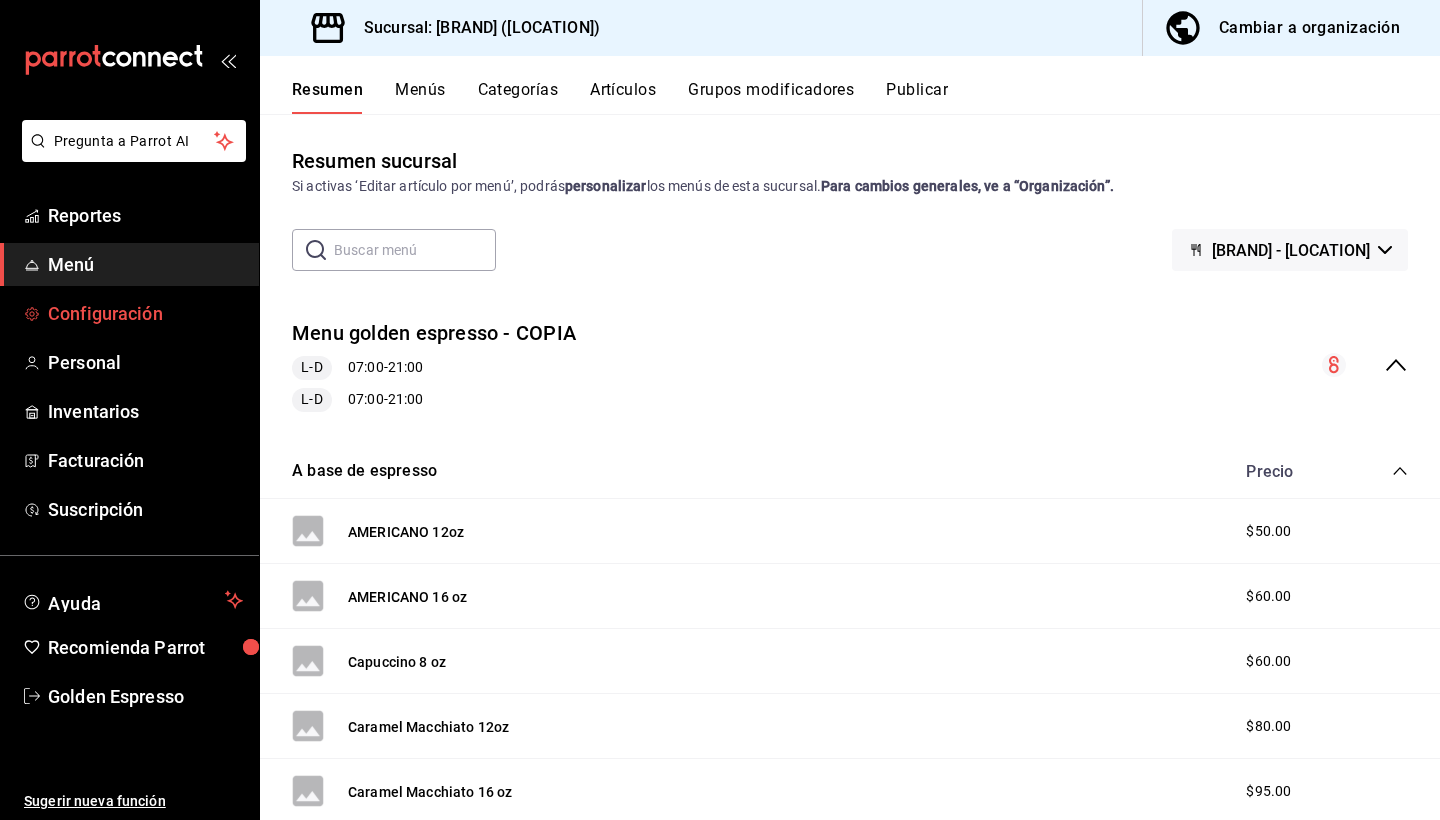 click on "Configuración" at bounding box center [145, 313] 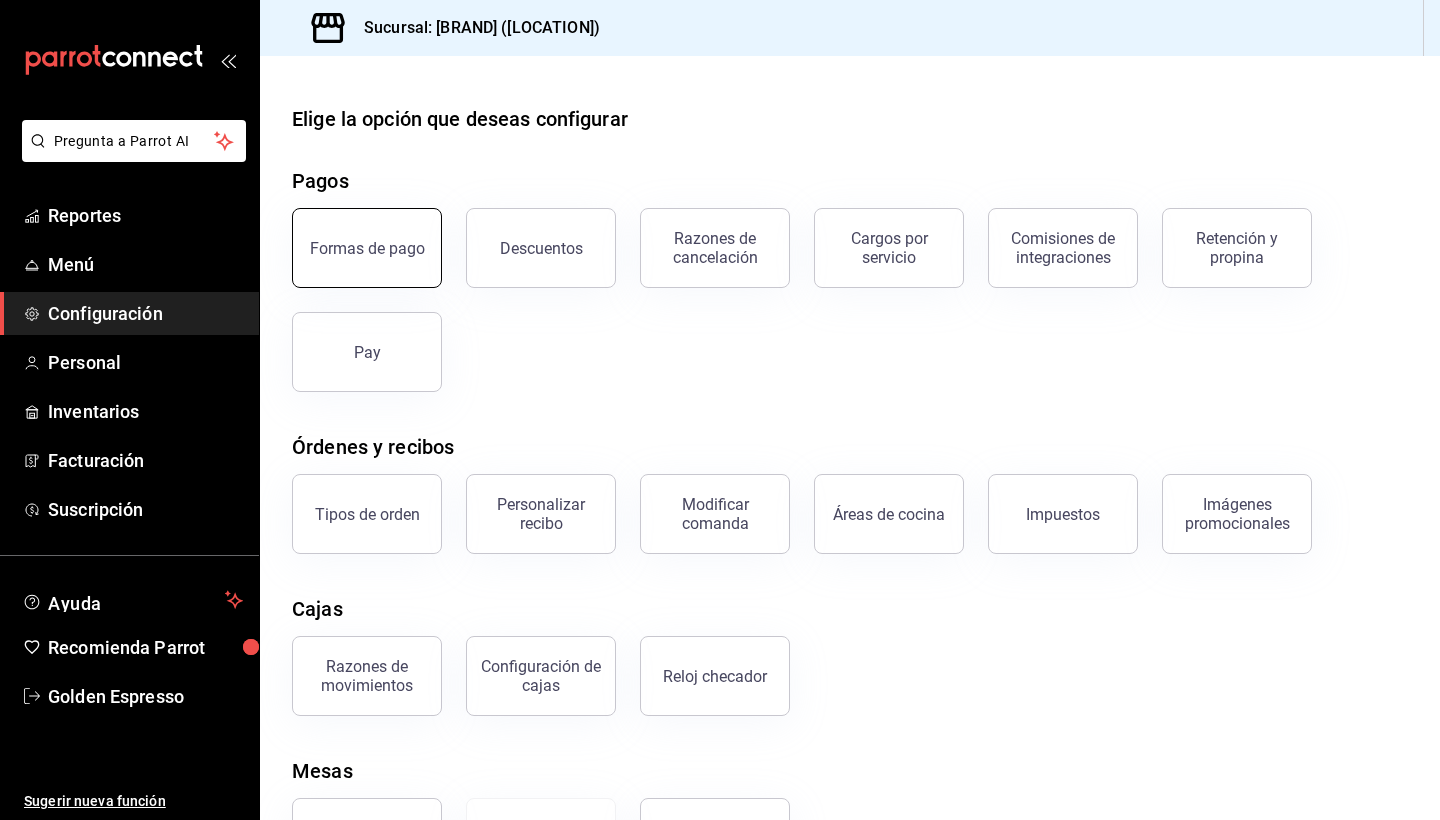 click on "Formas de pago" at bounding box center (367, 248) 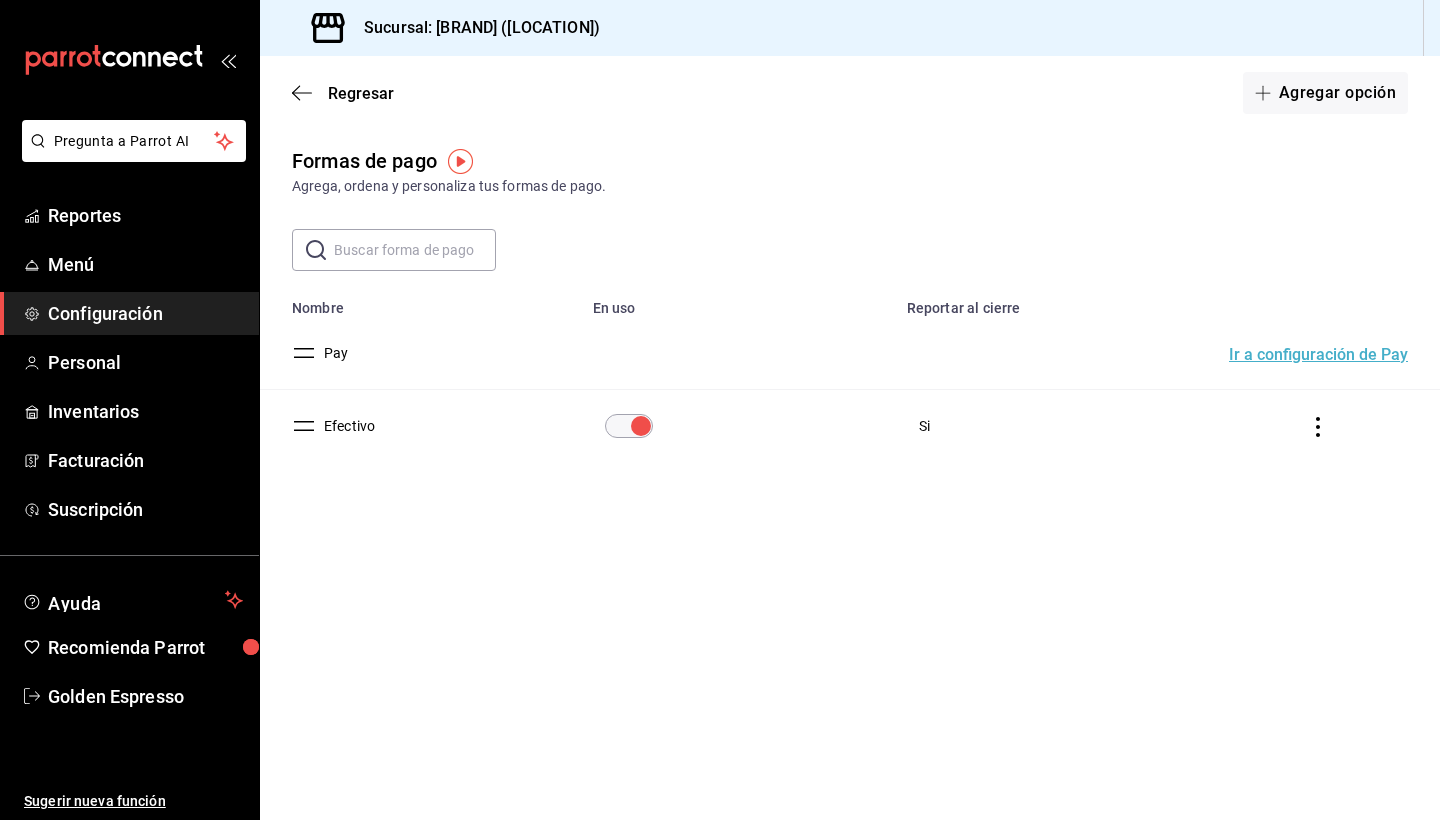 click at bounding box center [641, 426] 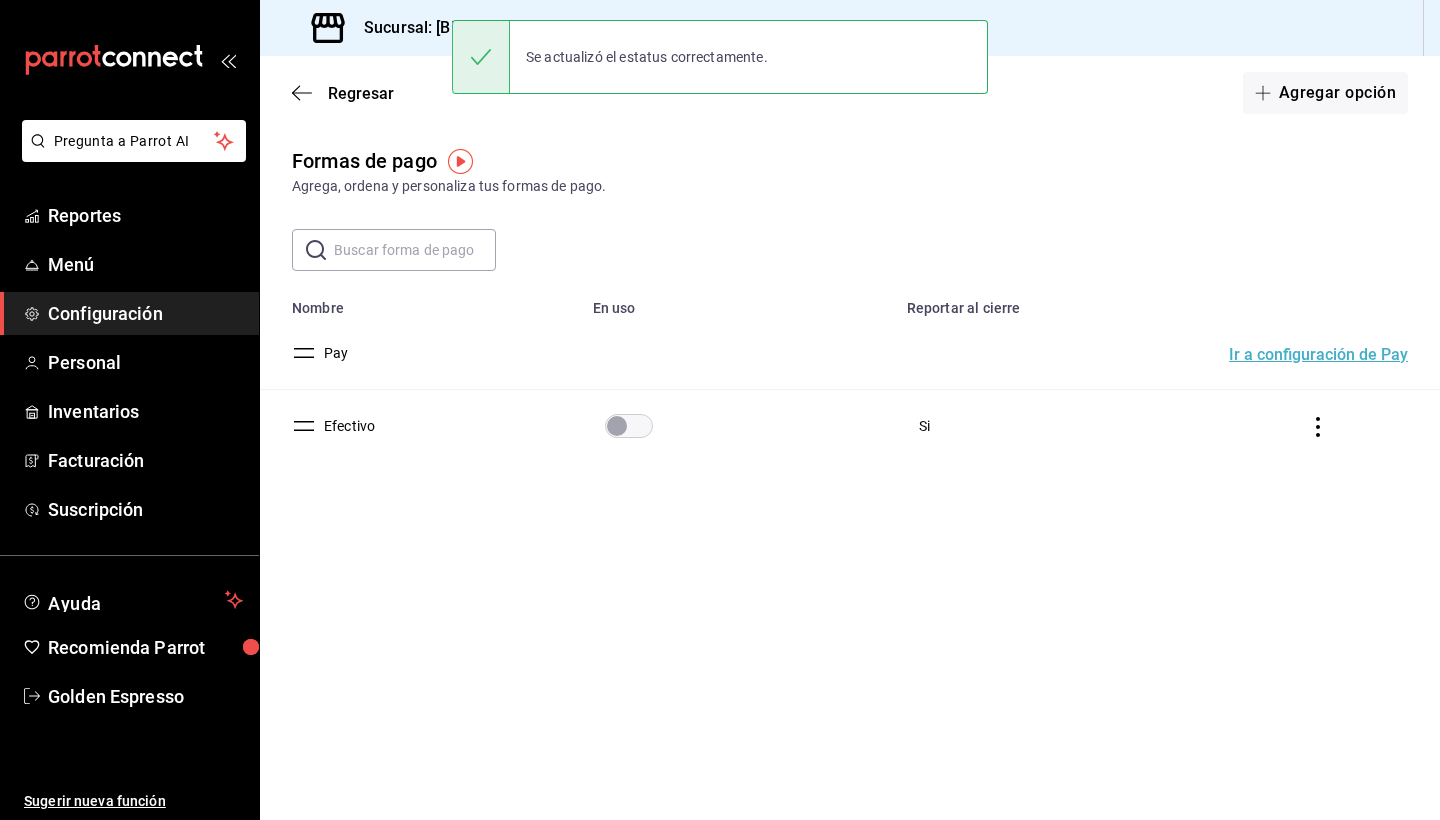 click at bounding box center [617, 426] 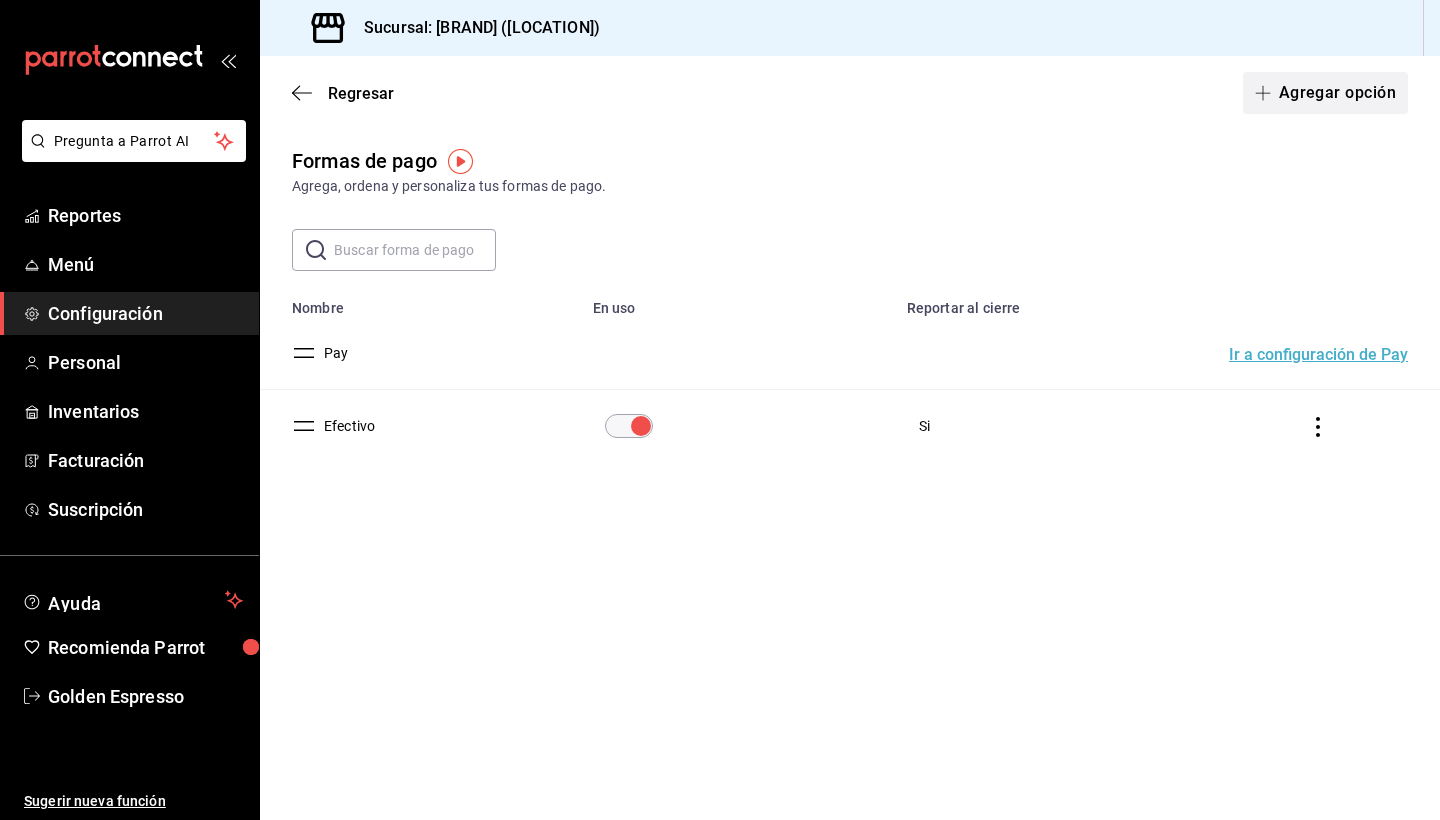 click on "Agregar opción" at bounding box center [1325, 93] 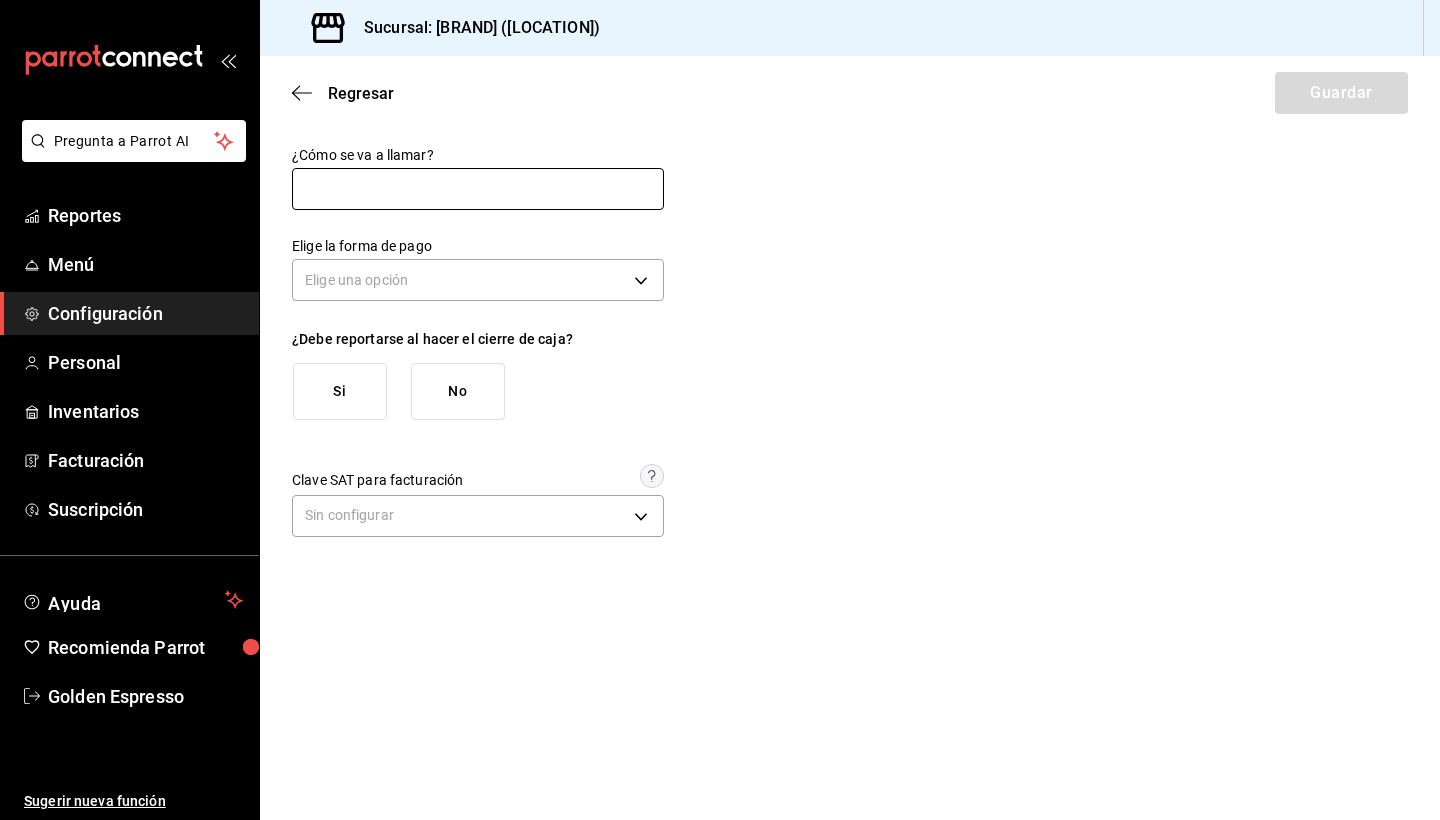 type on "O" 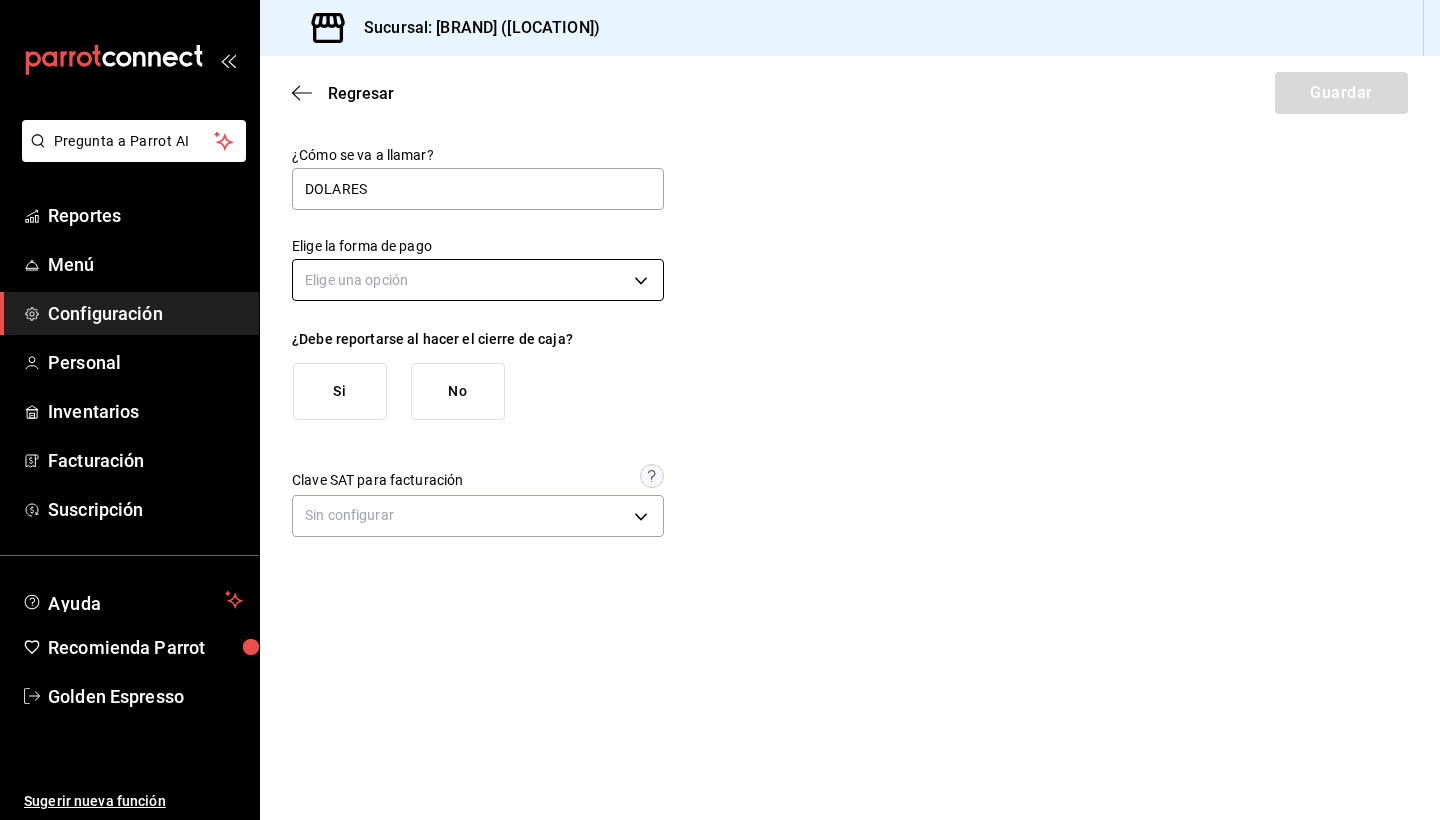 type on "DOLARES" 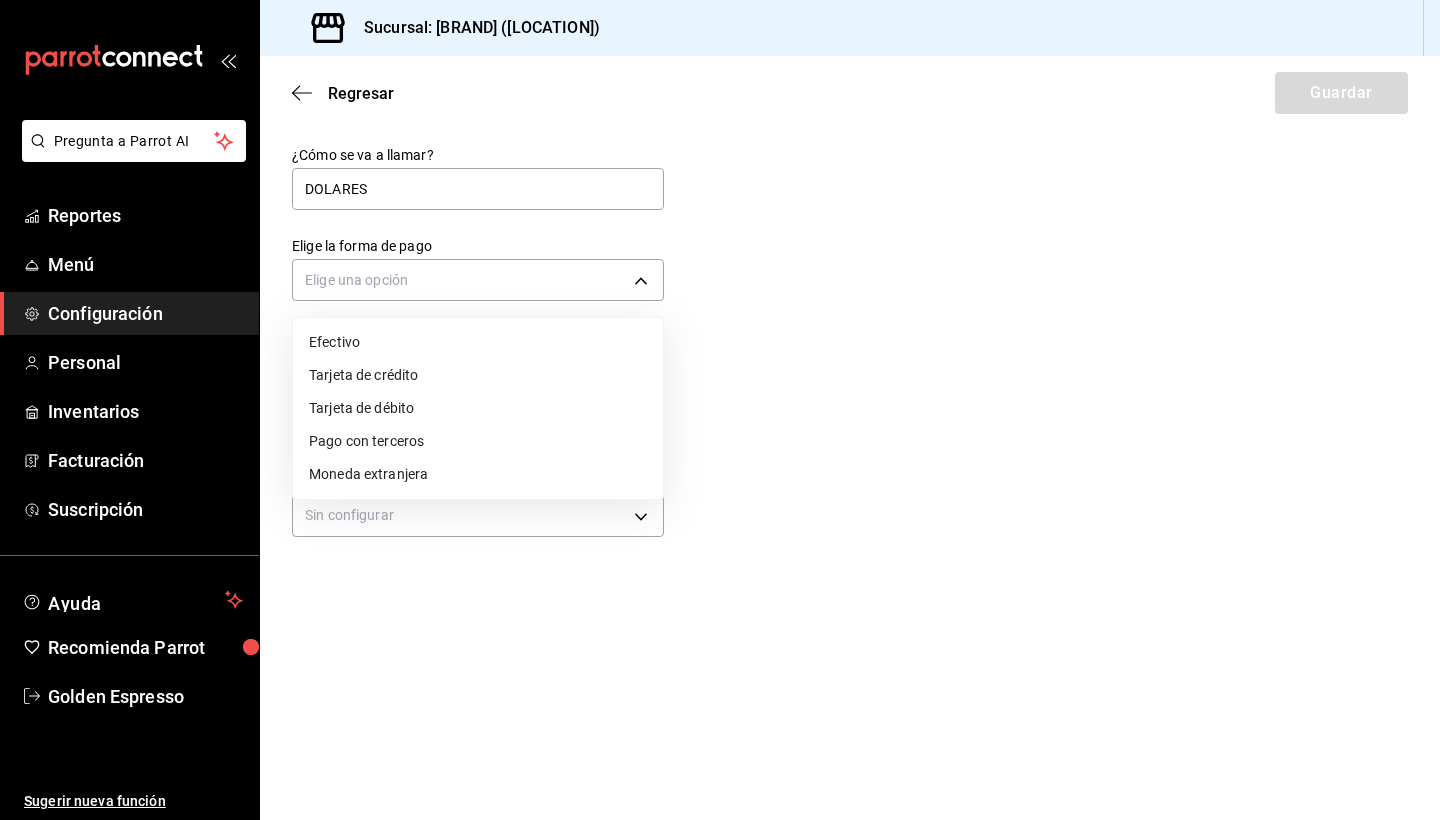 click on "Efectivo" at bounding box center (478, 342) 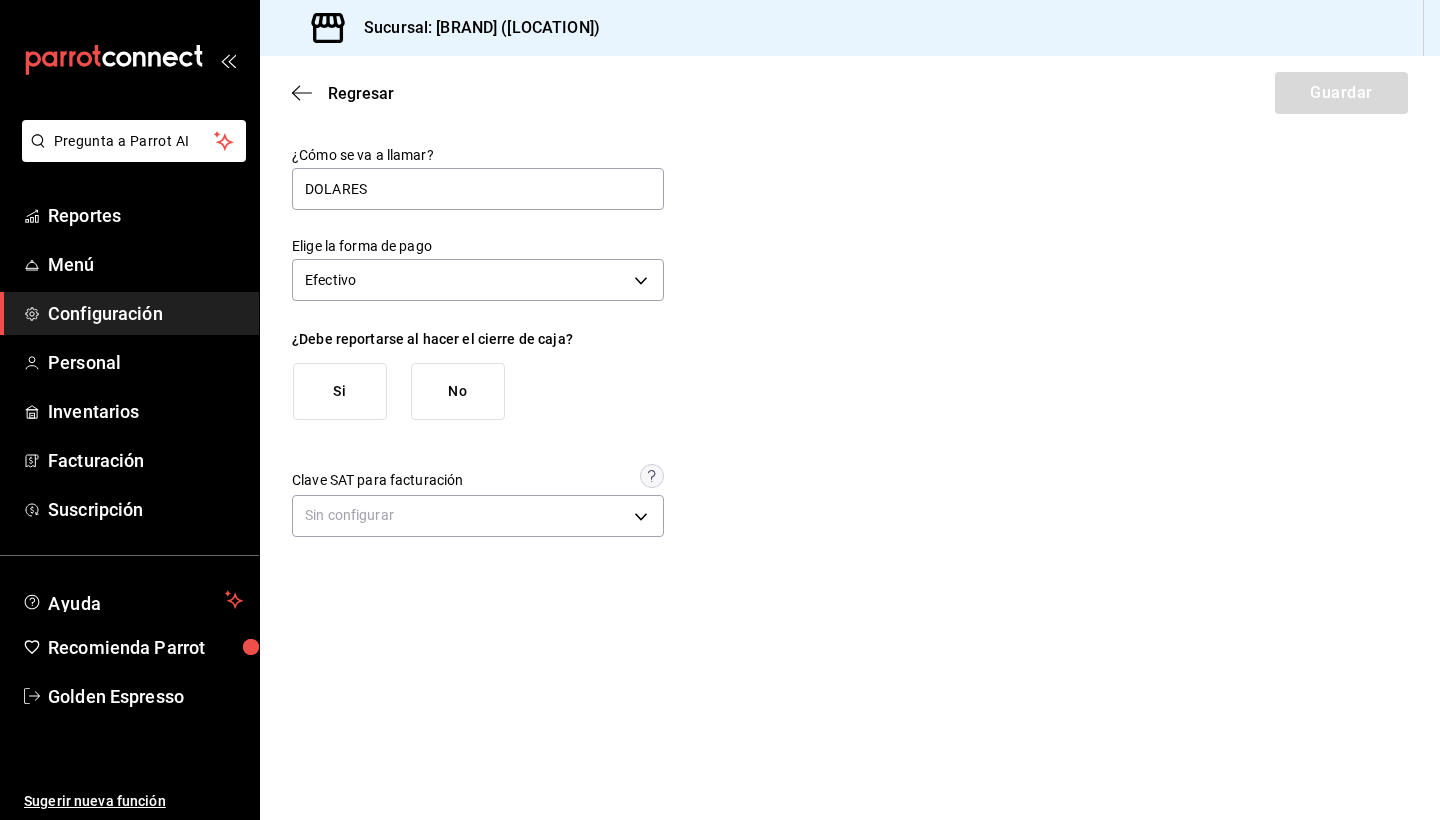 click on "Si" at bounding box center [340, 391] 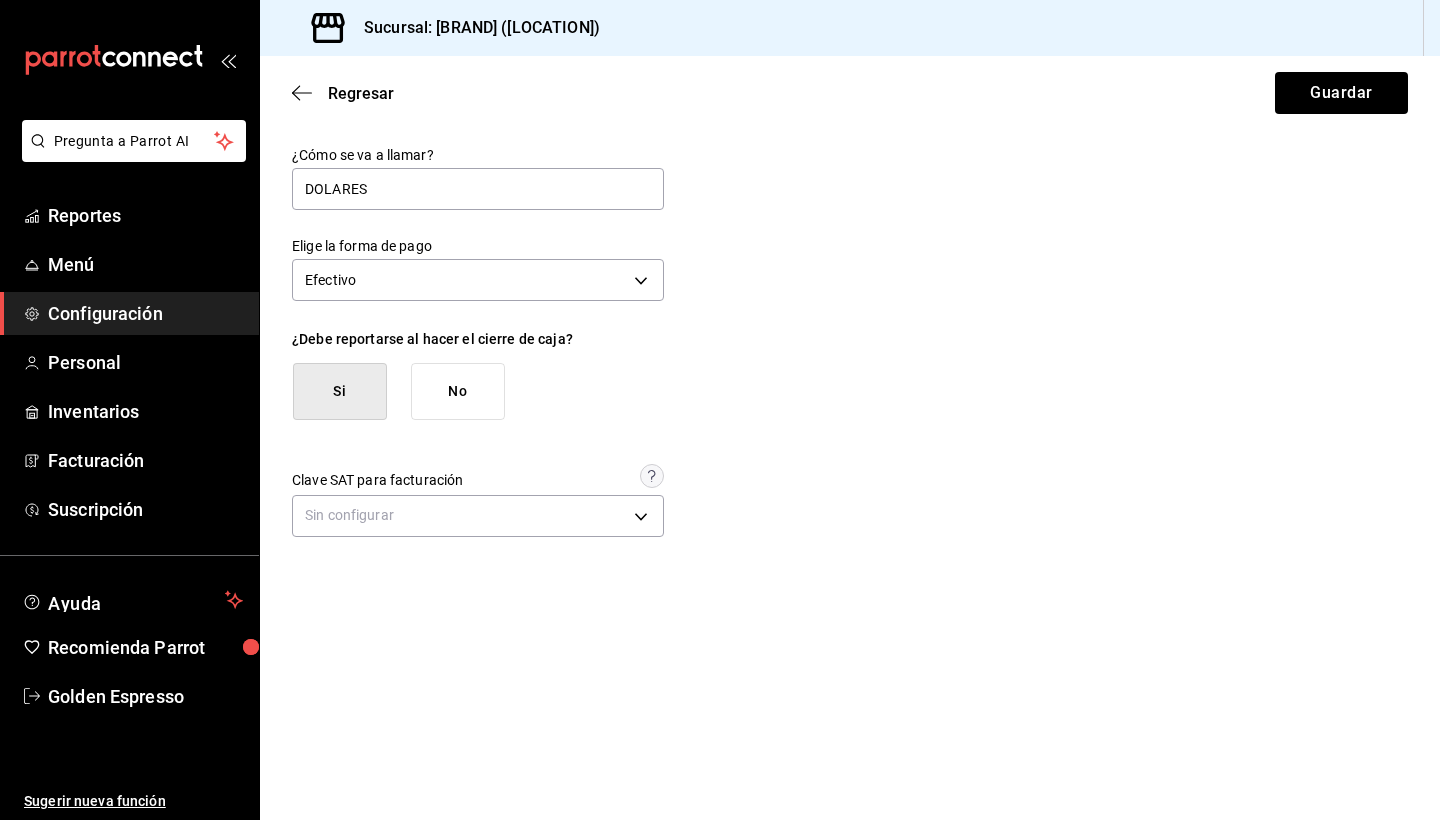 scroll, scrollTop: 0, scrollLeft: 0, axis: both 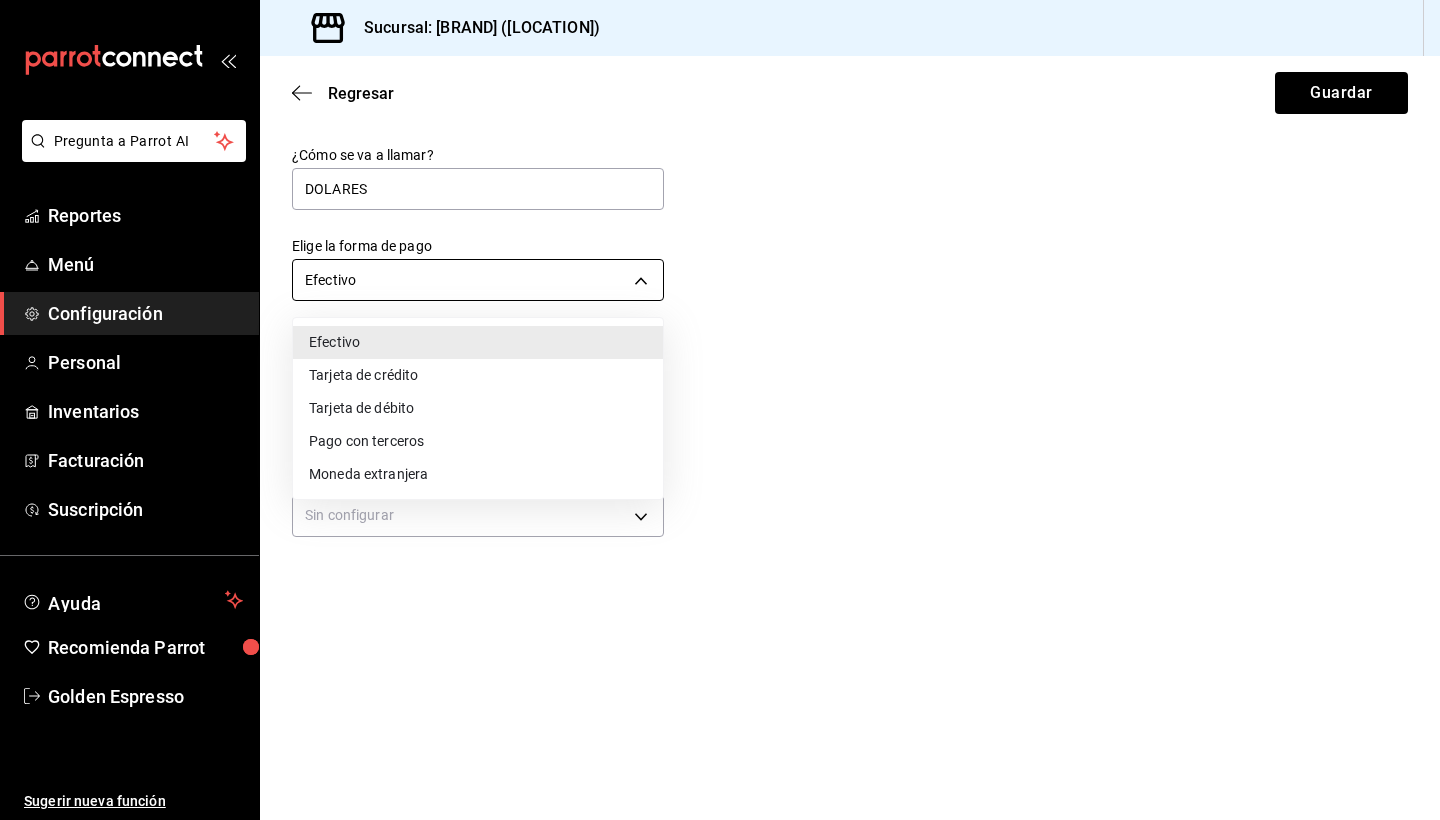 click on "Pregunta a Parrot AI Reportes   Menú   Configuración   Personal   Inventarios   Facturación   Suscripción   Ayuda Recomienda Parrot   [BRAND]   Sugerir nueva función   Sucursal: [BRAND] ([LOCATION]) Regresar Guardar ¿Cómo se va a llamar? DOLARES Elige la forma de pago Efectivo CASH ¿Debe reportarse al hacer el cierre de caja? Si No Clave SAT para facturación Sin configurar Ver video tutorial Ir a video GANA 1 MES GRATIS EN TU SUSCRIPCIÓN AQUÍ ¿Recuerdas cómo empezó tu restaurante?
Hoy puedes ayudar a un colega a tener el mismo cambio que tú viviste.
Recomienda Parrot directamente desde tu Portal Administrador.
Es fácil y rápido.
🎁 Por cada restaurante que se una, ganas 1 mes gratis. Pregunta a Parrot AI Reportes   Menú   Configuración   Personal   Inventarios   Facturación   Suscripción   Ayuda Recomienda Parrot   [BRAND]   Sugerir nueva función   Visitar centro de ayuda ([PHONE]) [EMAIL] Visitar centro de ayuda ([PHONE])" at bounding box center (720, 410) 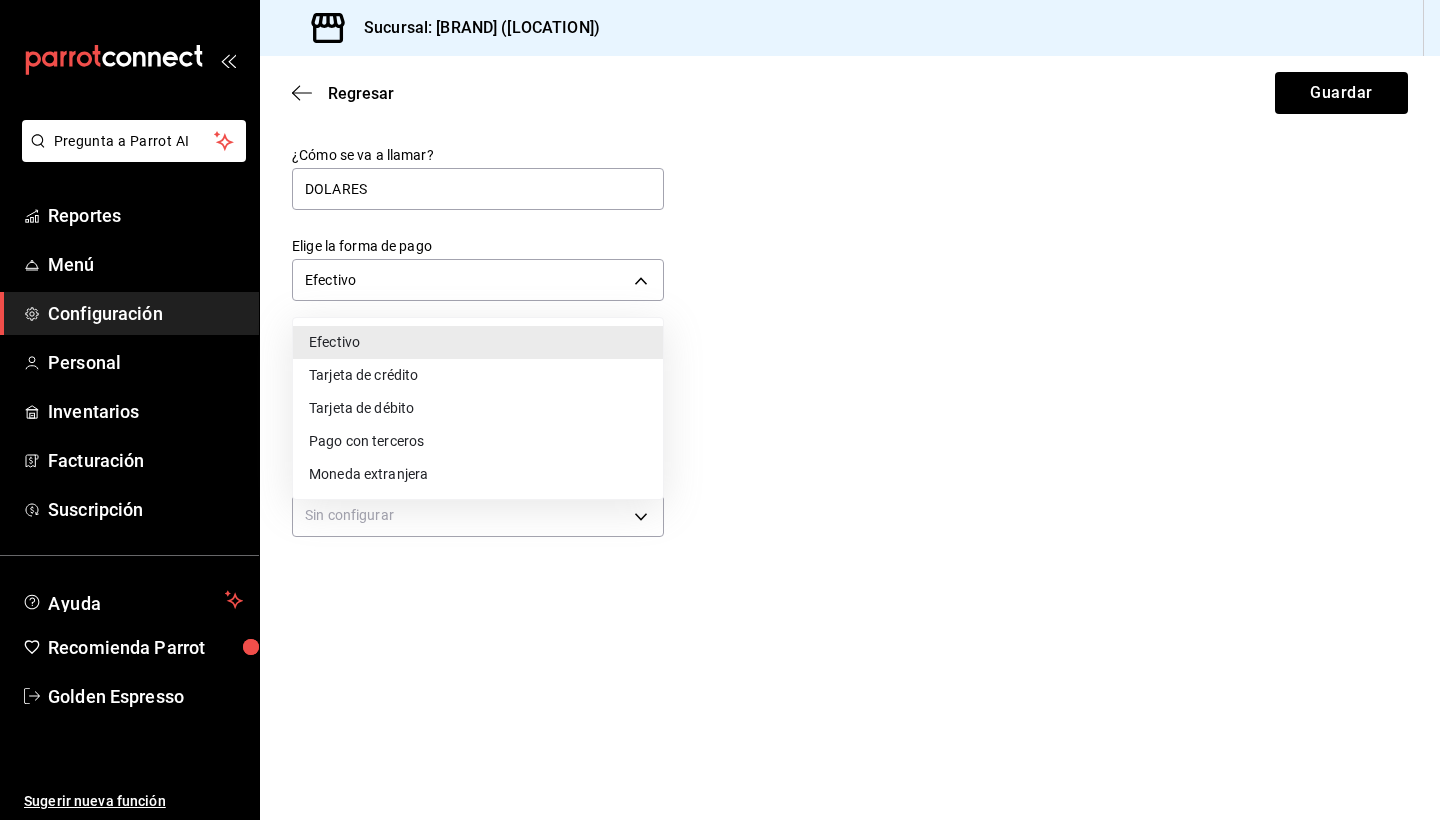 click on "Moneda extranjera" at bounding box center (478, 474) 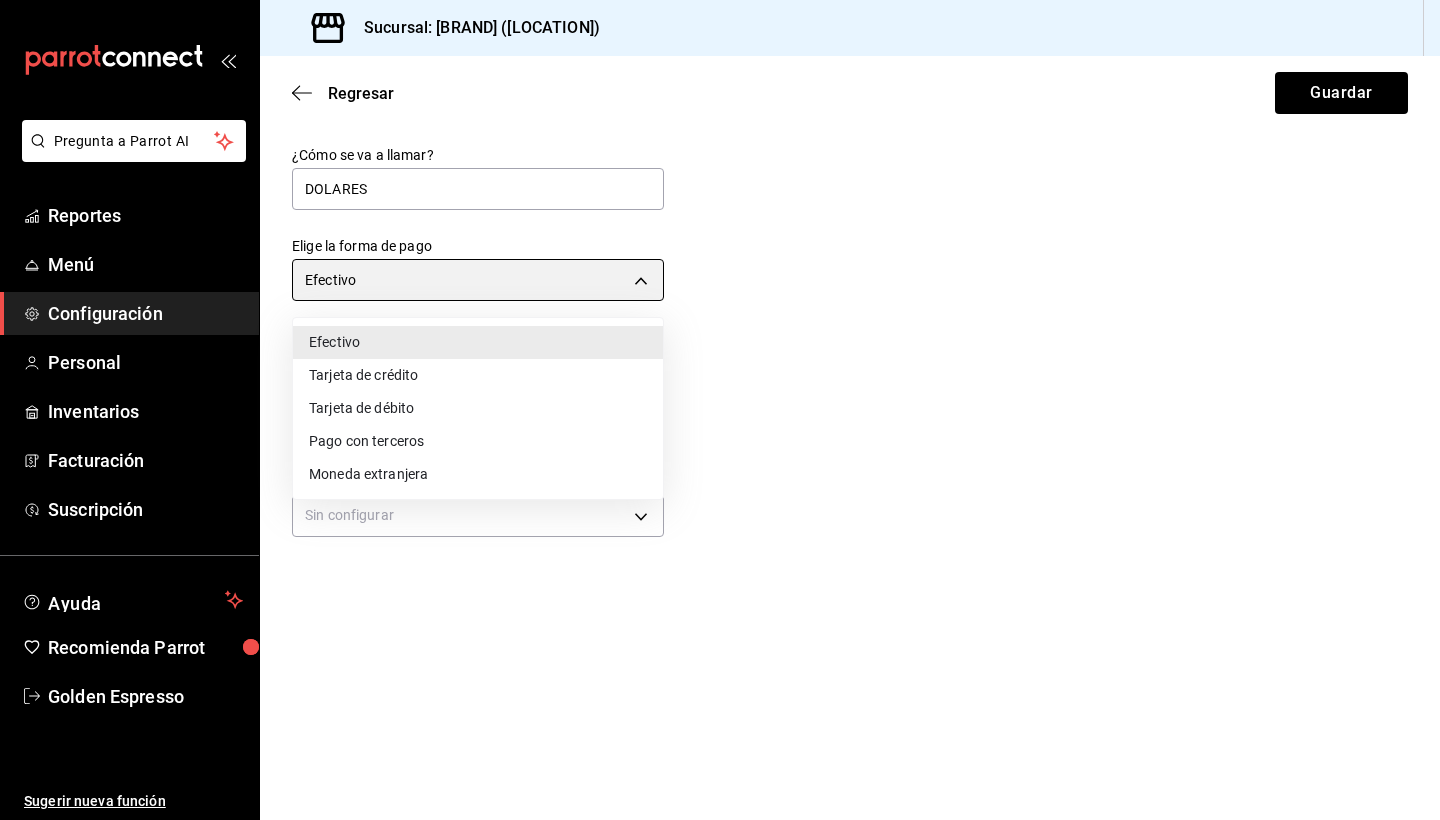 type on "FOREIGN_CURRENCY" 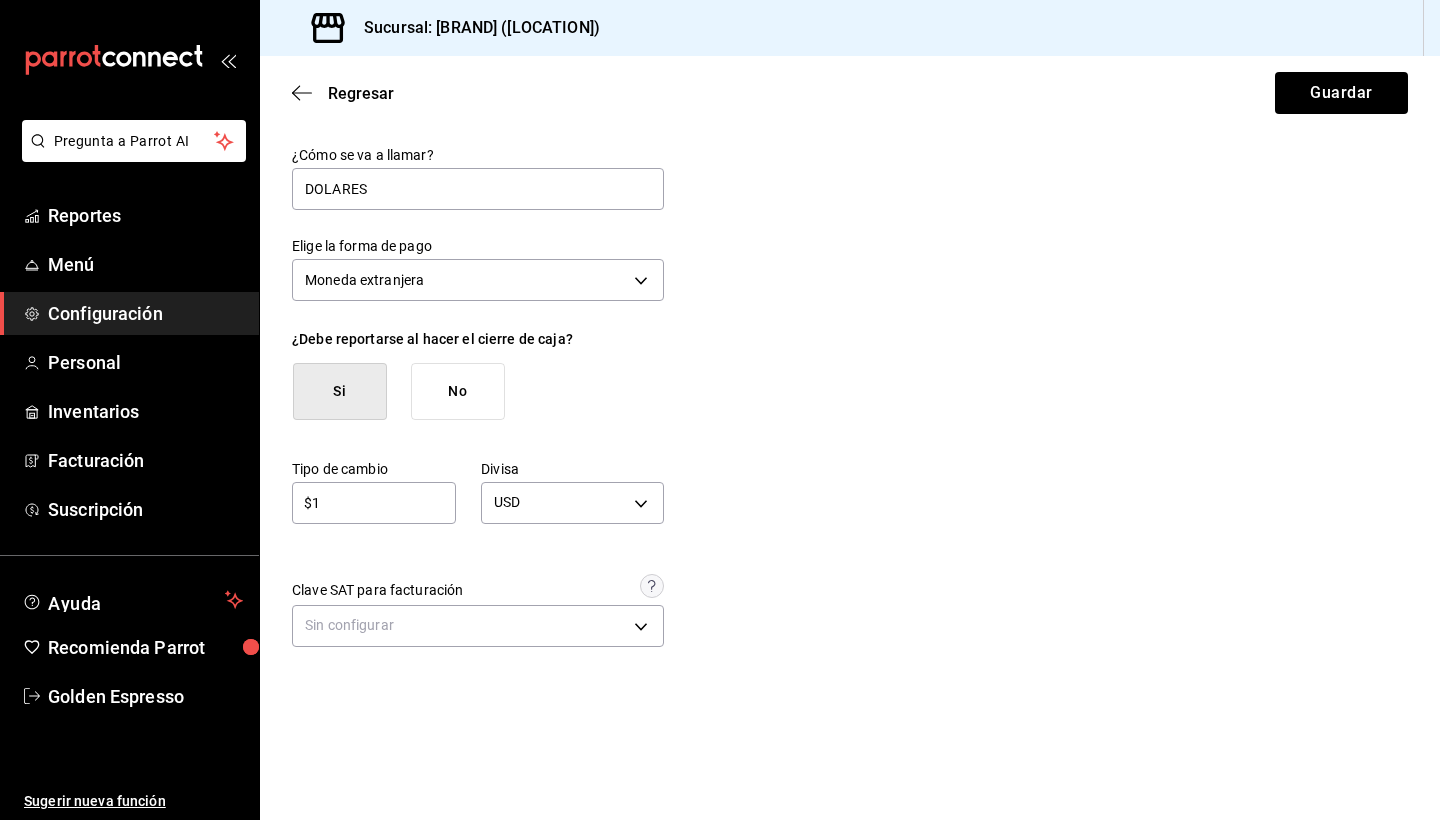 type on "$18" 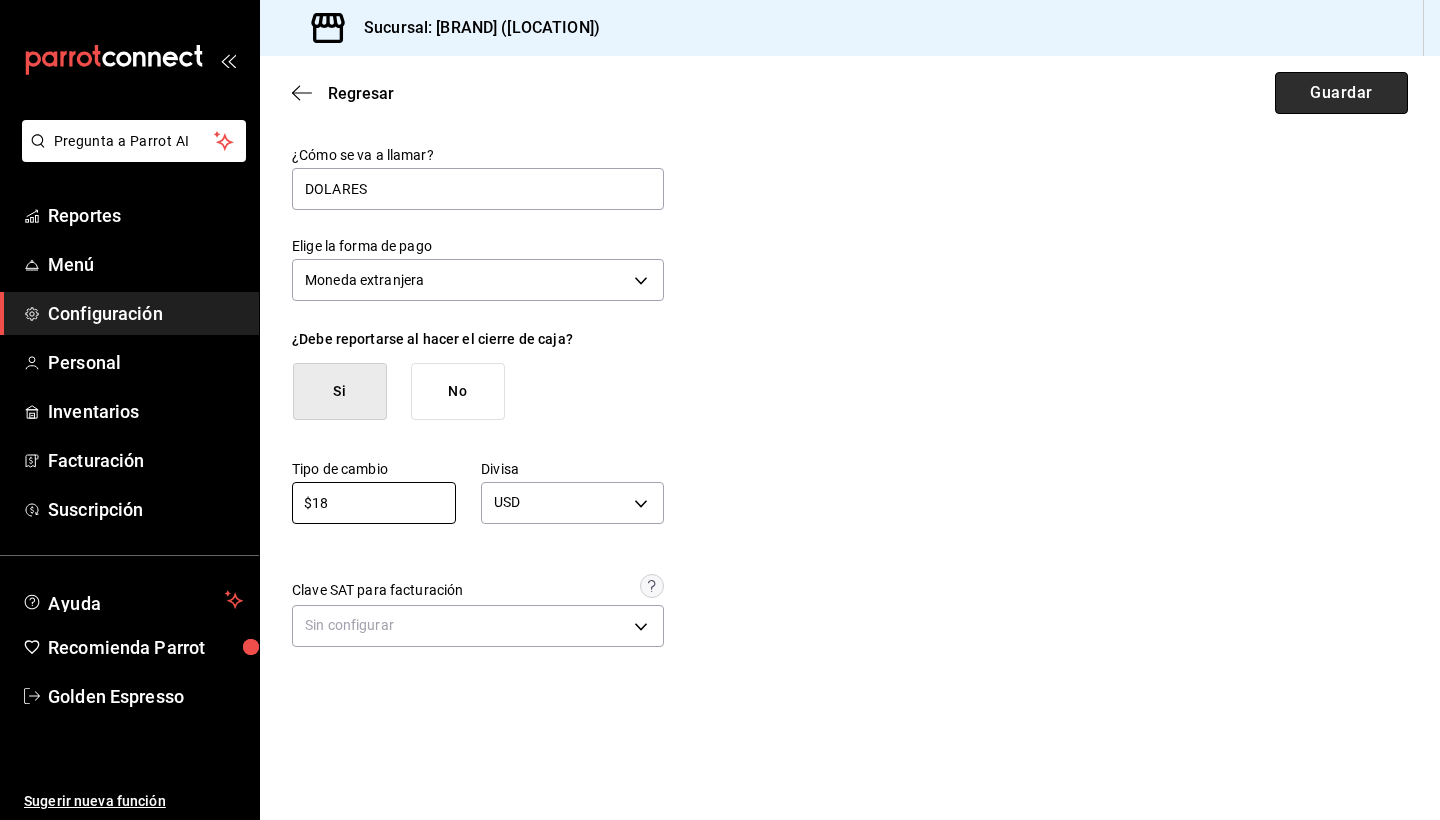 click on "Guardar" at bounding box center (1341, 93) 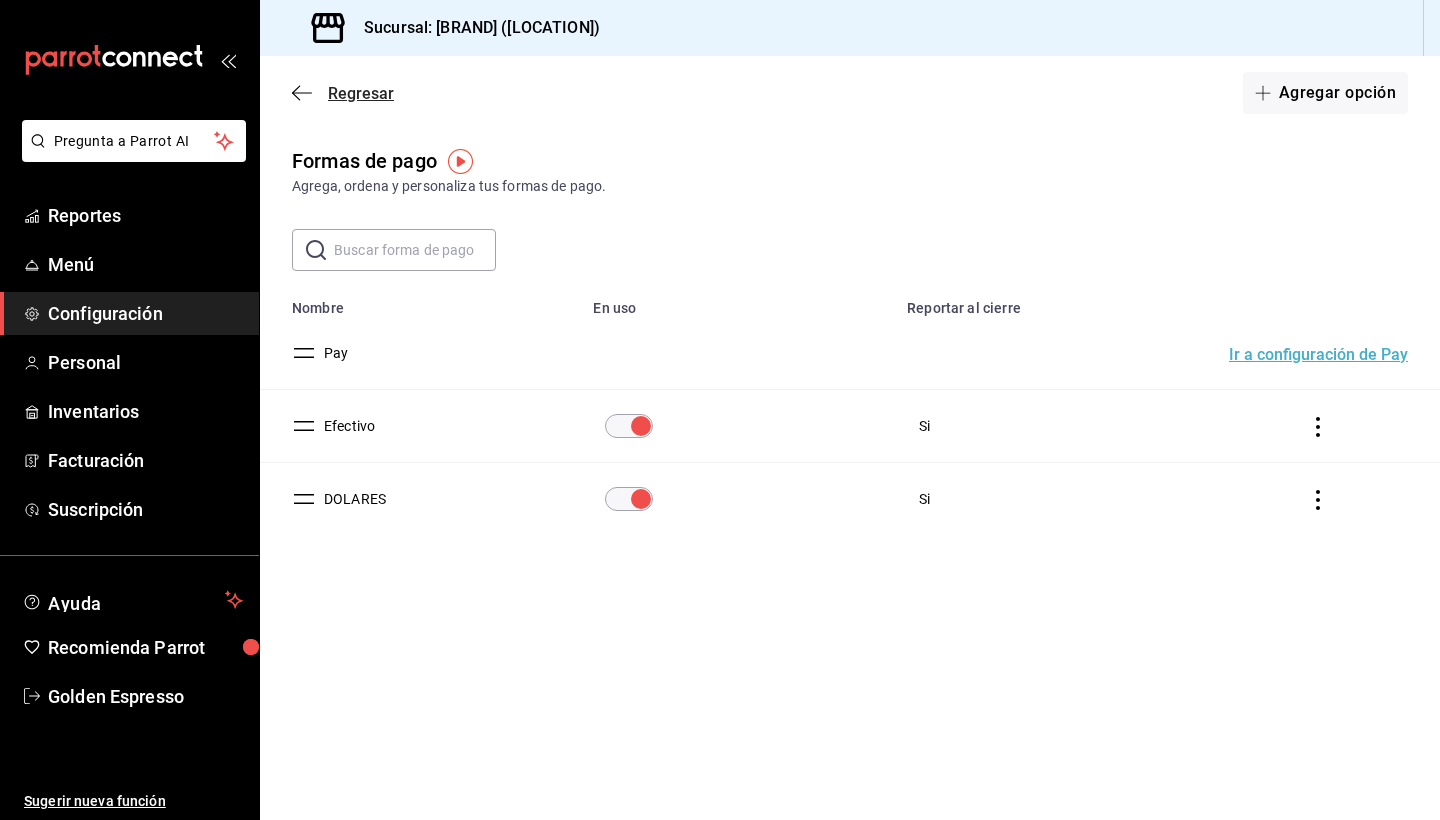 click on "Regresar" at bounding box center [343, 93] 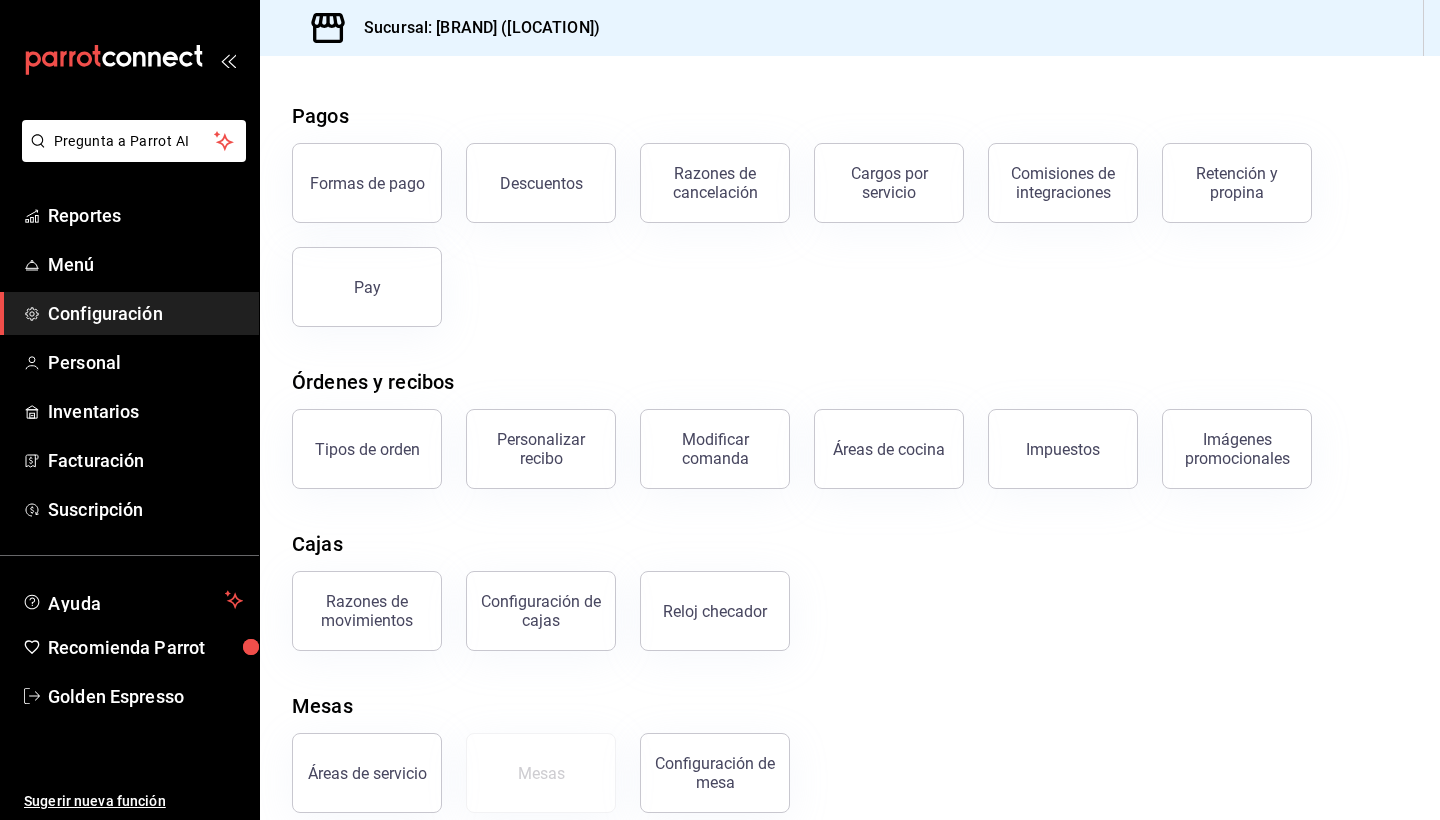 scroll, scrollTop: 58, scrollLeft: 0, axis: vertical 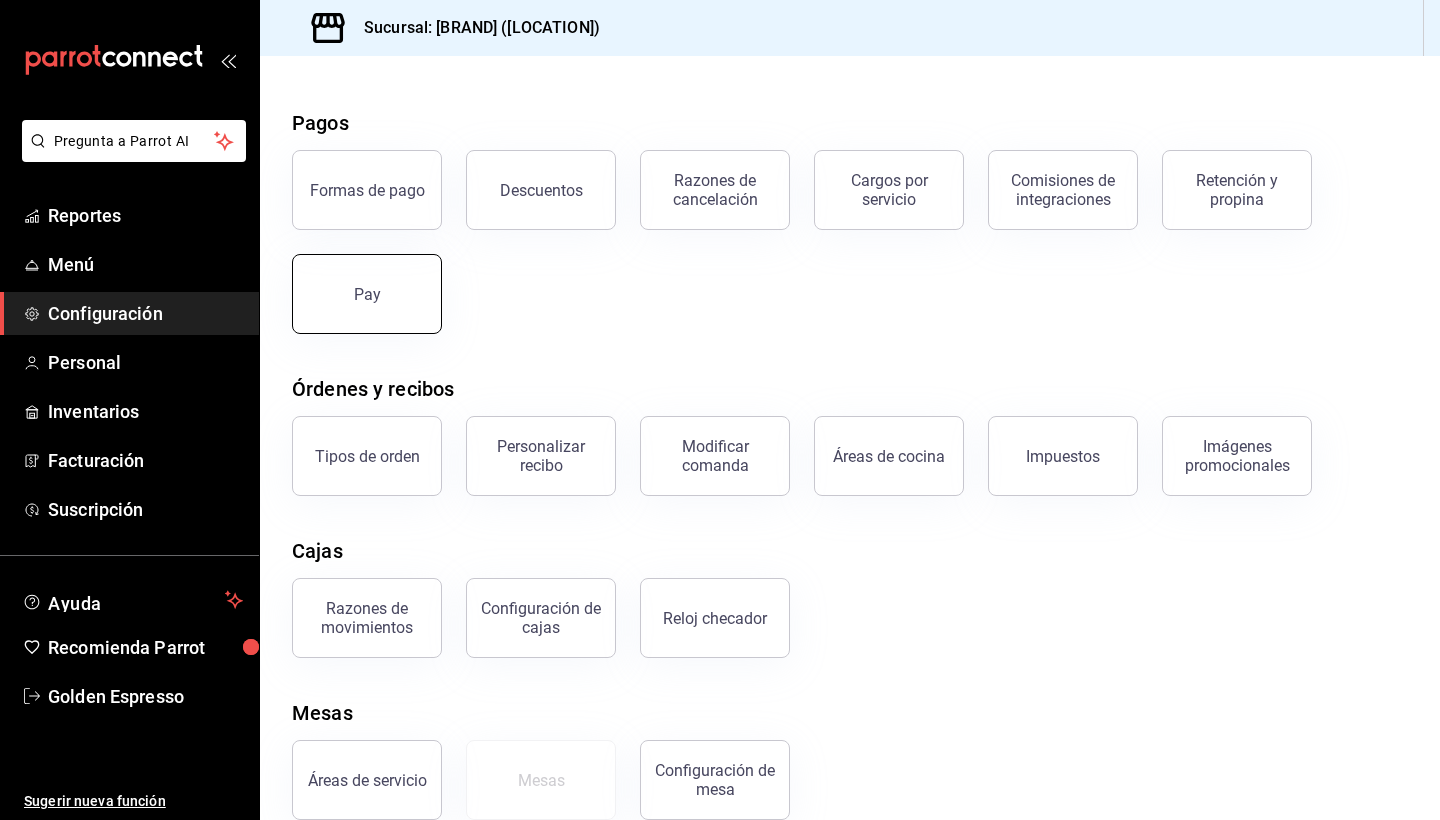 click on "Pay" at bounding box center (367, 294) 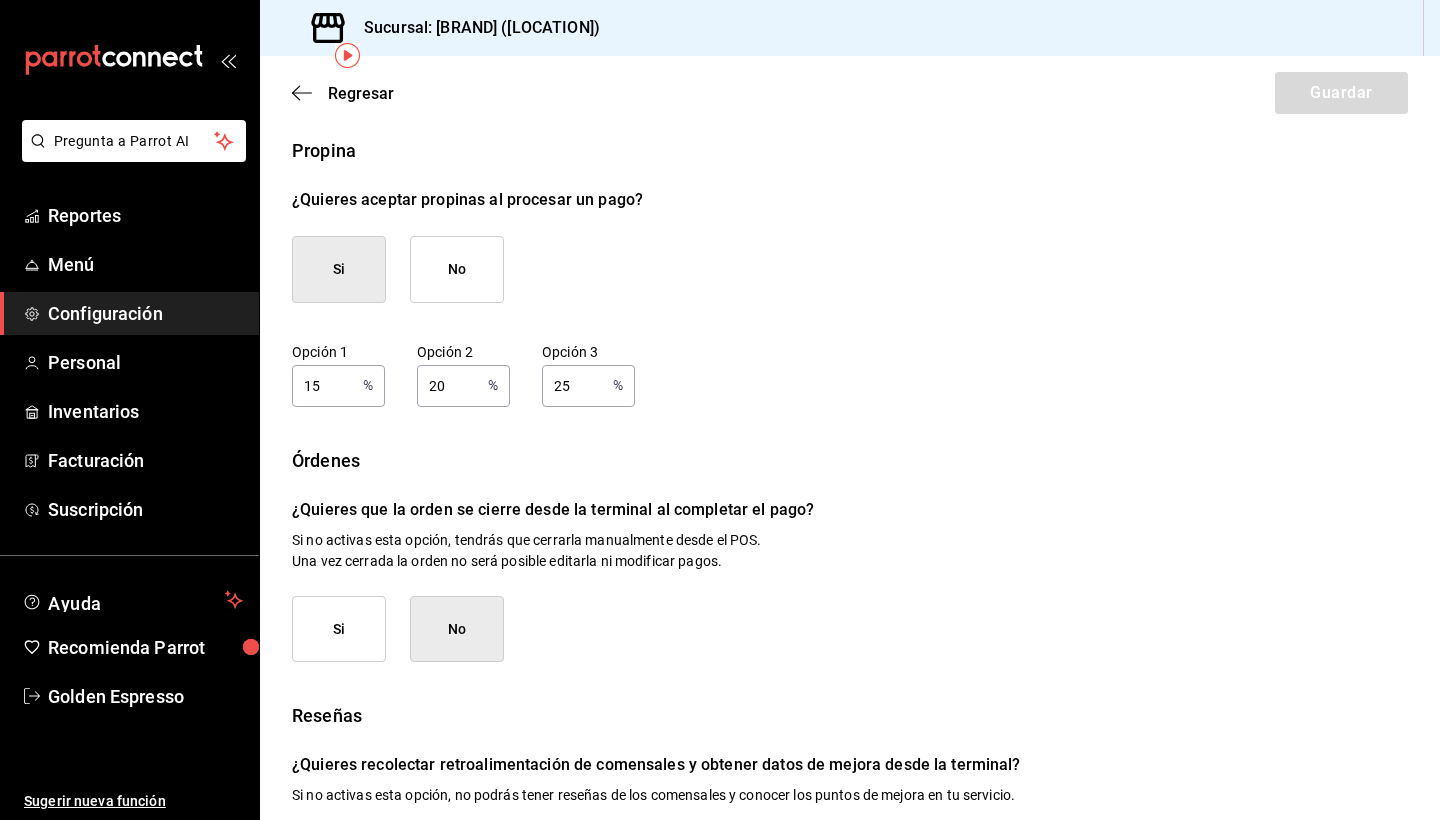 scroll, scrollTop: 87, scrollLeft: 0, axis: vertical 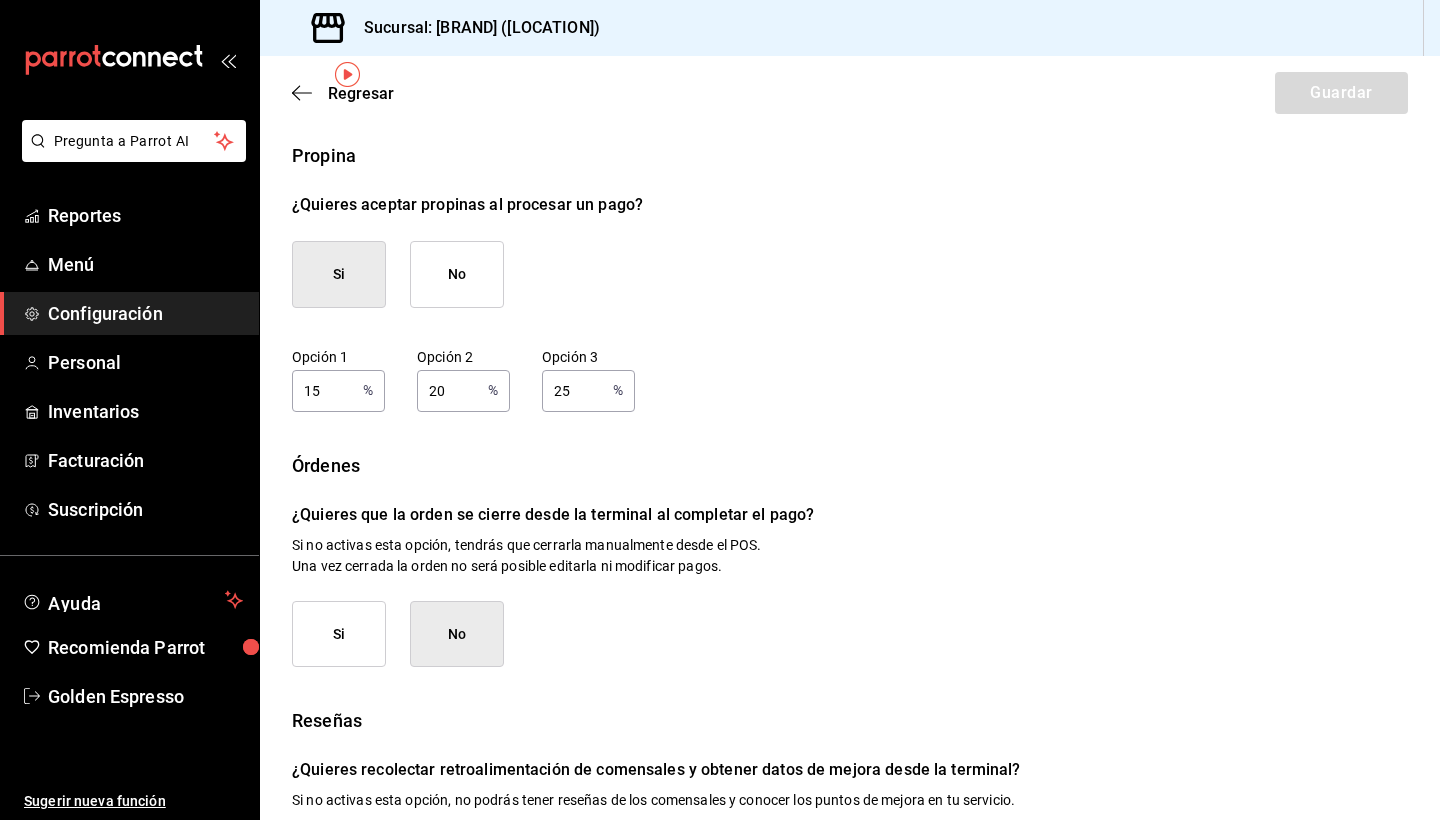 click on "15" at bounding box center [323, 390] 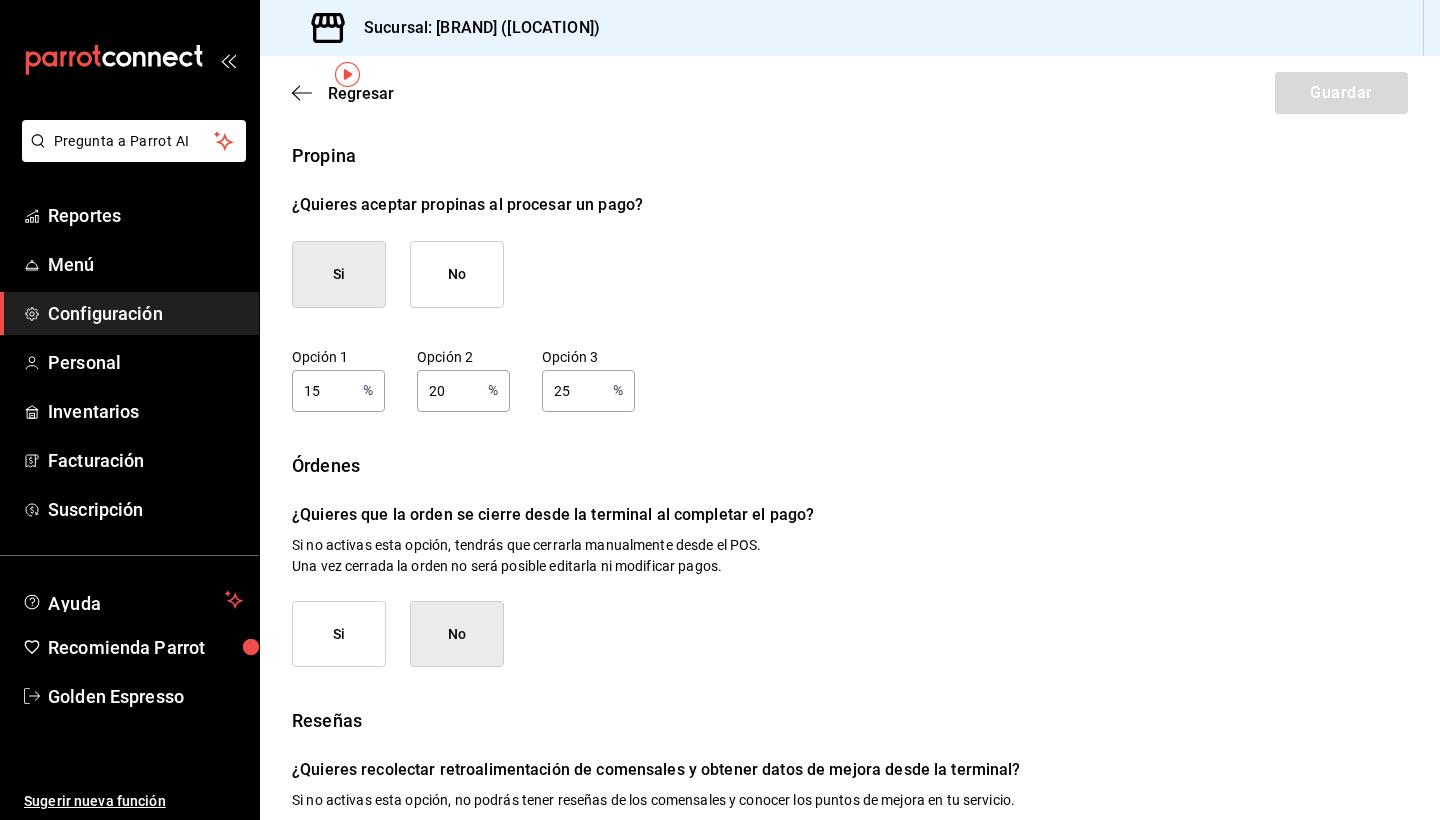 type on "1" 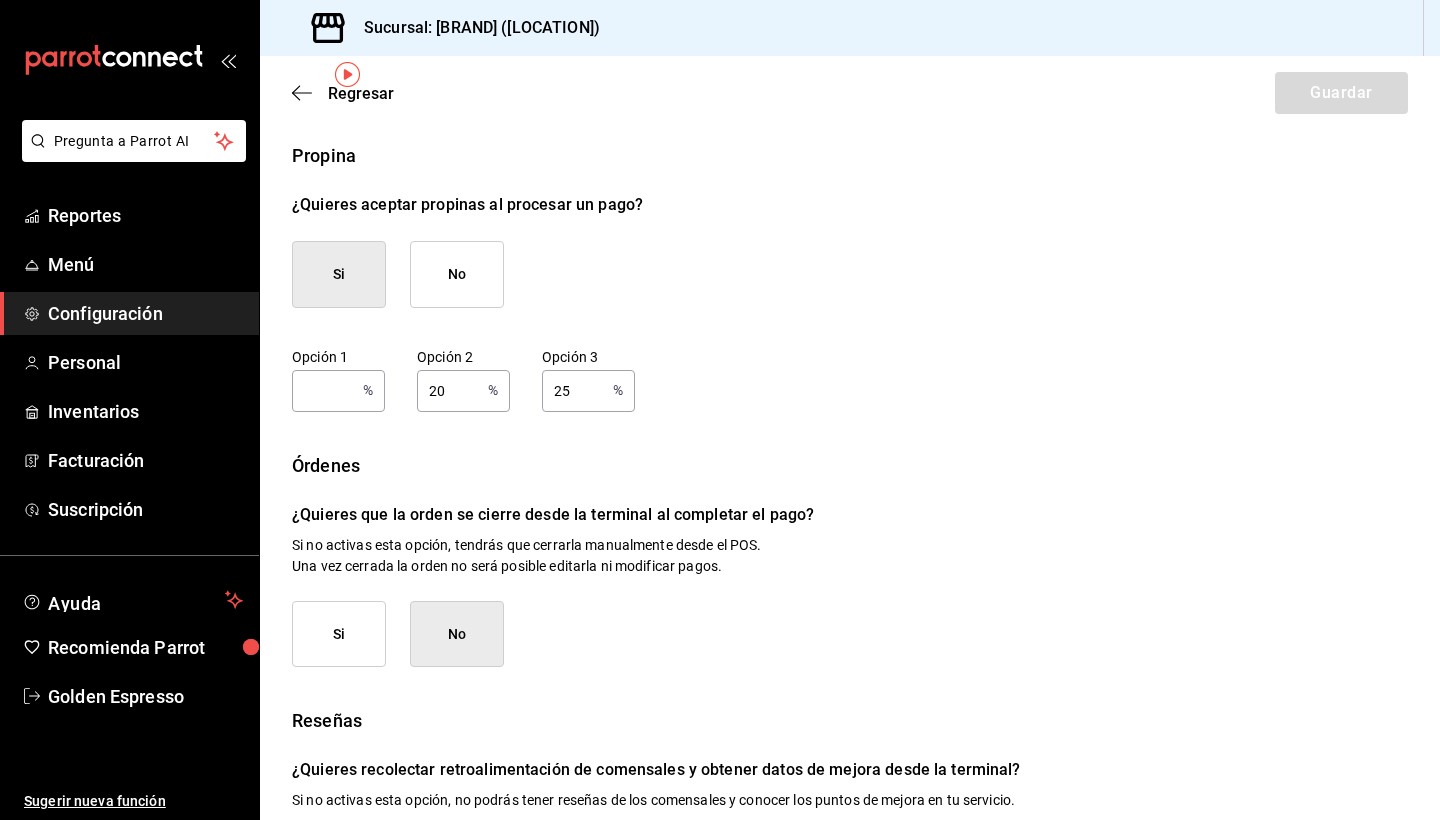 type on "5" 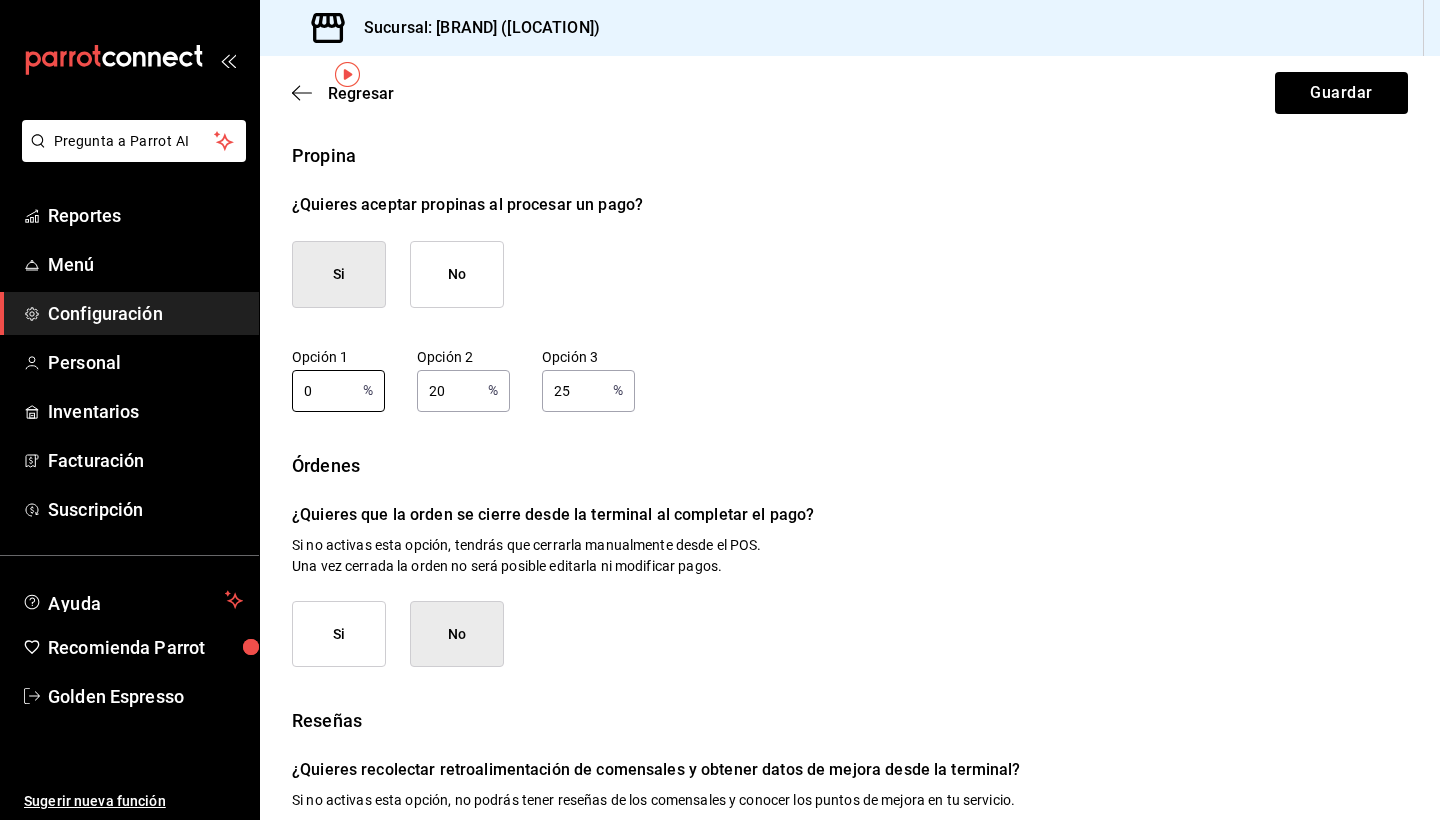 type on "0" 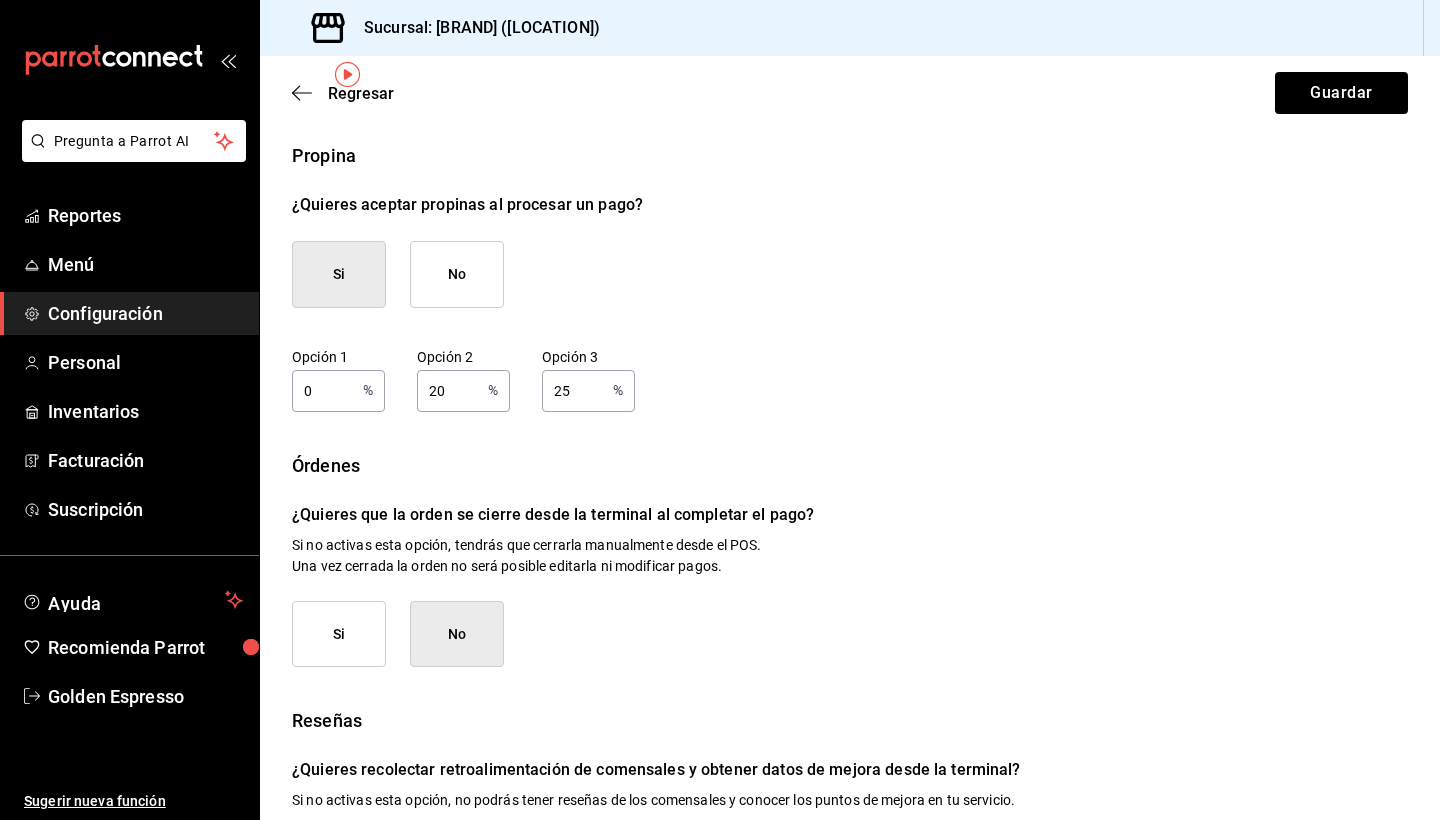type on "2" 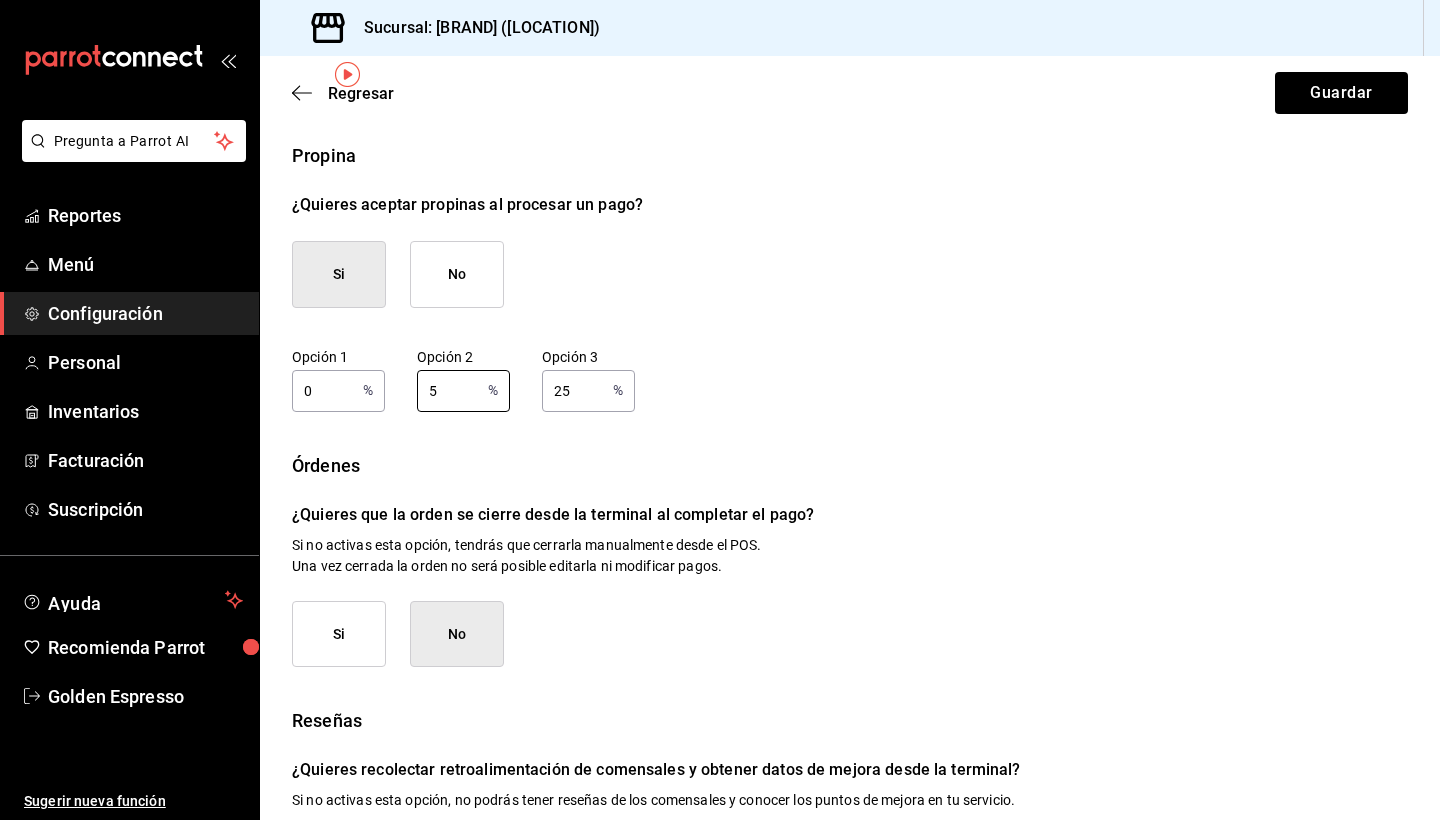 type on "5" 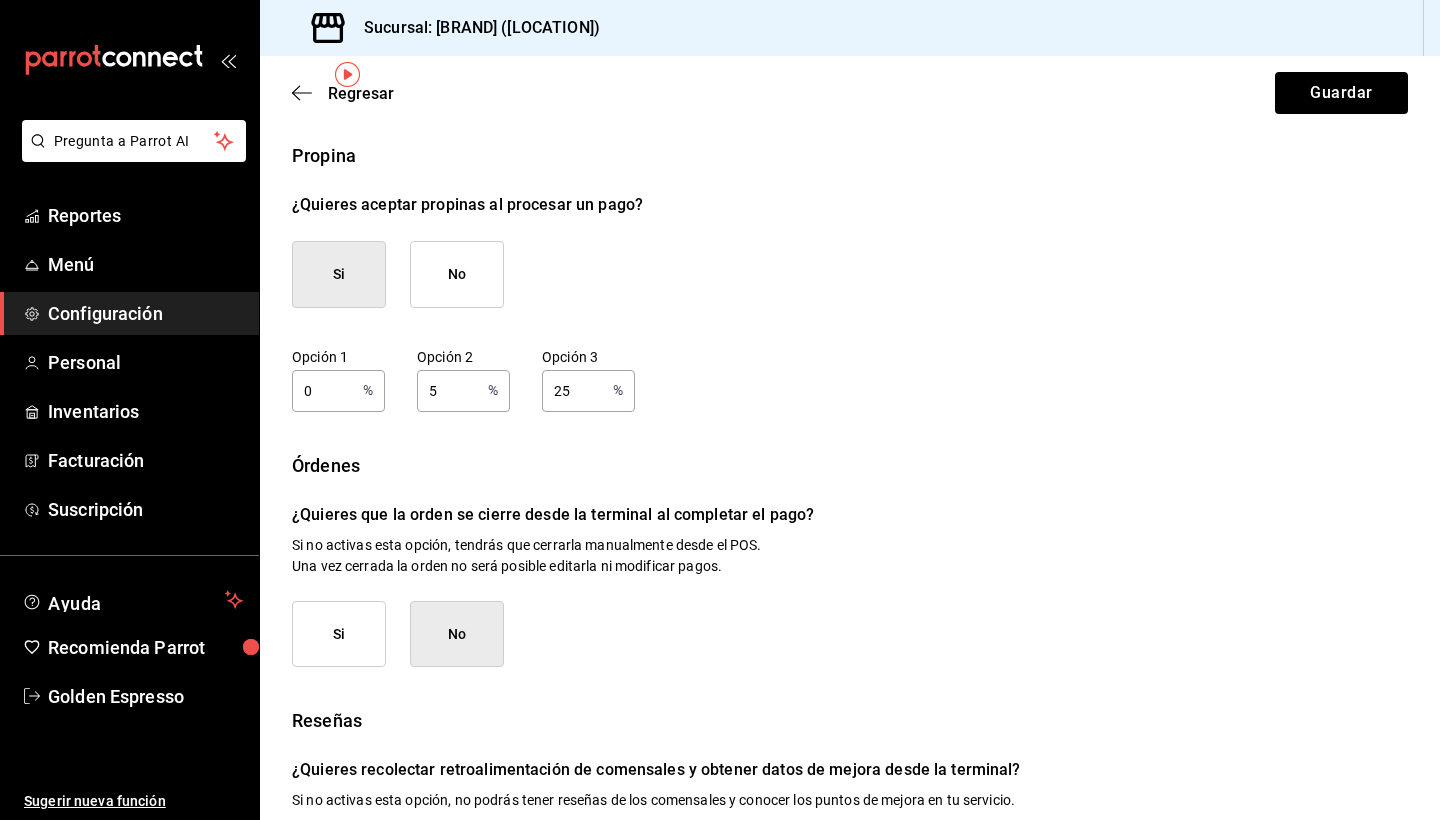 click on "25" at bounding box center [573, 390] 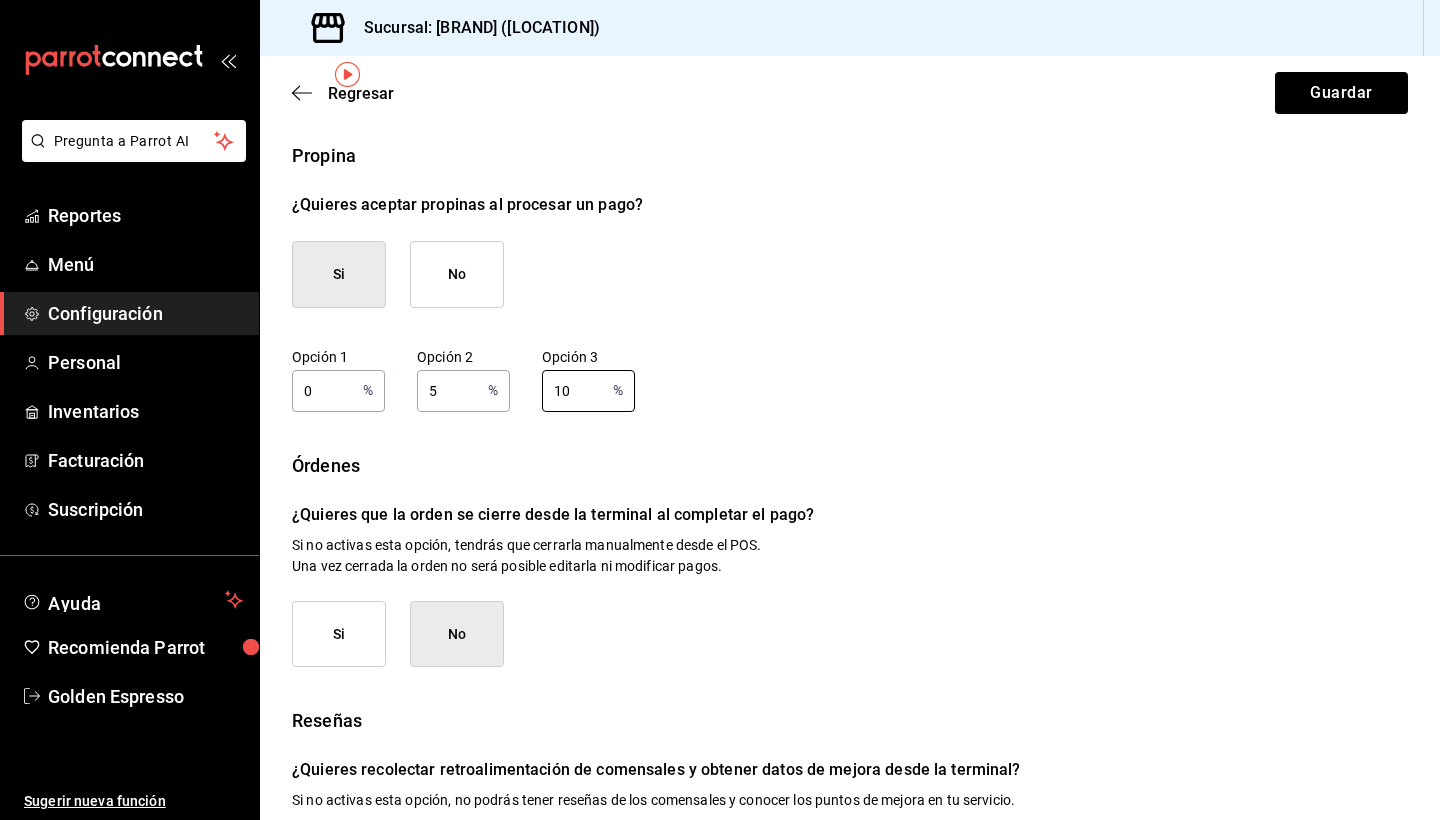 type on "10" 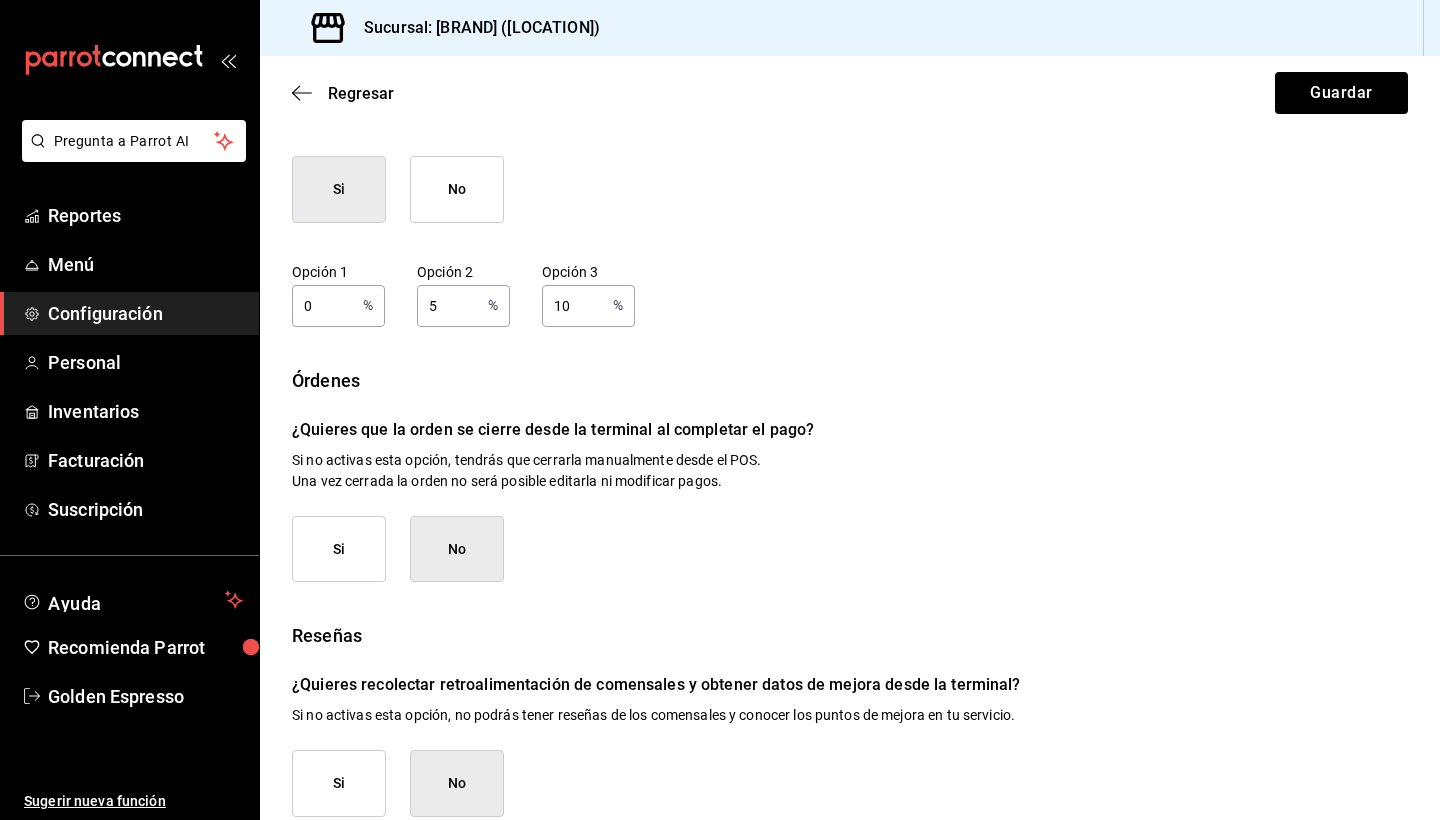 scroll, scrollTop: 199, scrollLeft: 0, axis: vertical 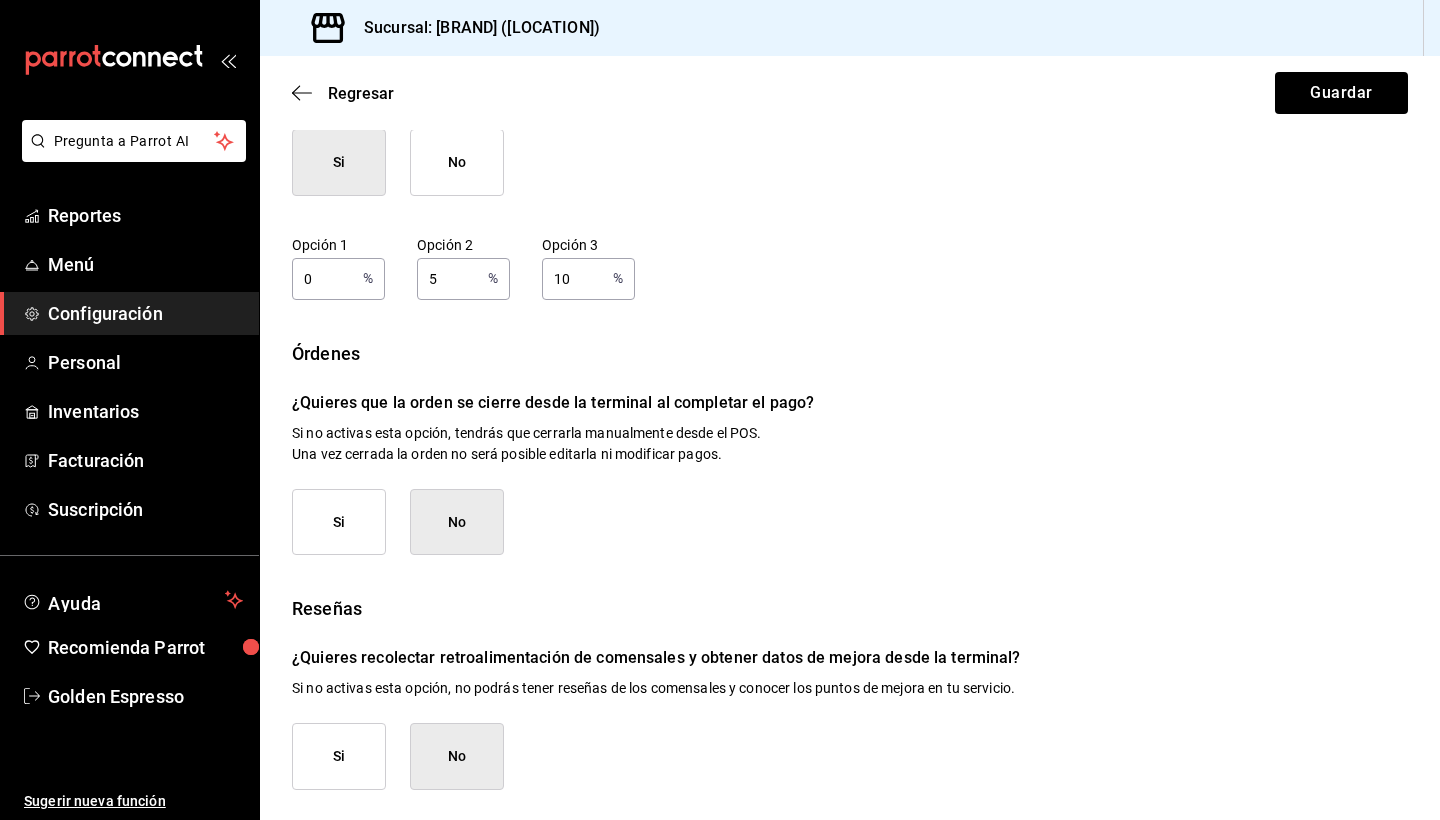 click on "Si" at bounding box center [339, 756] 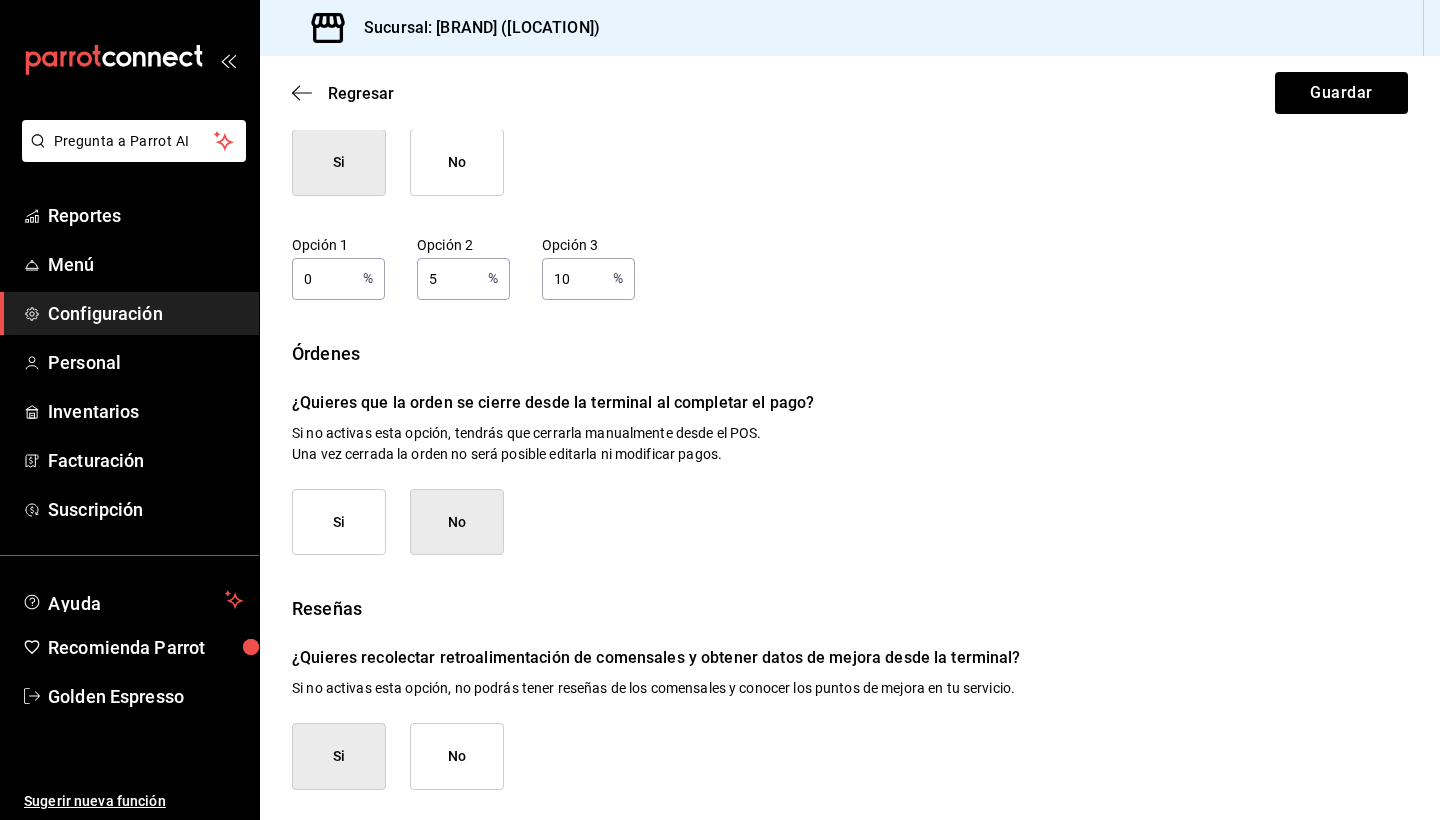 scroll, scrollTop: 0, scrollLeft: 0, axis: both 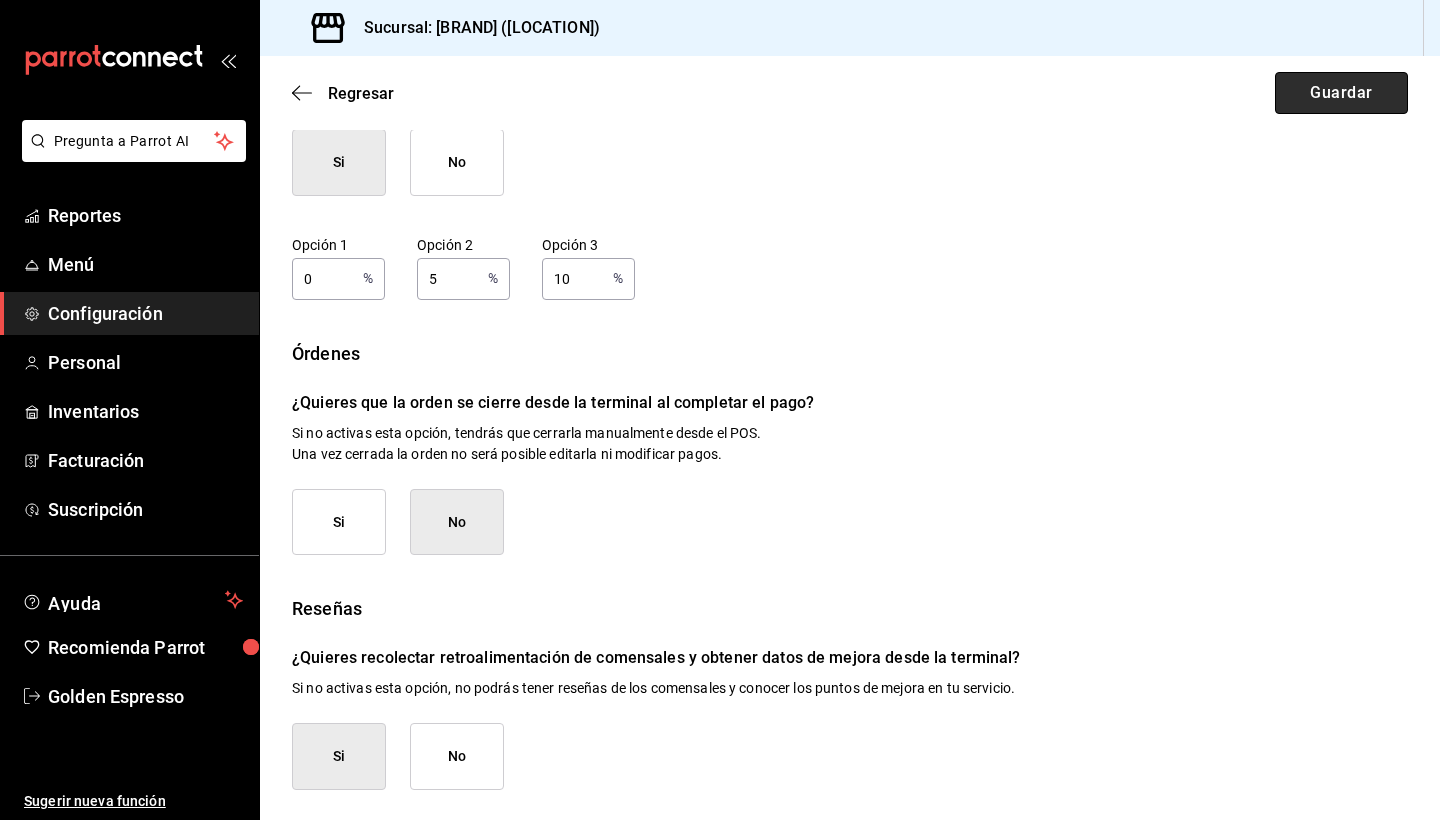 click on "Guardar" at bounding box center (1341, 93) 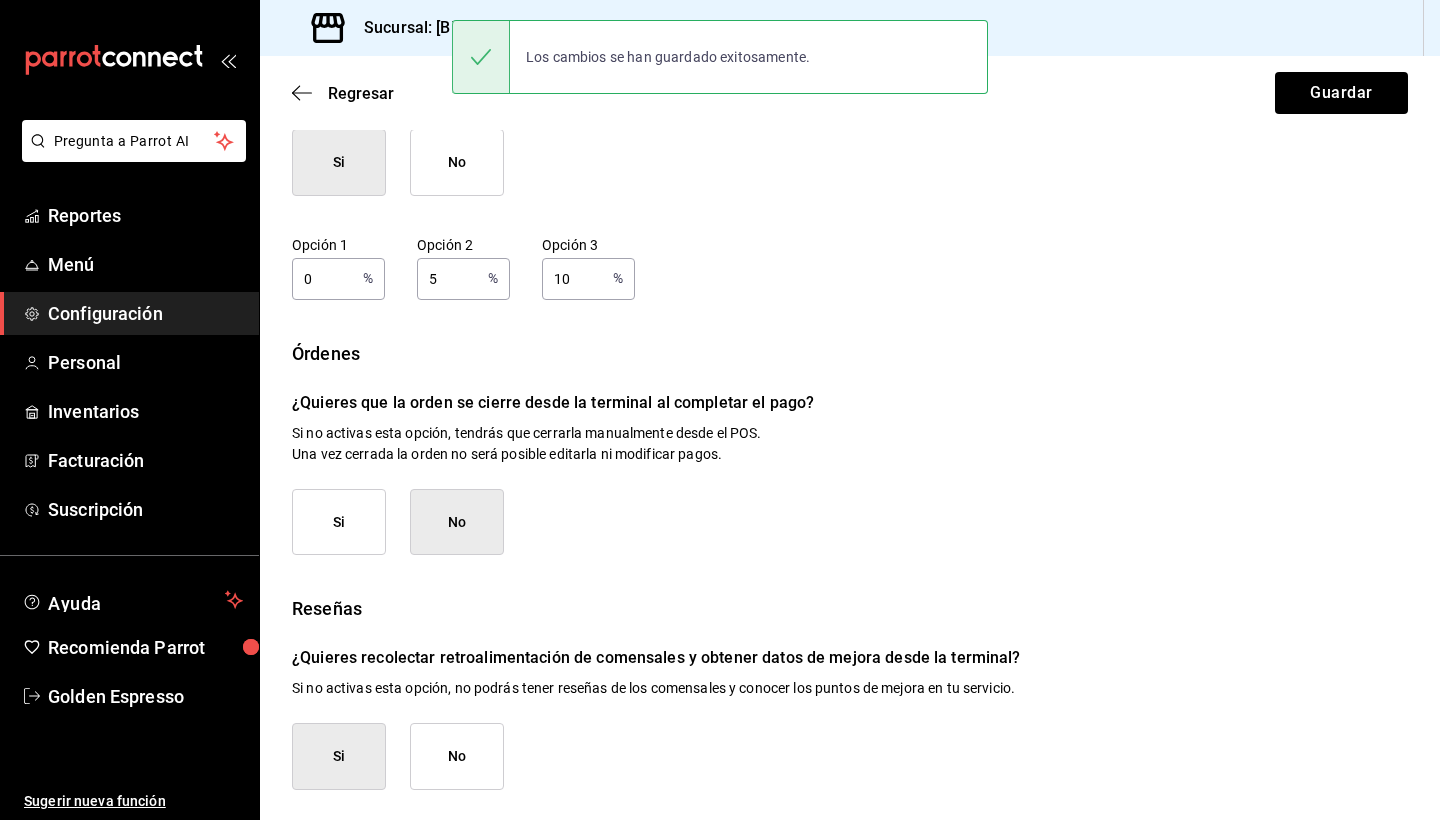 click on "Configuración" at bounding box center (145, 313) 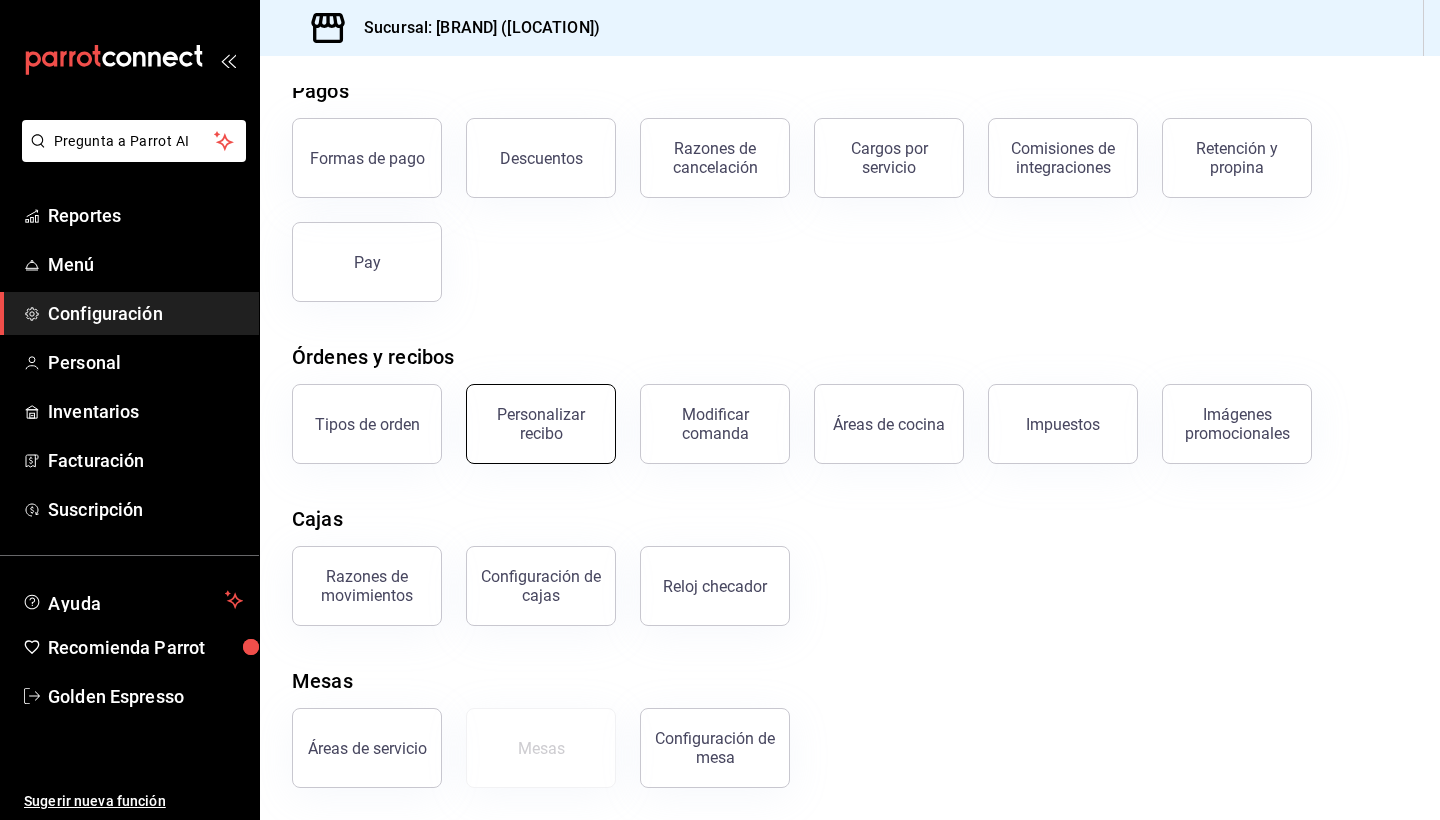 scroll, scrollTop: 90, scrollLeft: 0, axis: vertical 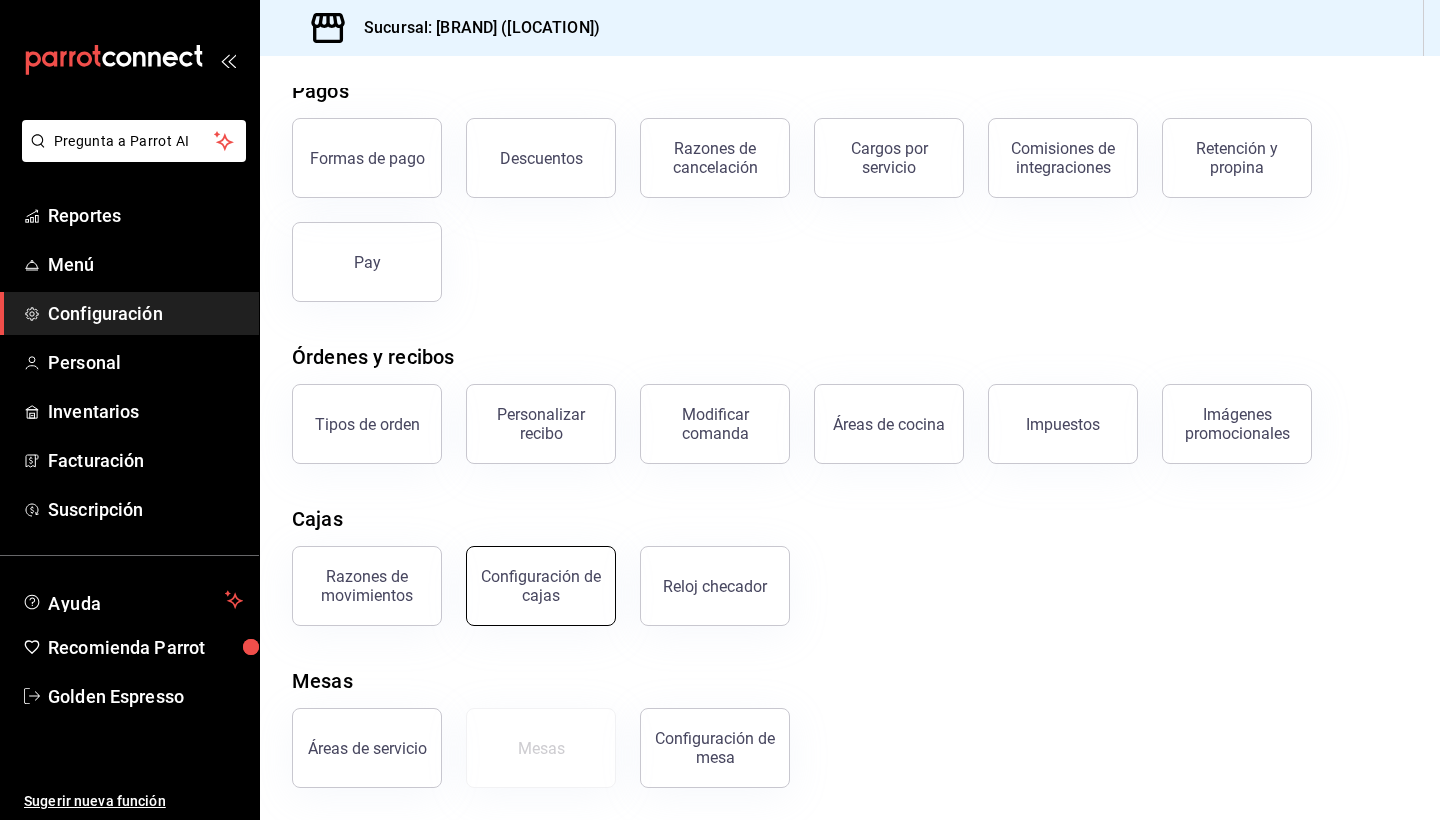 click on "Configuración de cajas" at bounding box center (541, 586) 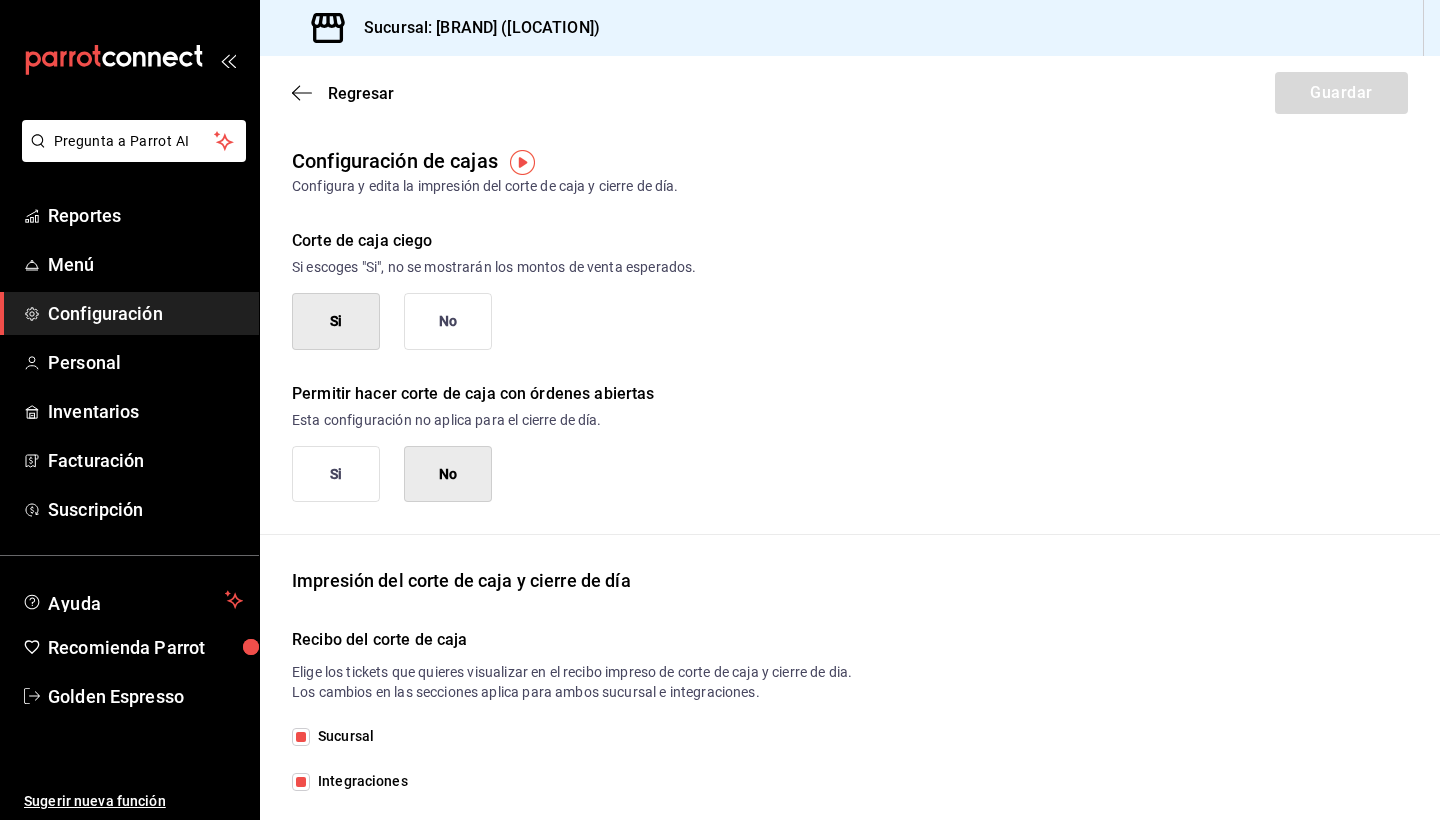 scroll, scrollTop: 0, scrollLeft: 0, axis: both 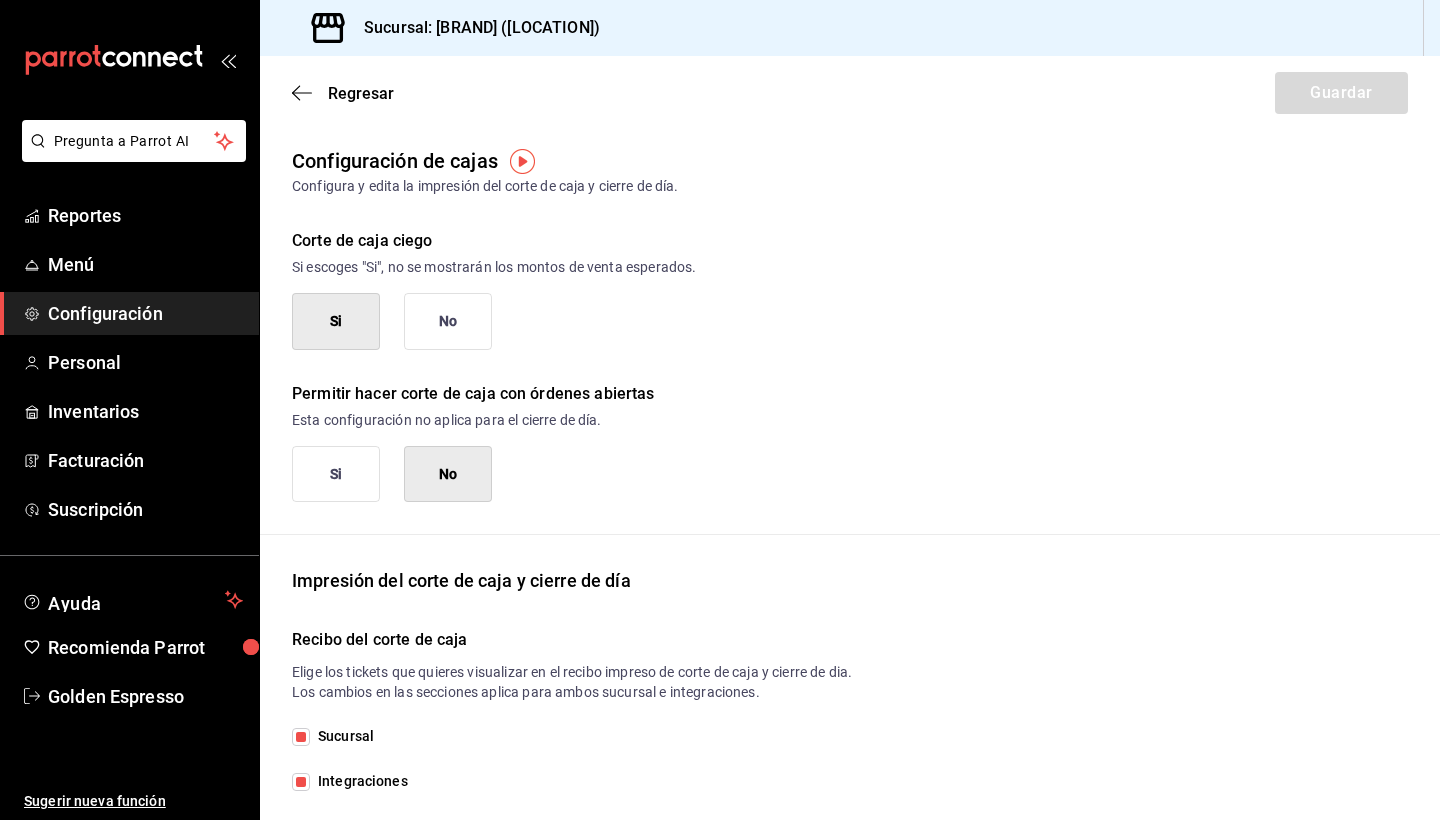 click on "Configuración" at bounding box center [145, 313] 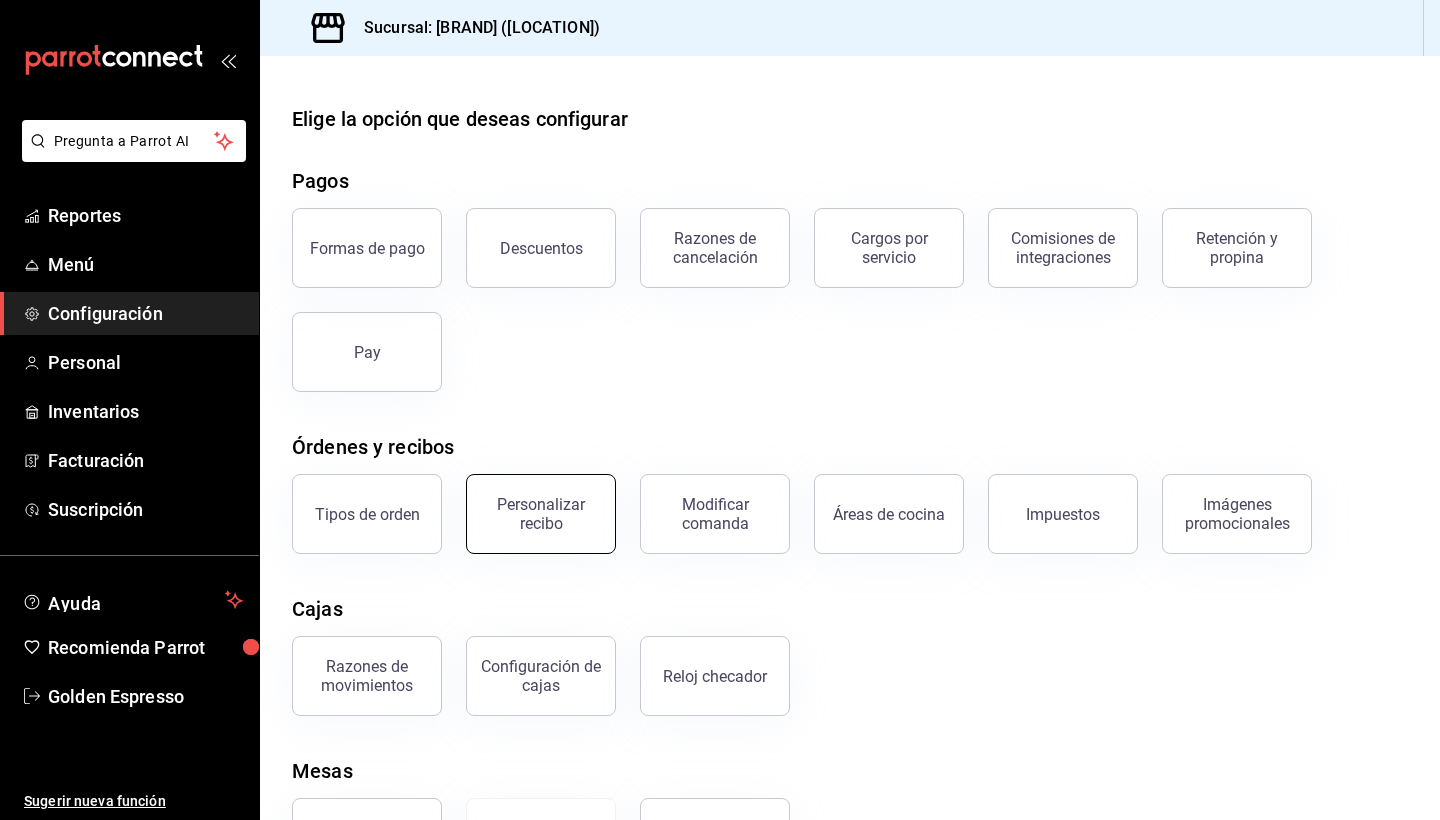 click on "Personalizar recibo" at bounding box center [541, 514] 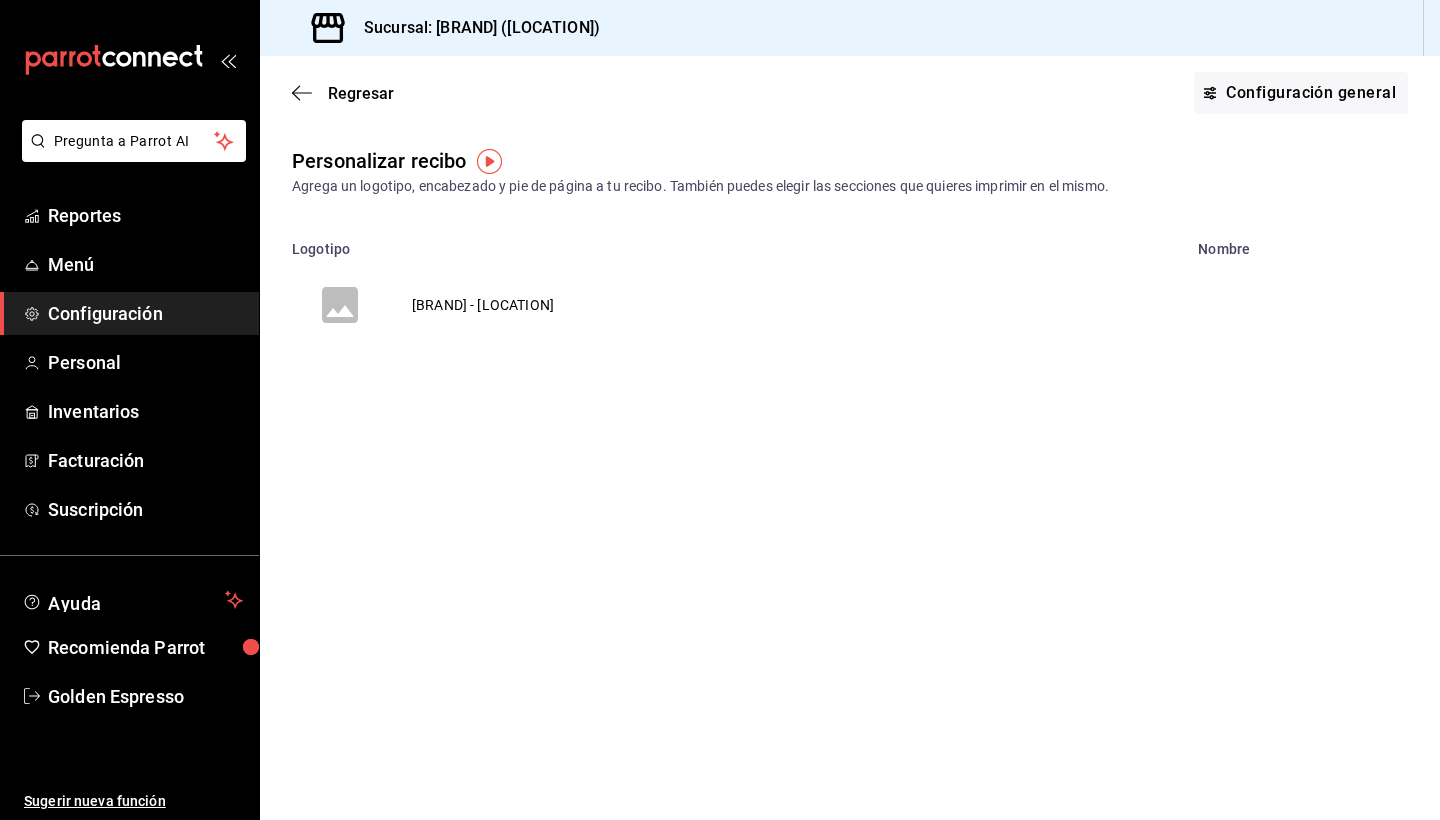 click 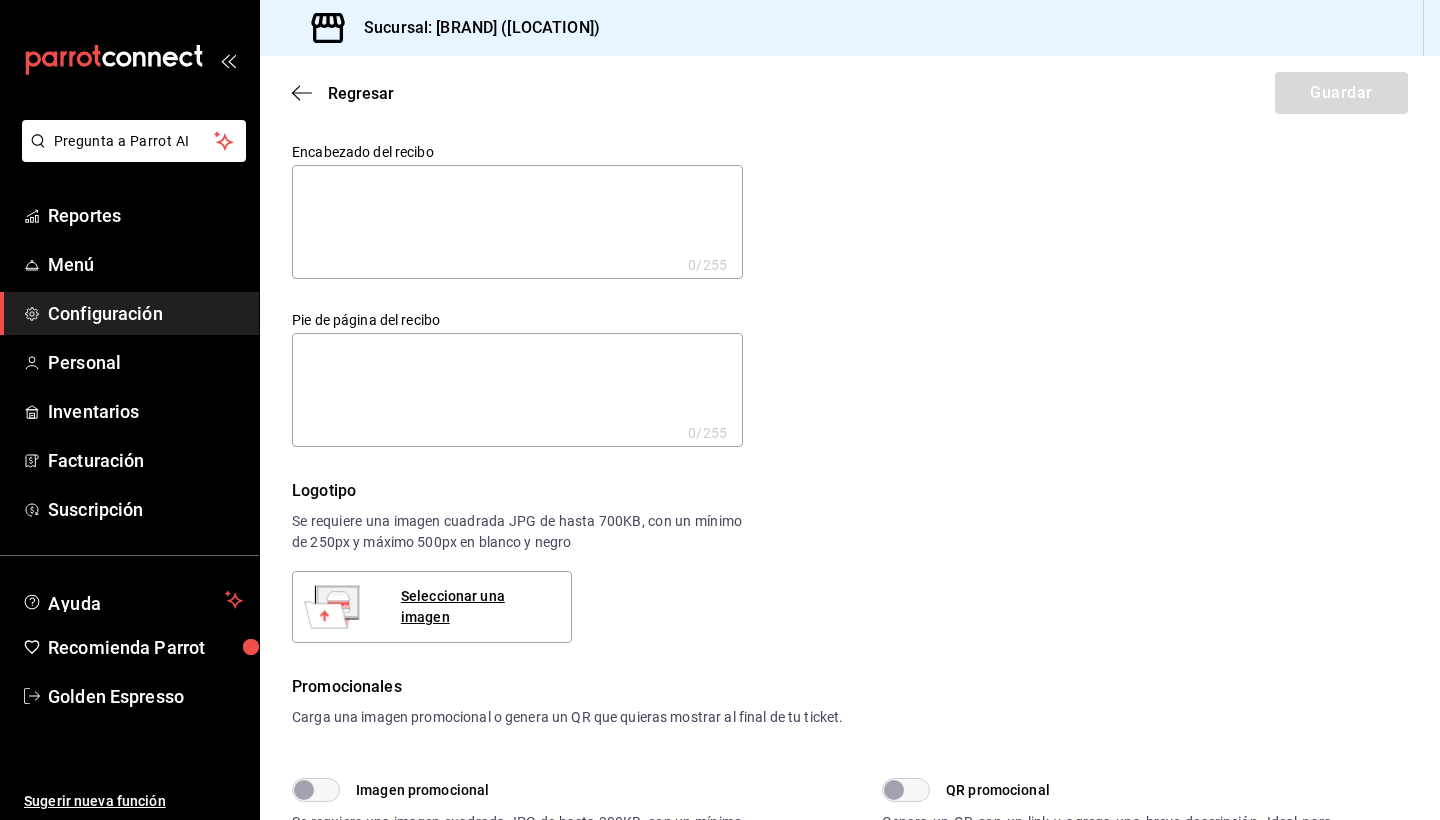 scroll, scrollTop: 222, scrollLeft: 0, axis: vertical 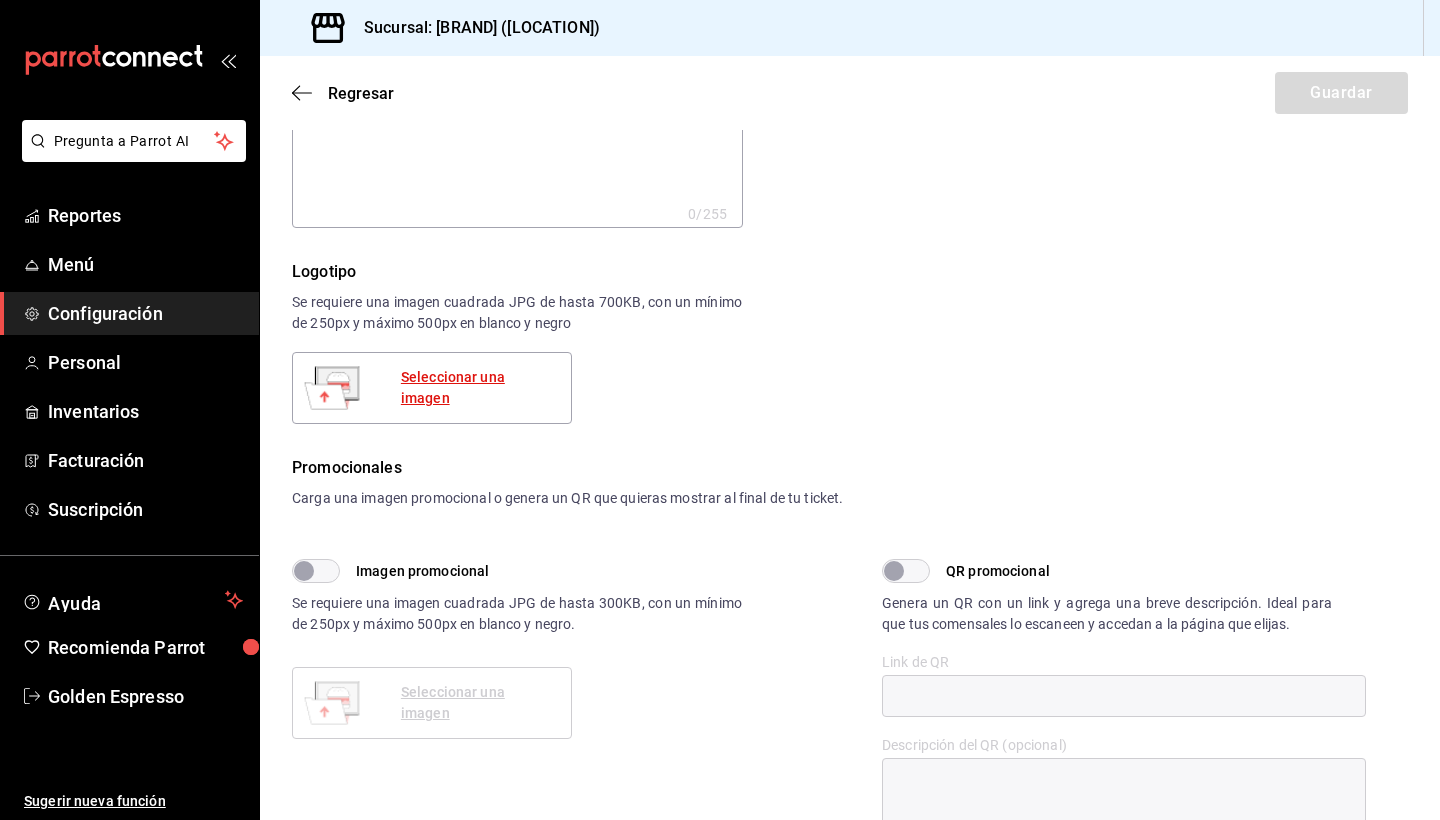 click on "Seleccionar una imagen" at bounding box center (478, 388) 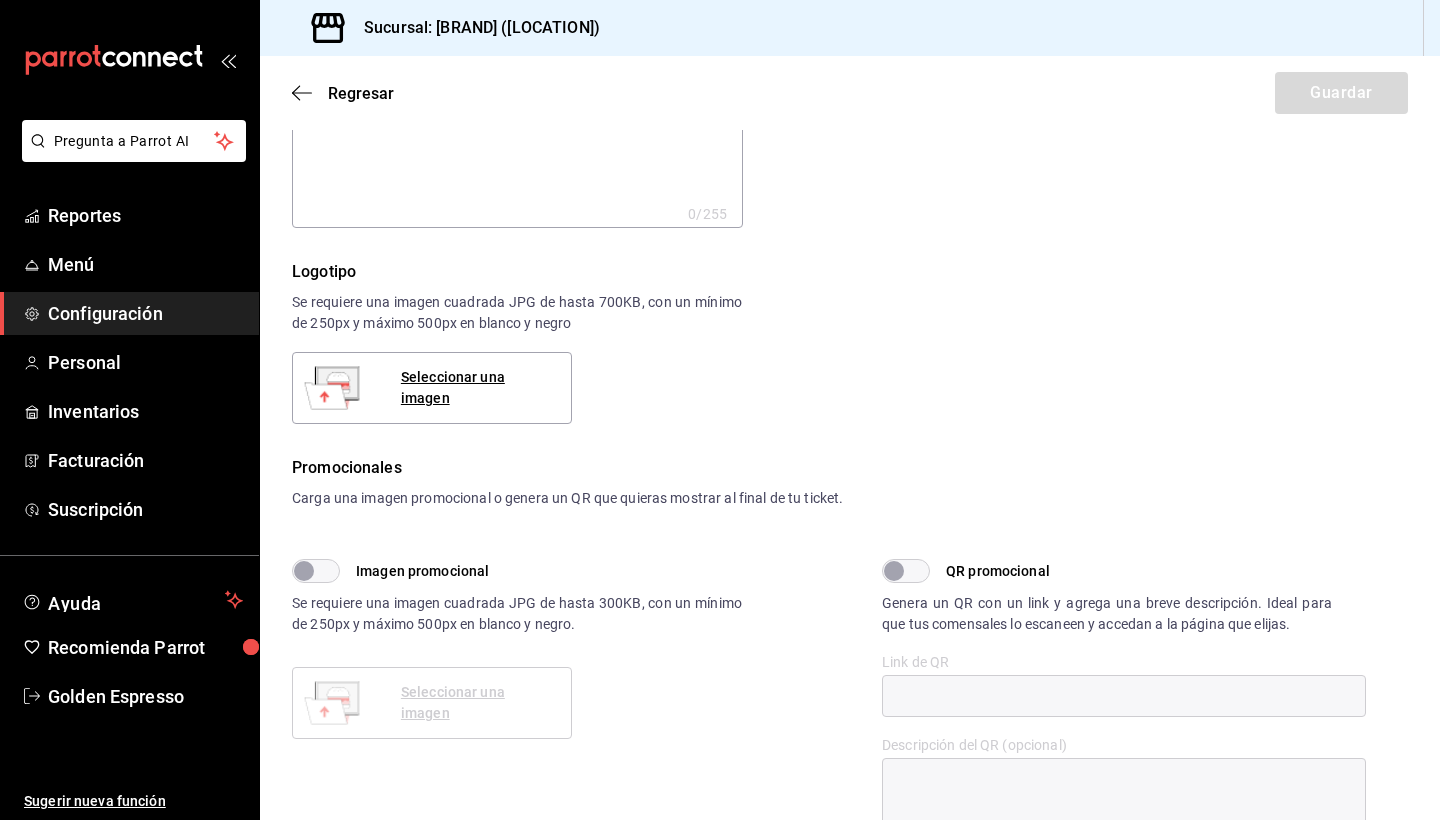 click on "Seleccionar una imagen" at bounding box center (432, 388) 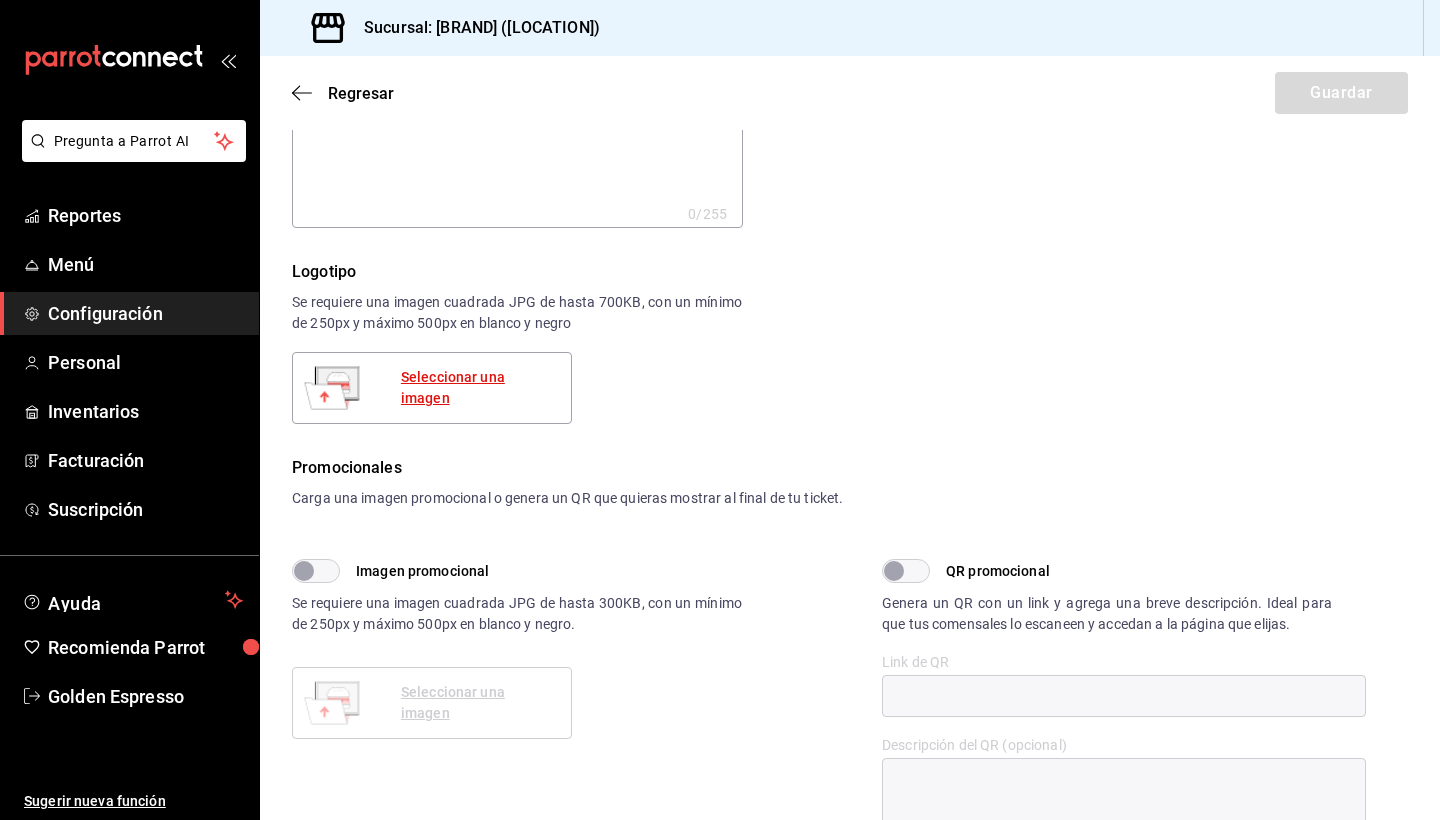 click on "Seleccionar una imagen" at bounding box center [478, 388] 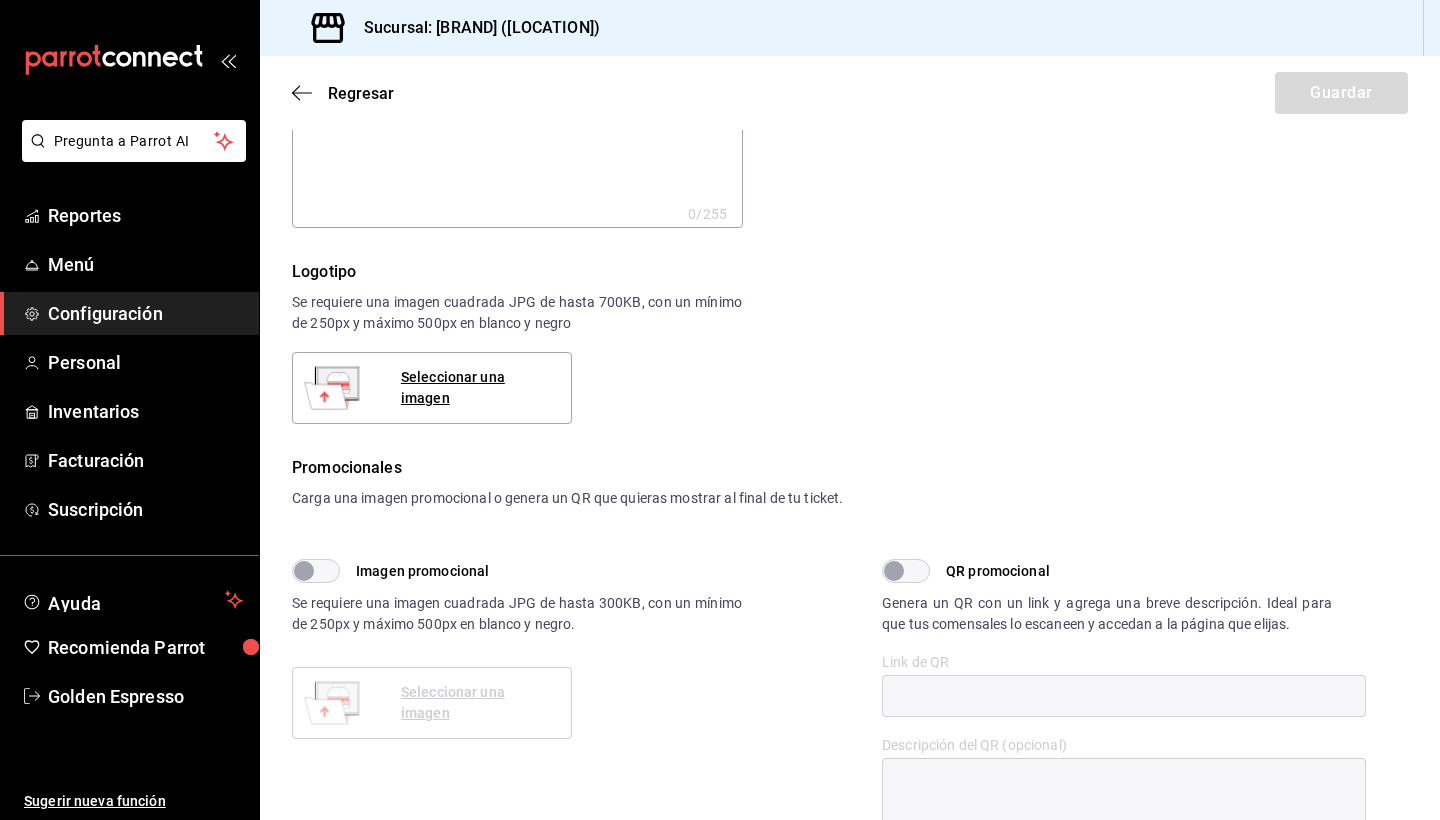 click on "Imagen promocional" at bounding box center (304, 571) 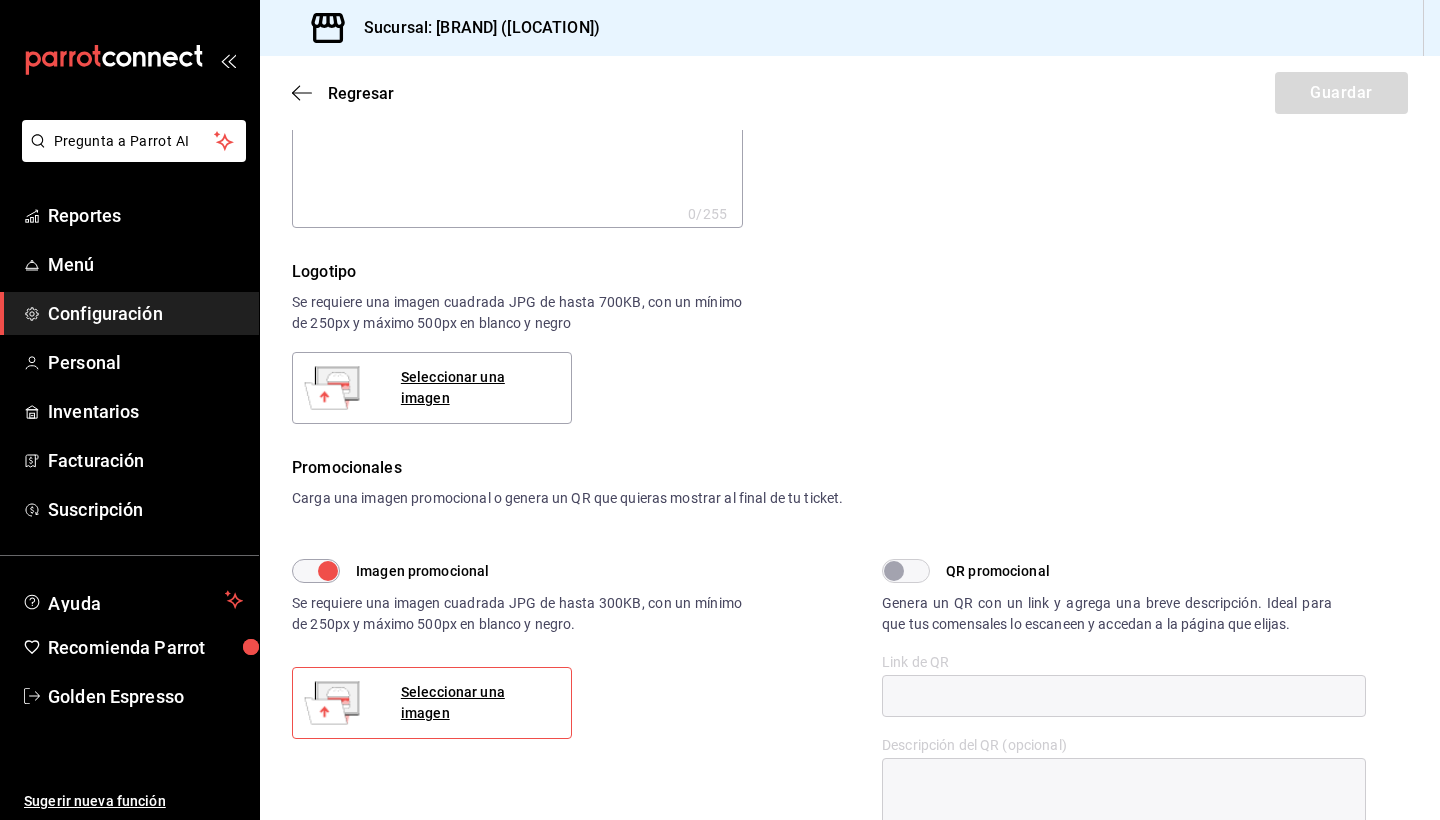 click on "Seleccionar una imagen" at bounding box center (432, 703) 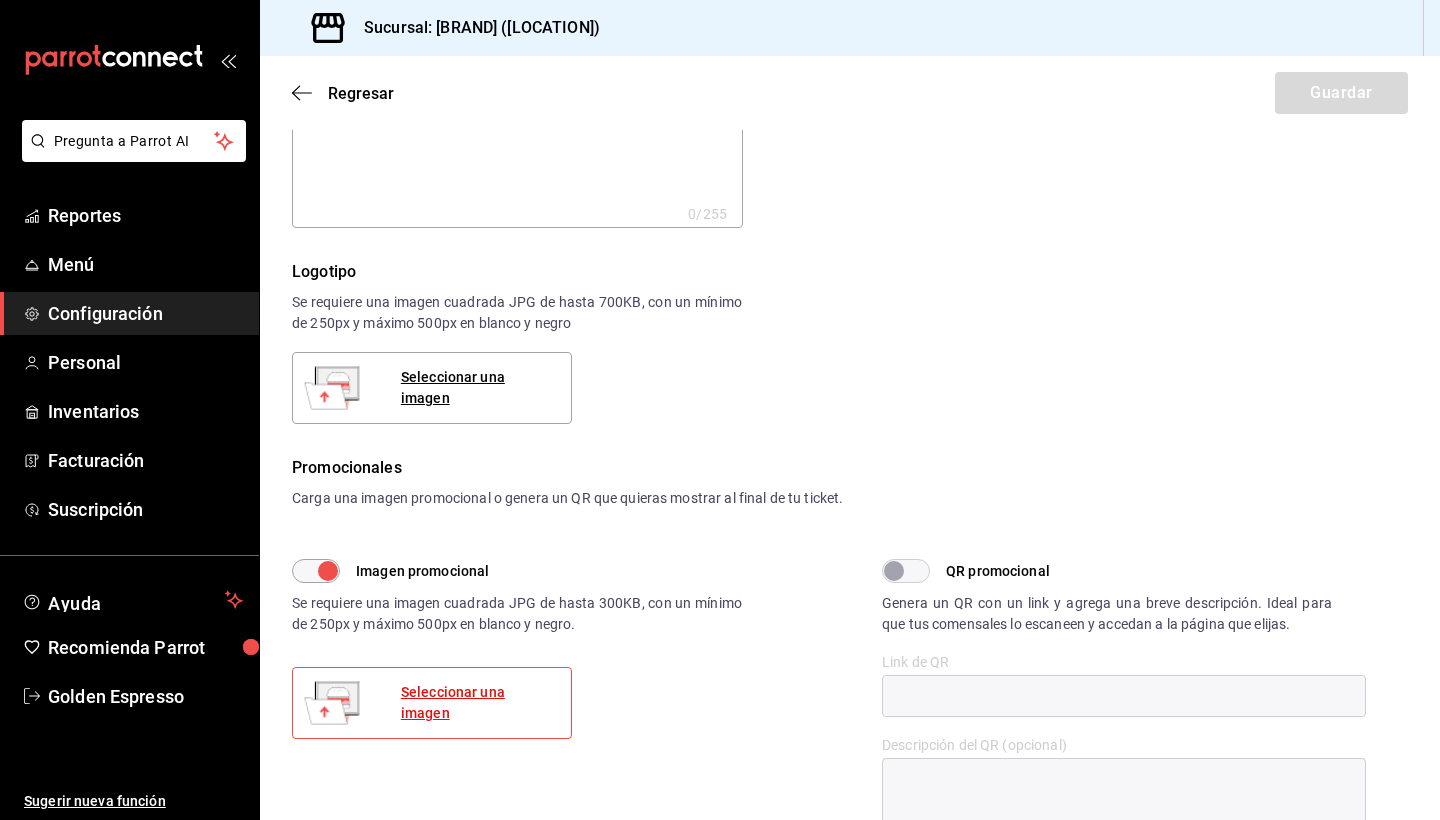 click on "Seleccionar una imagen" at bounding box center (478, 703) 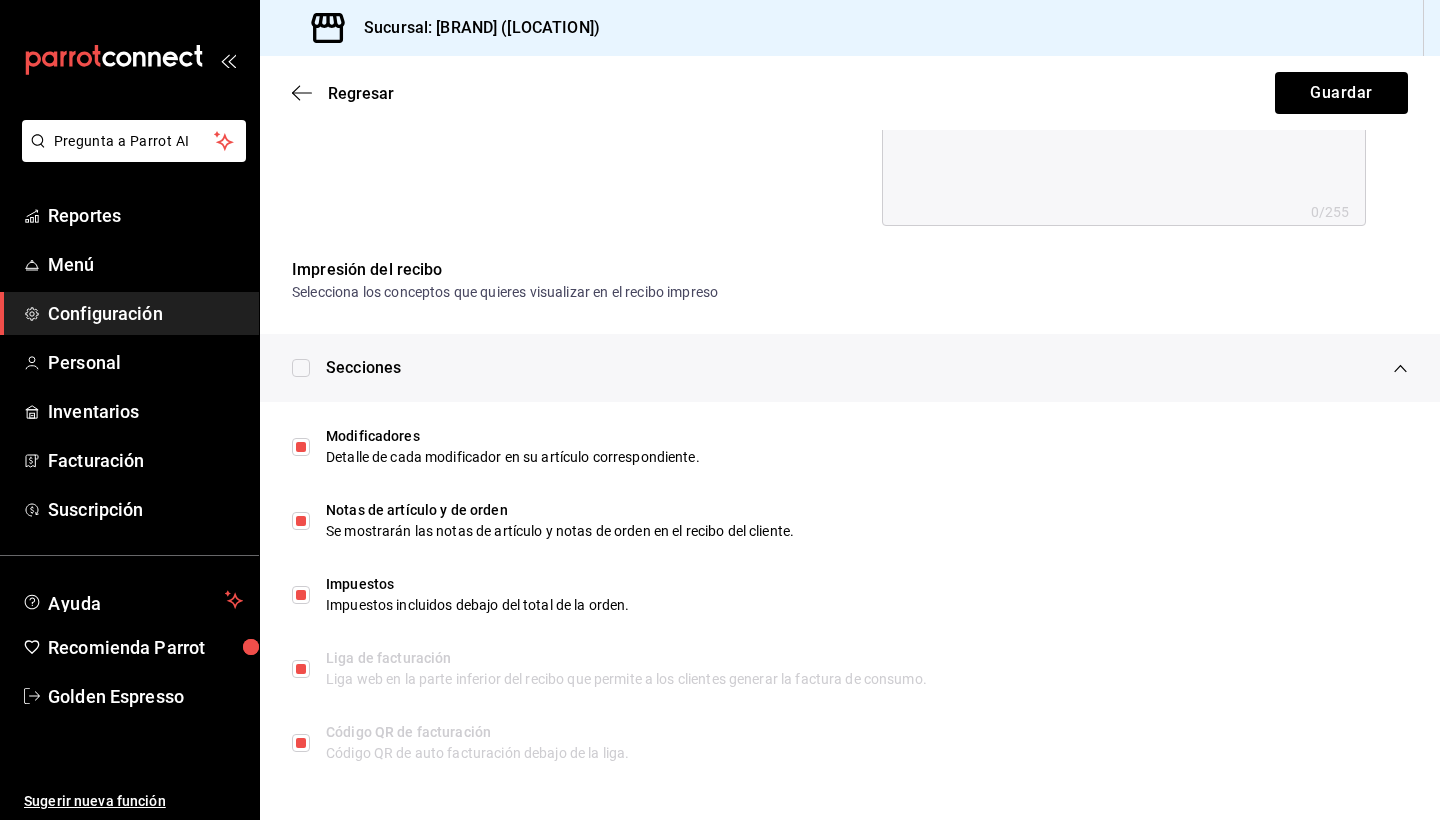 scroll, scrollTop: 868, scrollLeft: 0, axis: vertical 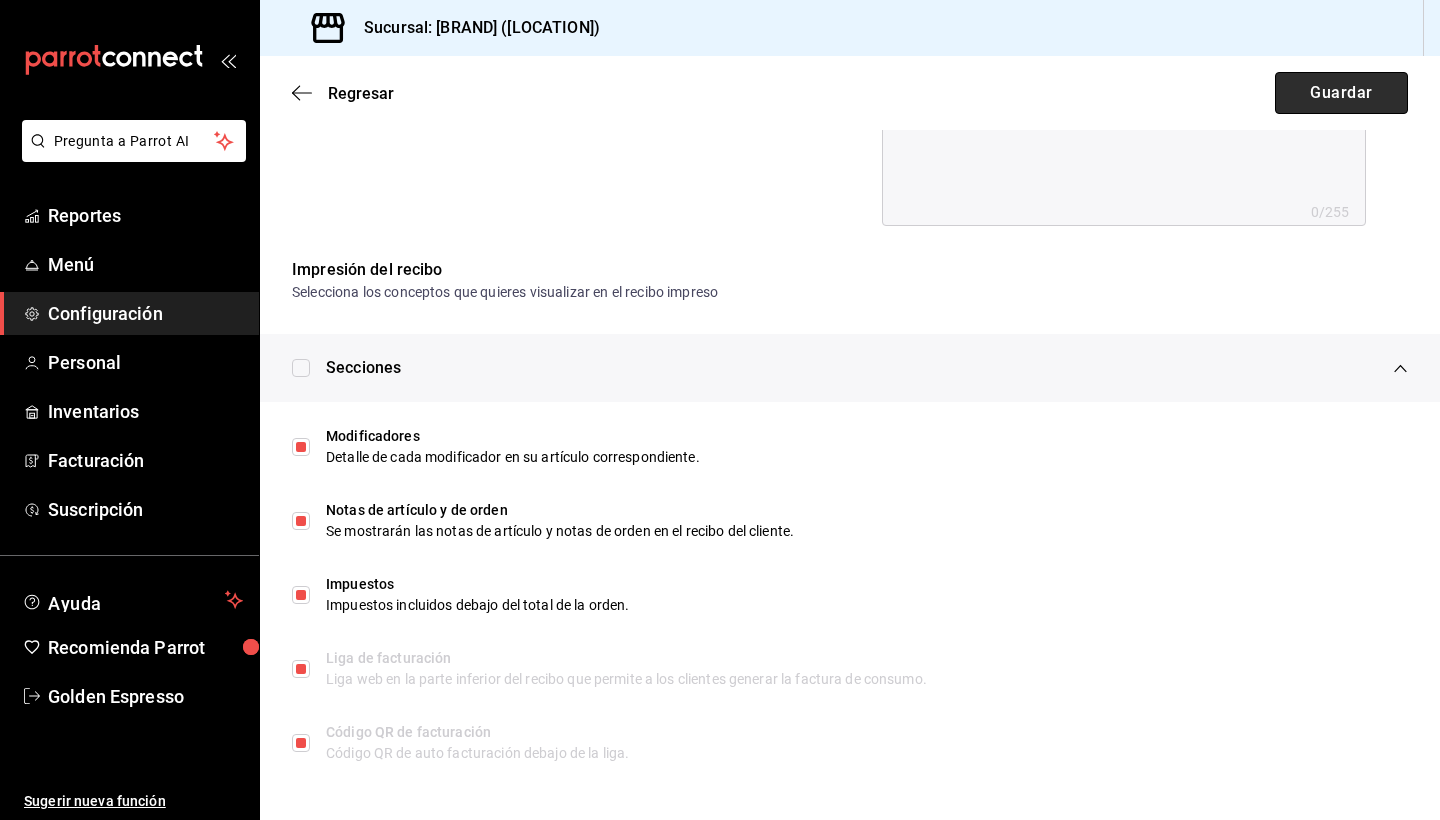 click on "Guardar" at bounding box center [1341, 93] 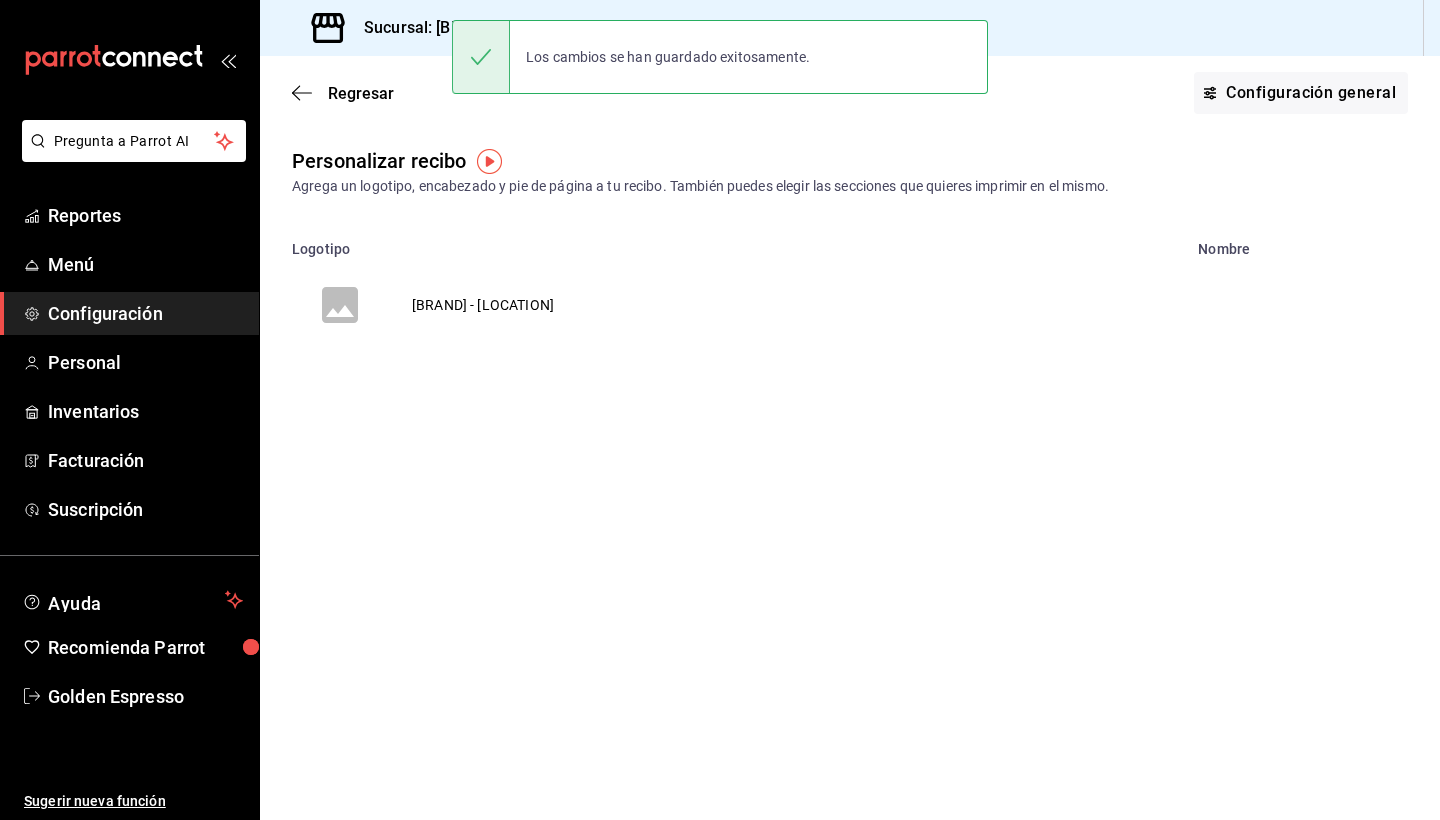 scroll, scrollTop: 0, scrollLeft: 0, axis: both 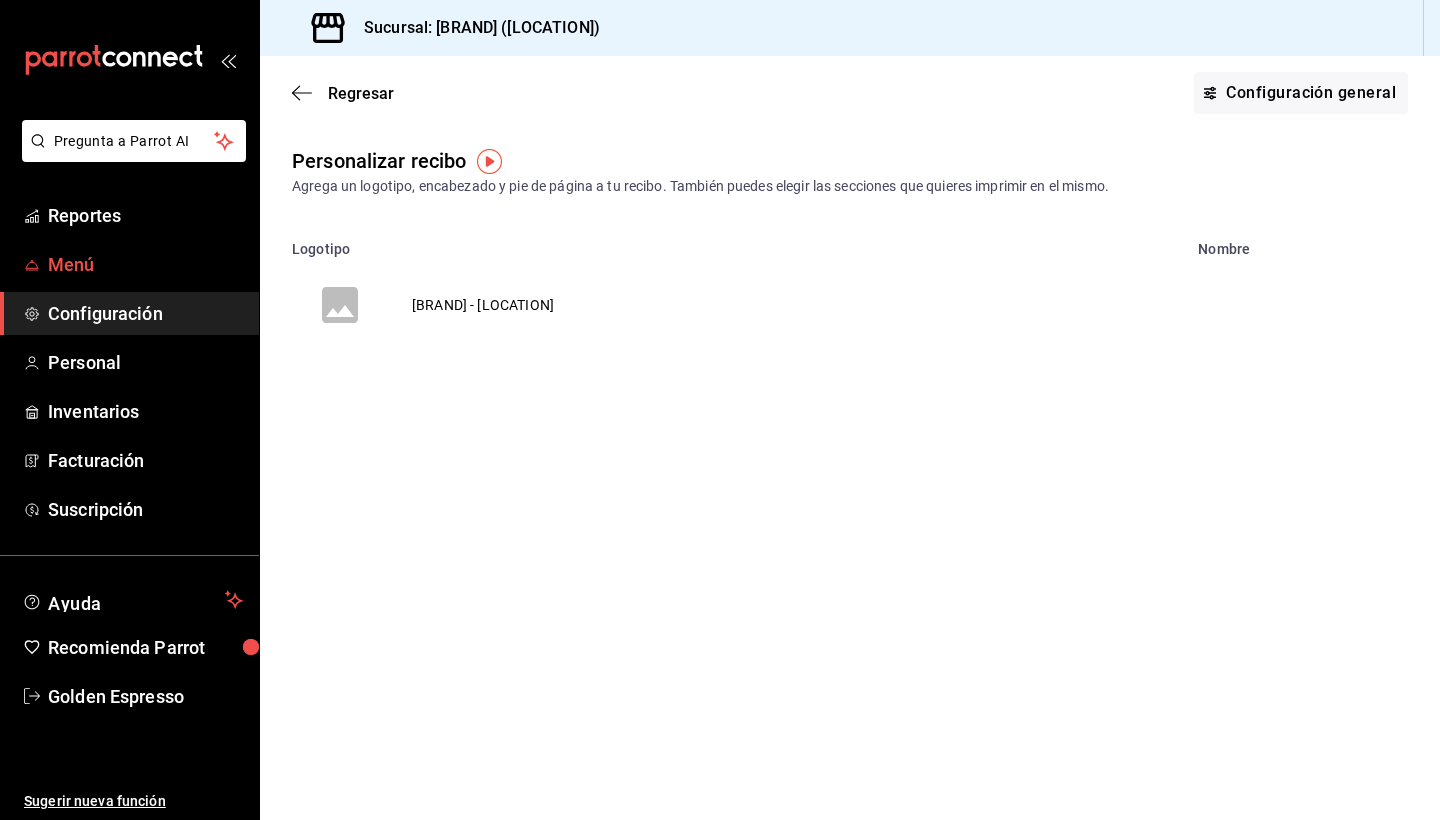 click on "Menú" at bounding box center (145, 264) 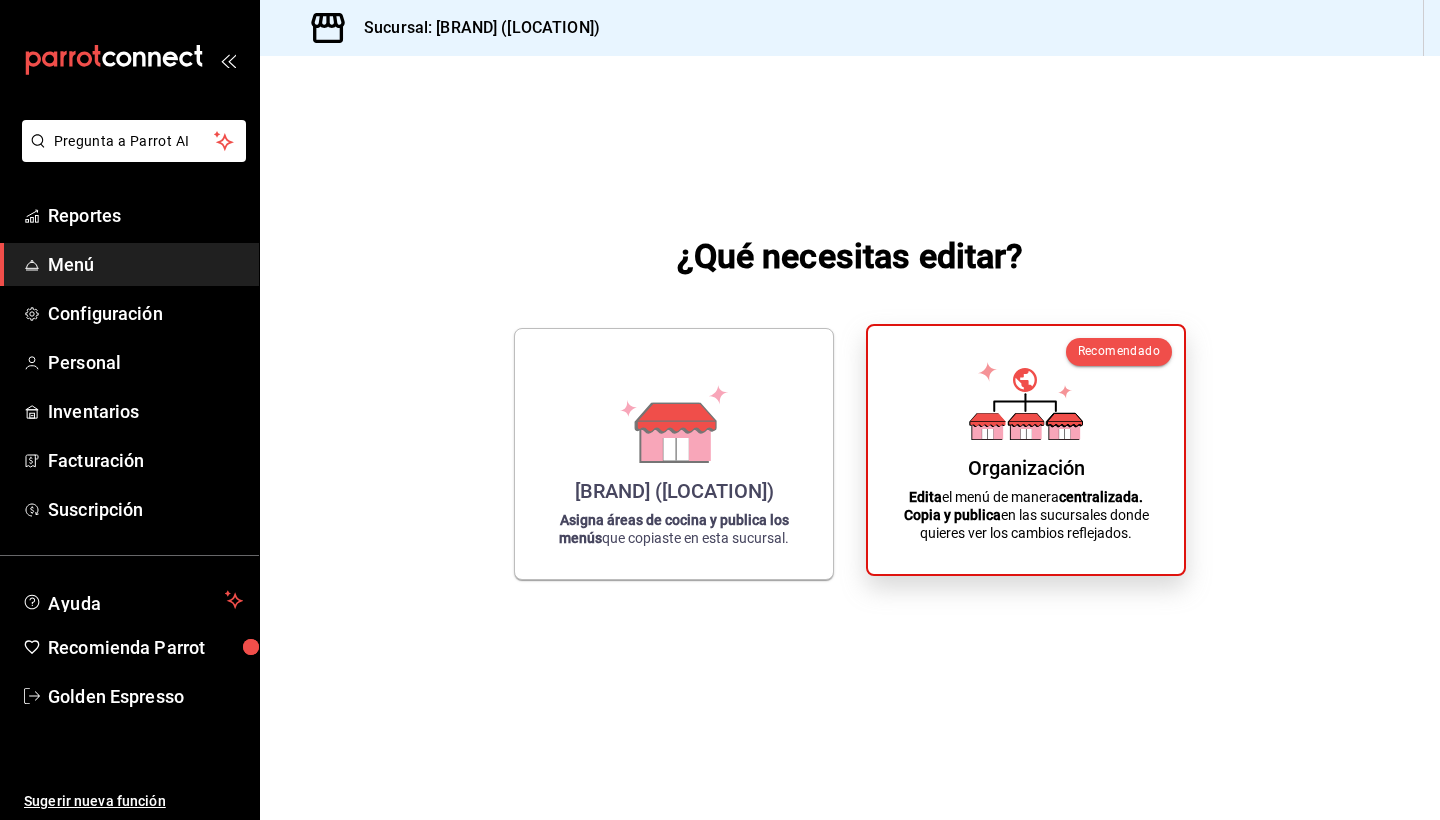 click on "Organización" at bounding box center (1026, 468) 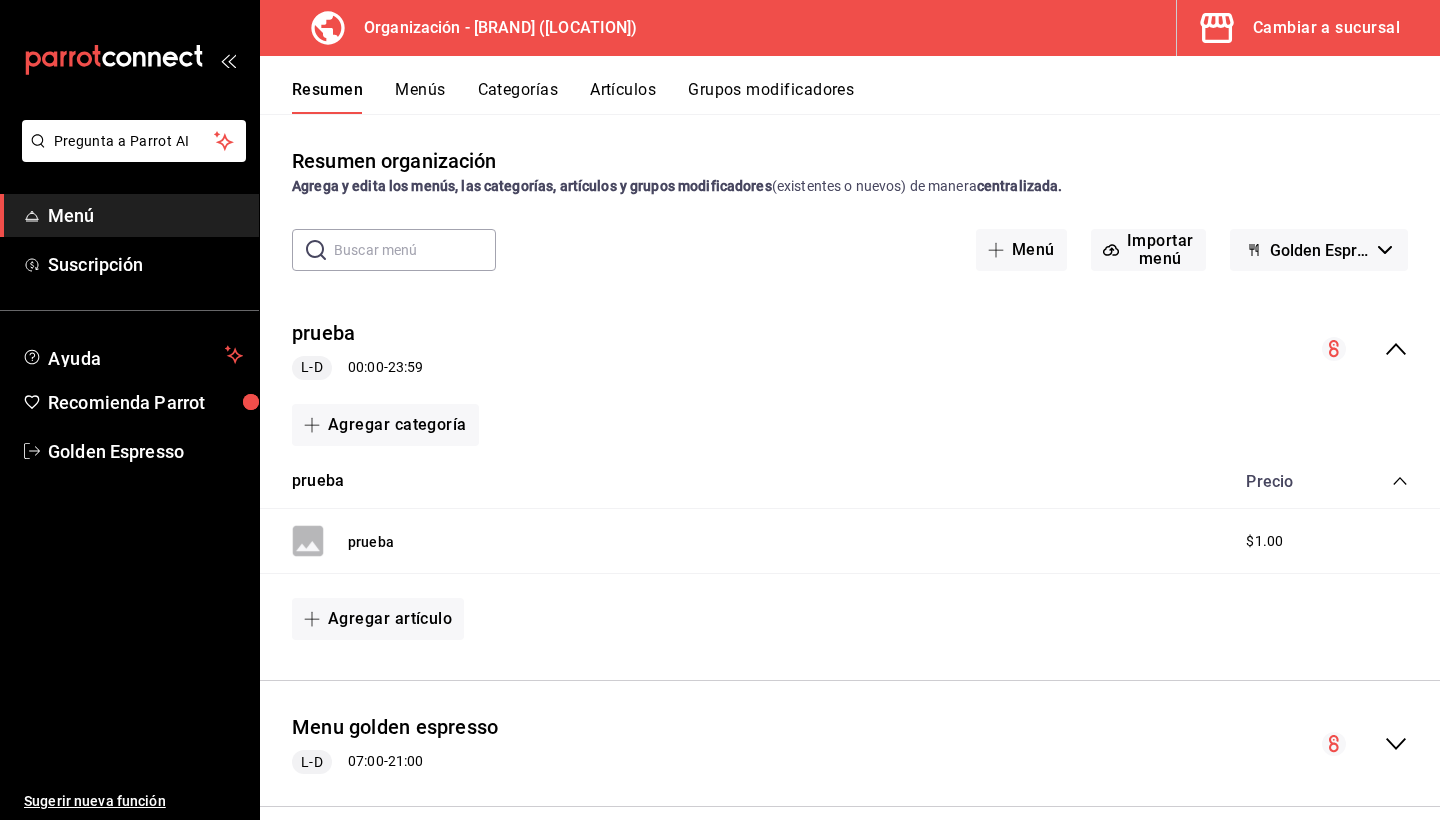 scroll, scrollTop: 0, scrollLeft: 0, axis: both 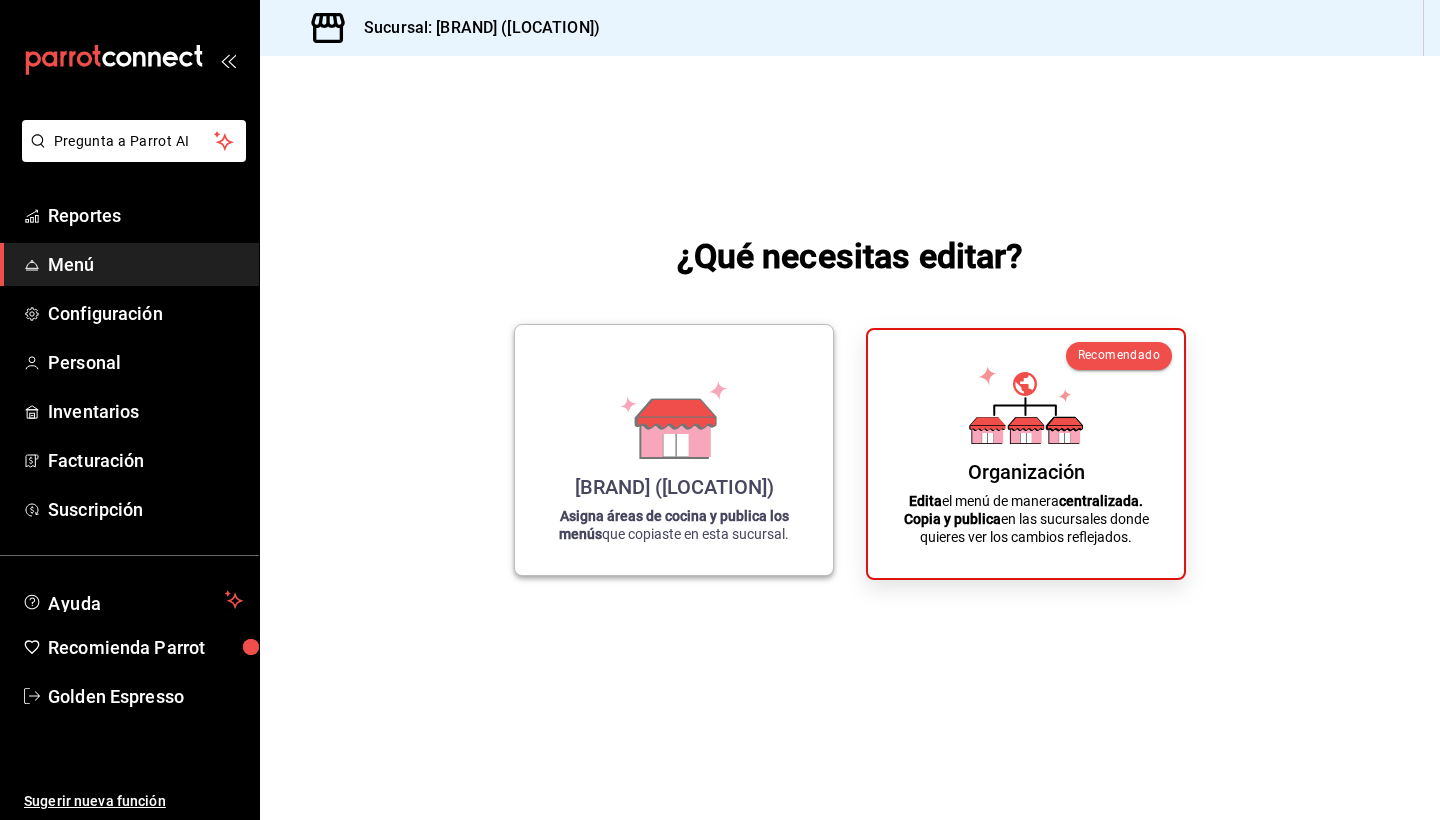 click on "[BRAND] ([LOCATION]) Asigna áreas de cocina y publica los menús  que copiaste en esta sucursal." at bounding box center (674, 450) 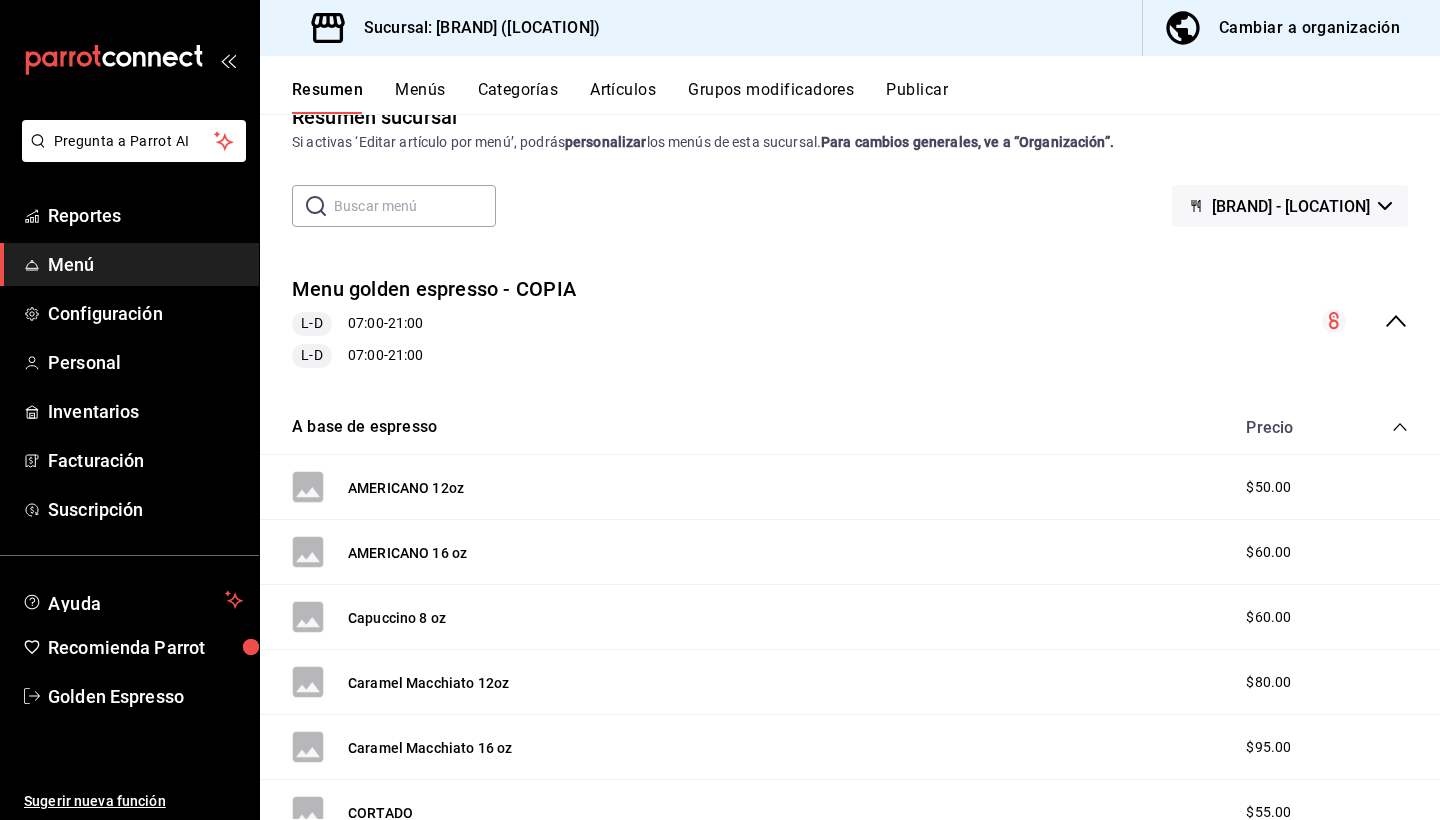 scroll, scrollTop: 43, scrollLeft: 0, axis: vertical 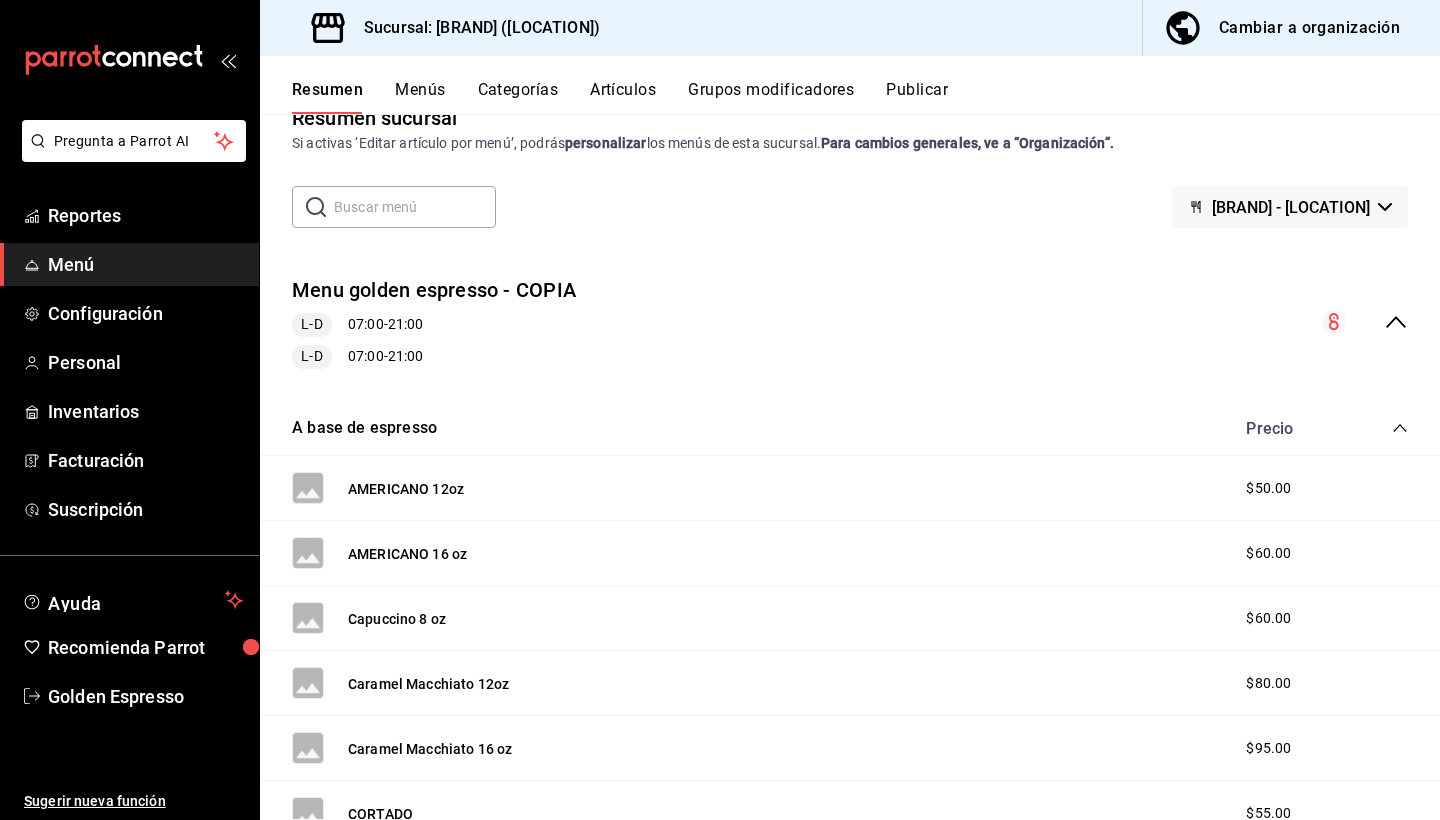 click at bounding box center [415, 207] 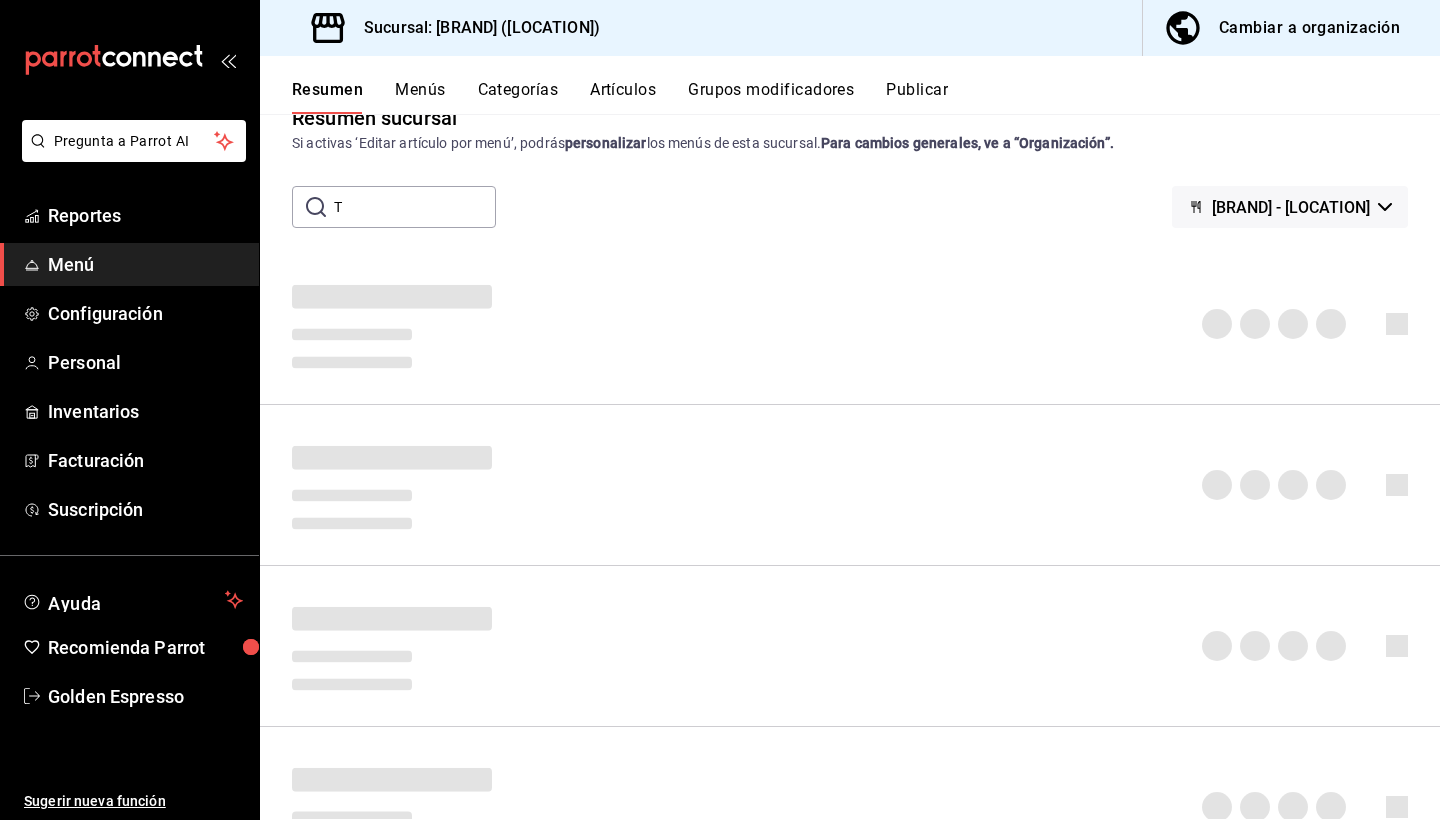 scroll, scrollTop: 0, scrollLeft: 0, axis: both 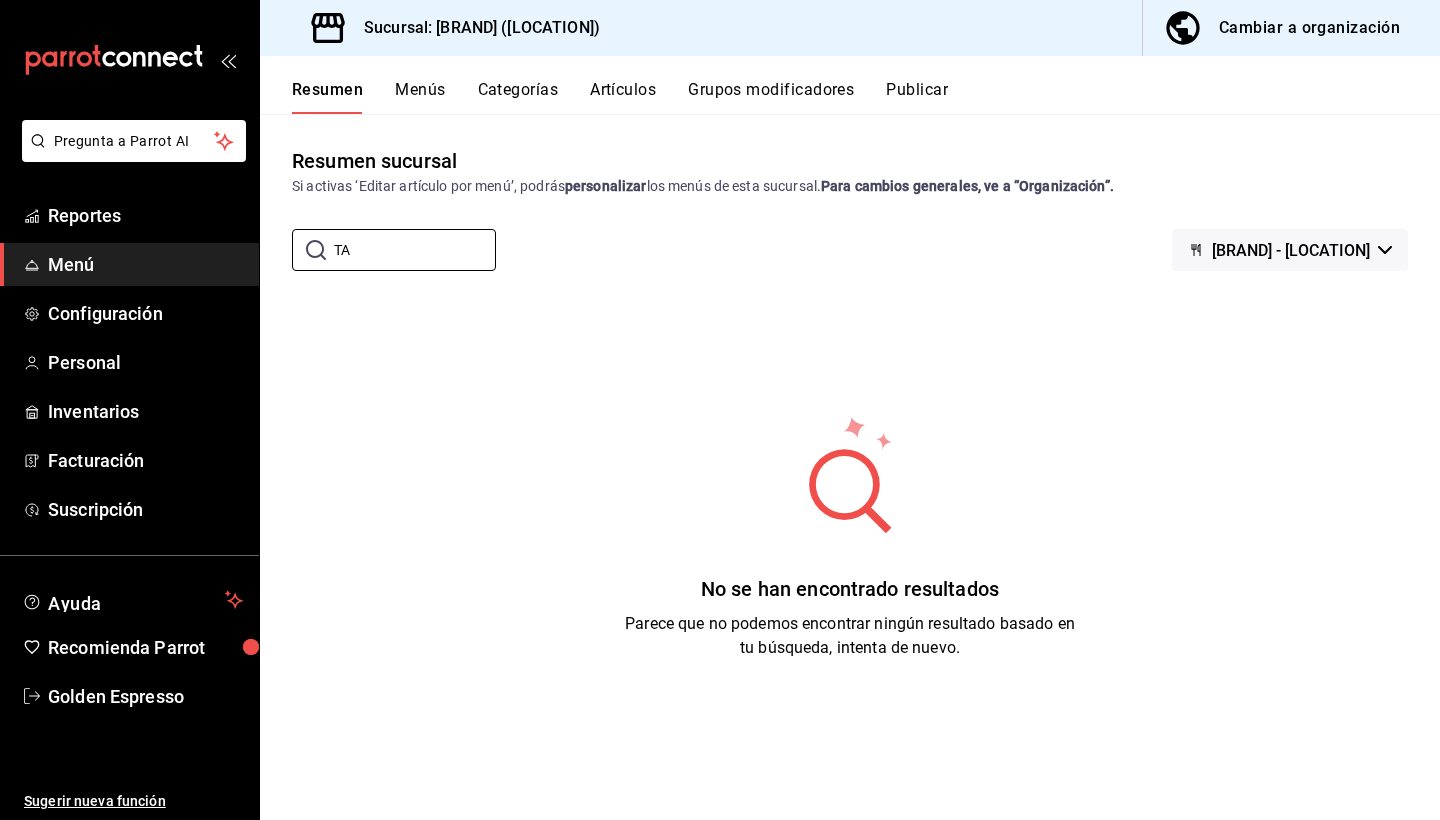 type on "T" 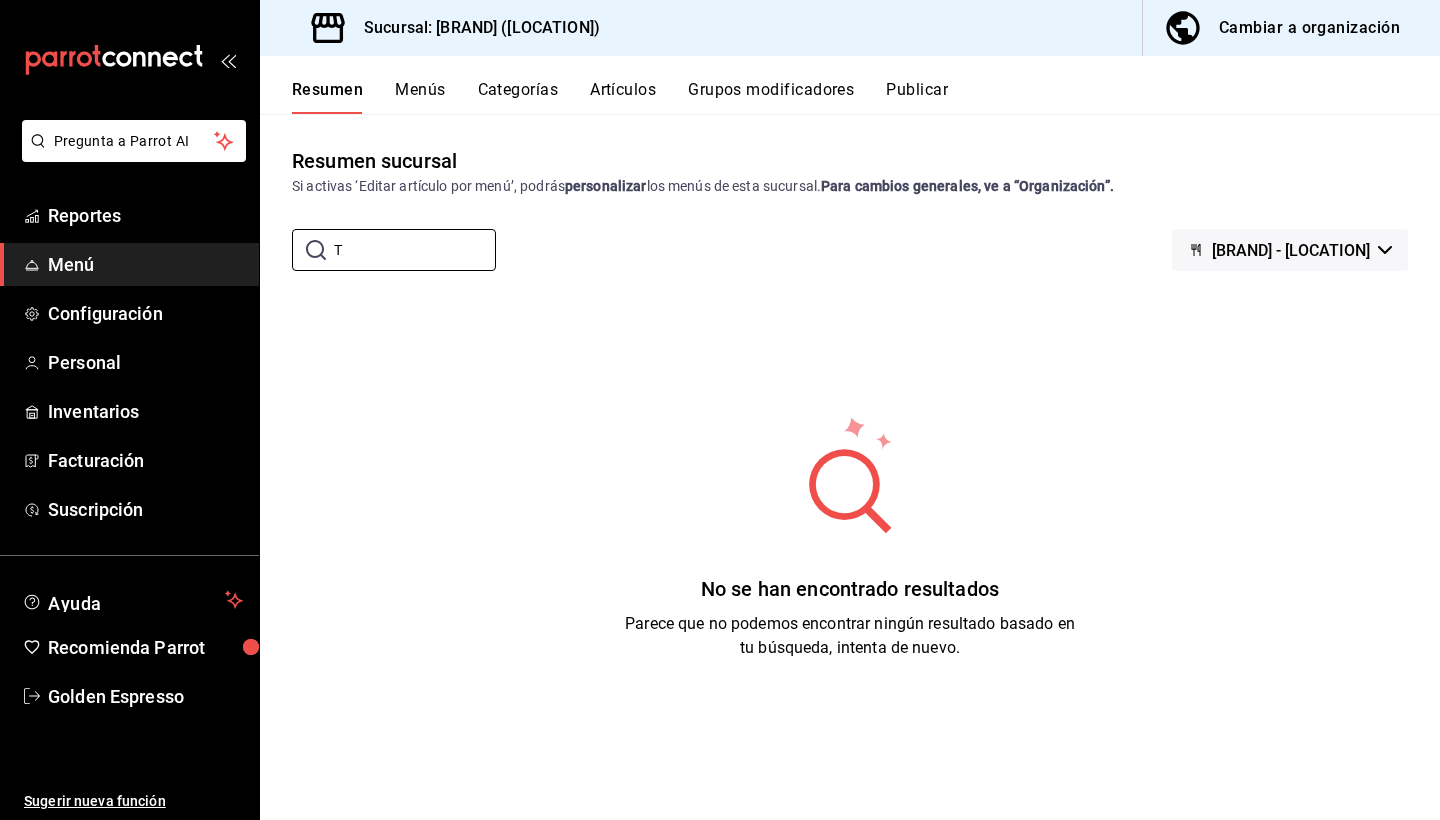 type 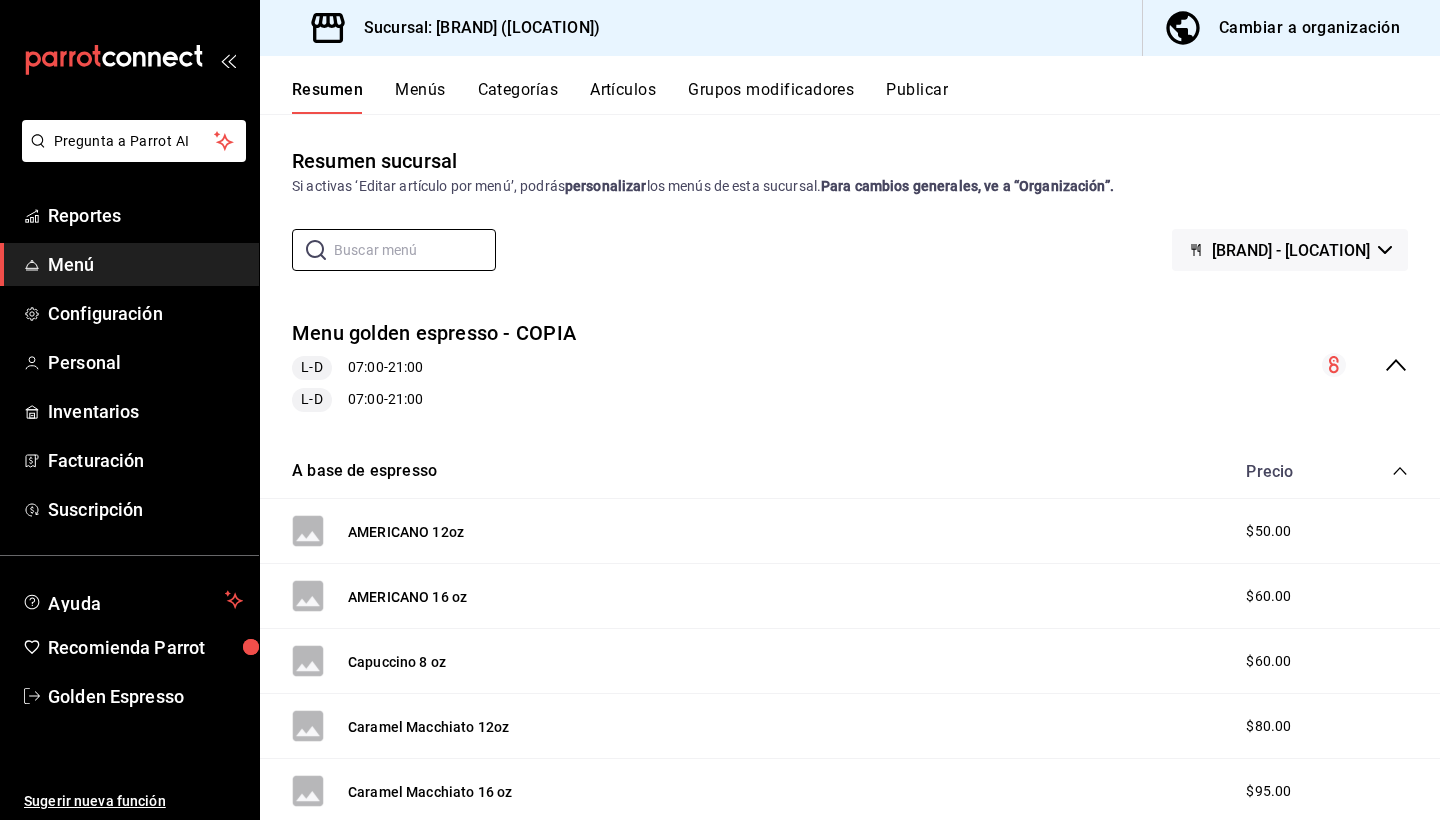scroll, scrollTop: 0, scrollLeft: 0, axis: both 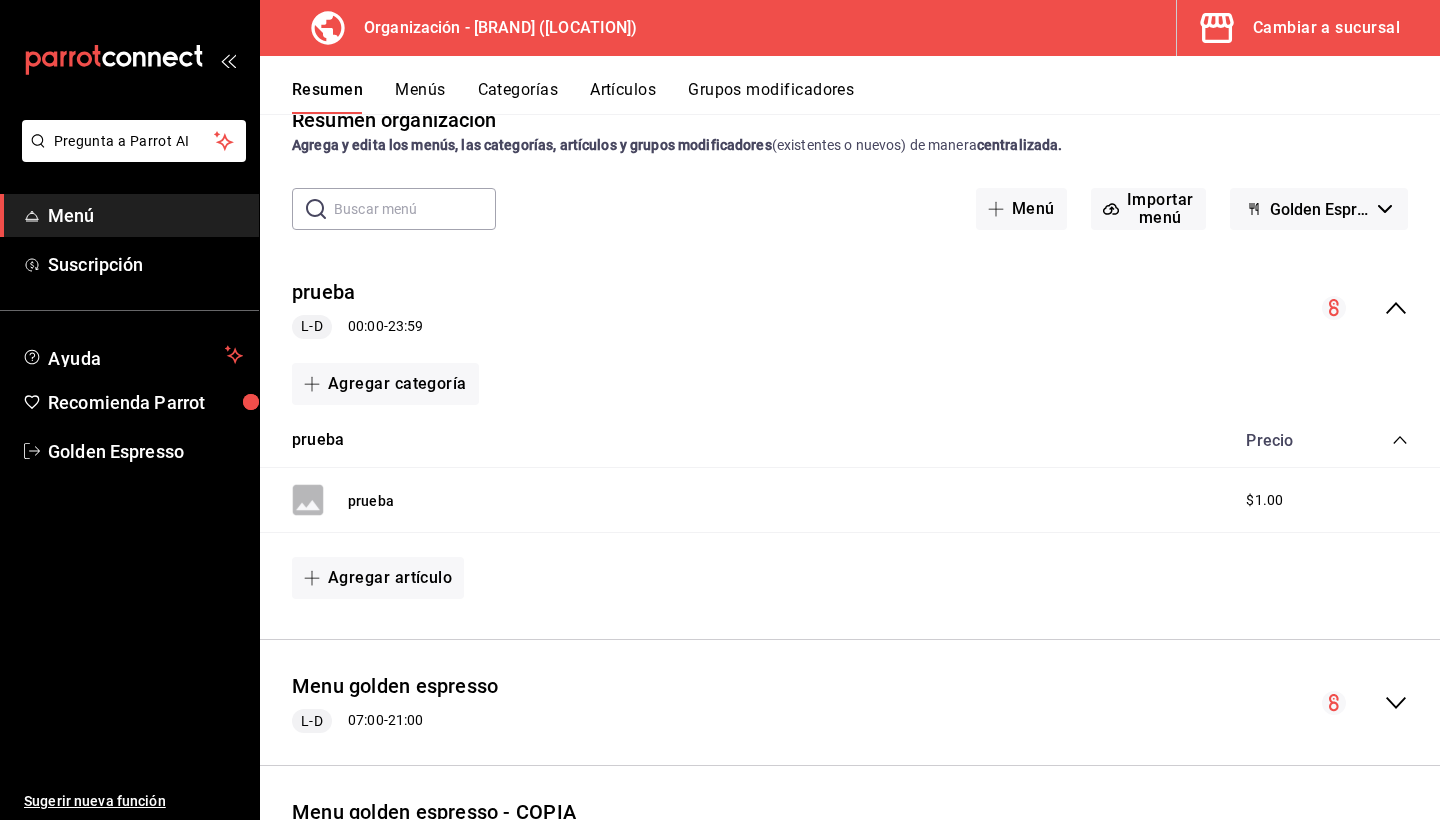 click on "Resumen Menús Categorías Artículos Grupos modificadores" at bounding box center [850, 85] 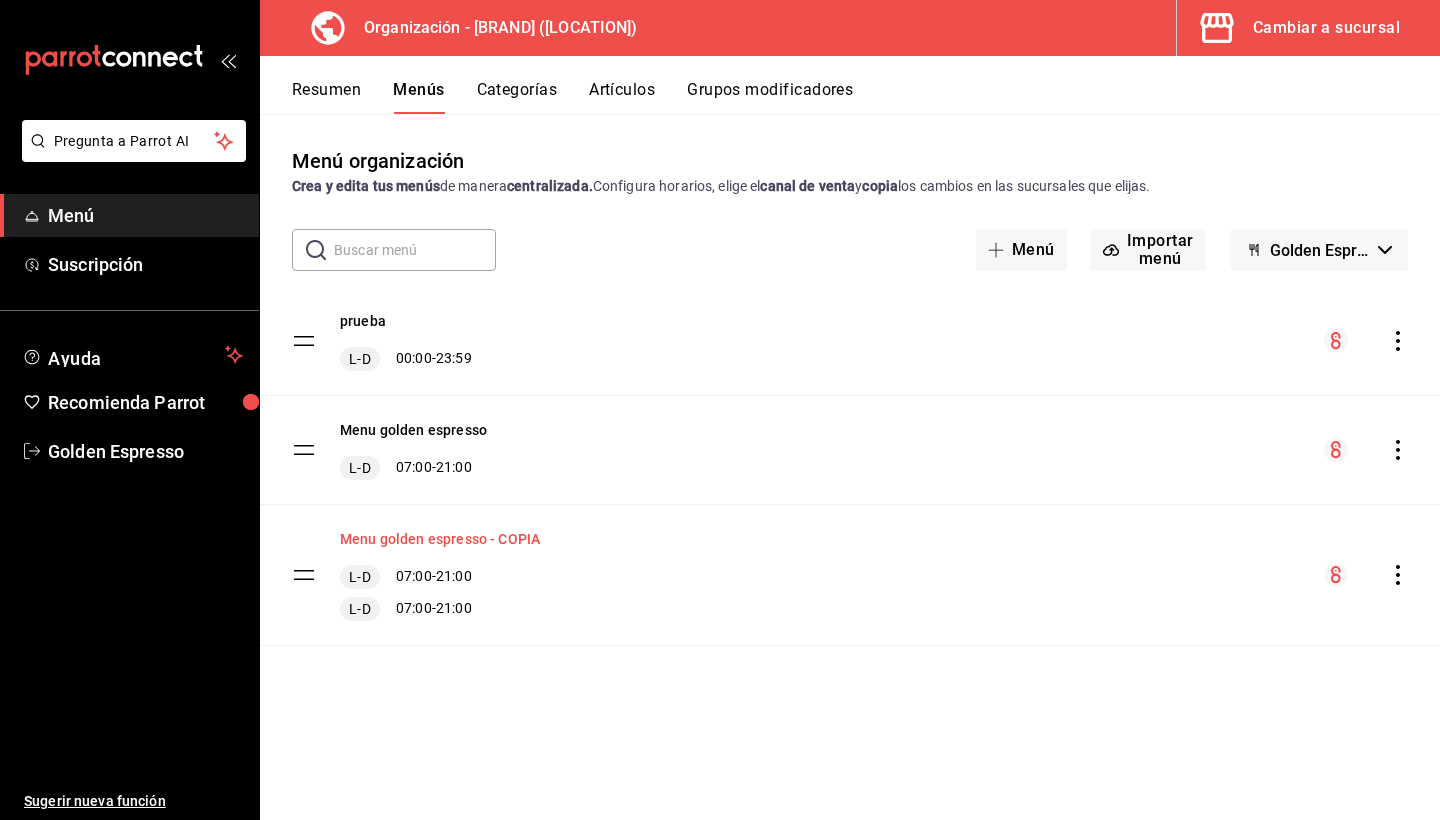 click on "Menu golden espresso - COPIA" at bounding box center [440, 539] 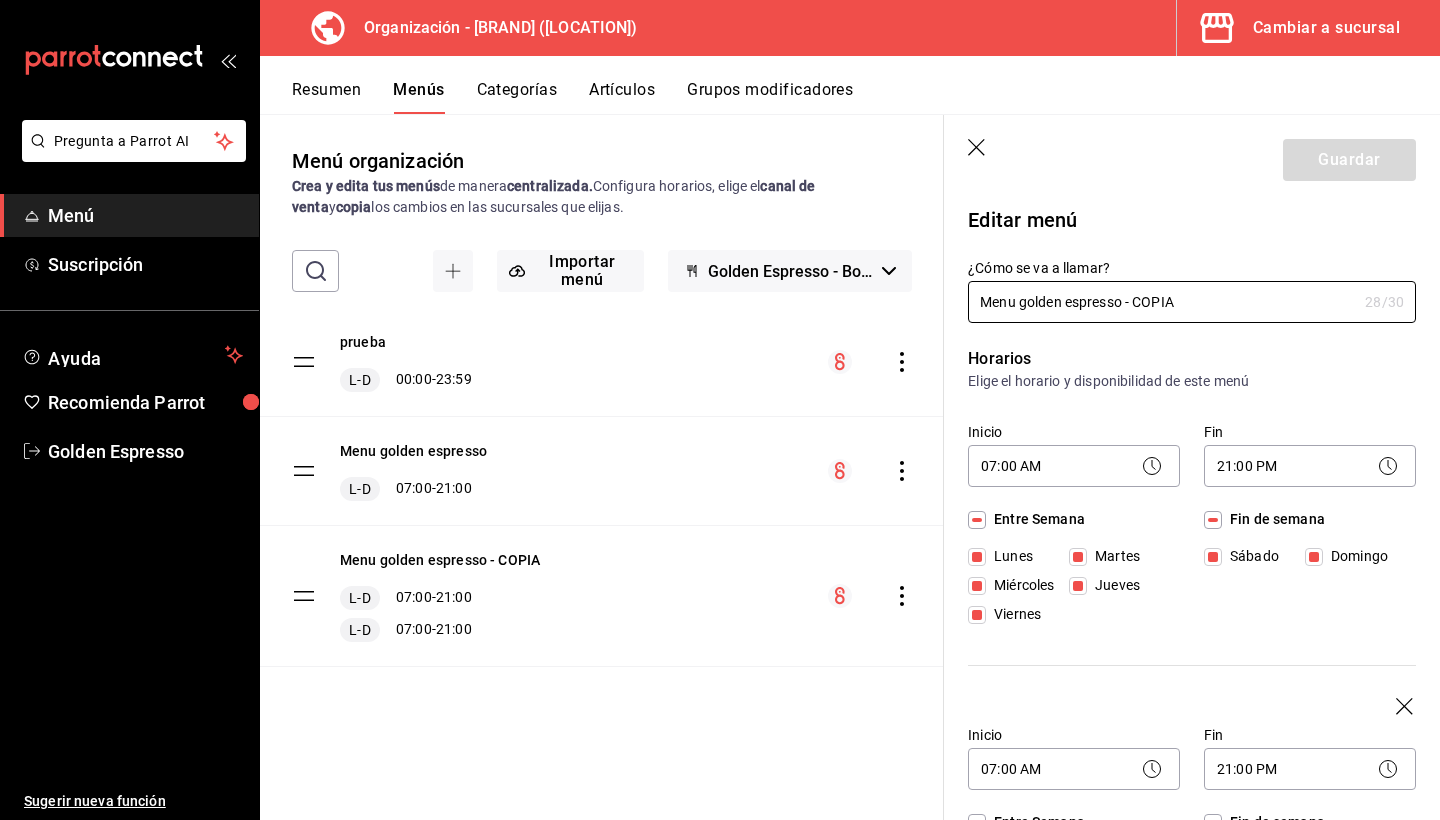 scroll, scrollTop: 0, scrollLeft: 0, axis: both 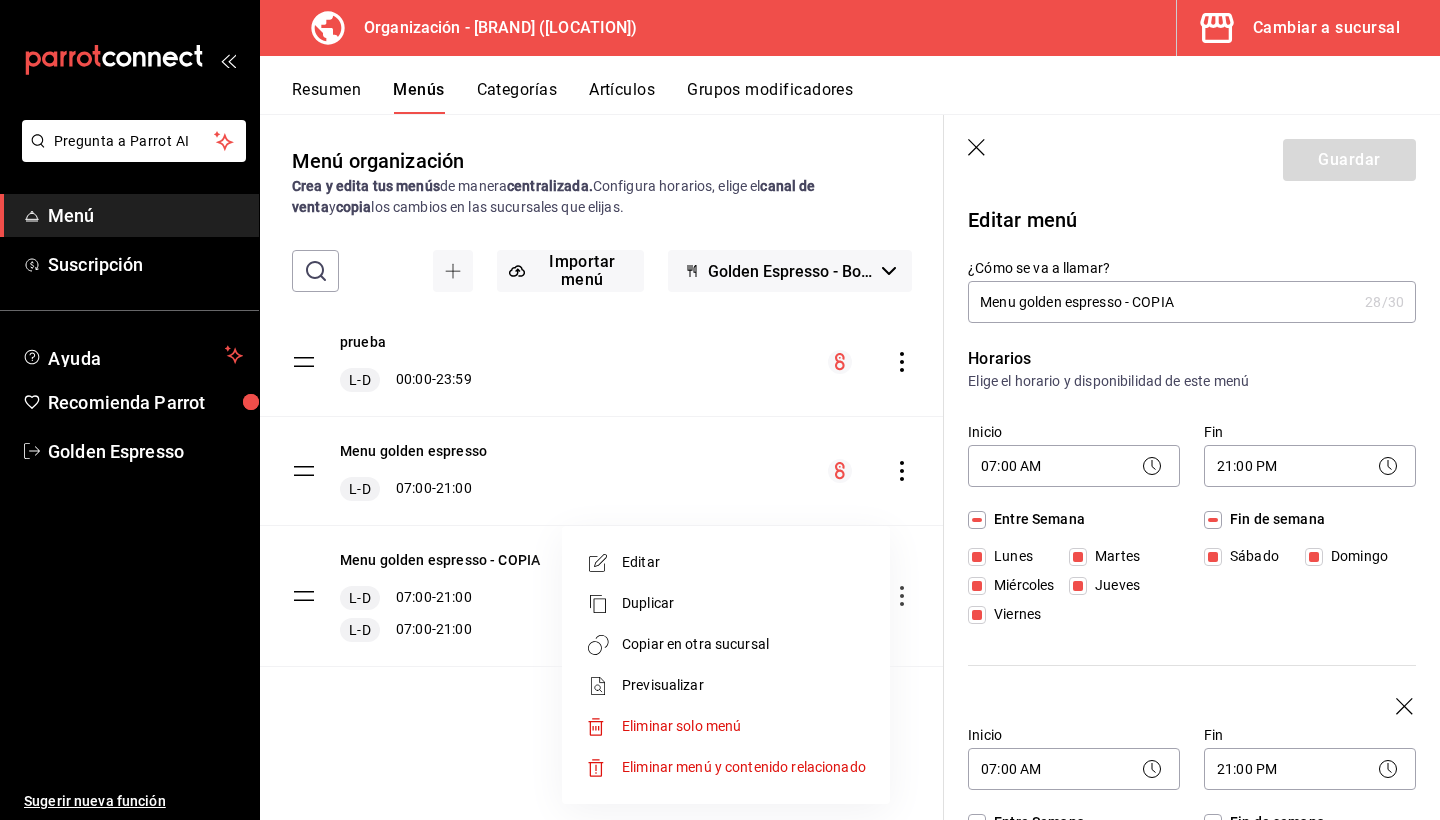 click on "Copiar en otra sucursal" at bounding box center [744, 644] 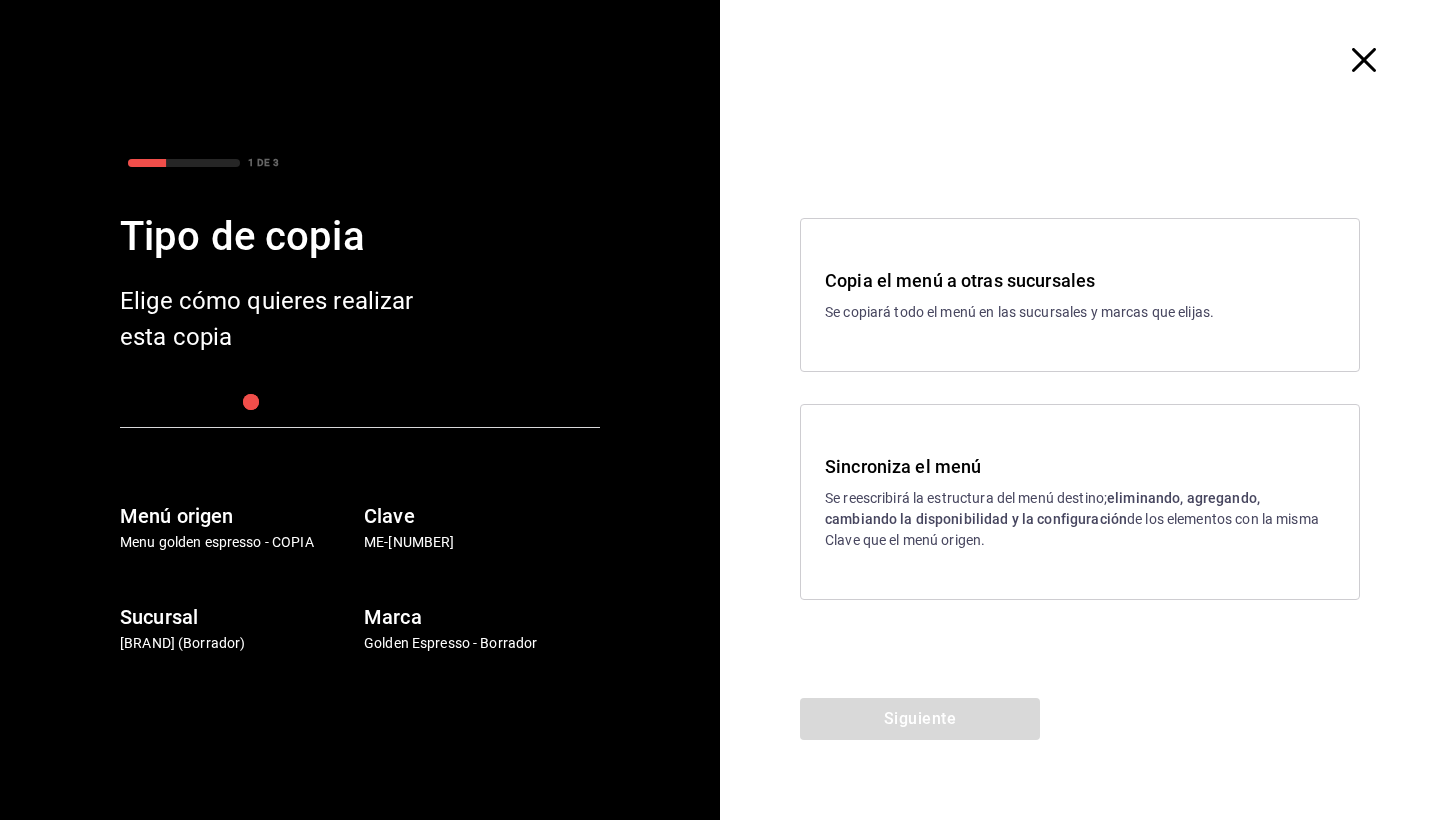 click on "eliminando, agregando, cambiando la disponibilidad y la configuración" at bounding box center (1042, 508) 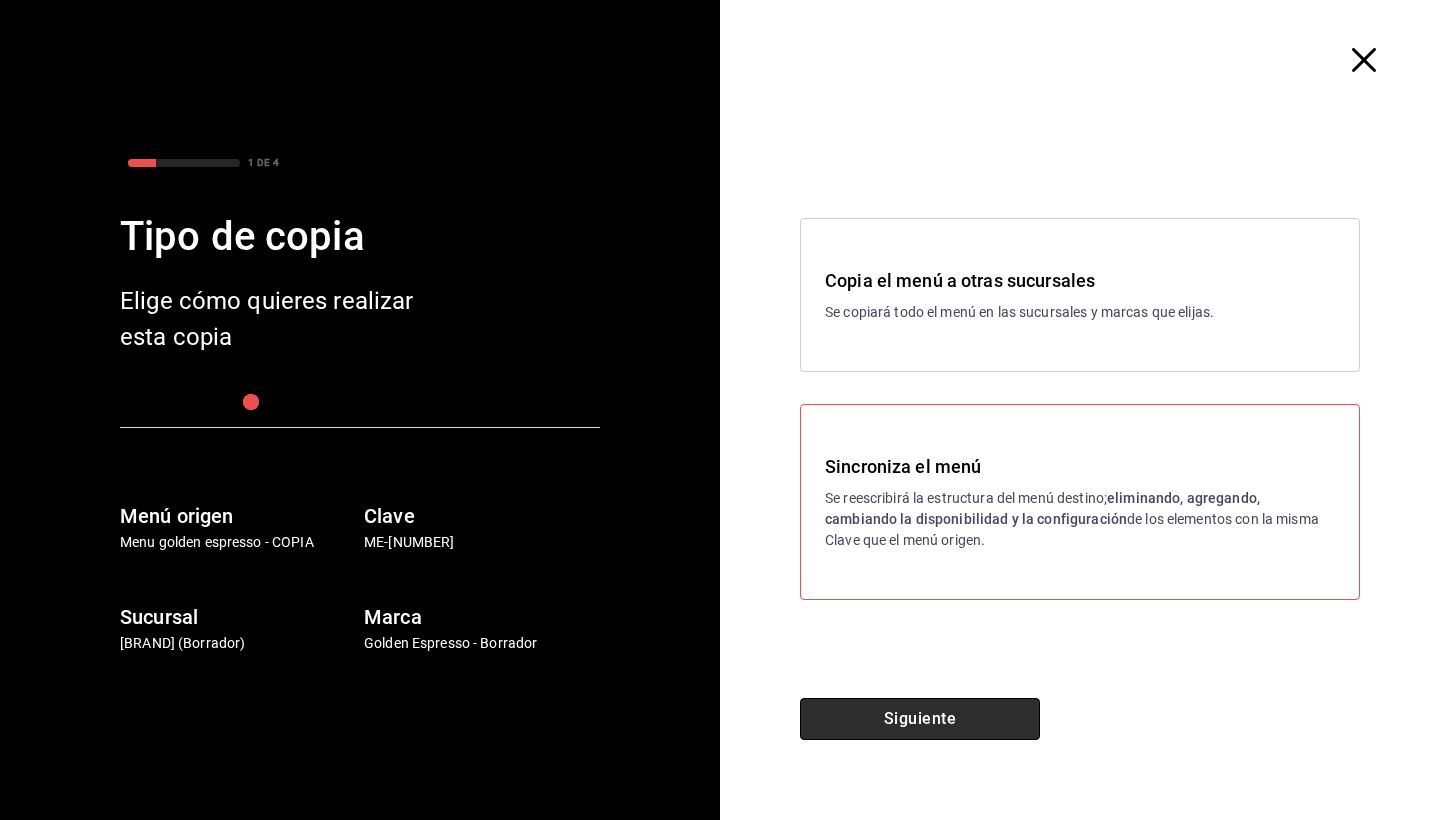 click on "Siguiente" at bounding box center [920, 719] 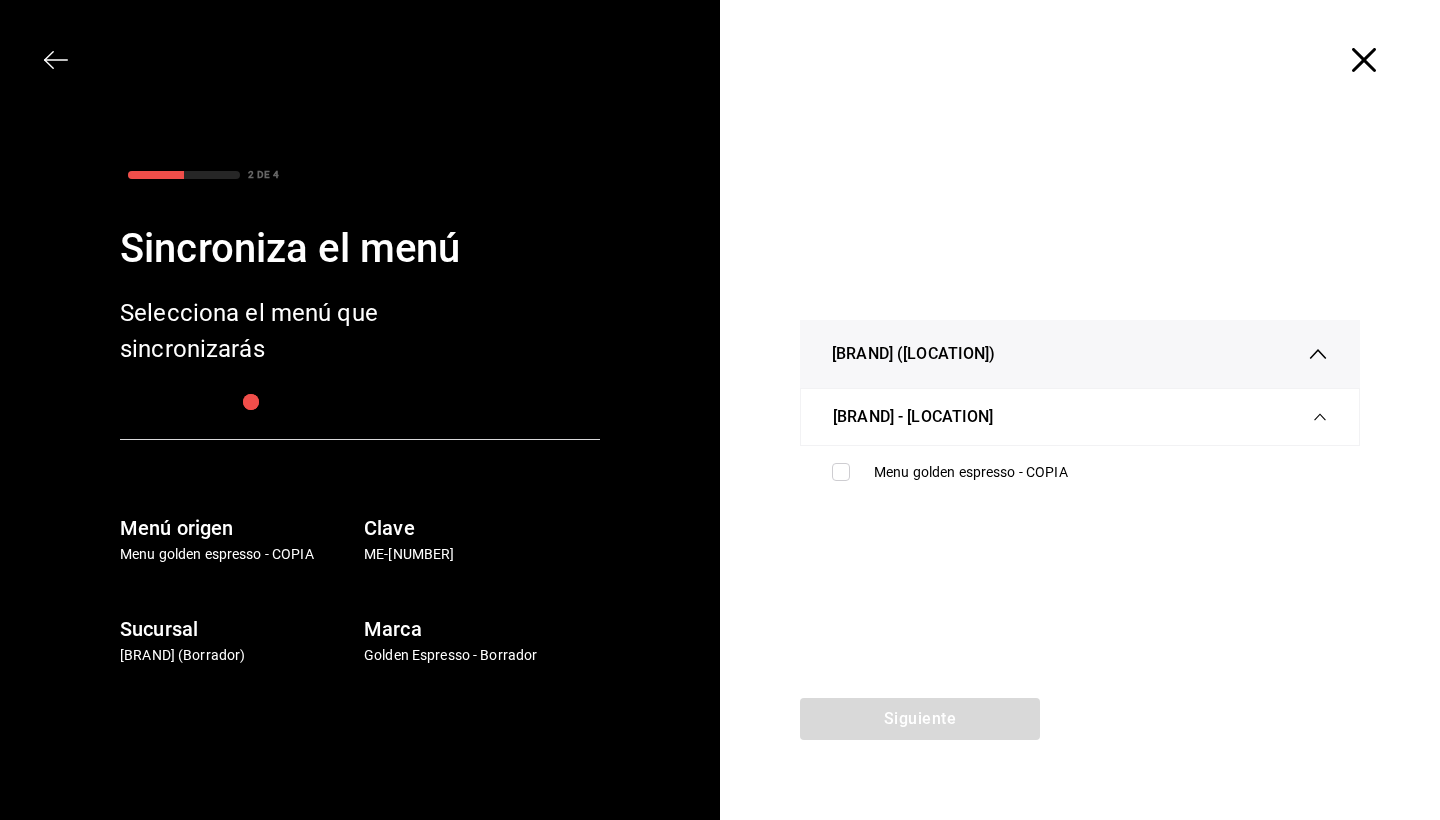 click 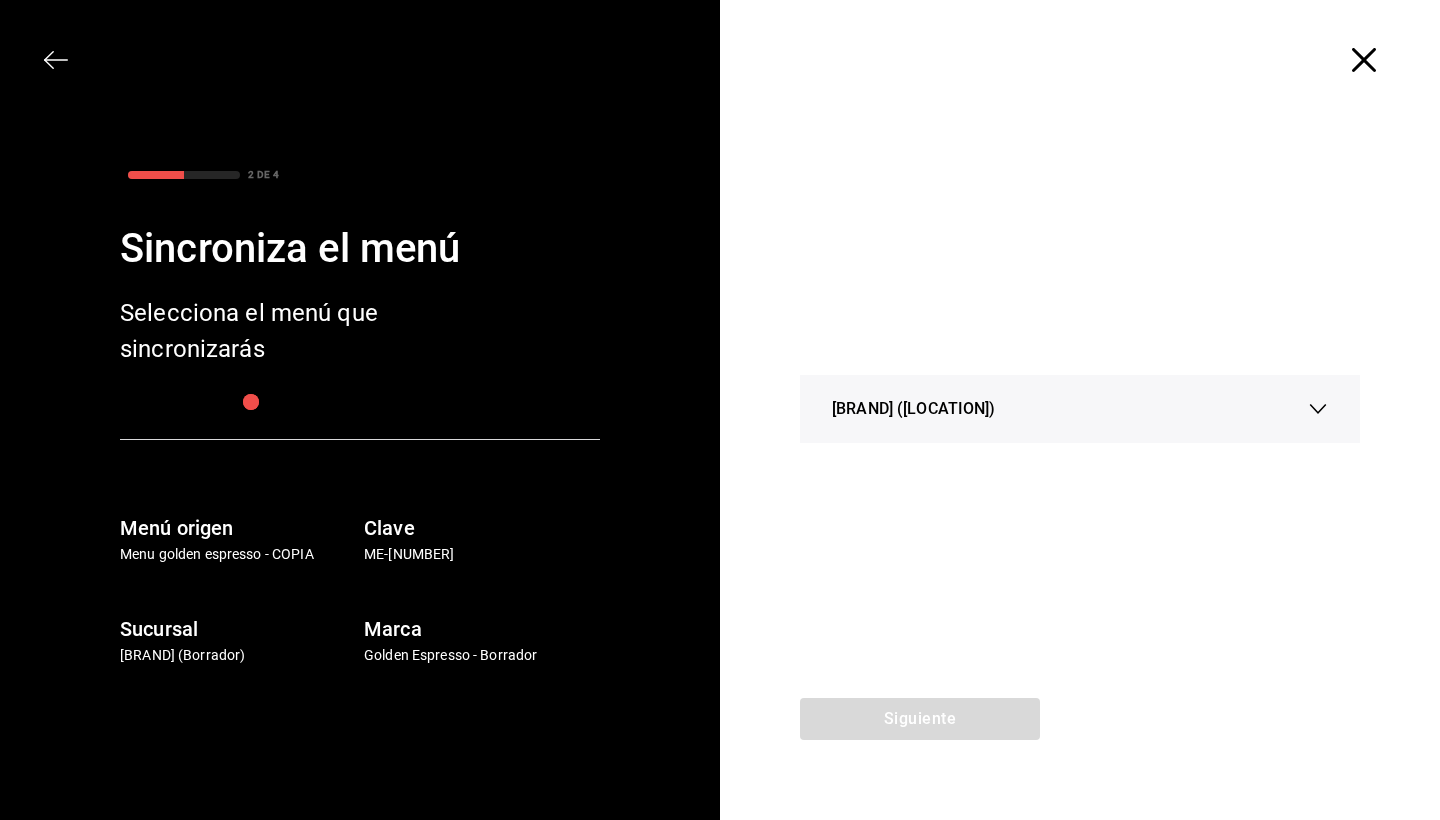 click 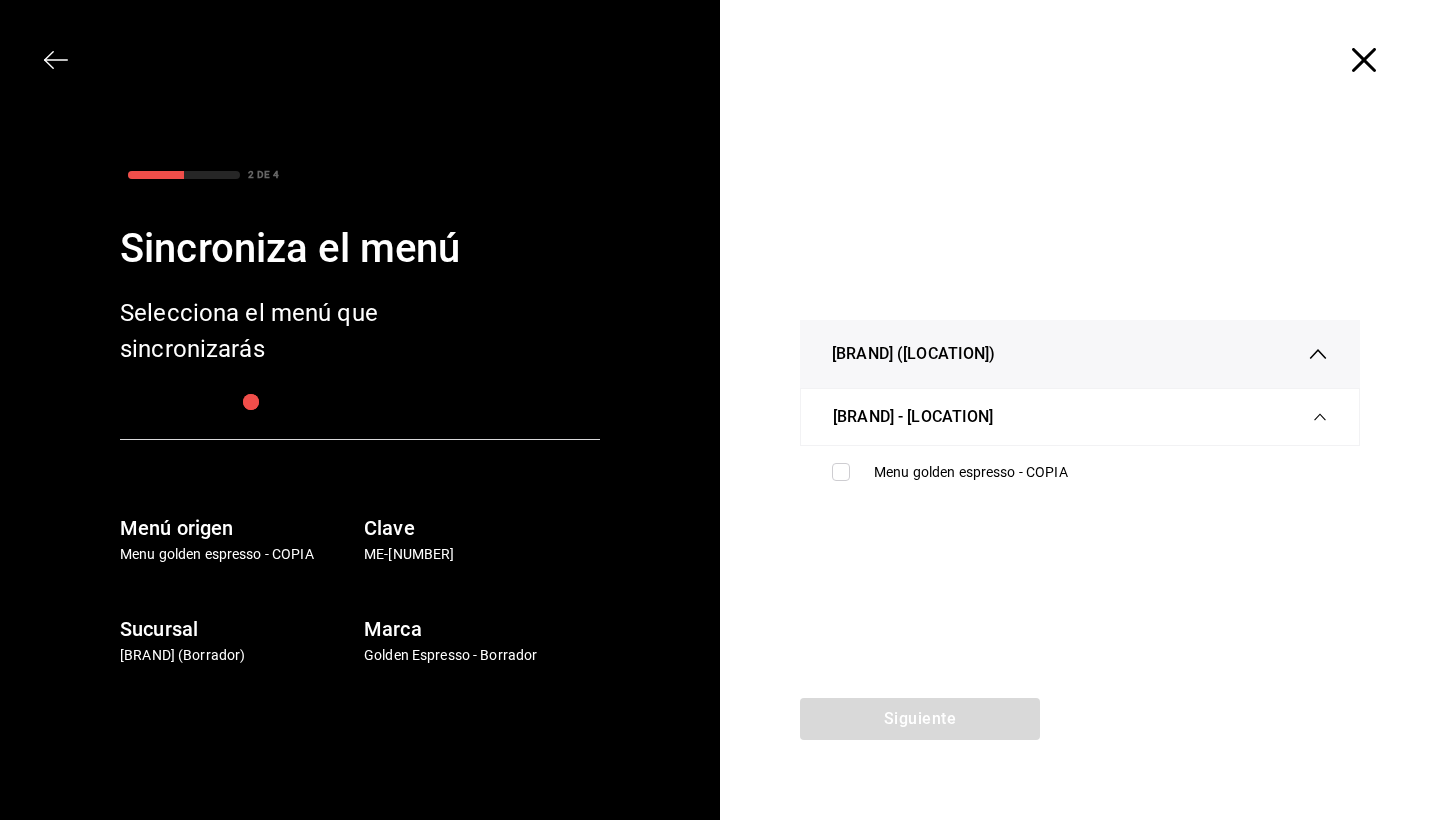 click on "[BRAND] - [LOCATION]" at bounding box center (1080, 417) 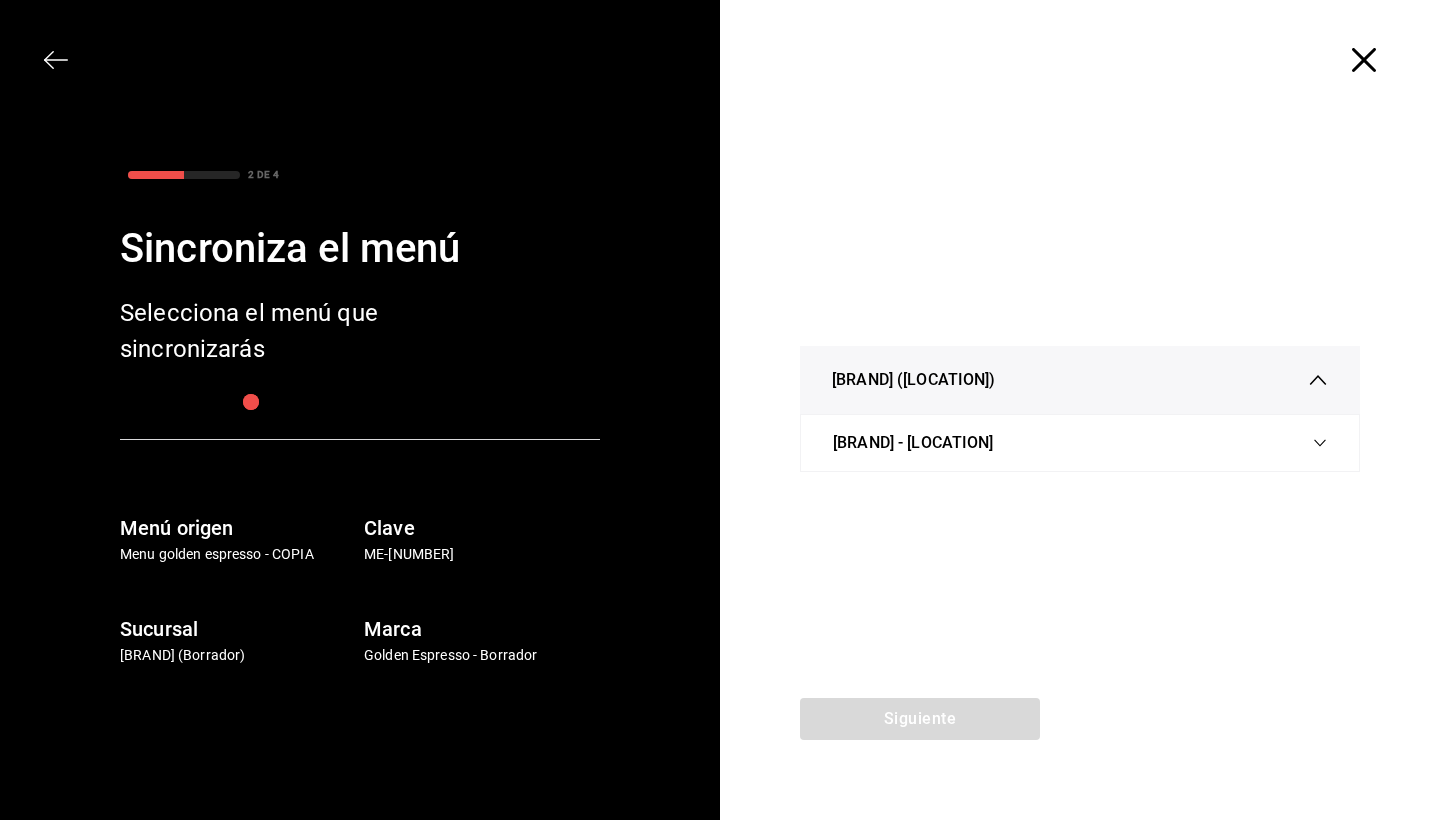 click on "[BRAND] - [LOCATION]" at bounding box center (1080, 443) 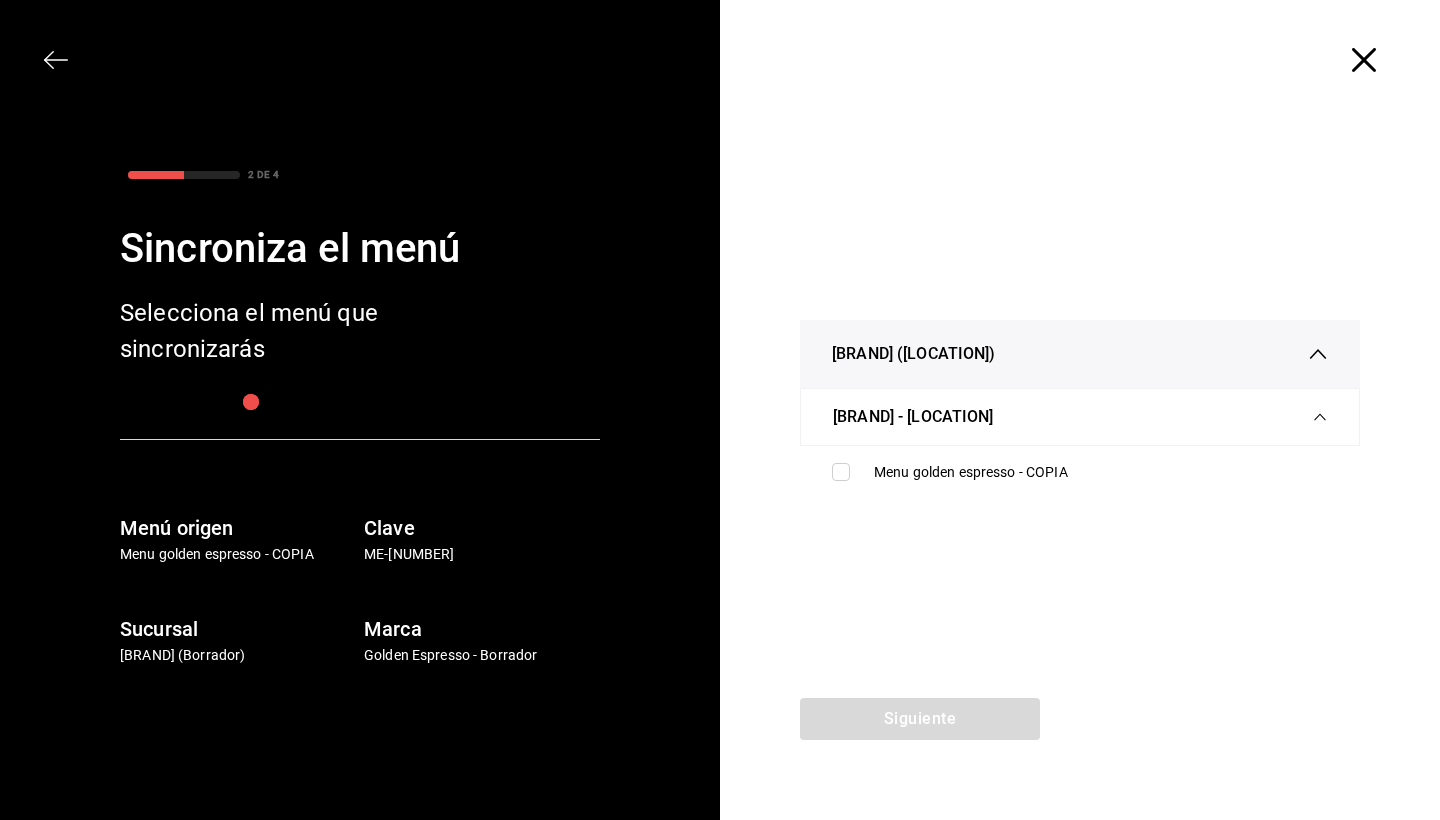 click on "[BRAND] ([LOCATION])" at bounding box center (914, 354) 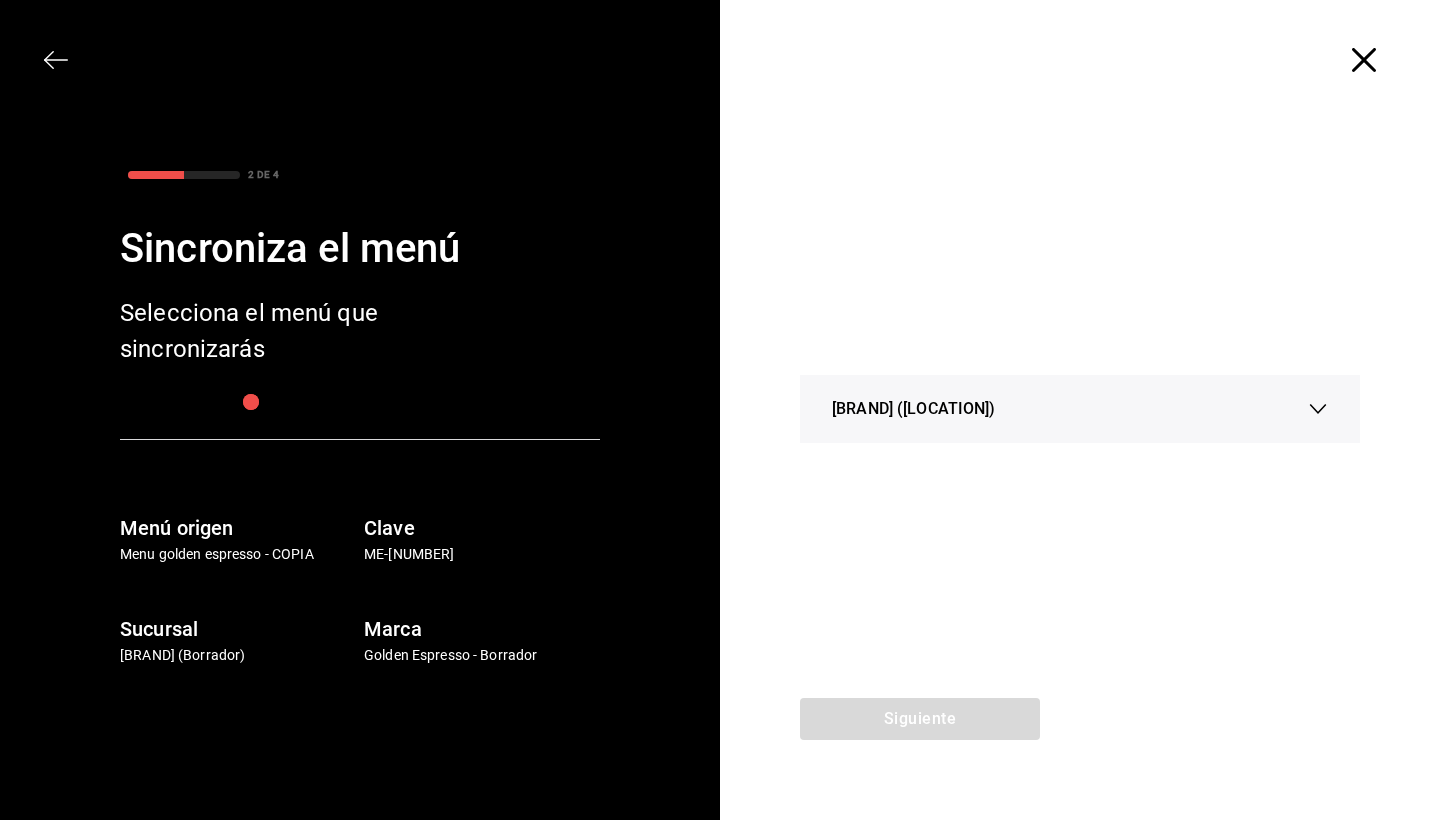 click on "[BRAND] ([LOCATION])" at bounding box center [914, 409] 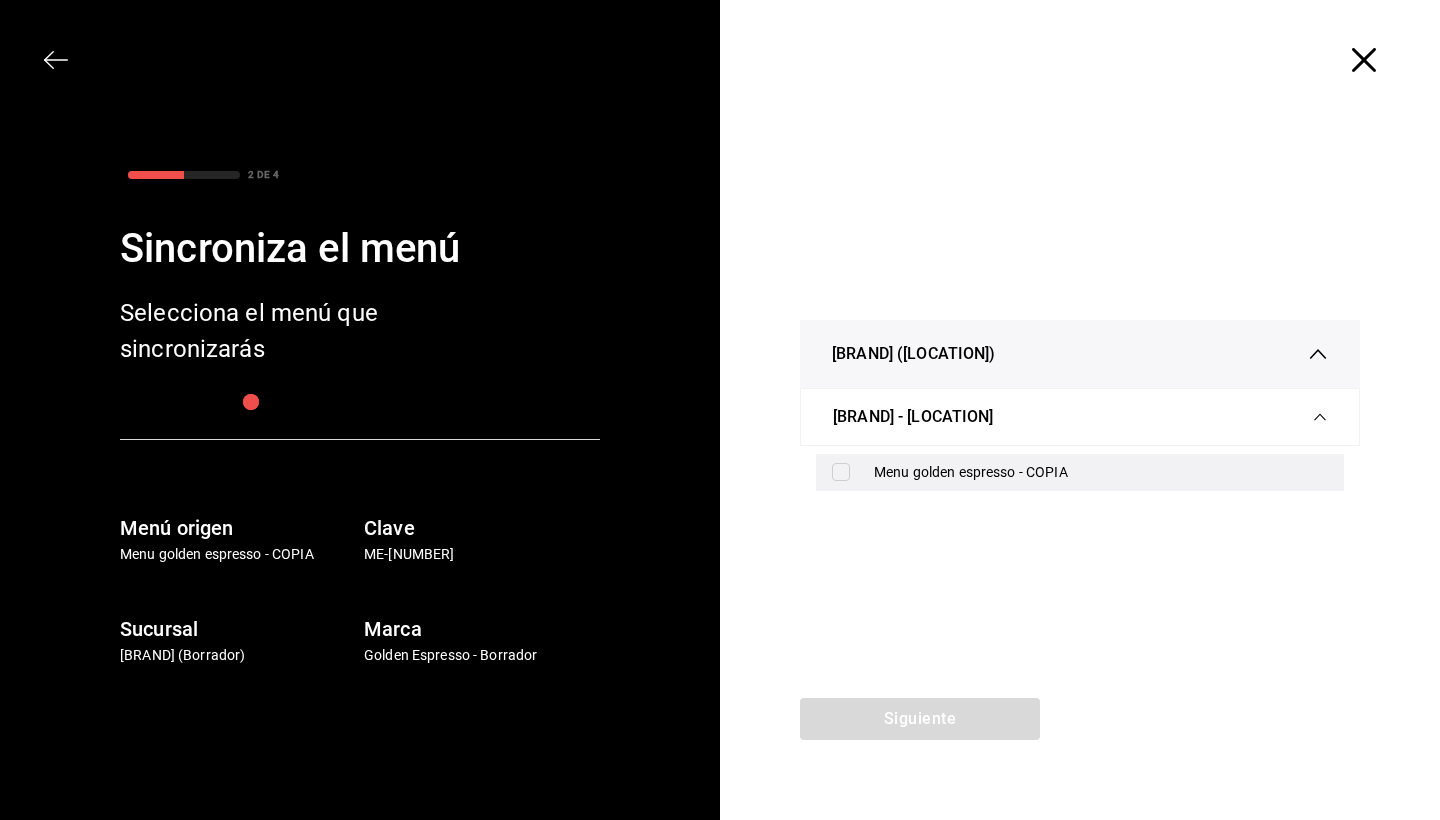click at bounding box center (841, 472) 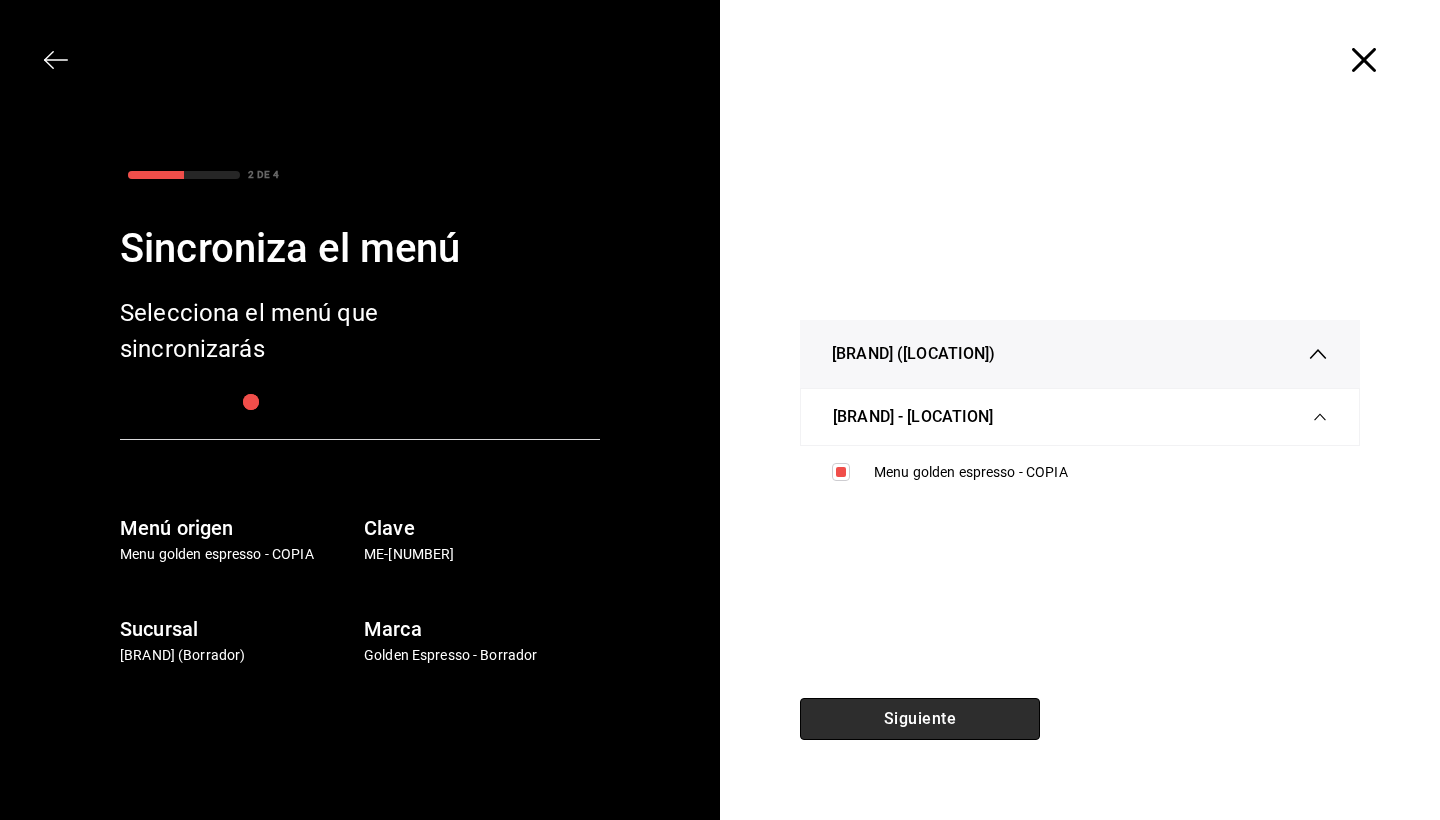 click on "Siguiente" at bounding box center [920, 719] 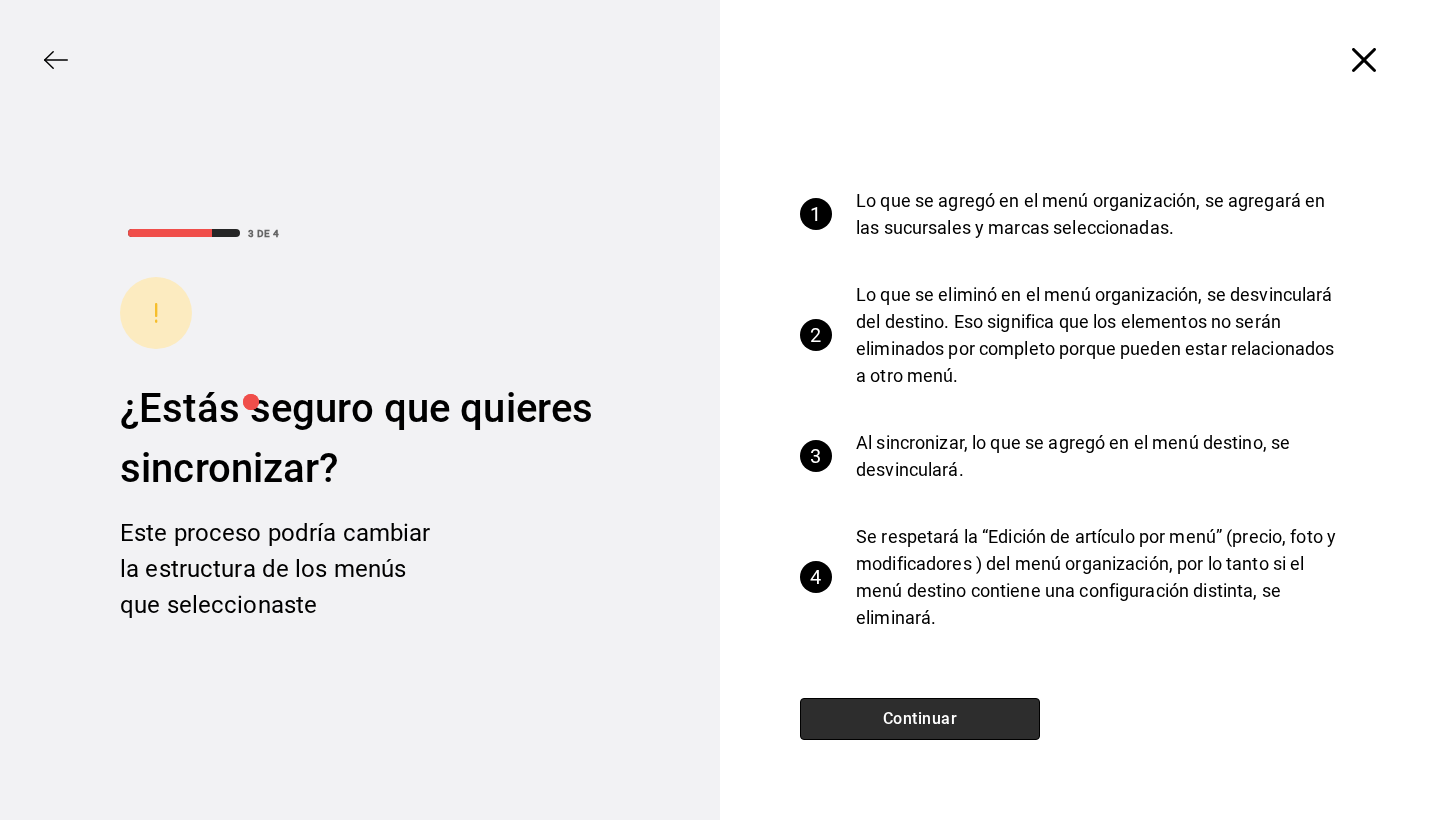 click on "Continuar" at bounding box center (920, 719) 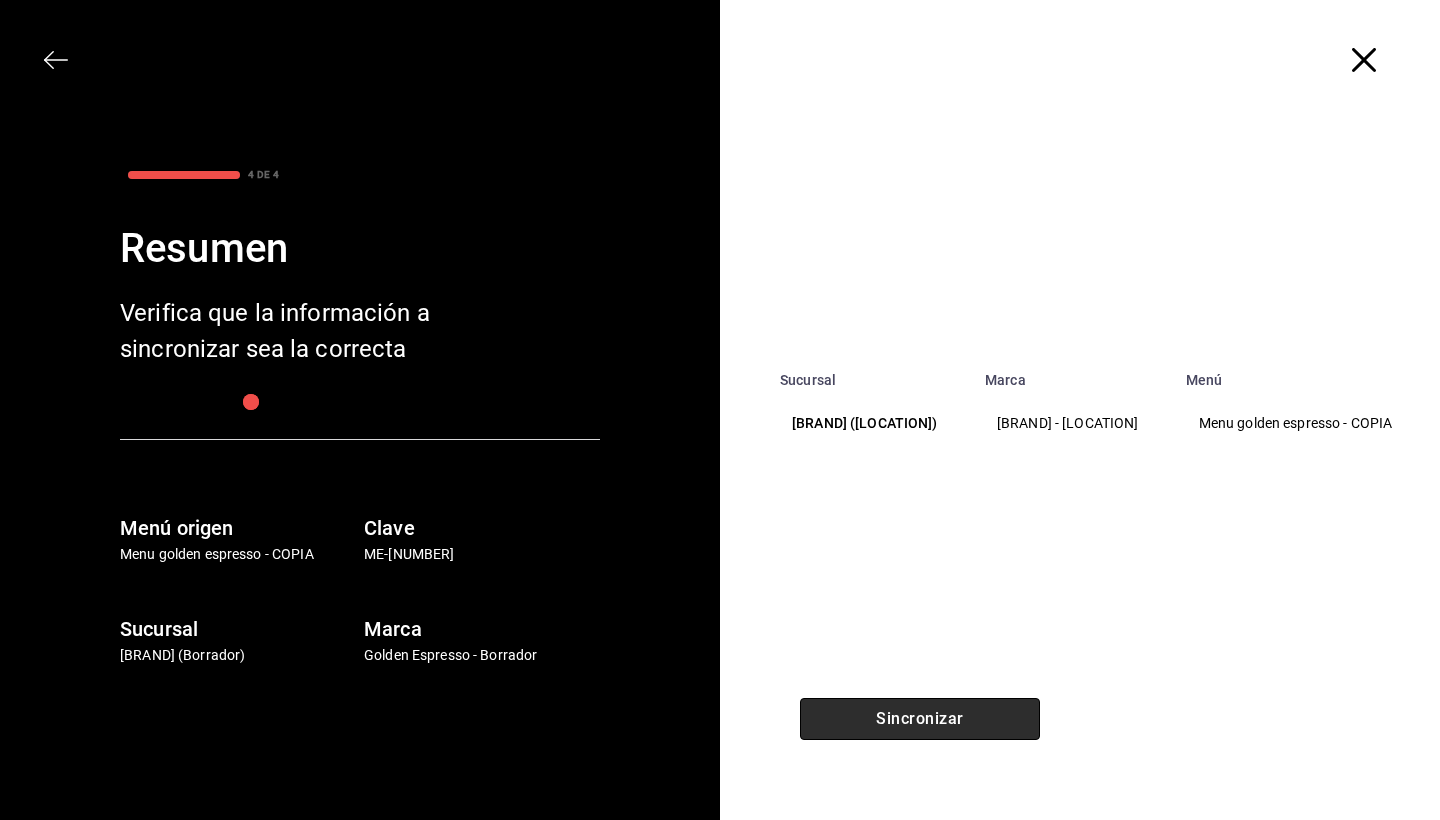 click on "Sincronizar" at bounding box center [920, 719] 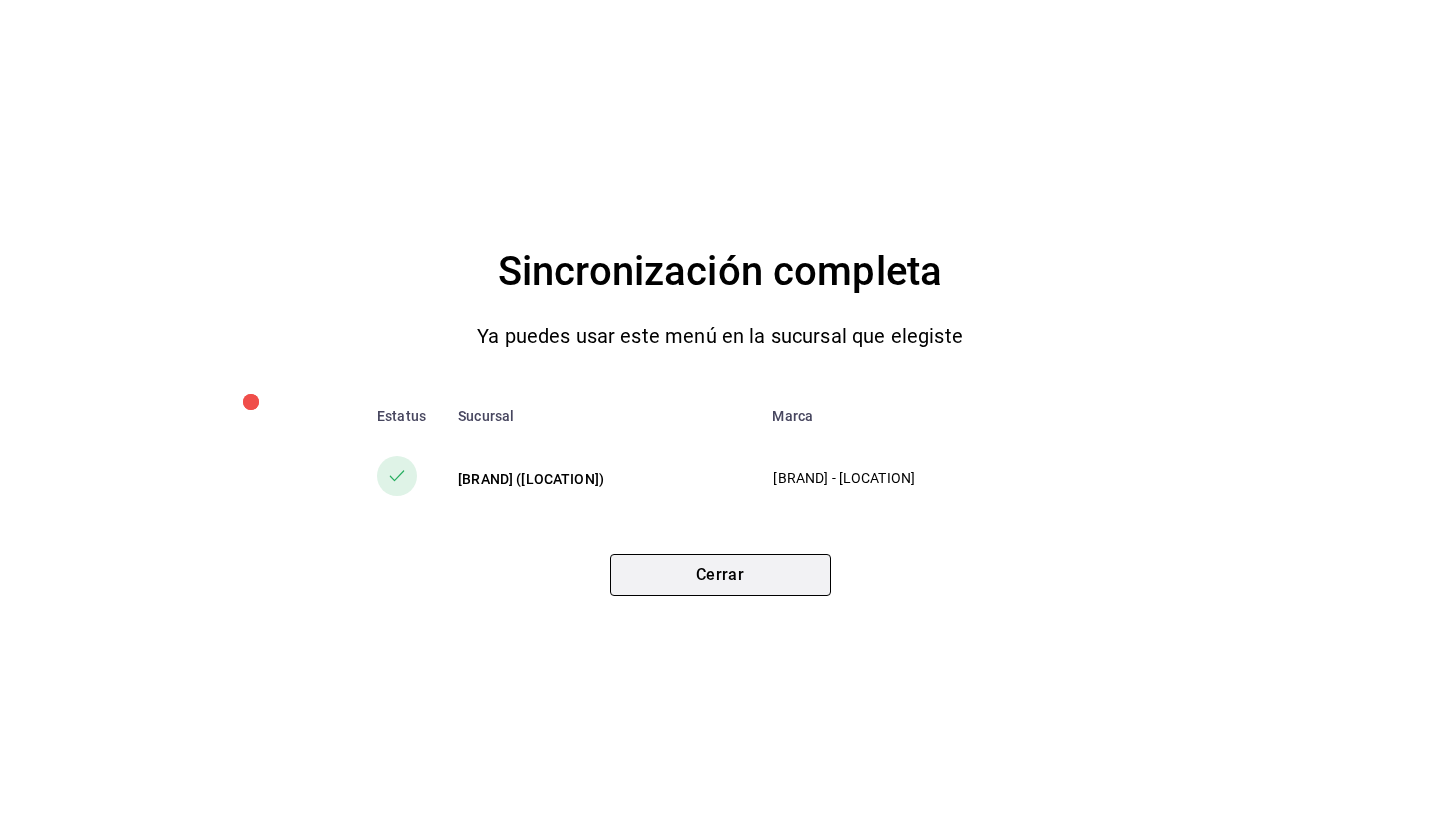 click on "Cerrar" at bounding box center (720, 575) 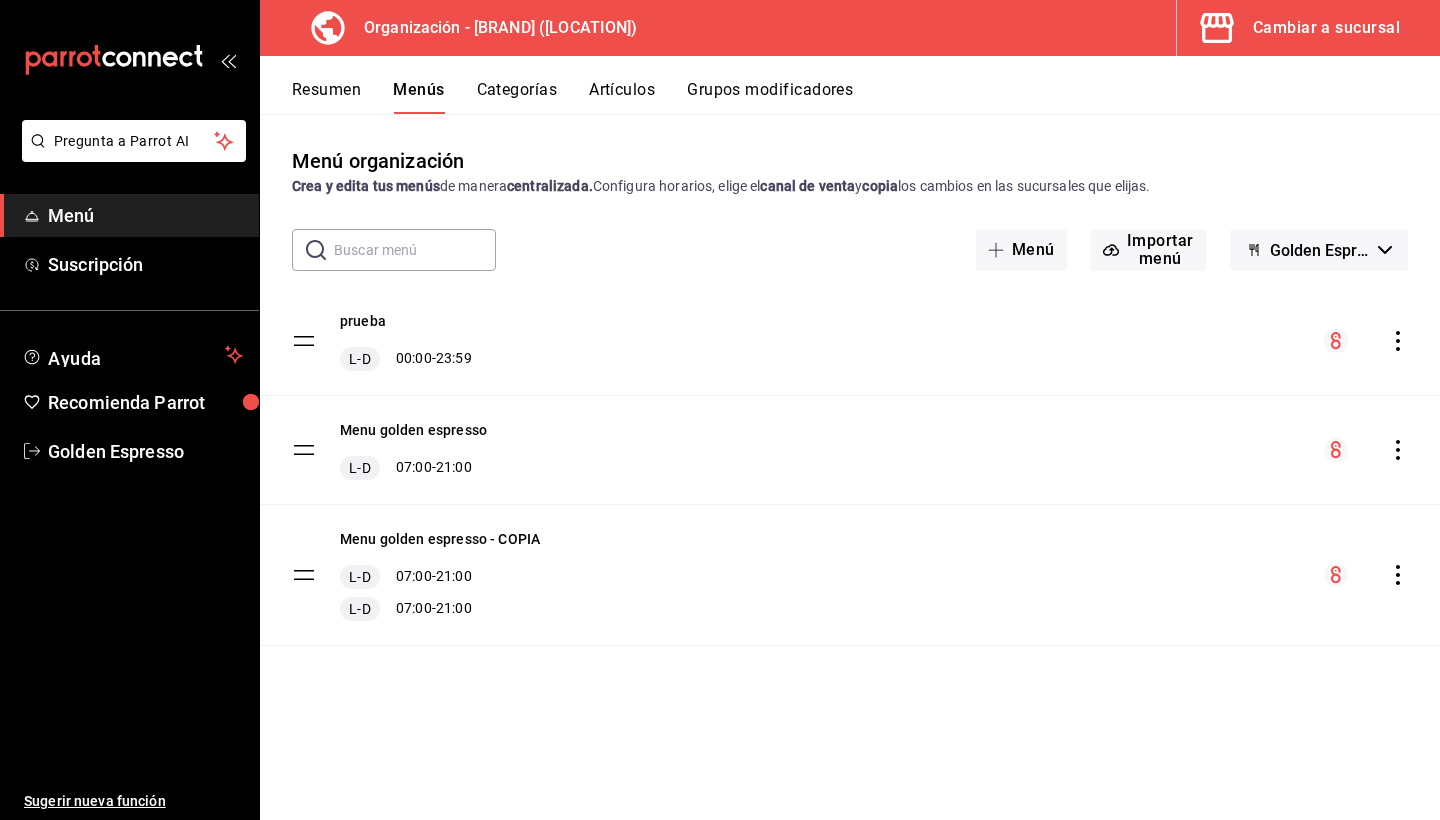 click on "Menú" at bounding box center [145, 215] 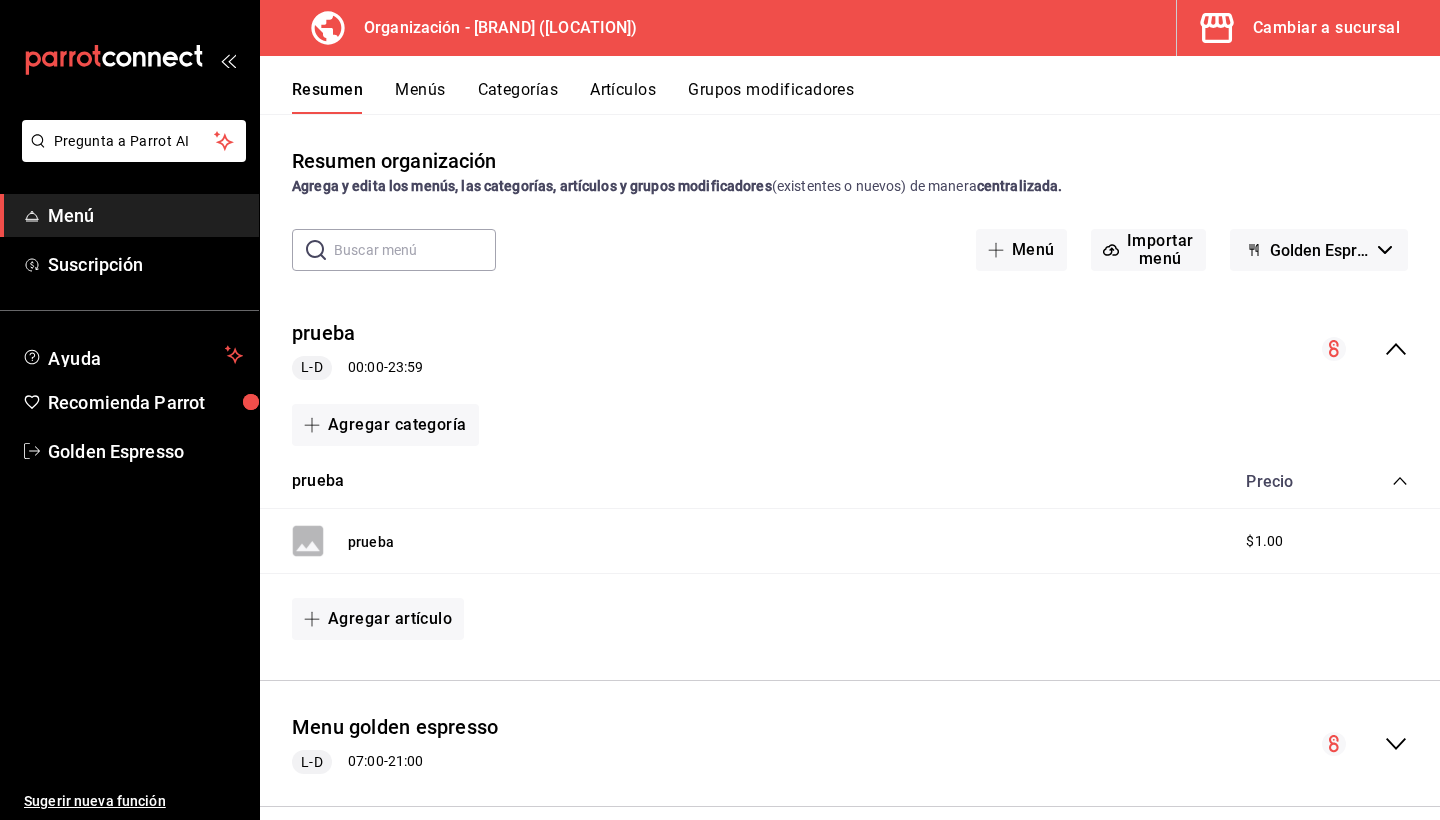 click on "Cambiar a sucursal" at bounding box center (1326, 28) 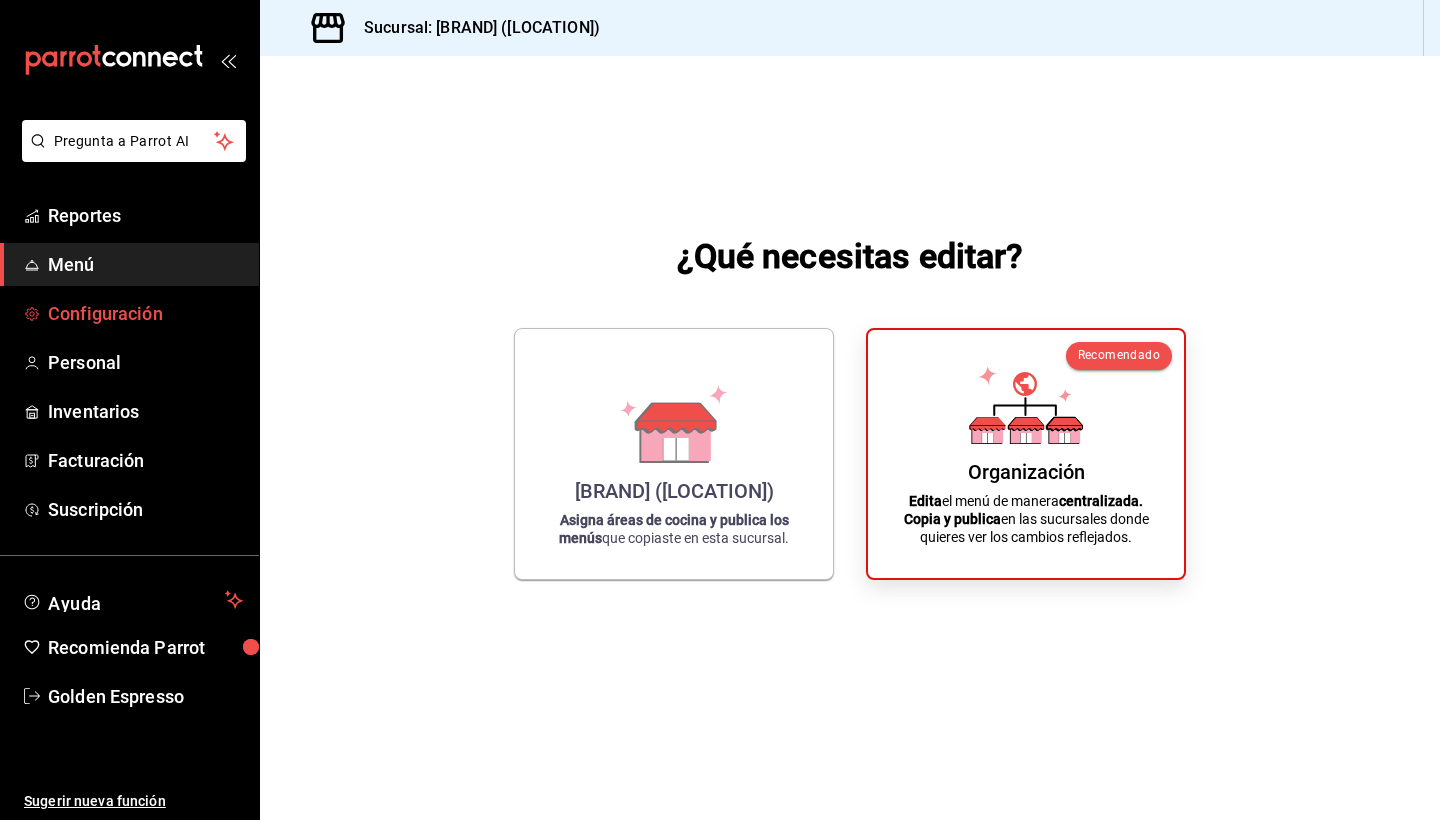 click on "Configuración" at bounding box center (145, 313) 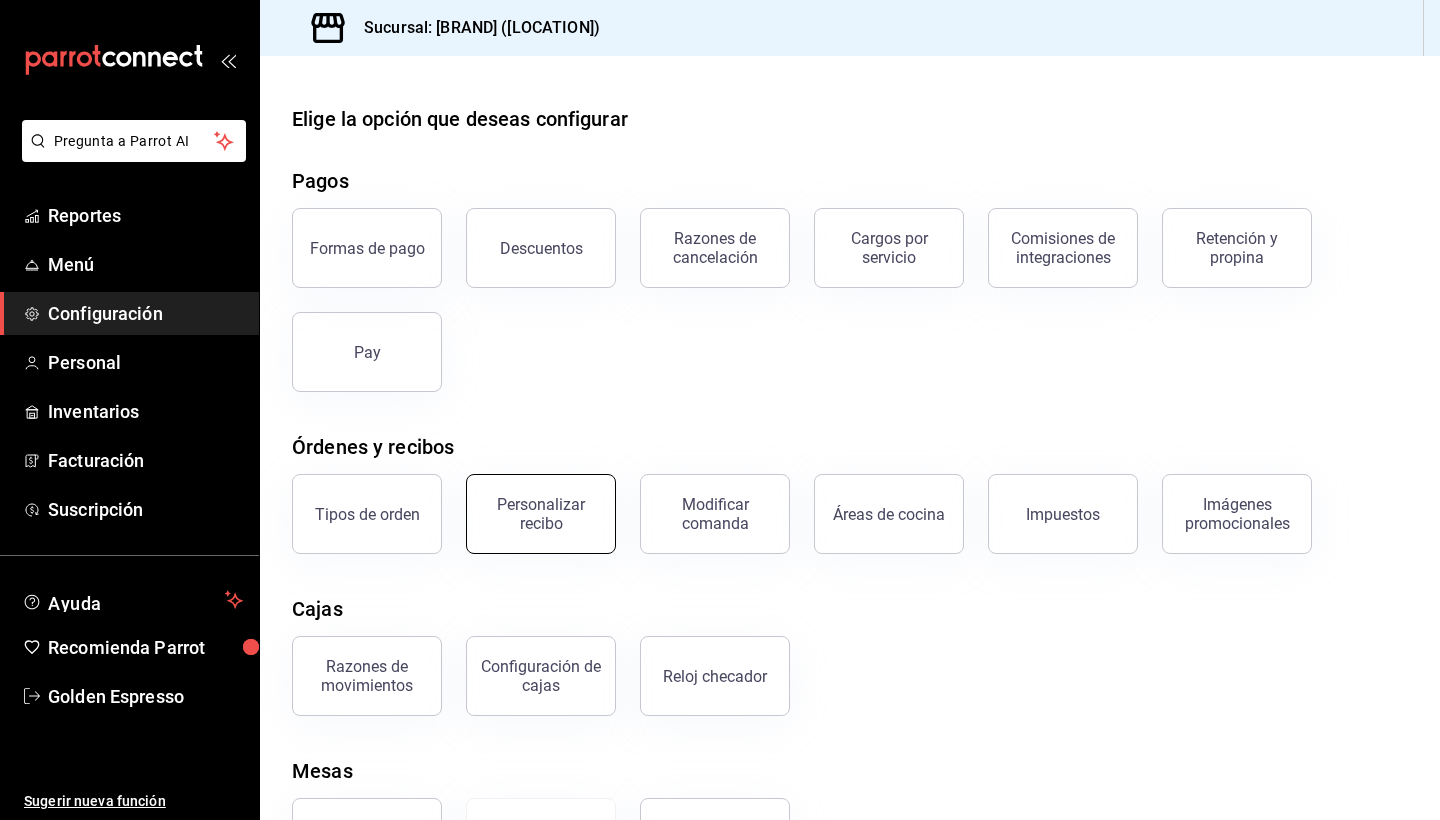 click on "Personalizar recibo" at bounding box center (541, 514) 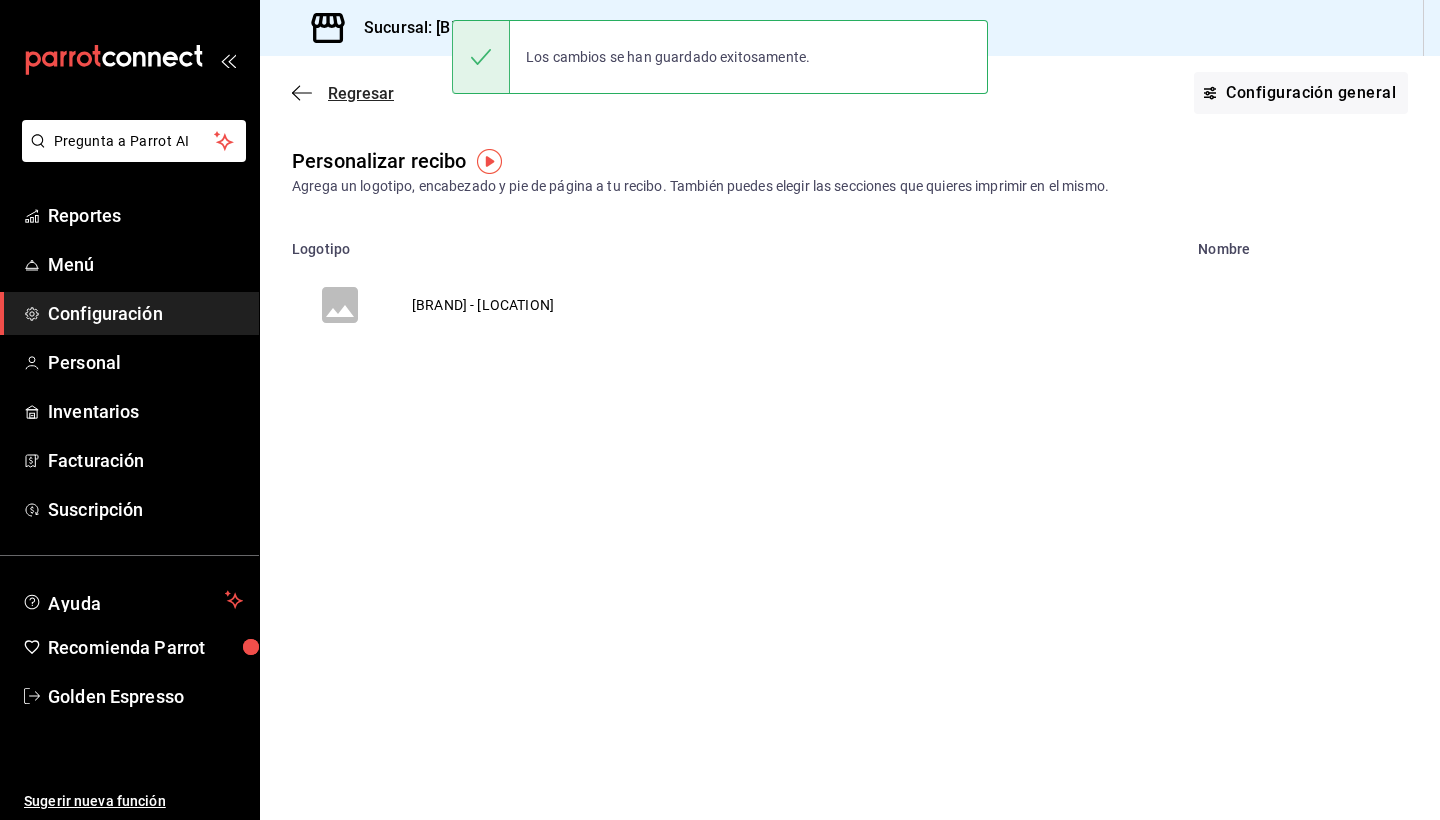 click 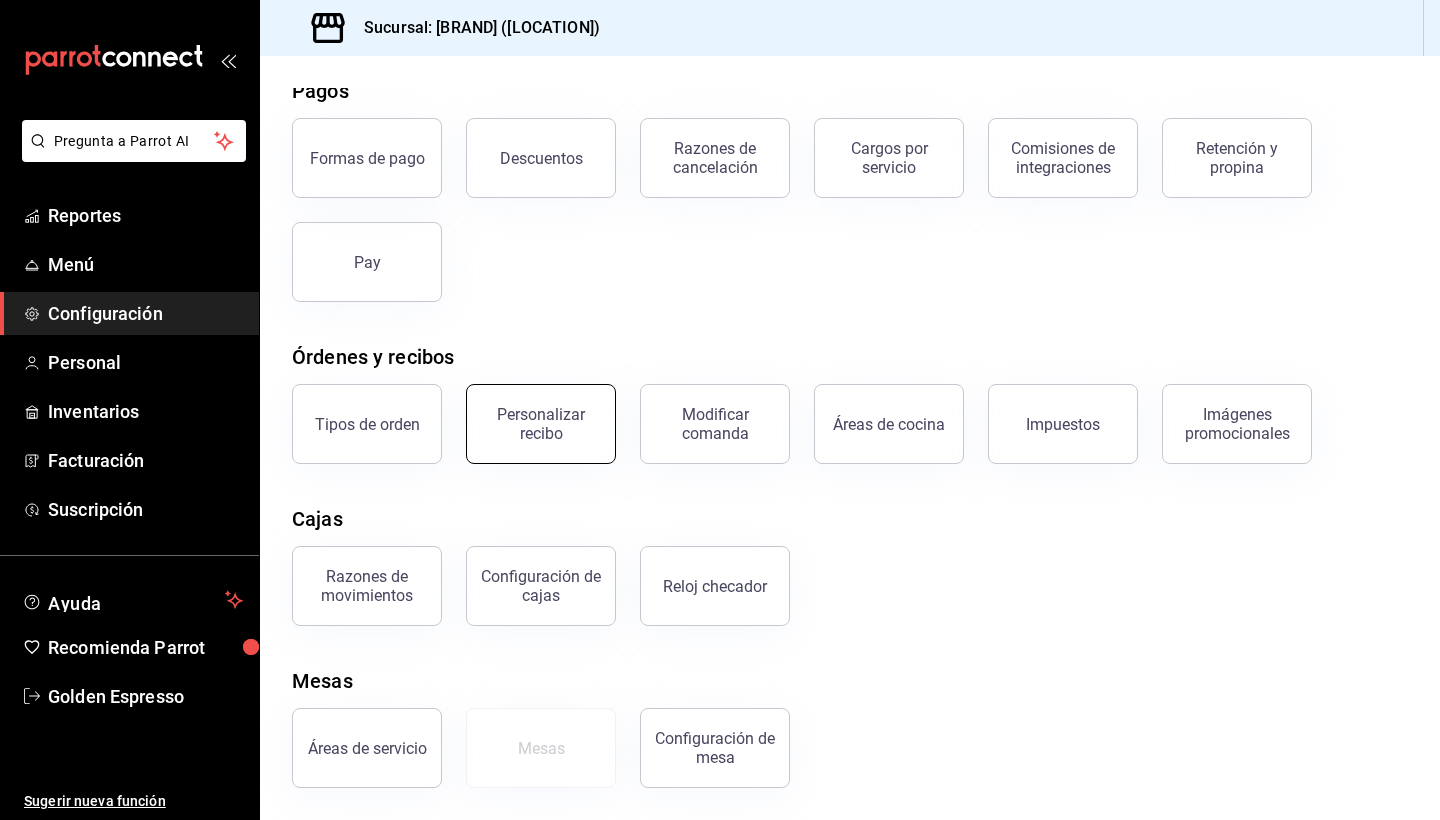 scroll, scrollTop: 90, scrollLeft: 0, axis: vertical 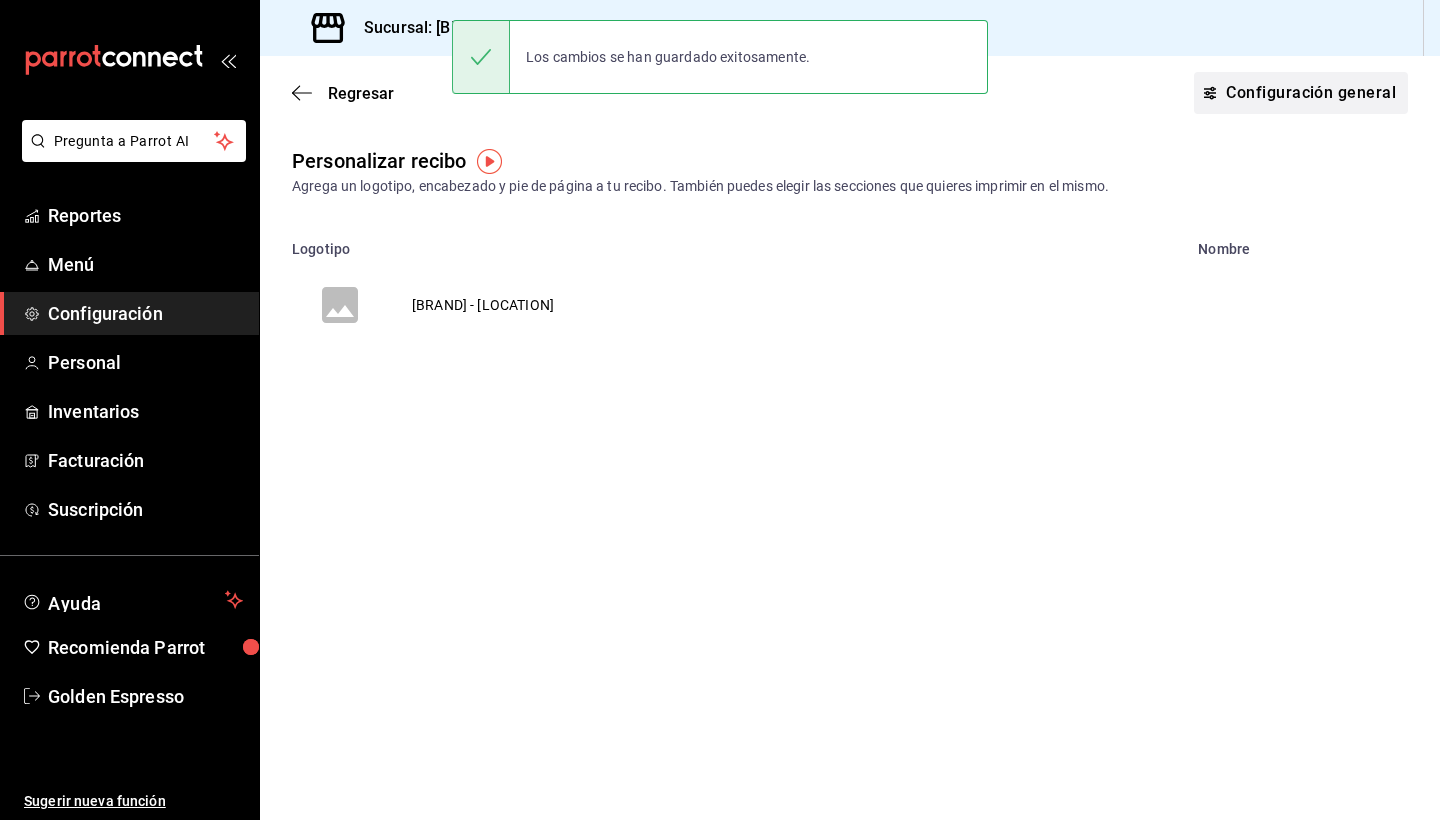 click on "Configuración general" at bounding box center [1301, 93] 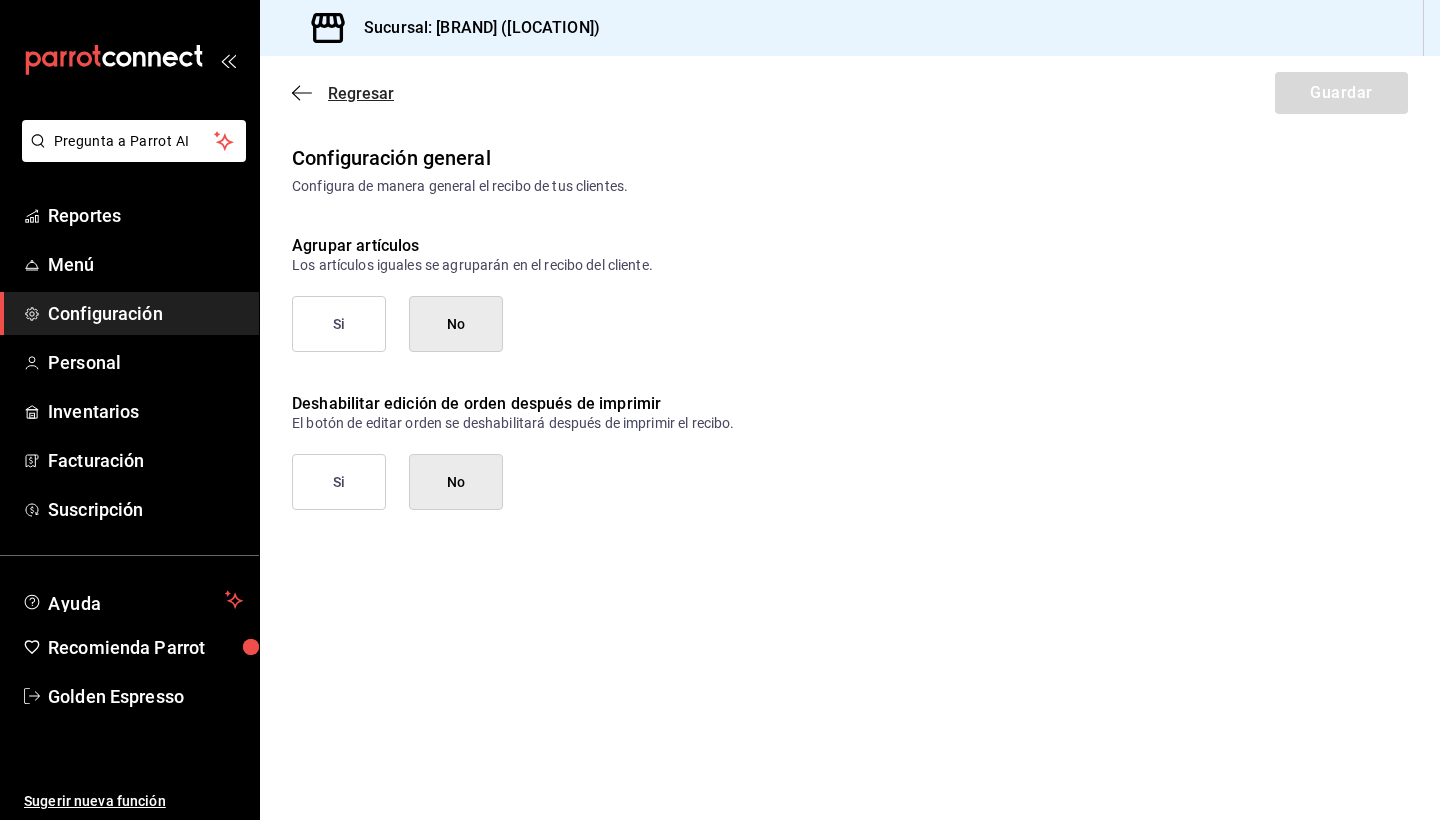 click on "Regresar" at bounding box center [343, 93] 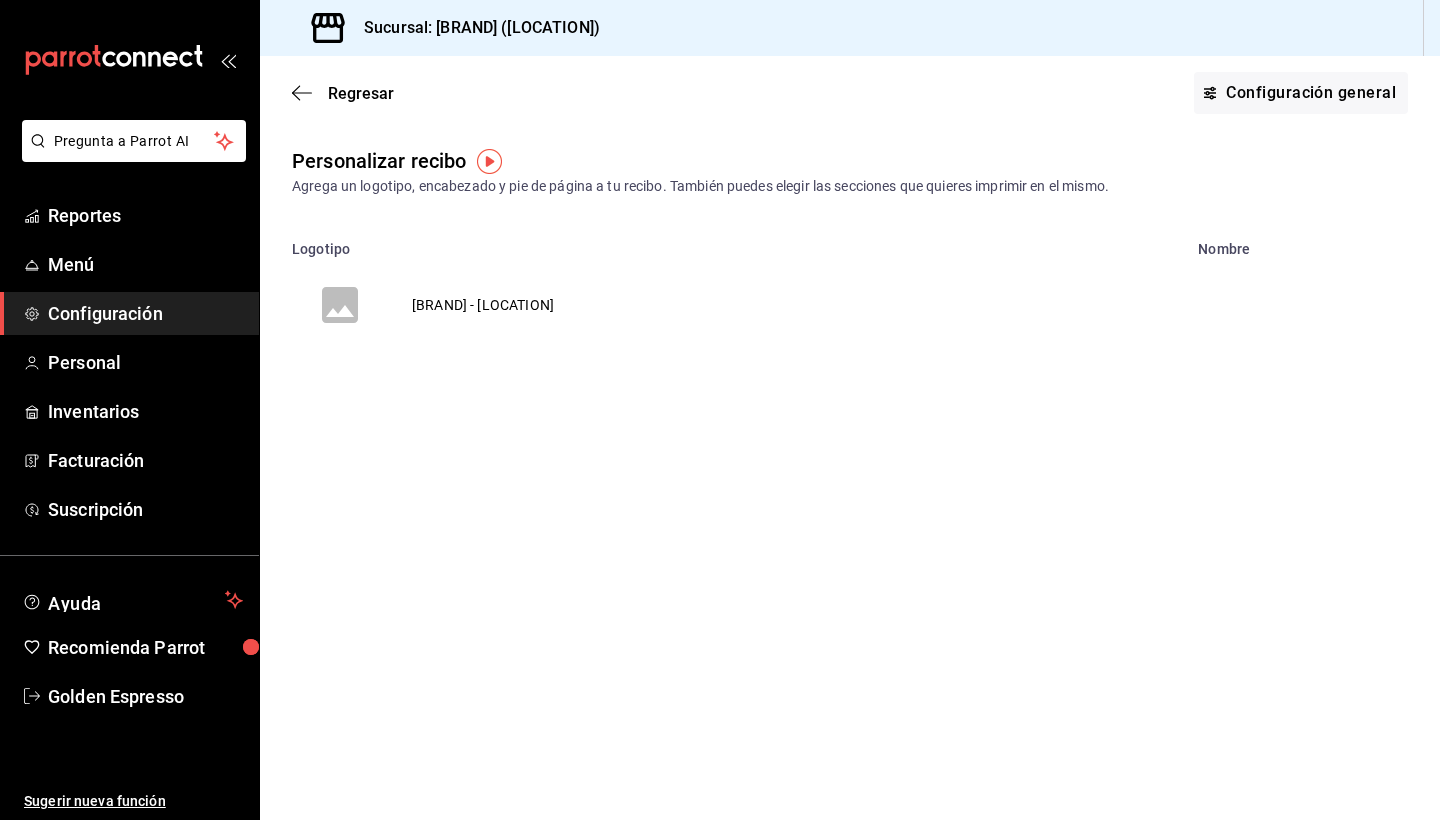 click on "Regresar Configuración general" at bounding box center (850, 93) 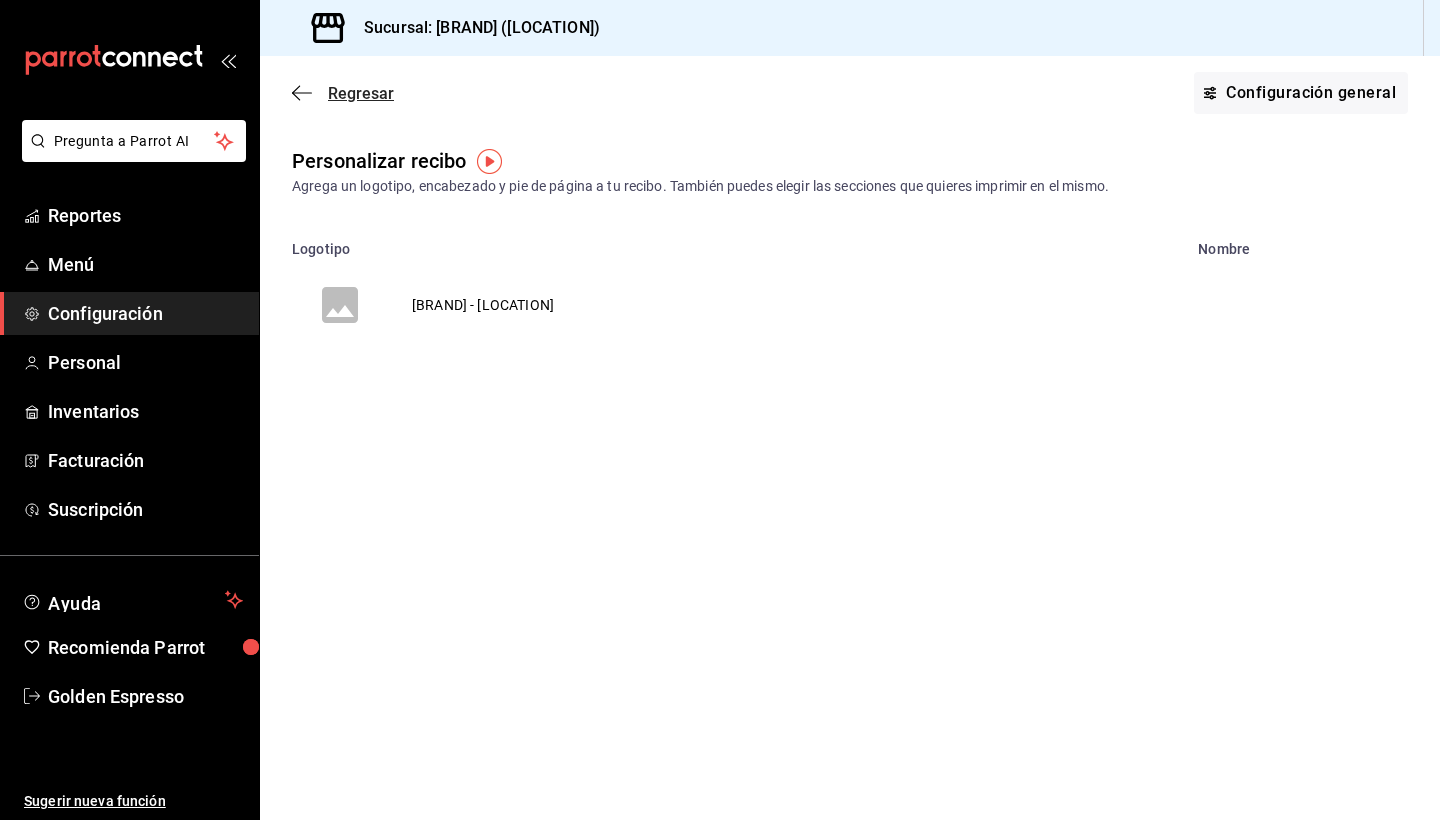 click 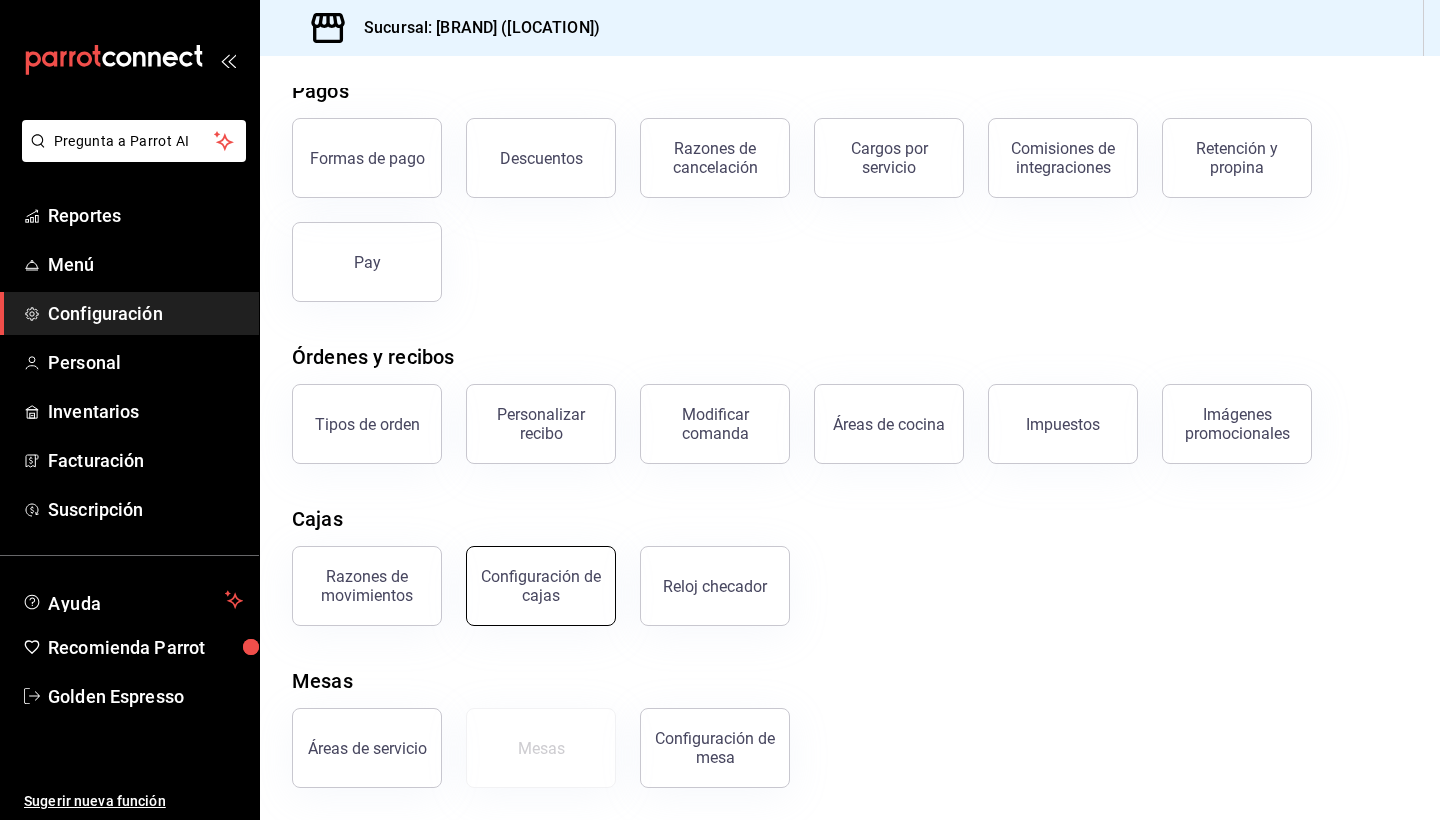 scroll, scrollTop: 90, scrollLeft: 0, axis: vertical 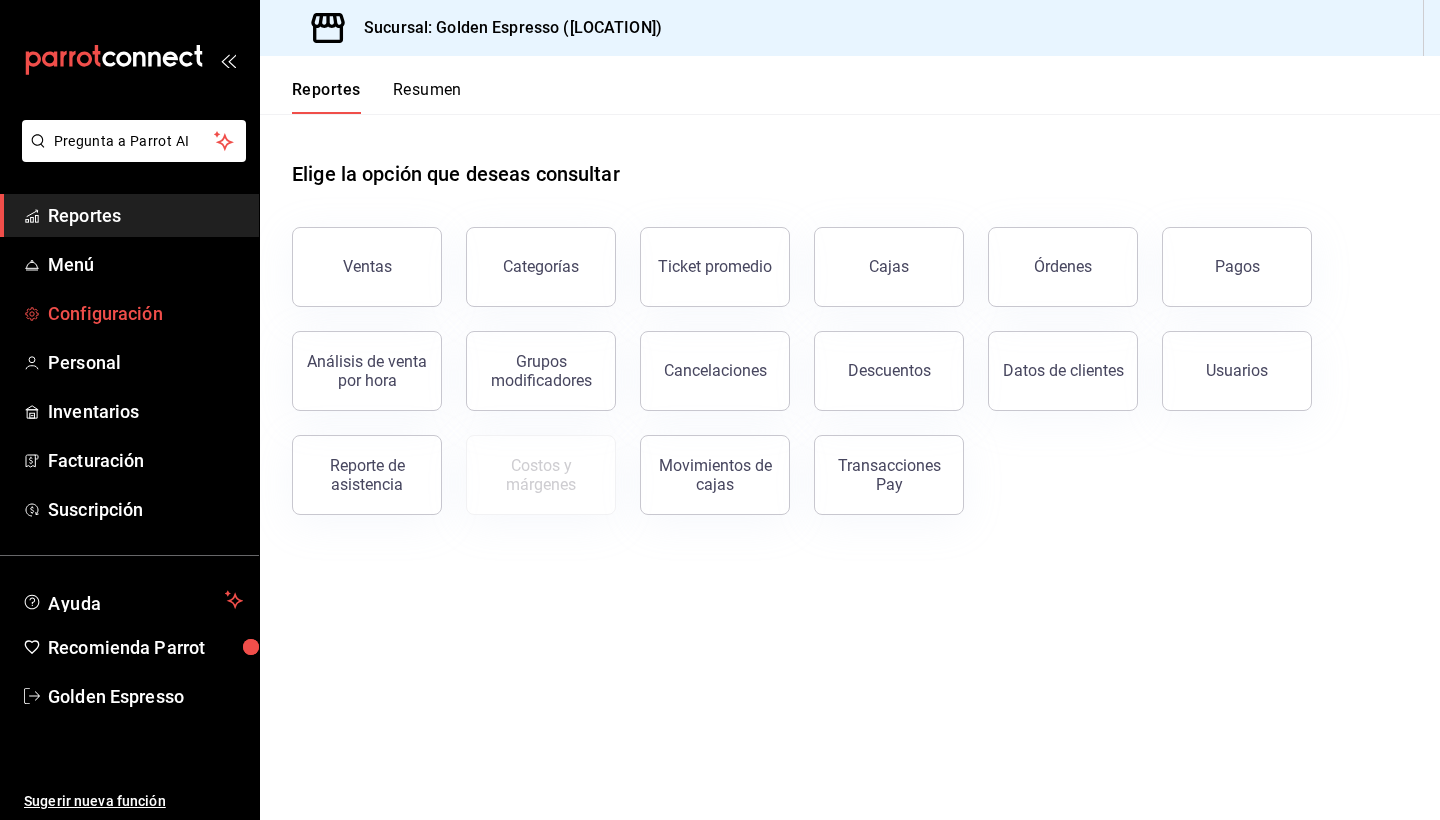 click on "Configuración" at bounding box center (145, 313) 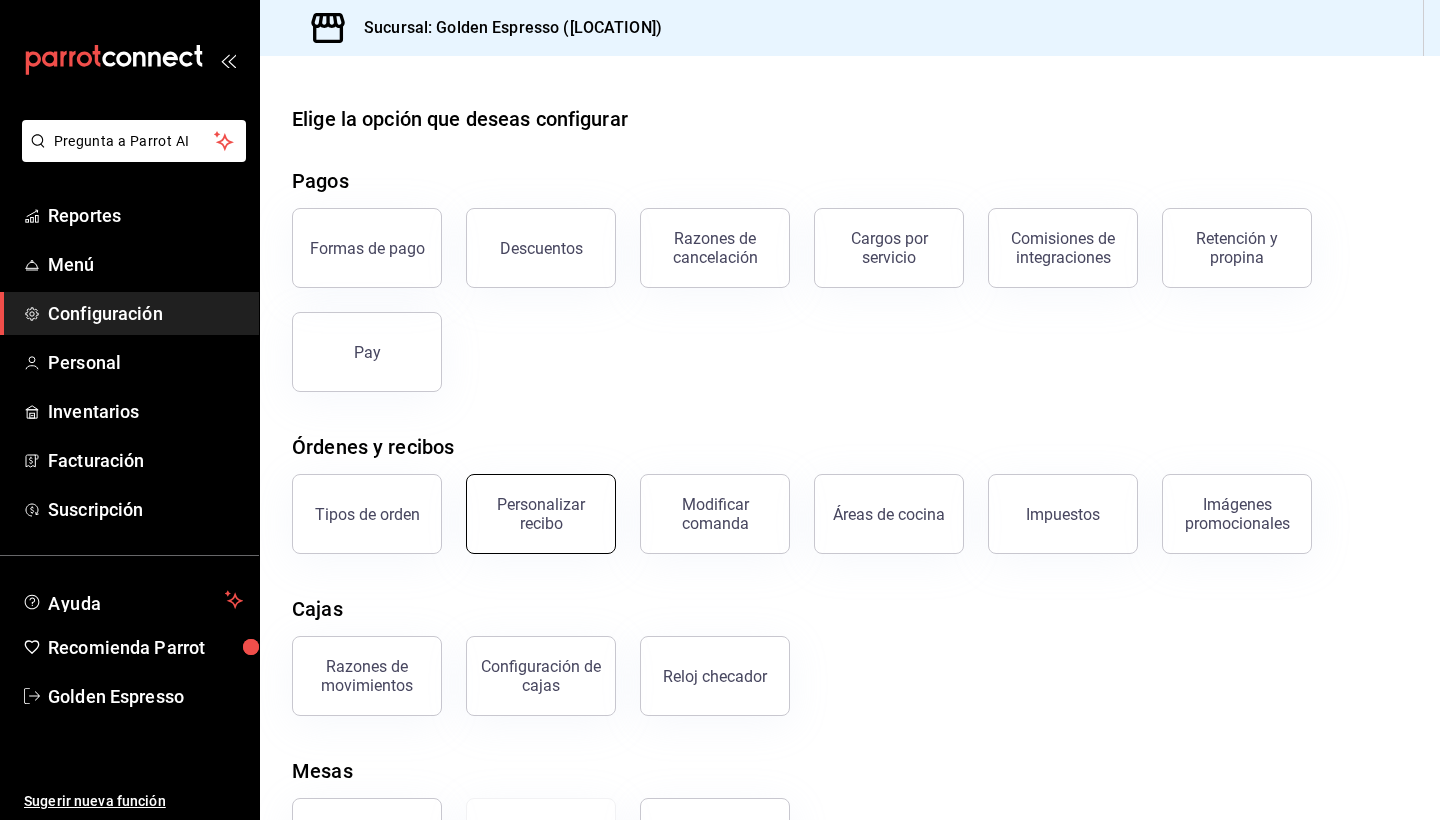 click on "Personalizar recibo" at bounding box center [541, 514] 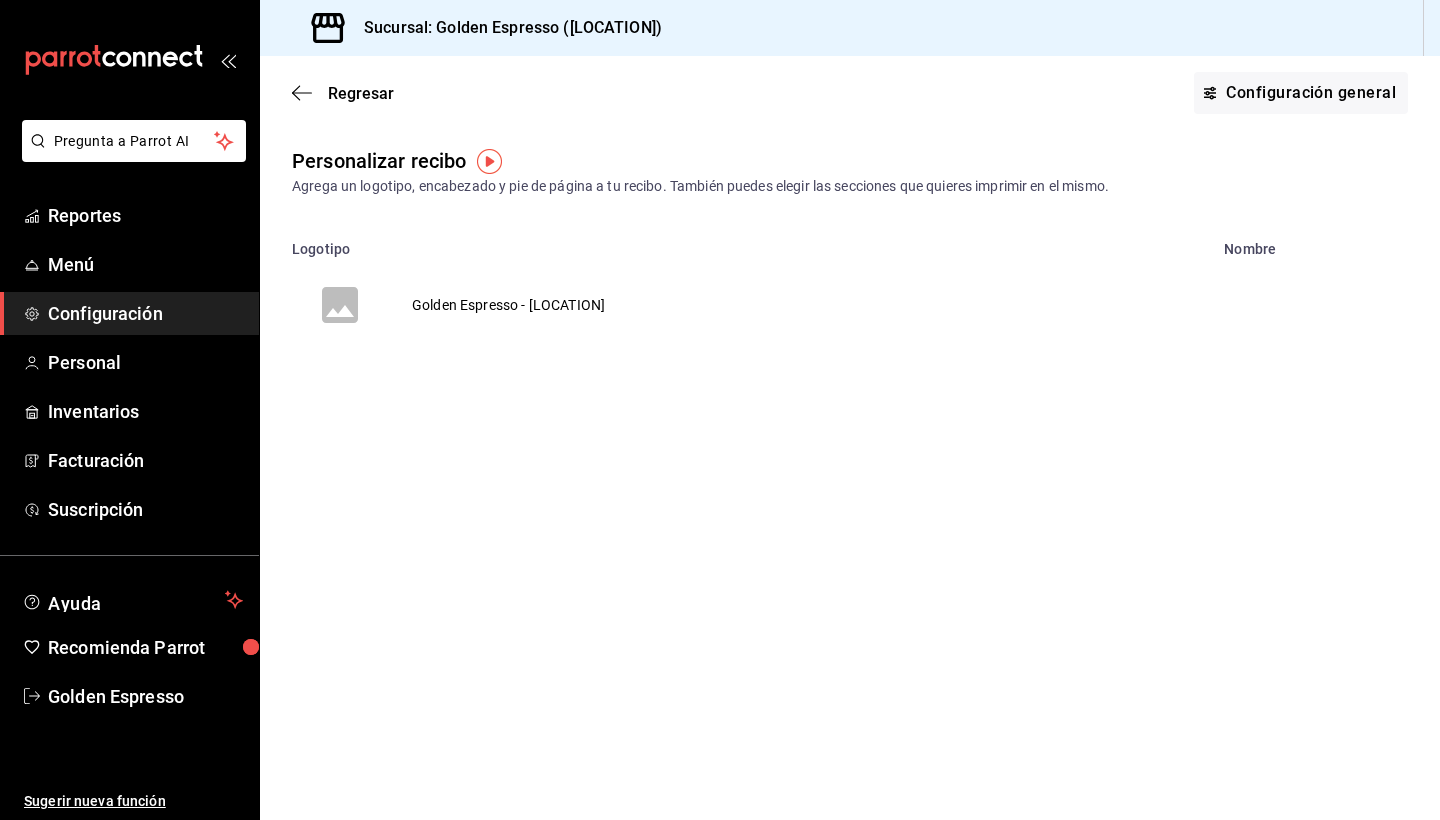 click on "[BRAND] - [LOCATION]" at bounding box center (508, 305) 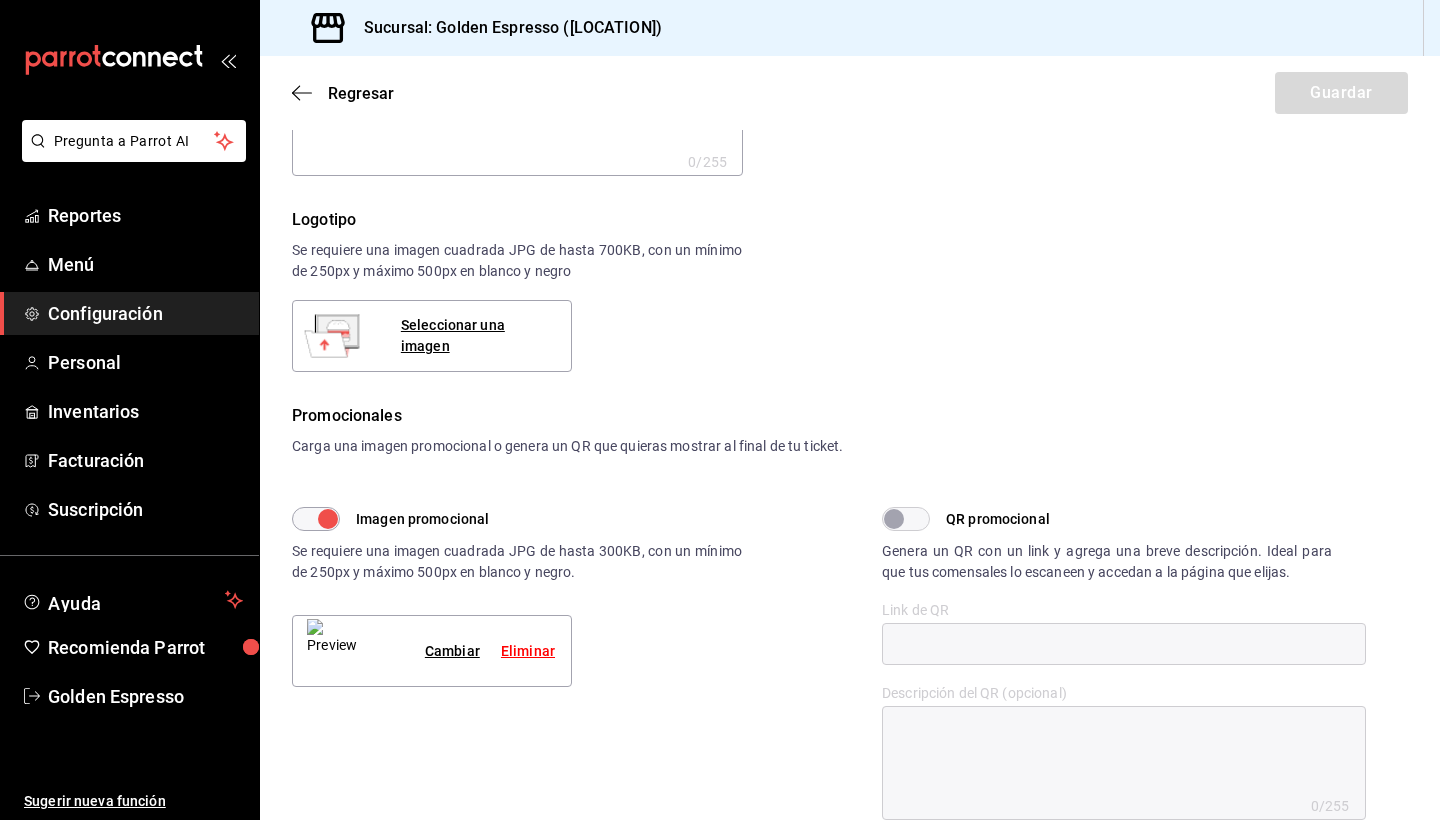 scroll, scrollTop: 142, scrollLeft: 0, axis: vertical 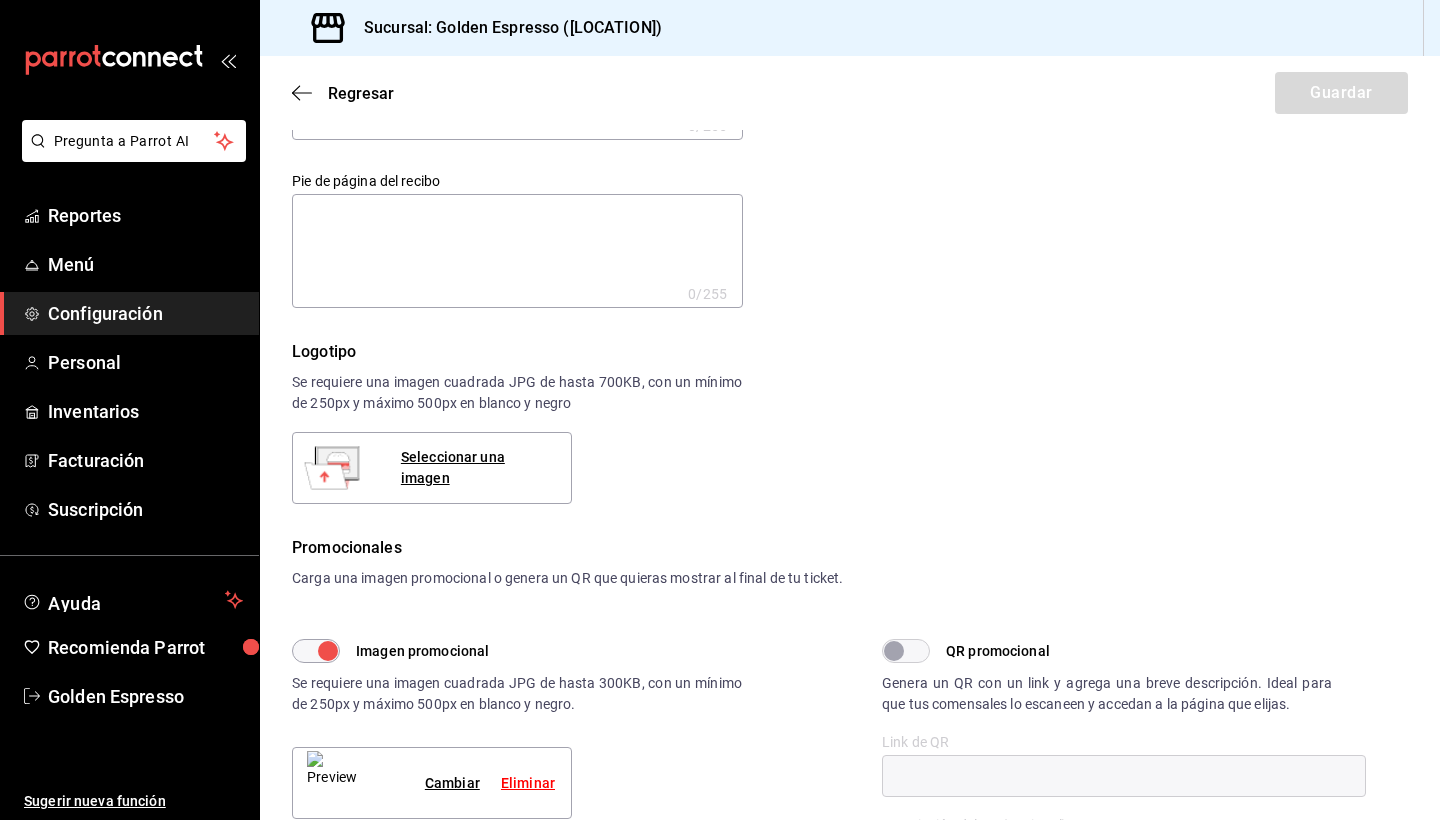 click at bounding box center [517, 251] 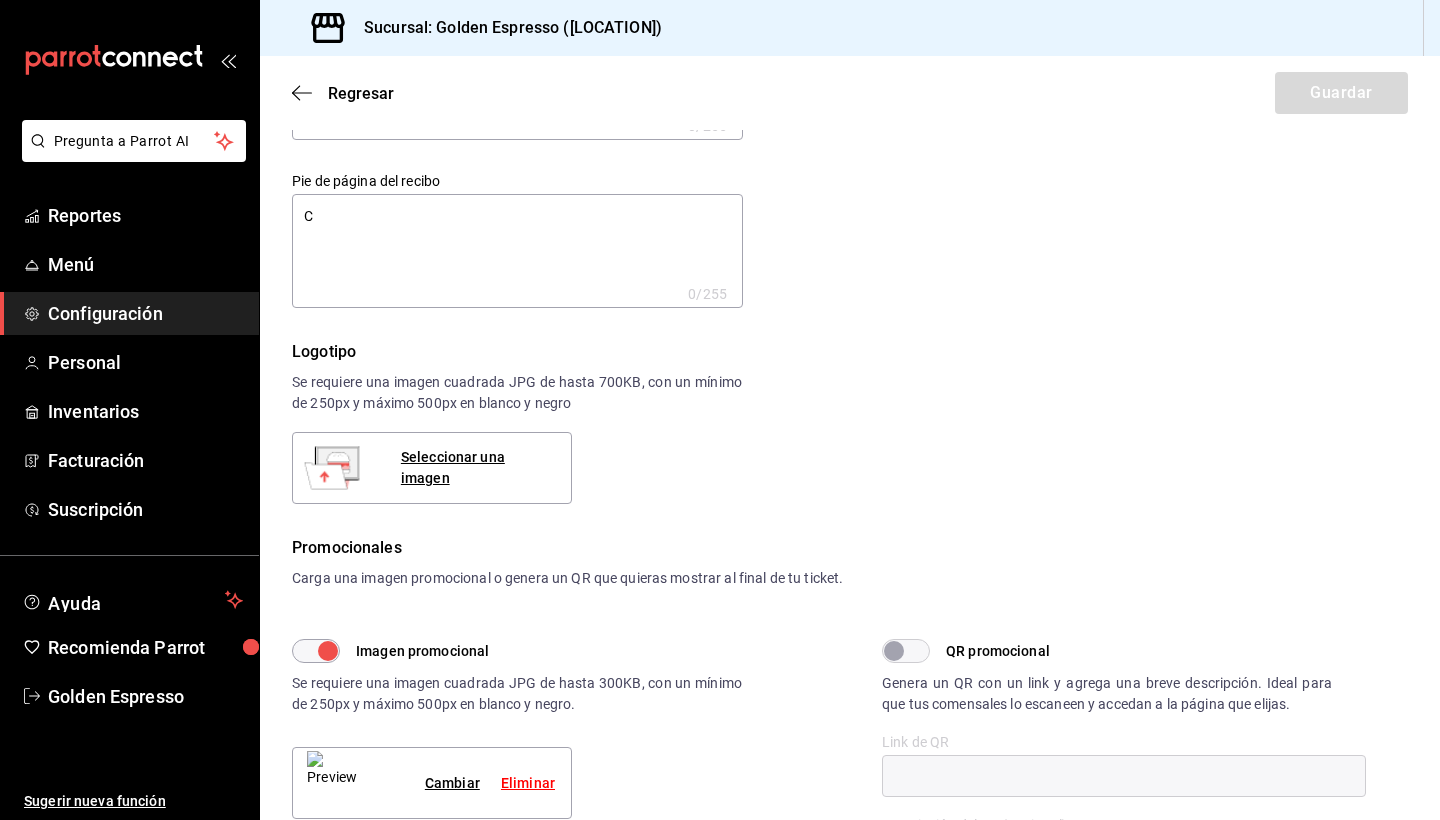 type on "x" 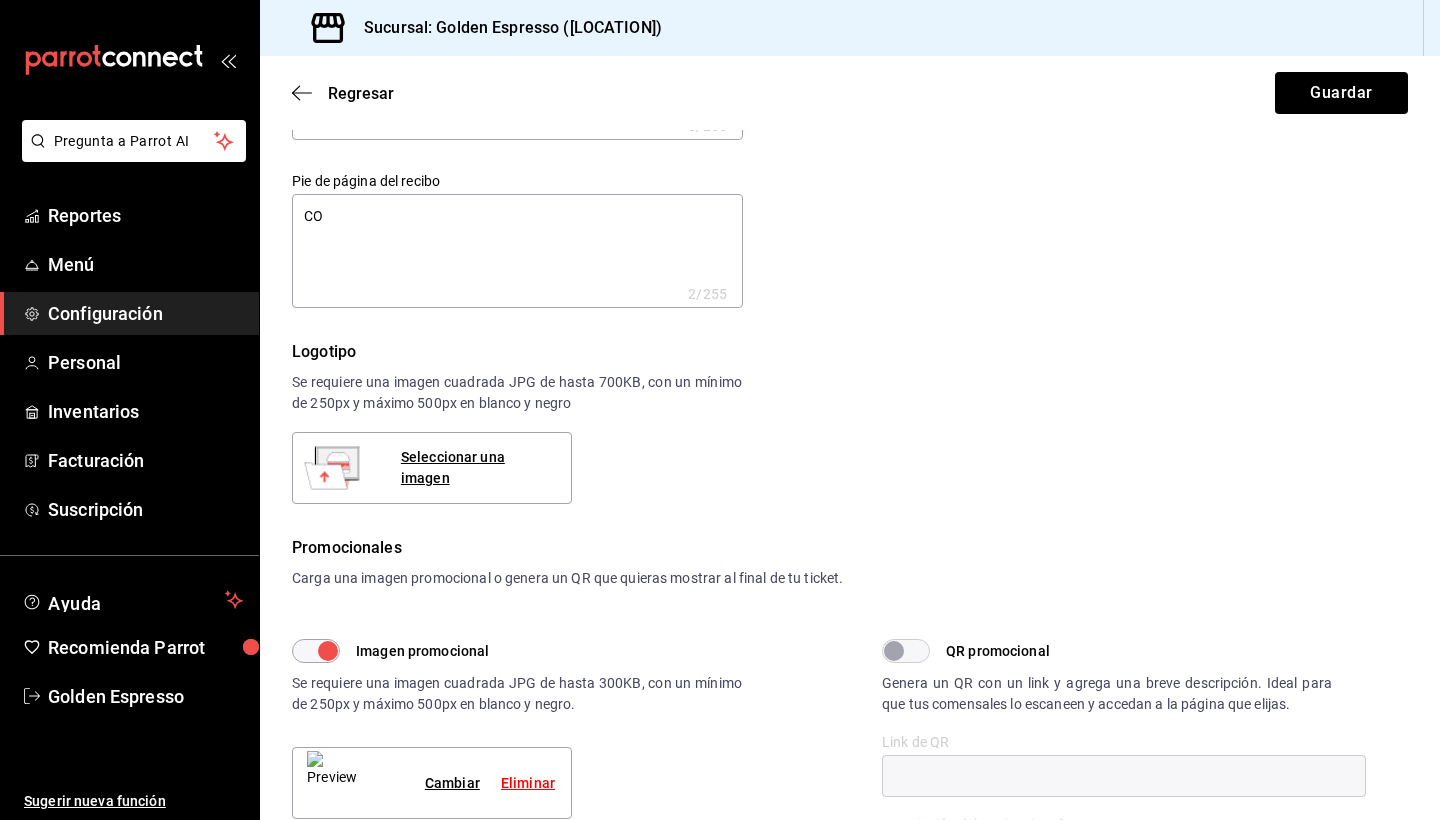 type on "CON" 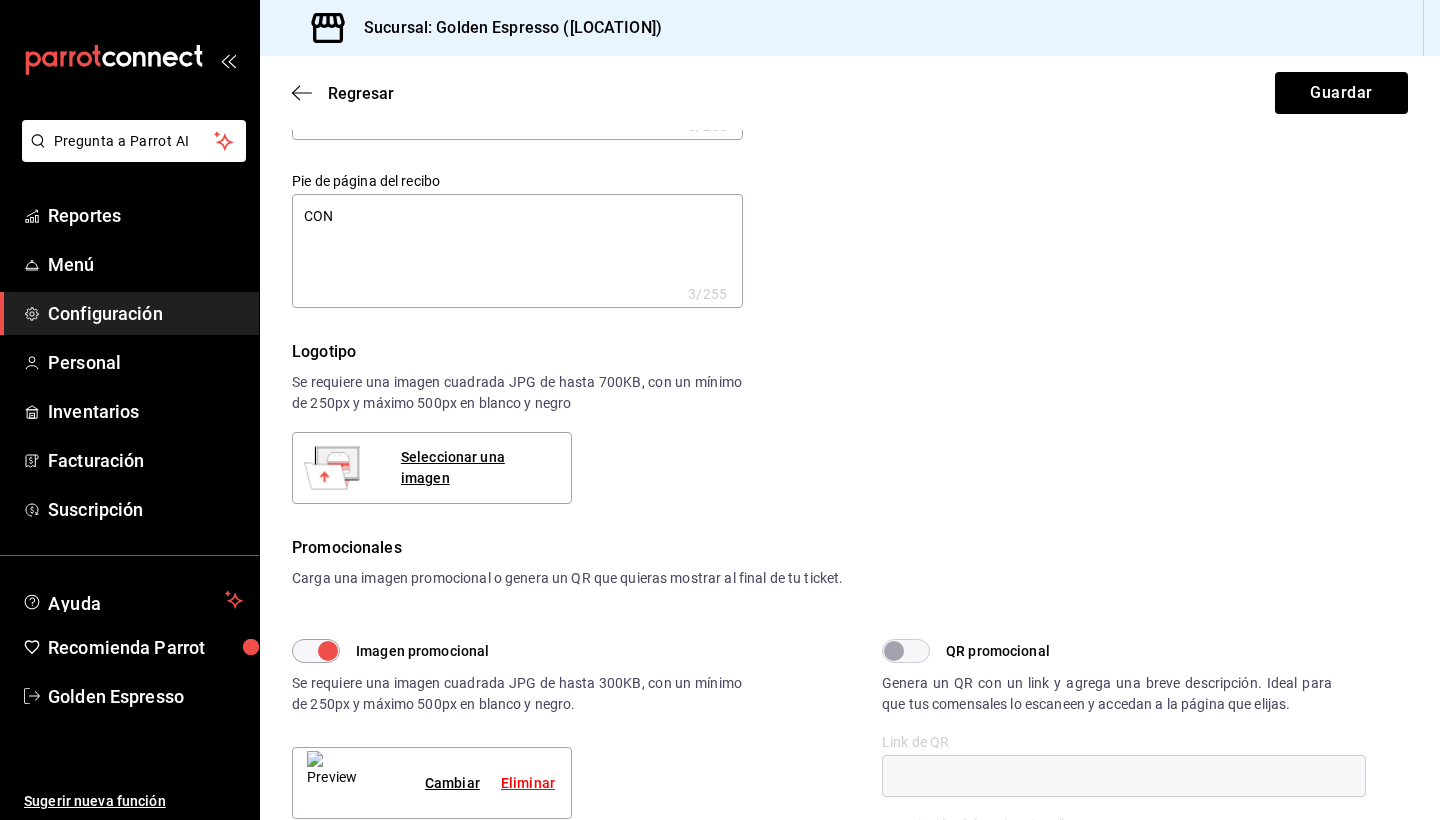 type on "CONE" 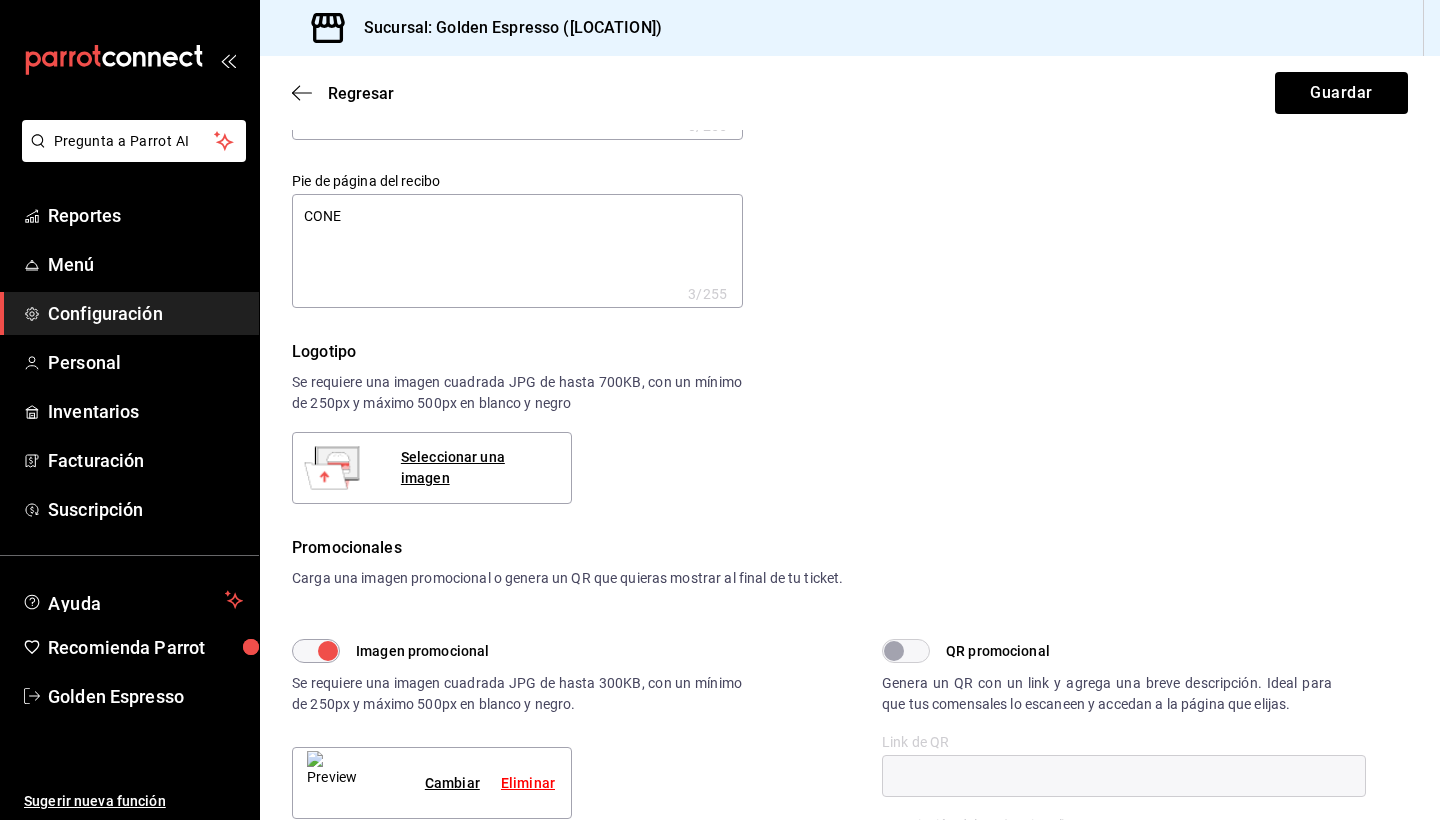 type on "x" 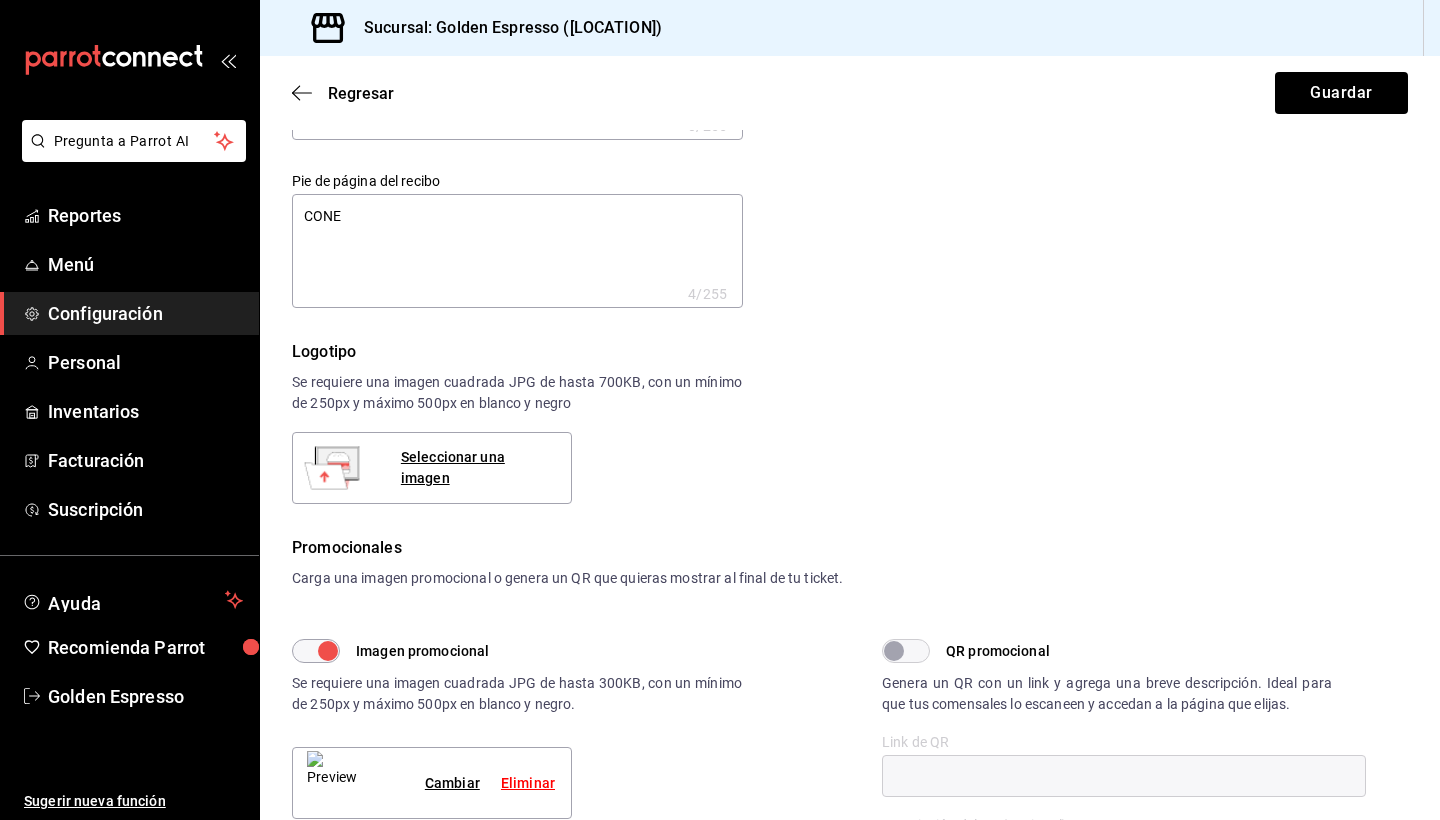 type on "CONET" 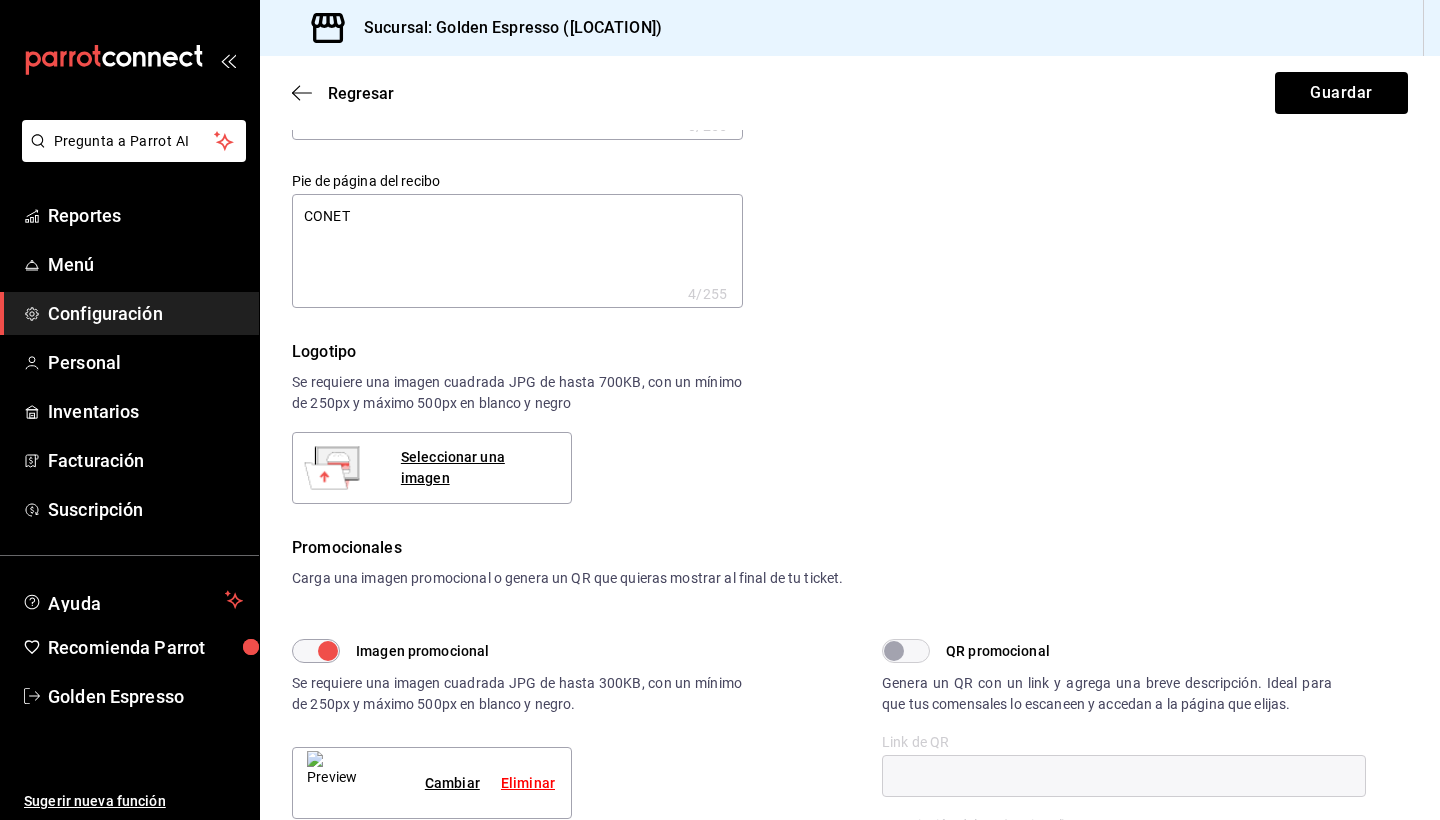 type on "CONETC" 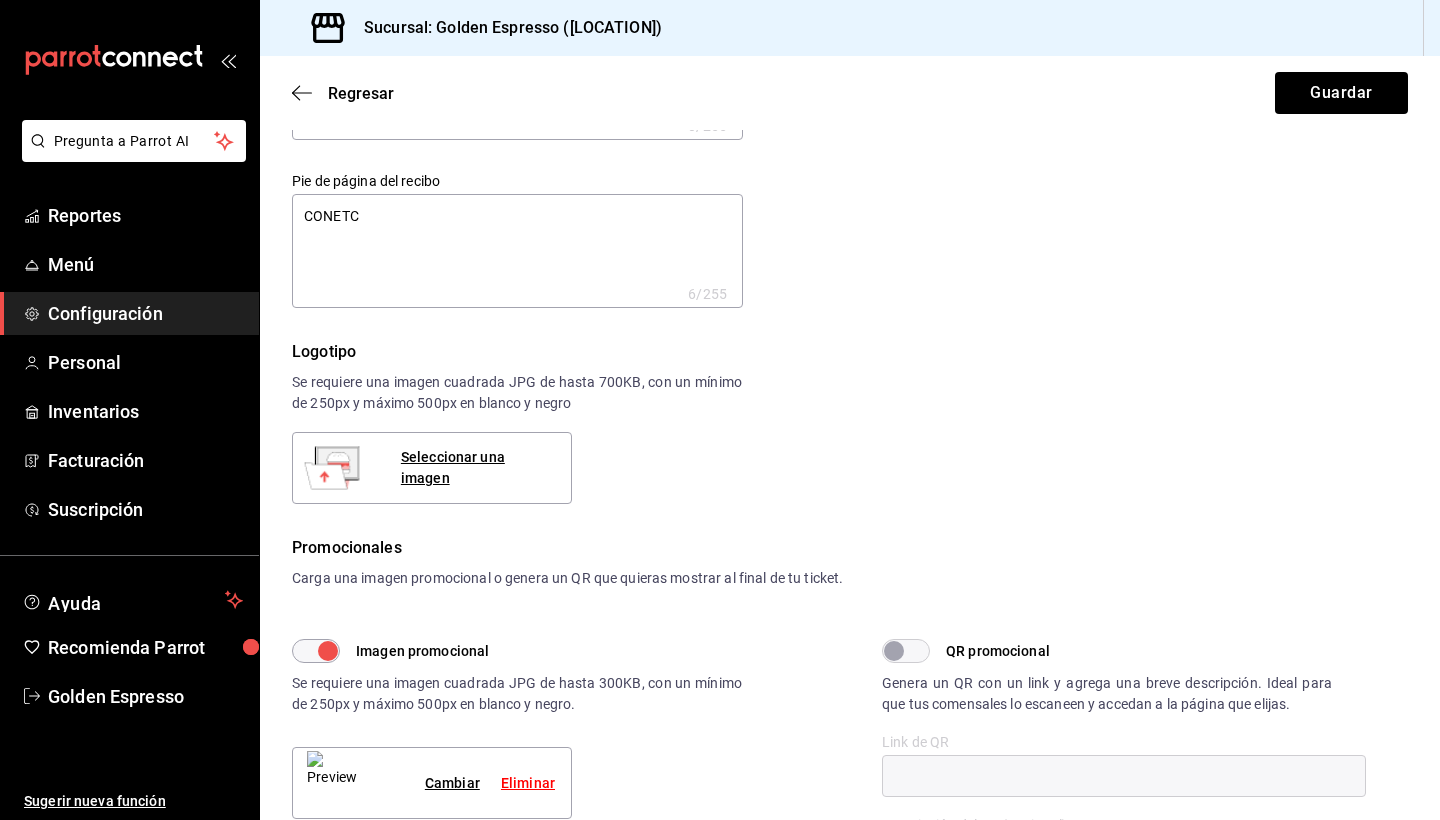 type on "CONET" 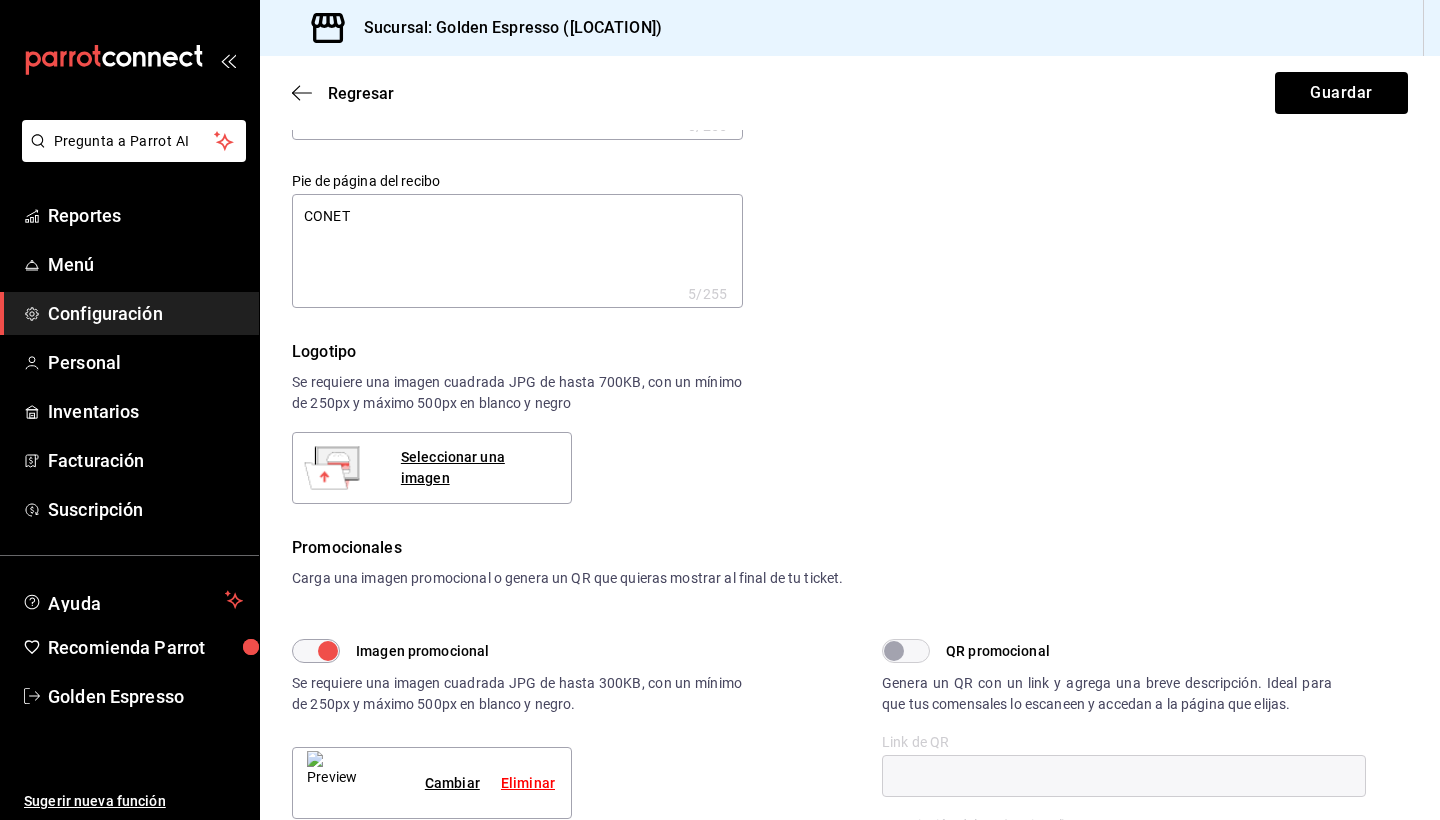 type on "CONE" 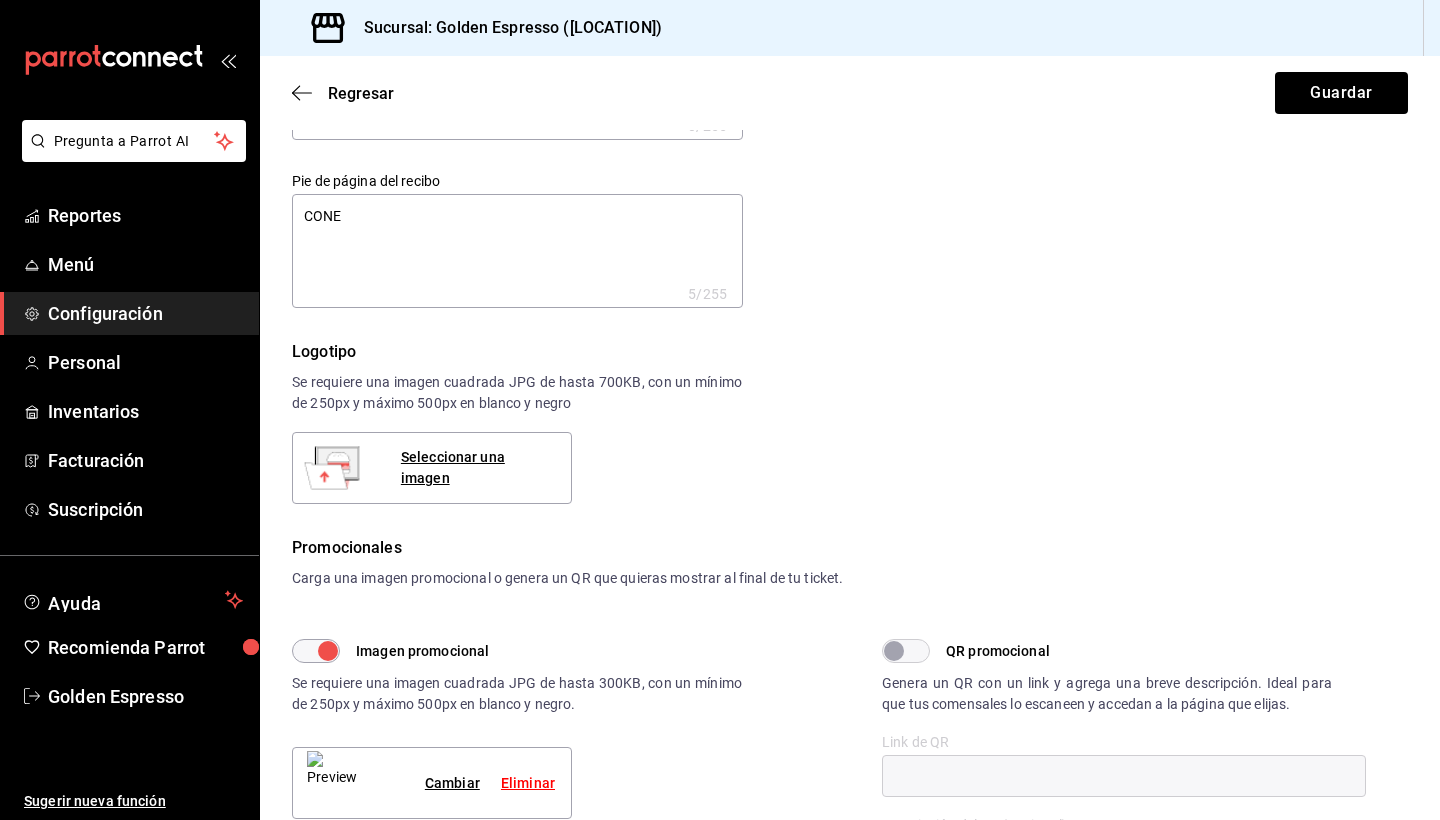 type on "x" 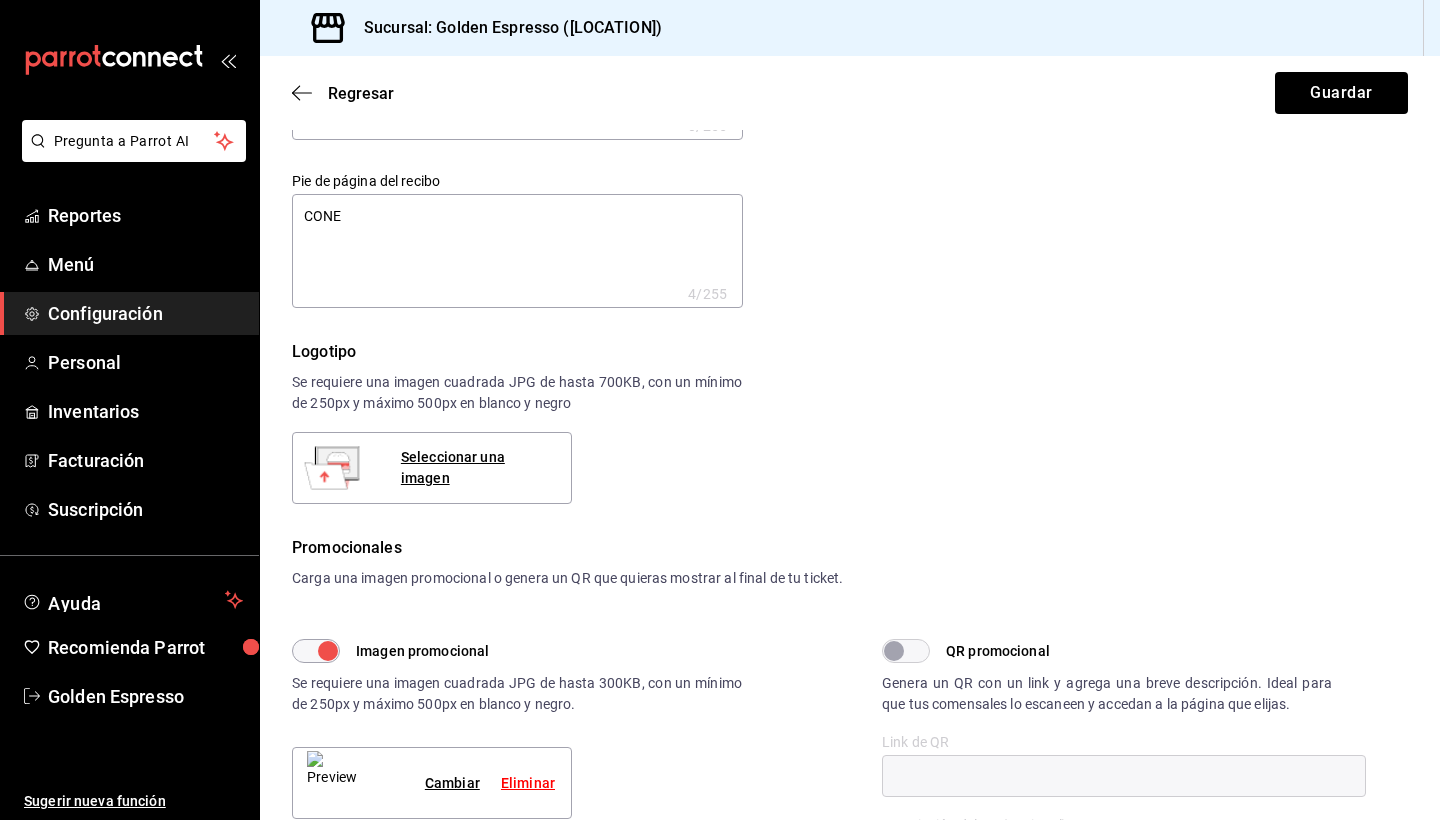 type on "CONEC" 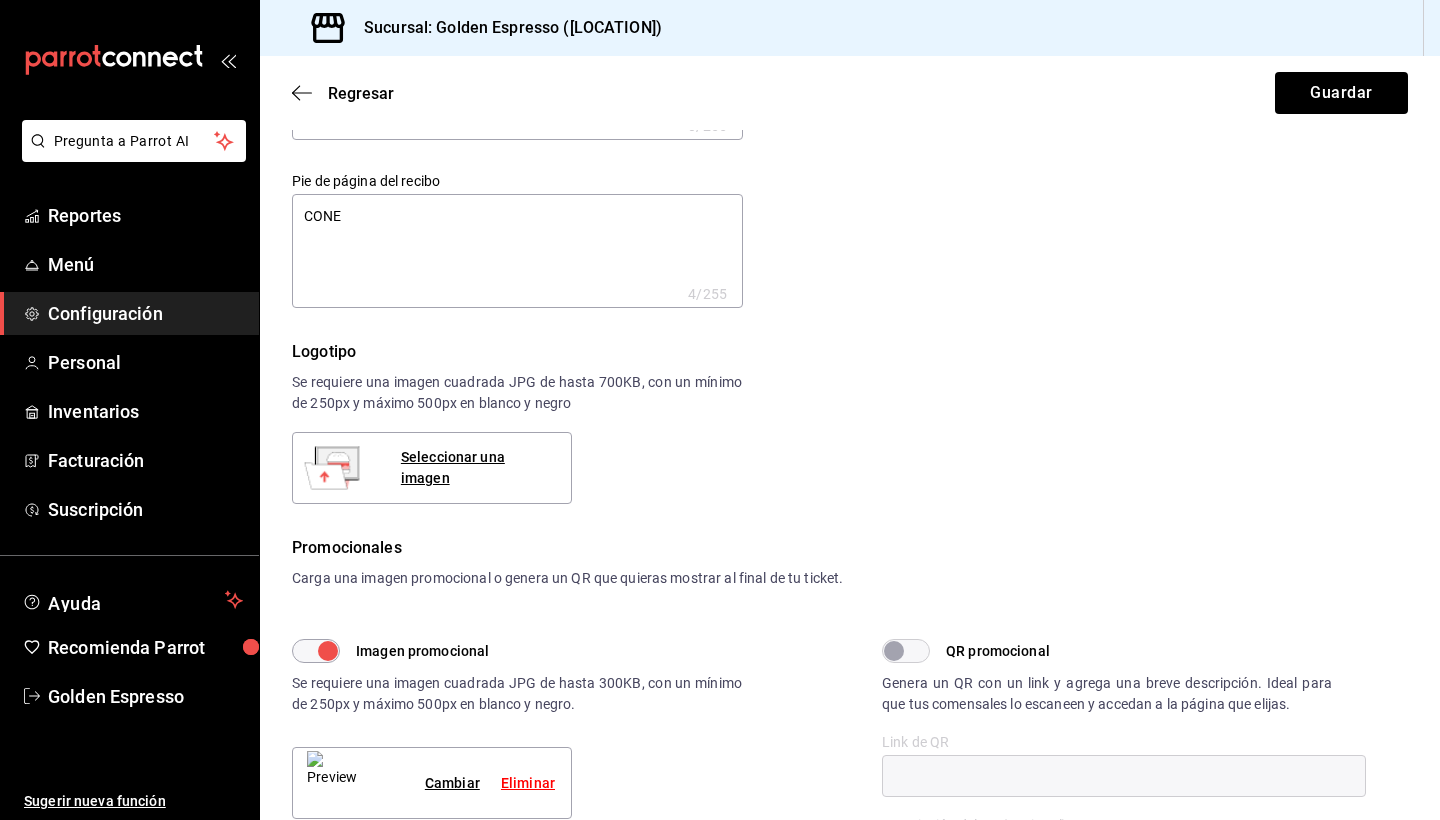 type on "x" 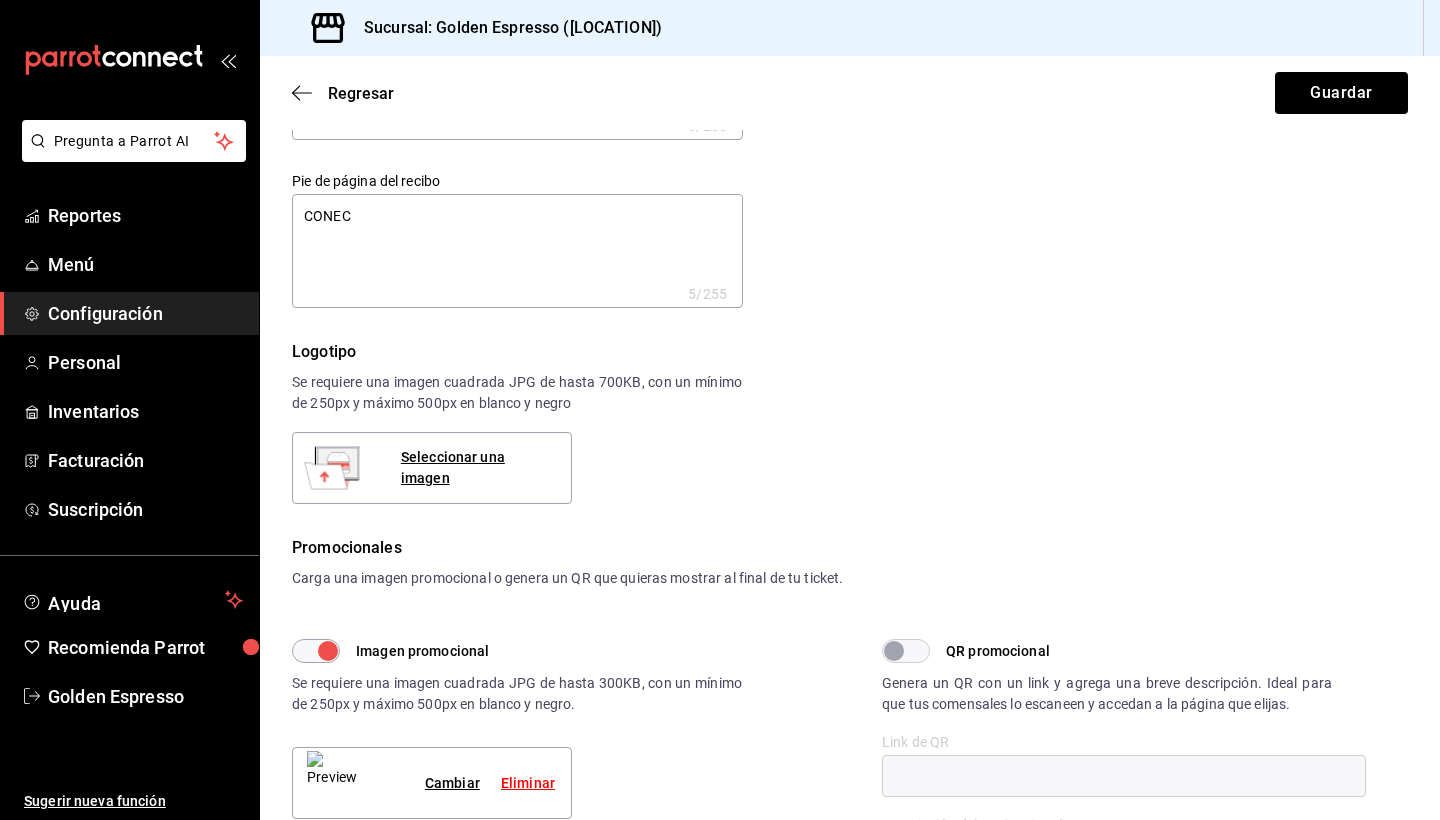 type on "CONECT" 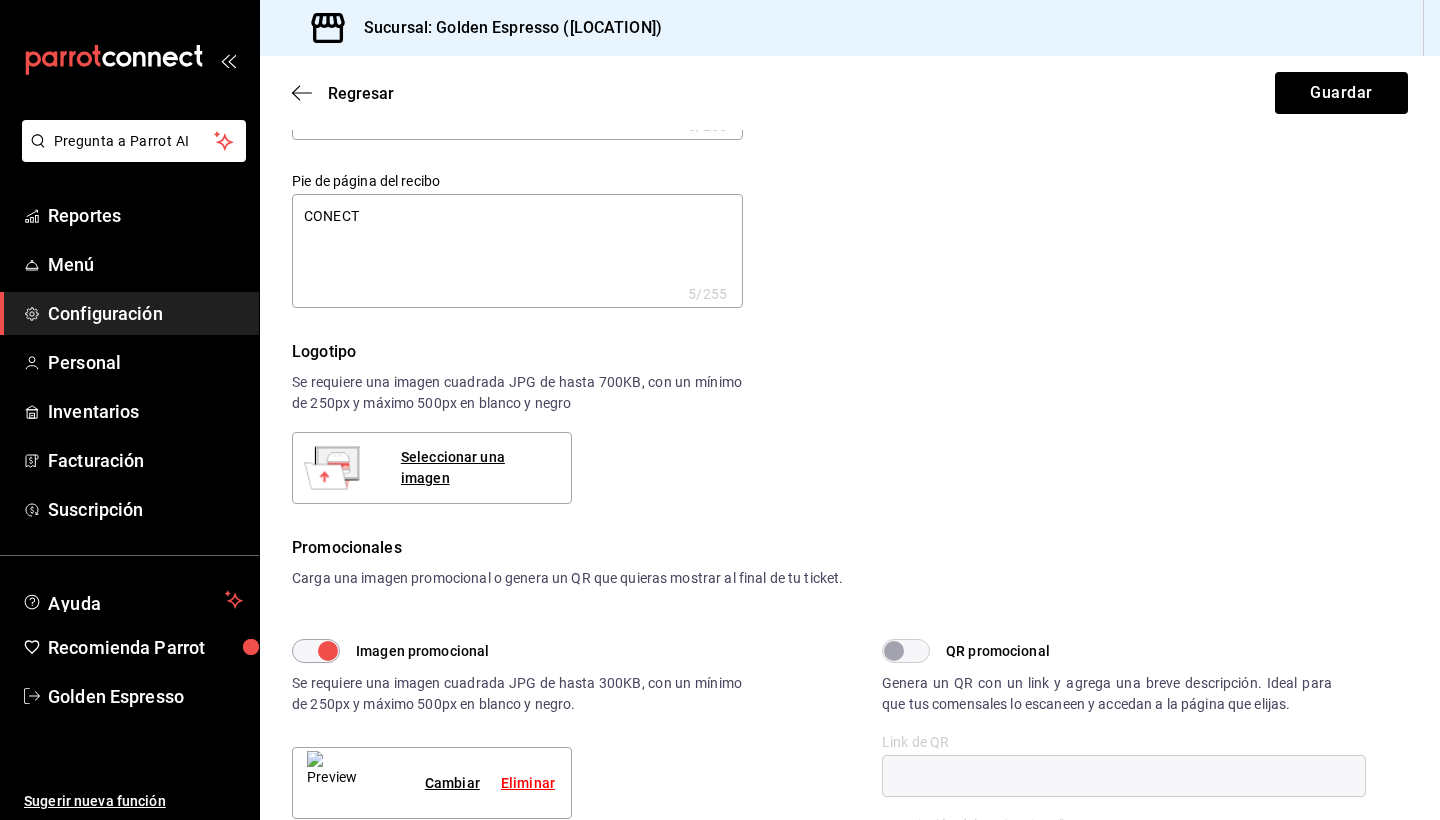 type on "CONECTA" 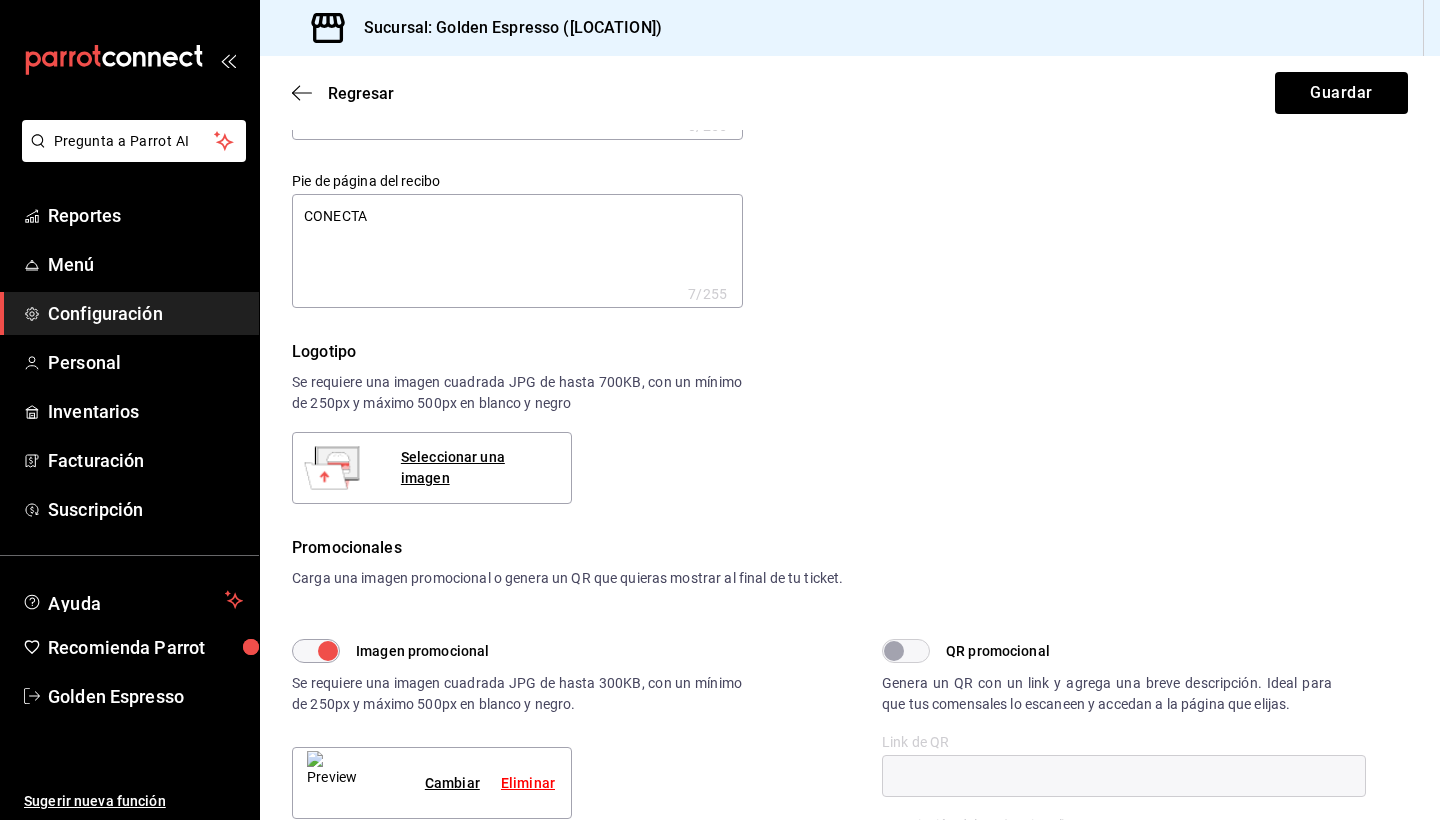 type on "CONECTAT" 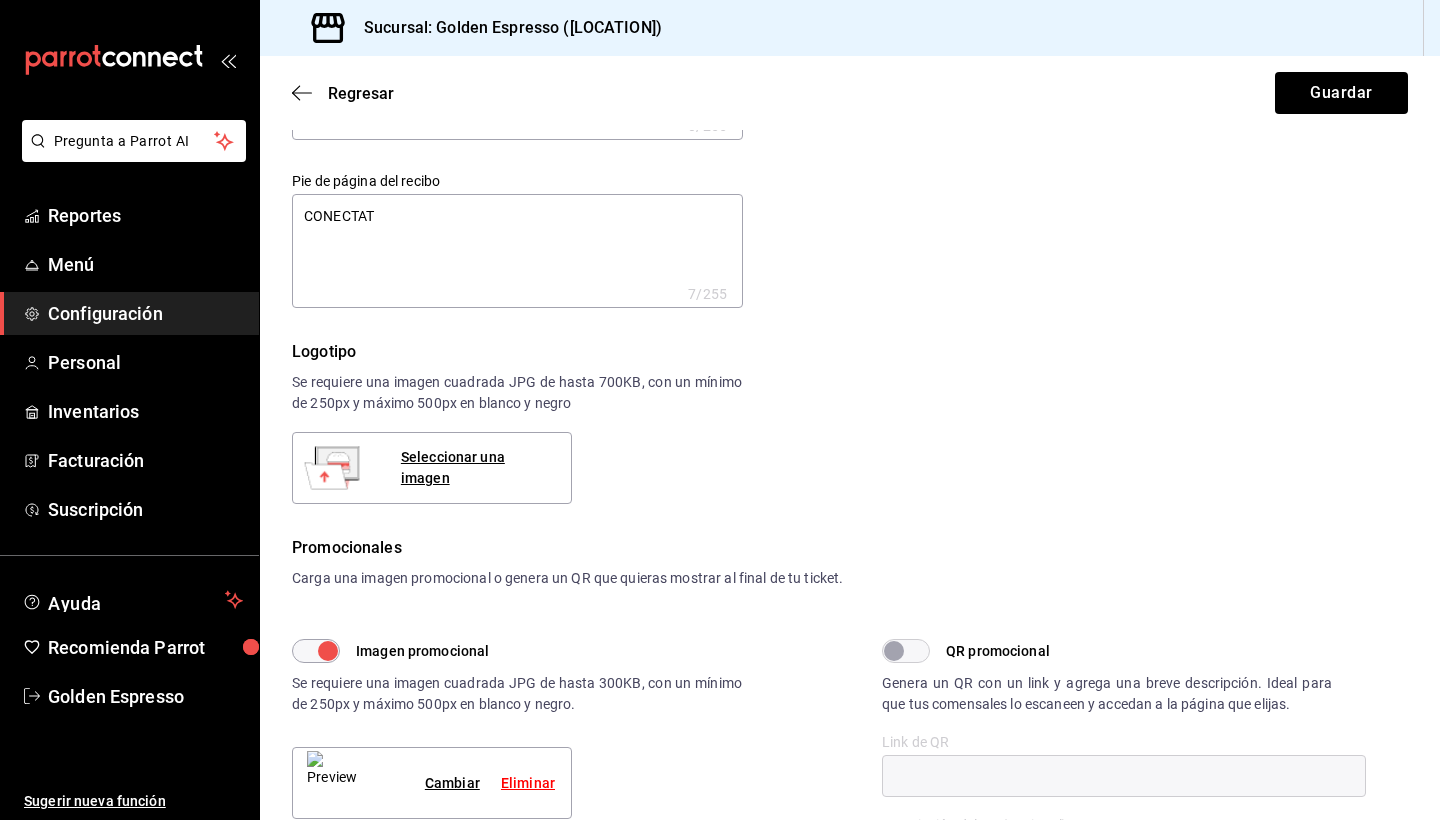type on "CONECTATE" 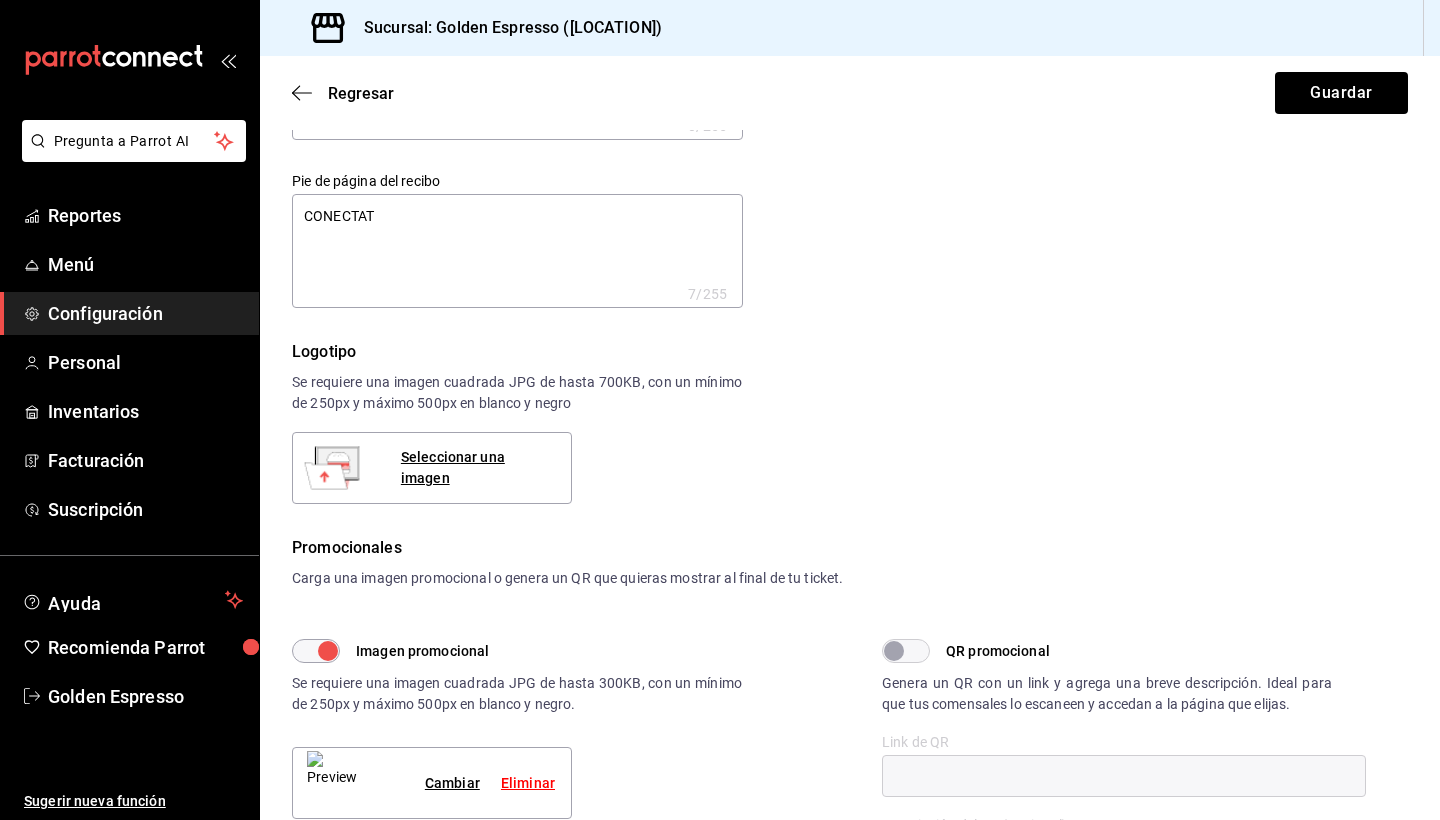 type on "x" 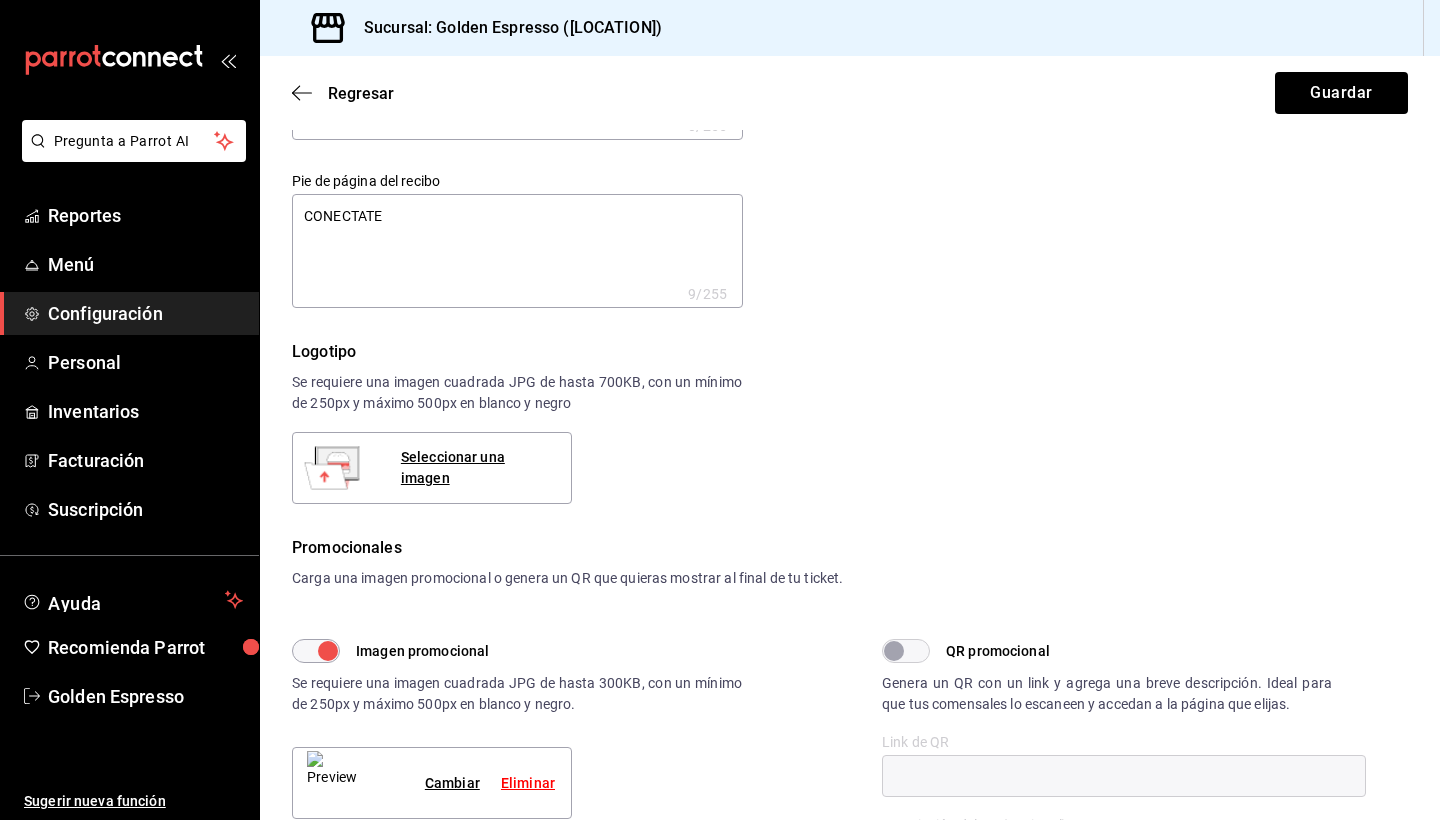 type on "CONECTATE" 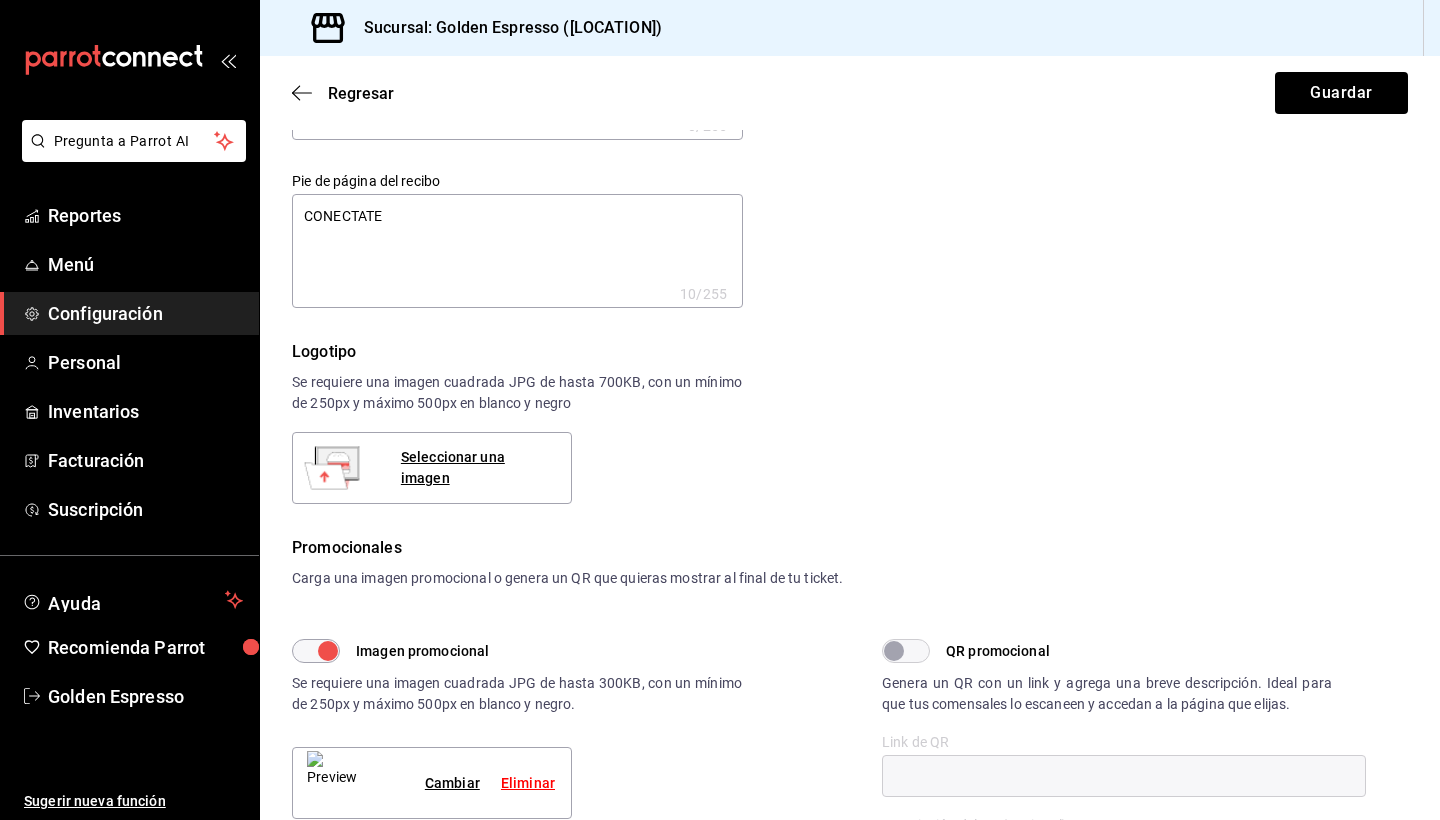 type on "CONECTATE W" 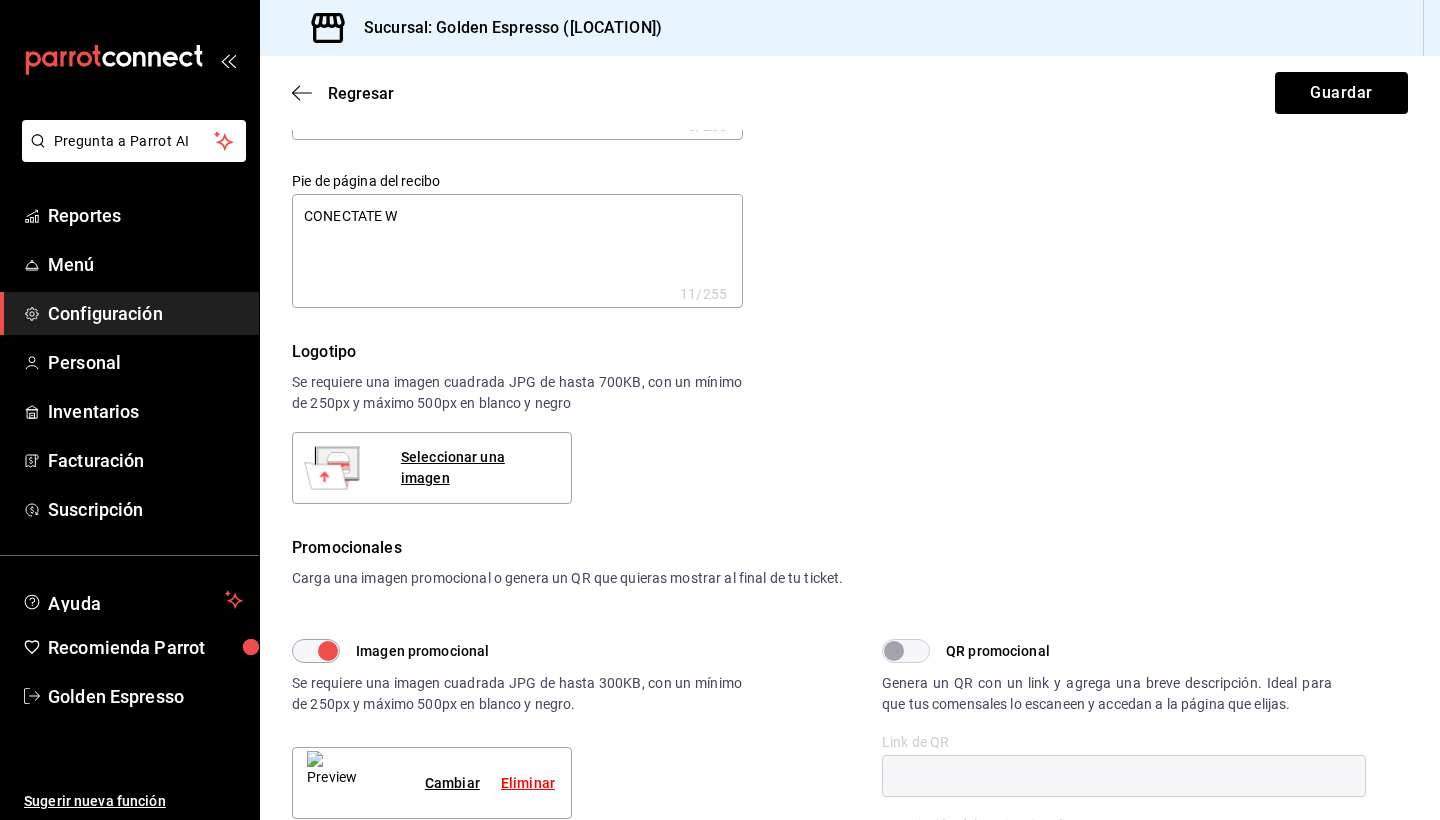 type on "CONECTATE" 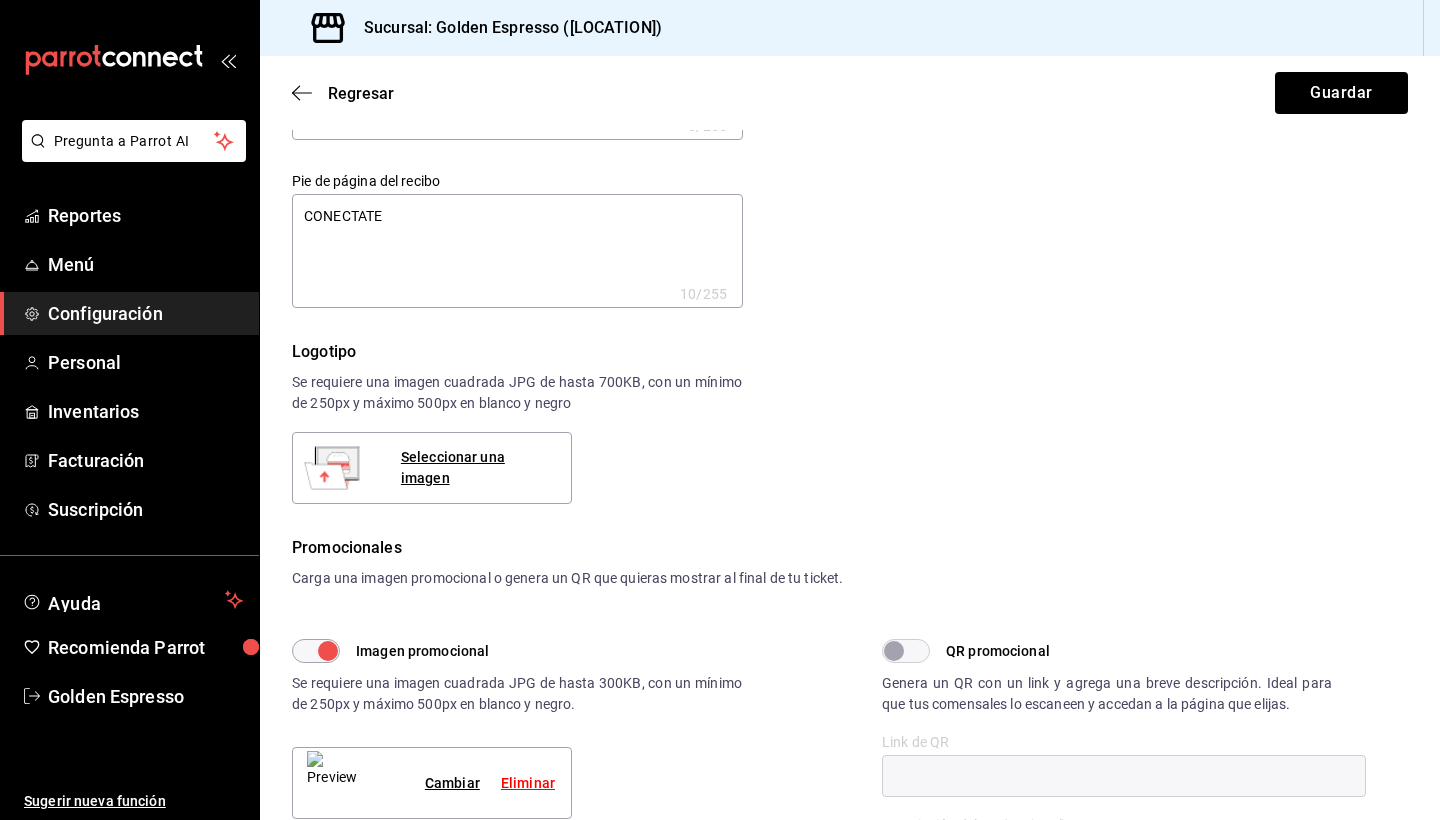 type on "CONECTATE A" 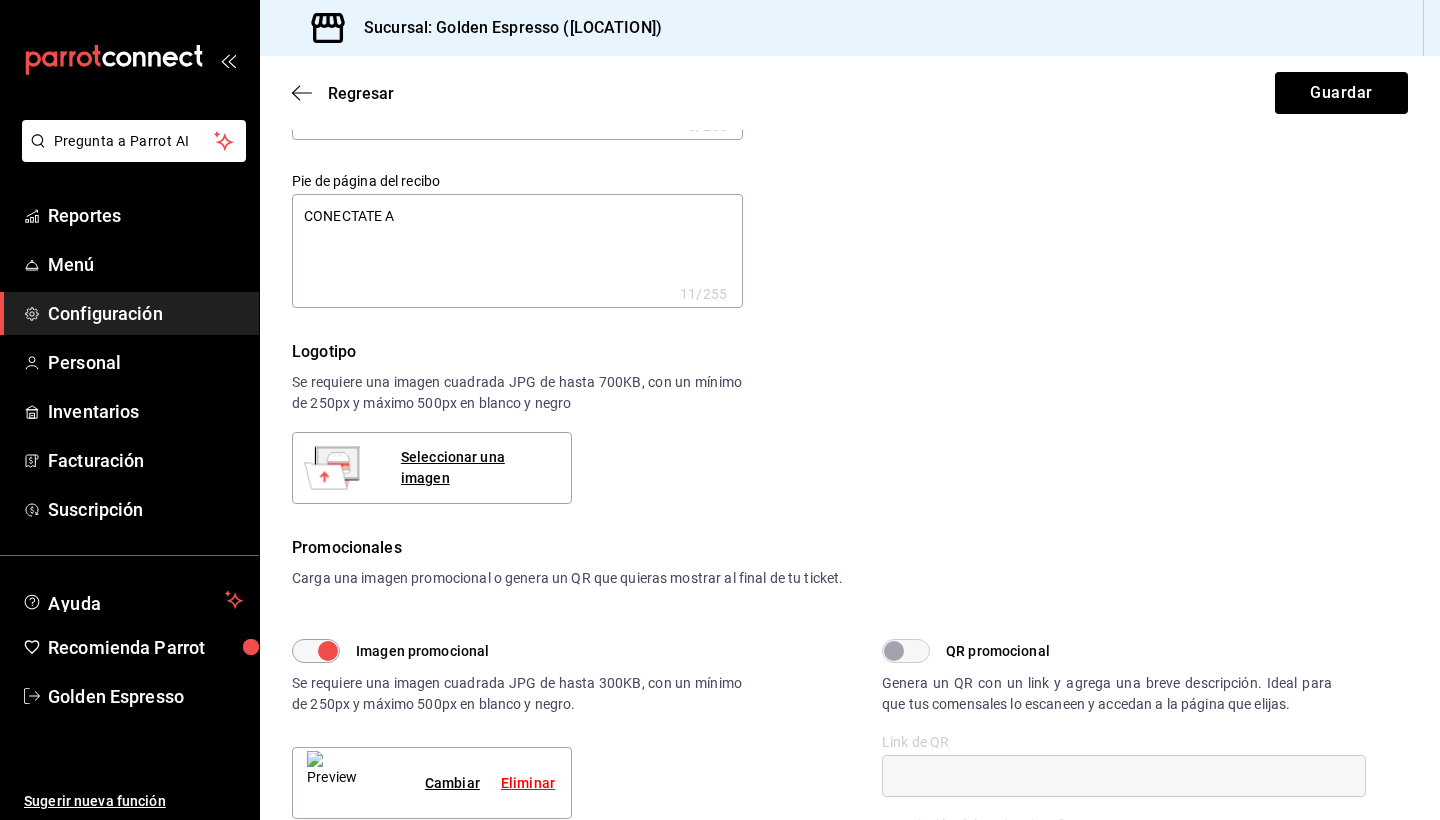 type on "CONECTATE A" 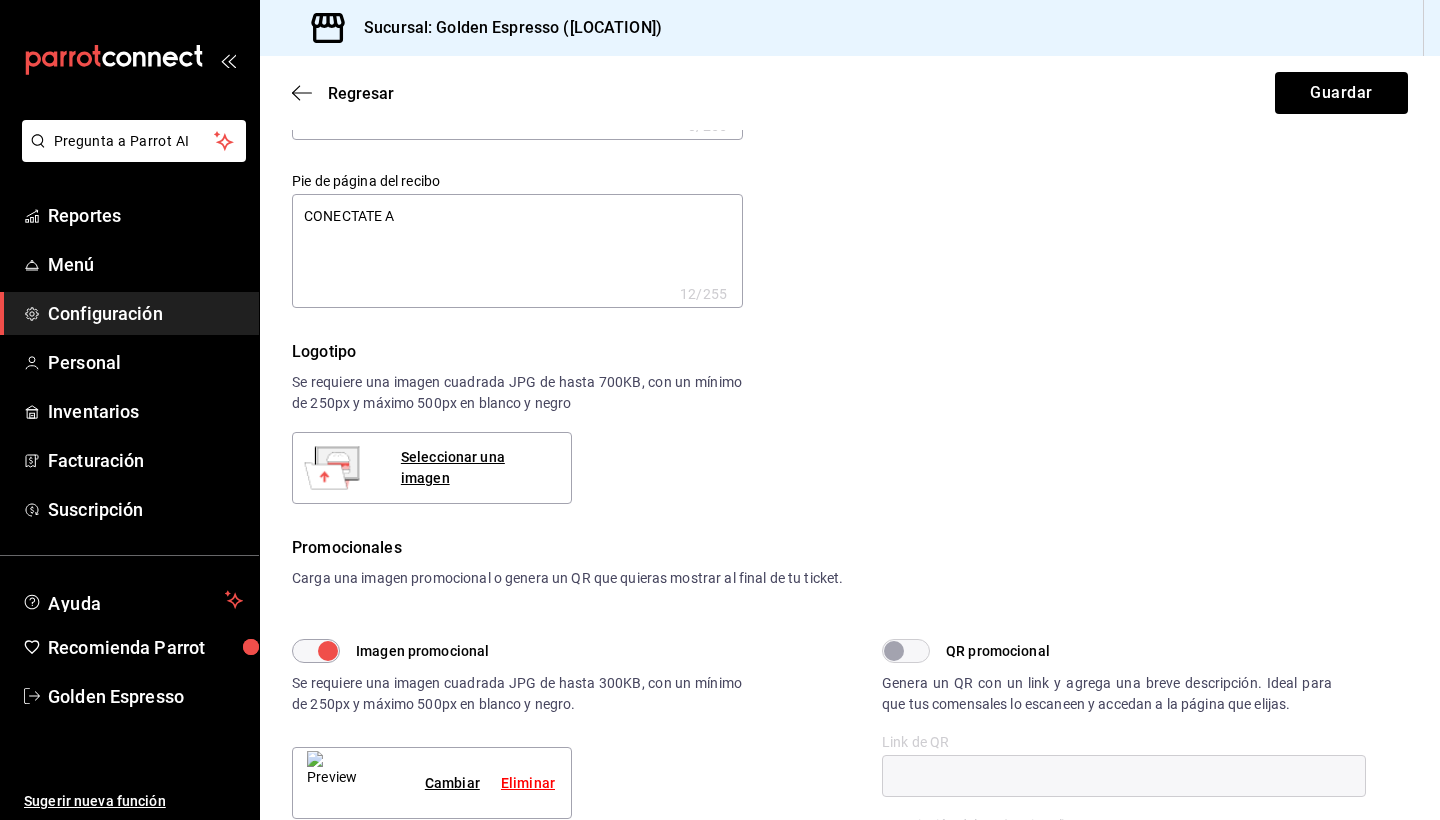 type on "CONECTATE A W" 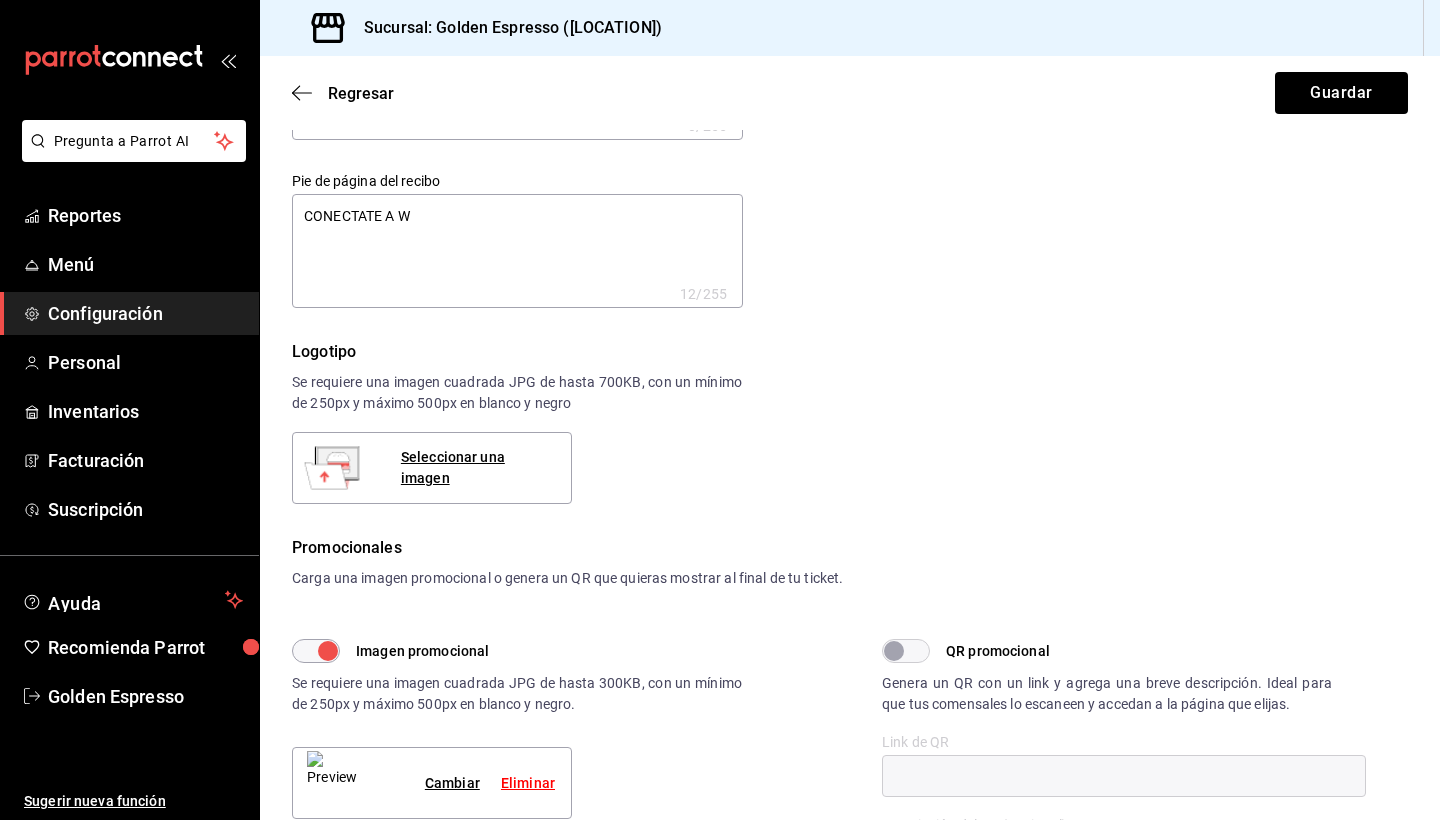 type on "CONECTATE A WI" 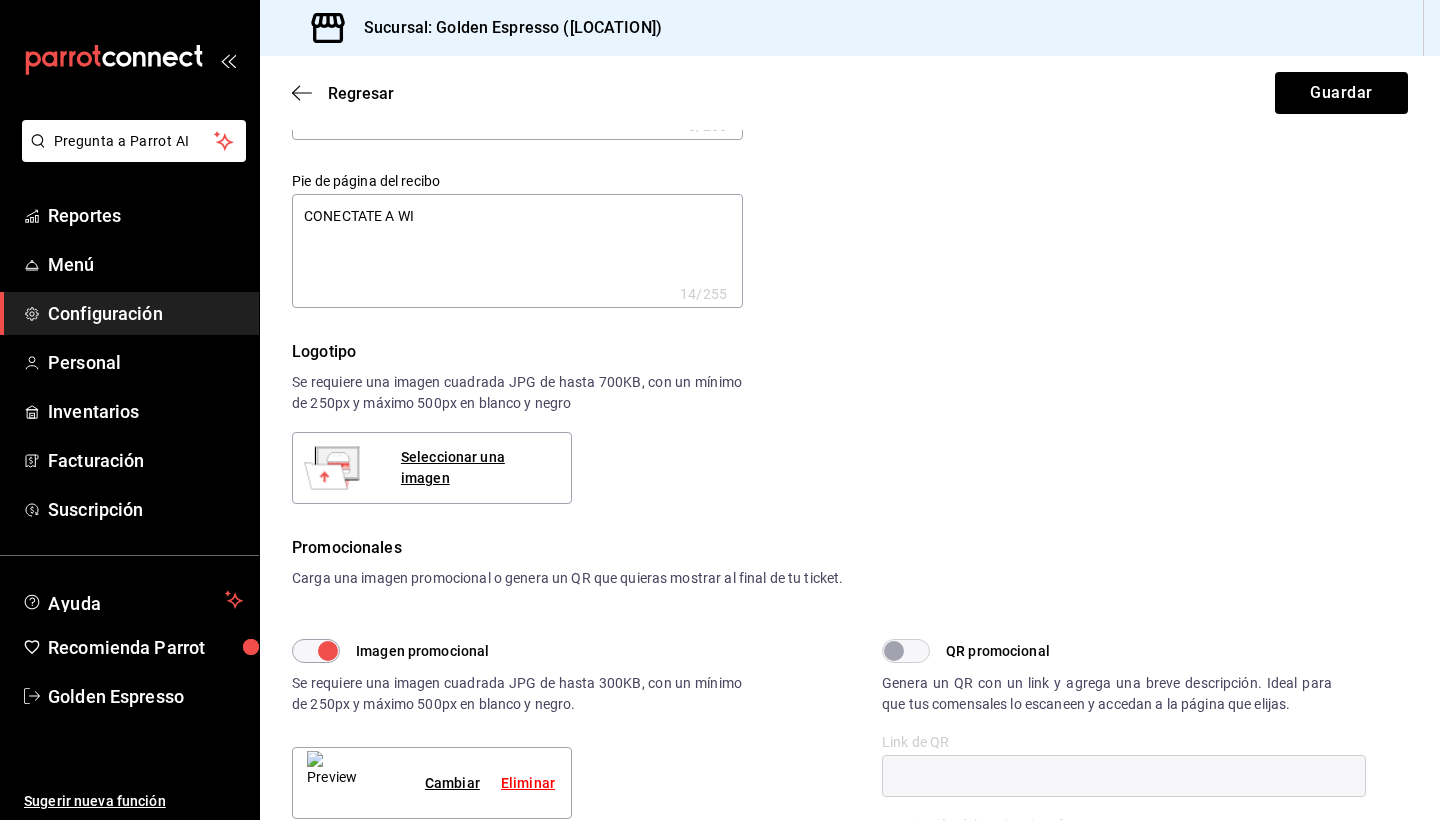 type on "CONECTATE A WIF" 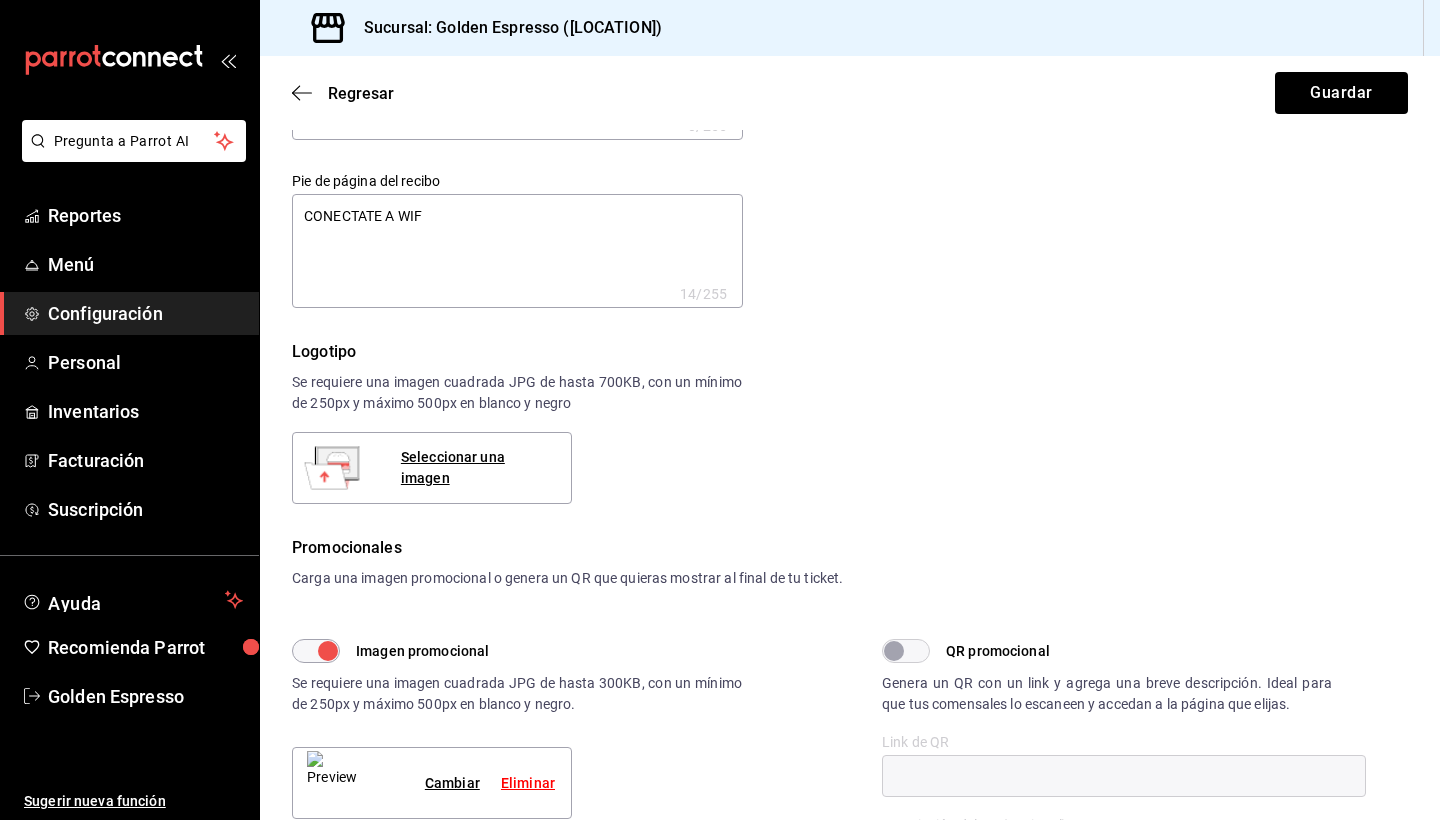 type on "CONECTATE A WIFI" 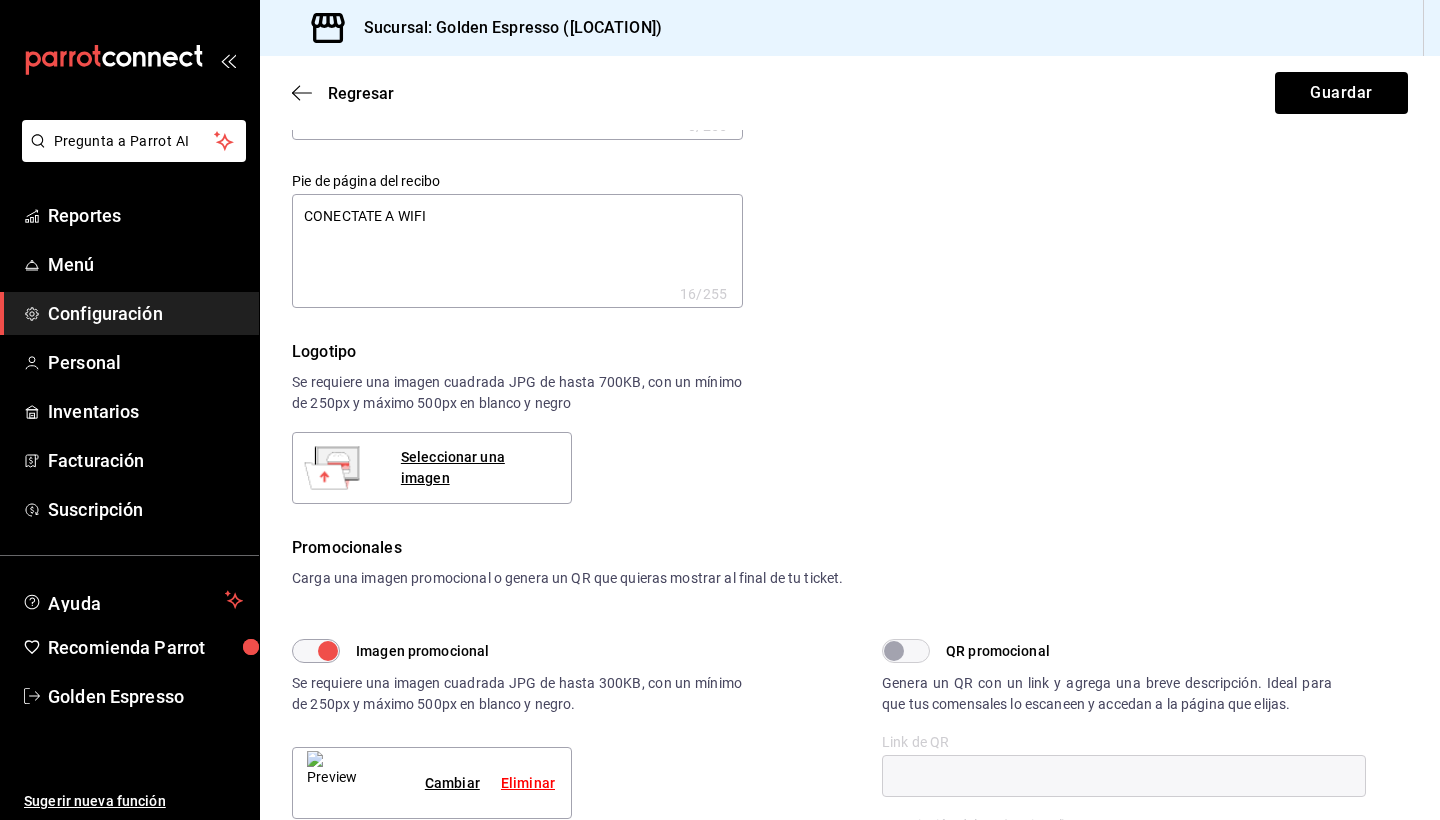 type on "CONECTATE A WIFI" 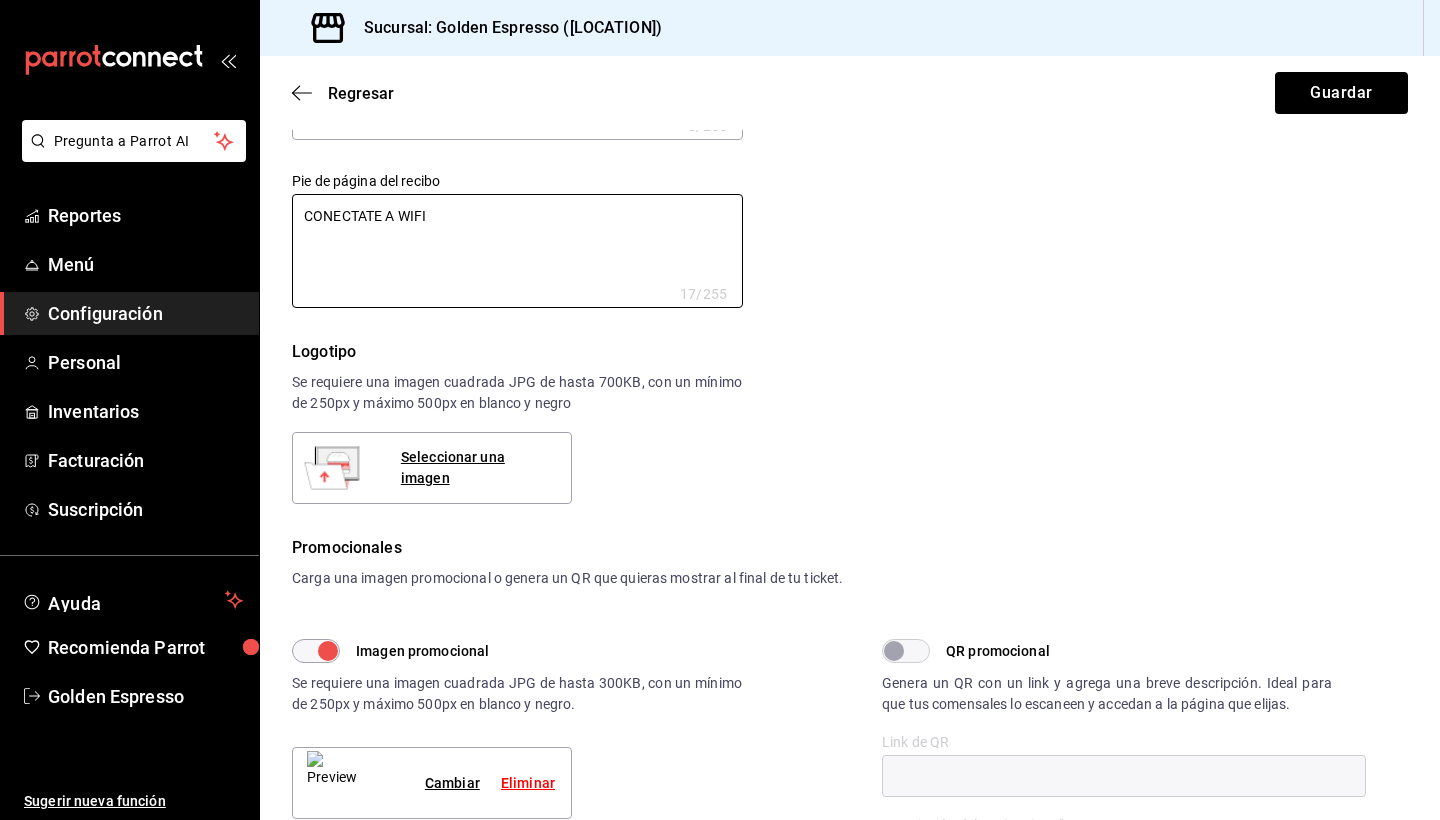 scroll, scrollTop: 0, scrollLeft: 0, axis: both 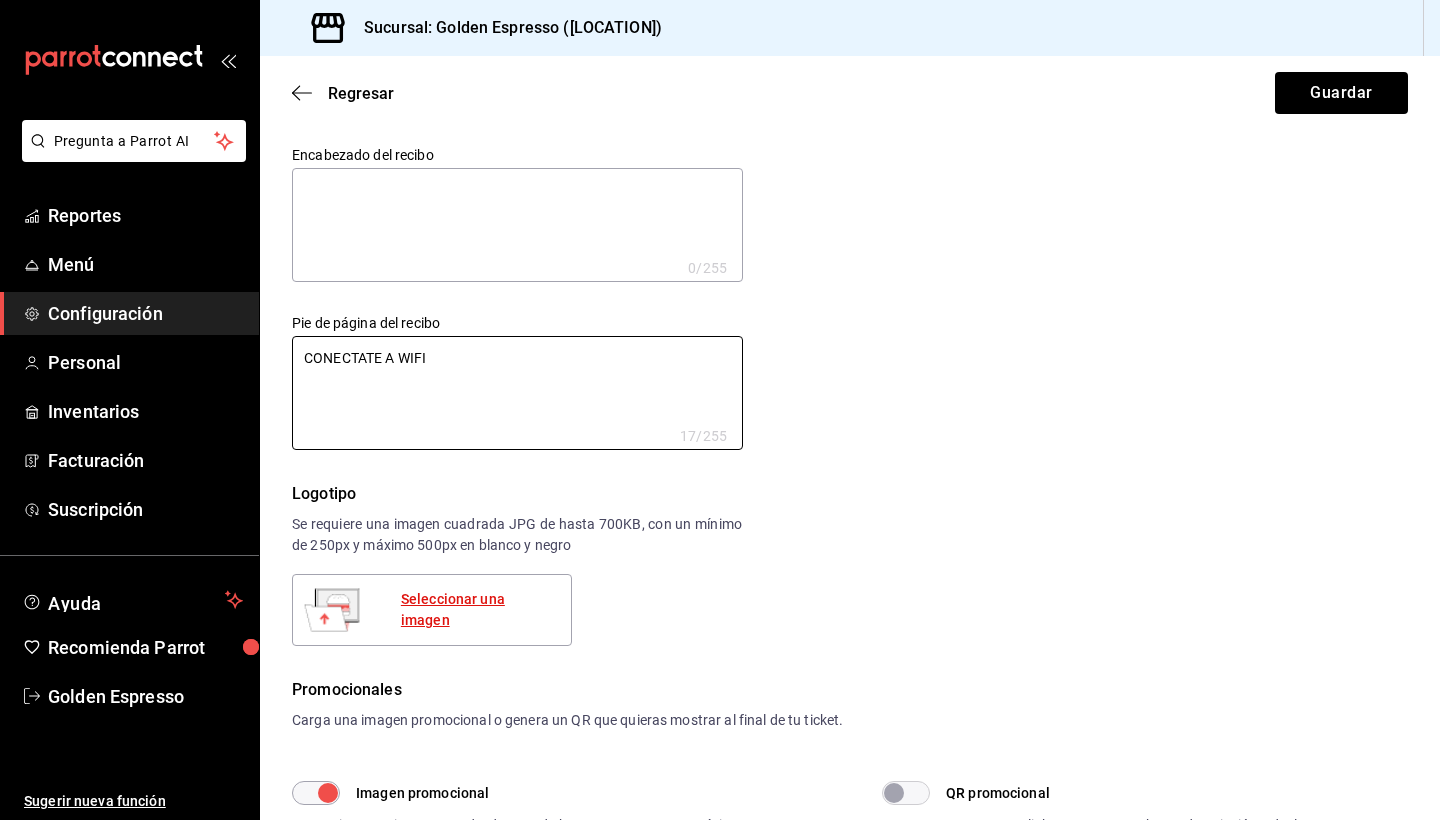 type on "CONECTATE A WIFI" 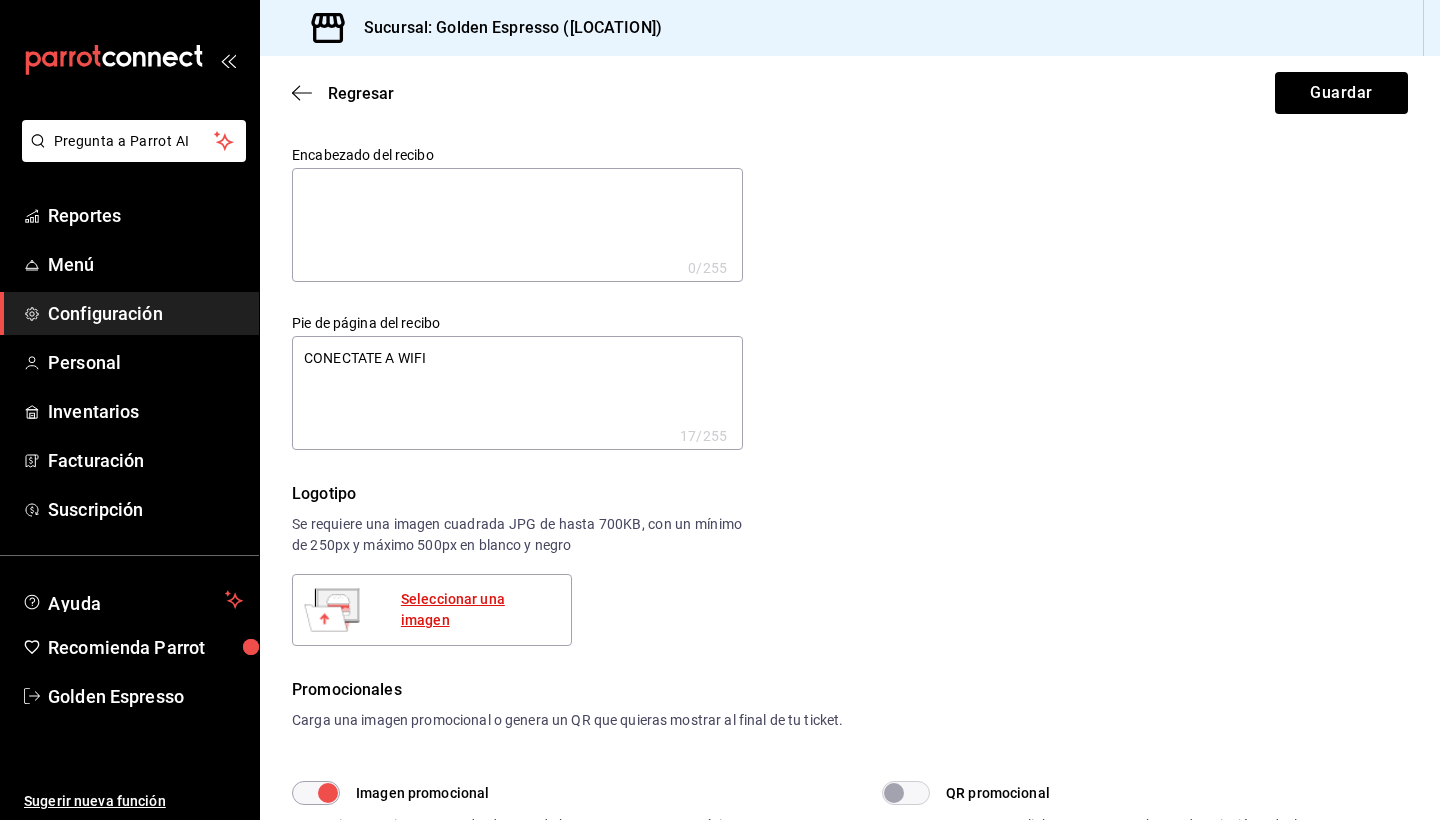 click on "Seleccionar una imagen" at bounding box center (478, 610) 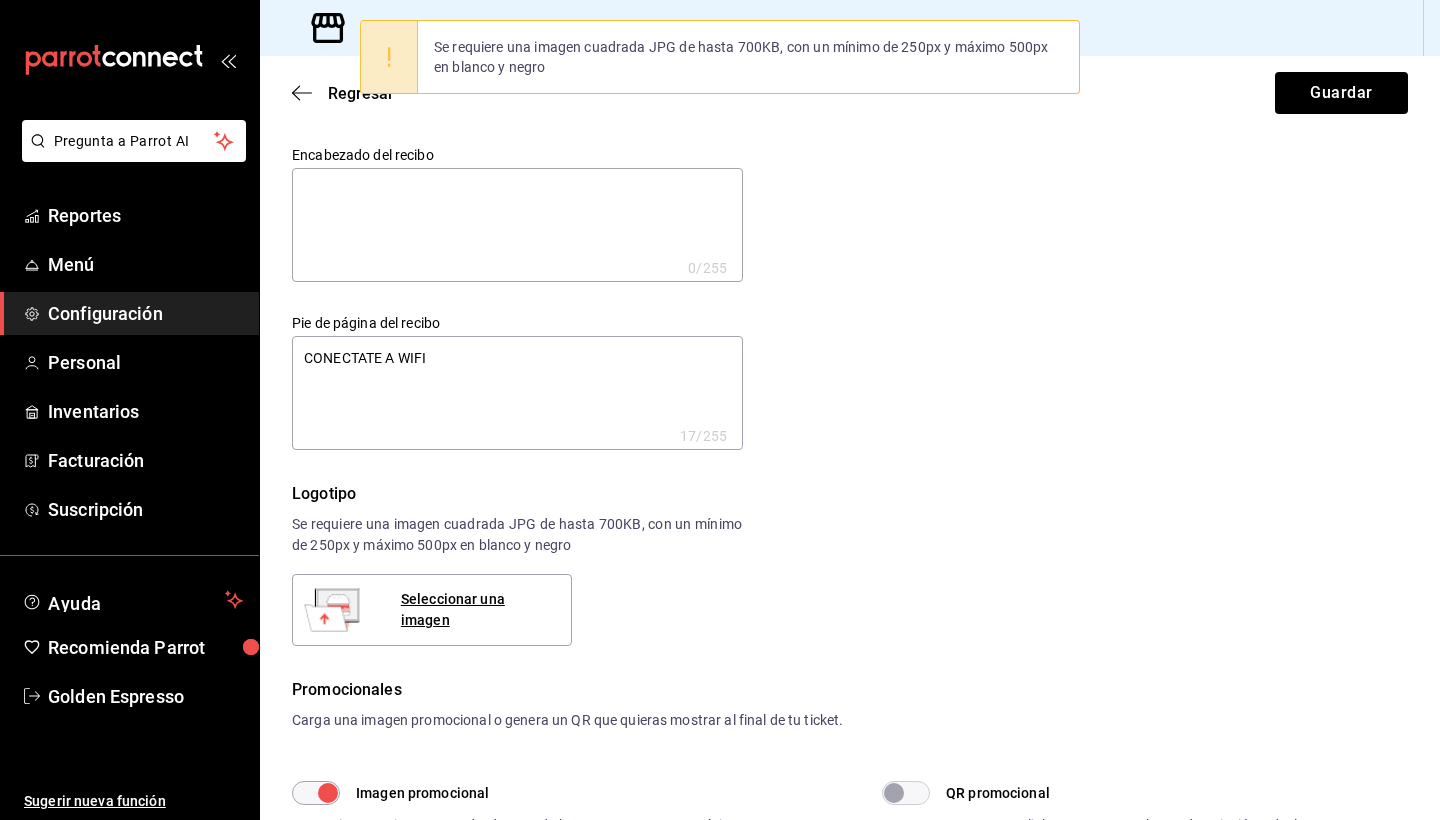 click on "Encabezado del recibo x 0 /255 Encabezado del recibo Pie de página del recibo CONECTATE A WIFI x 17 /255 Pie de página del recibo" at bounding box center (838, 286) 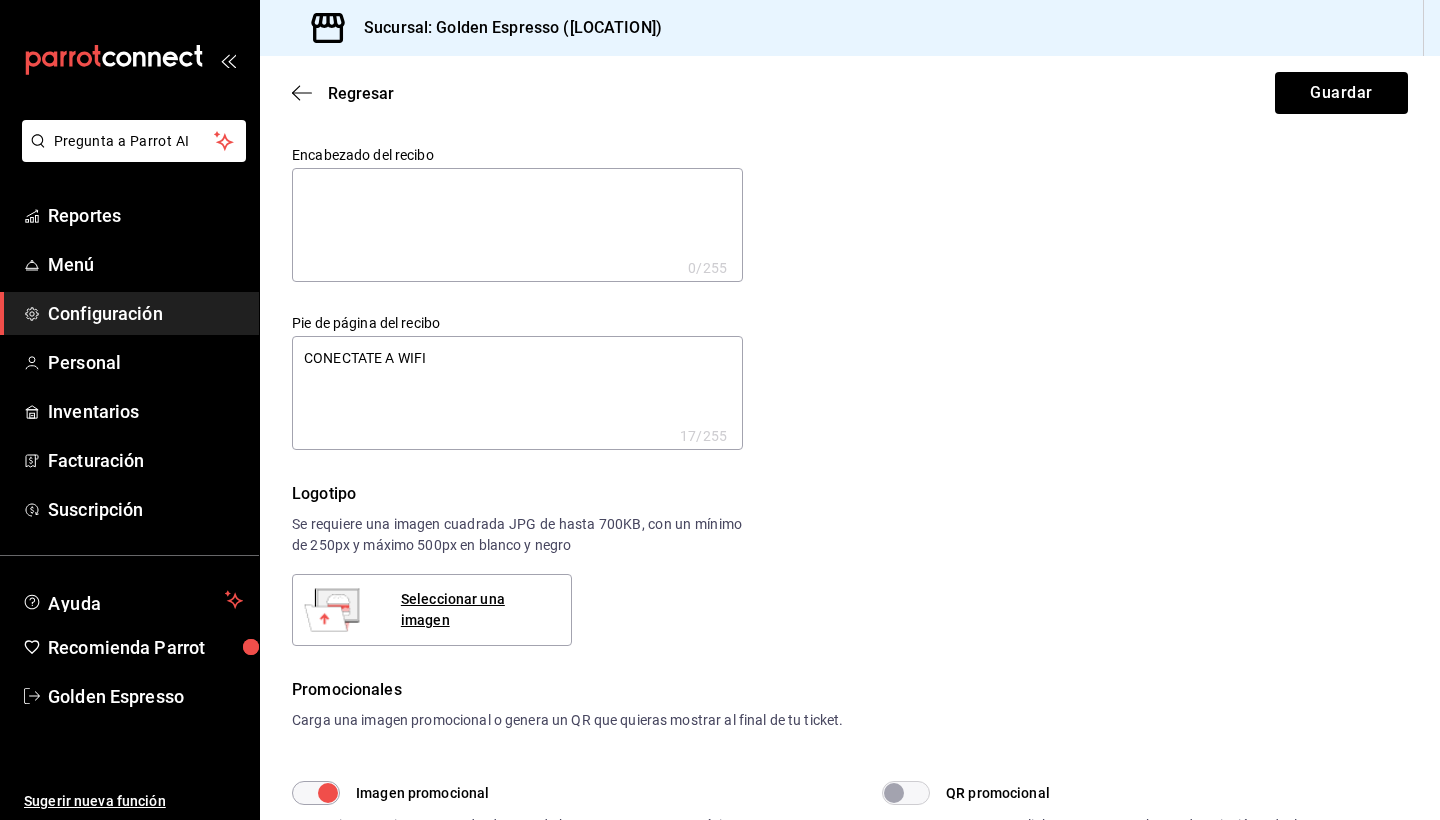 scroll, scrollTop: 0, scrollLeft: 0, axis: both 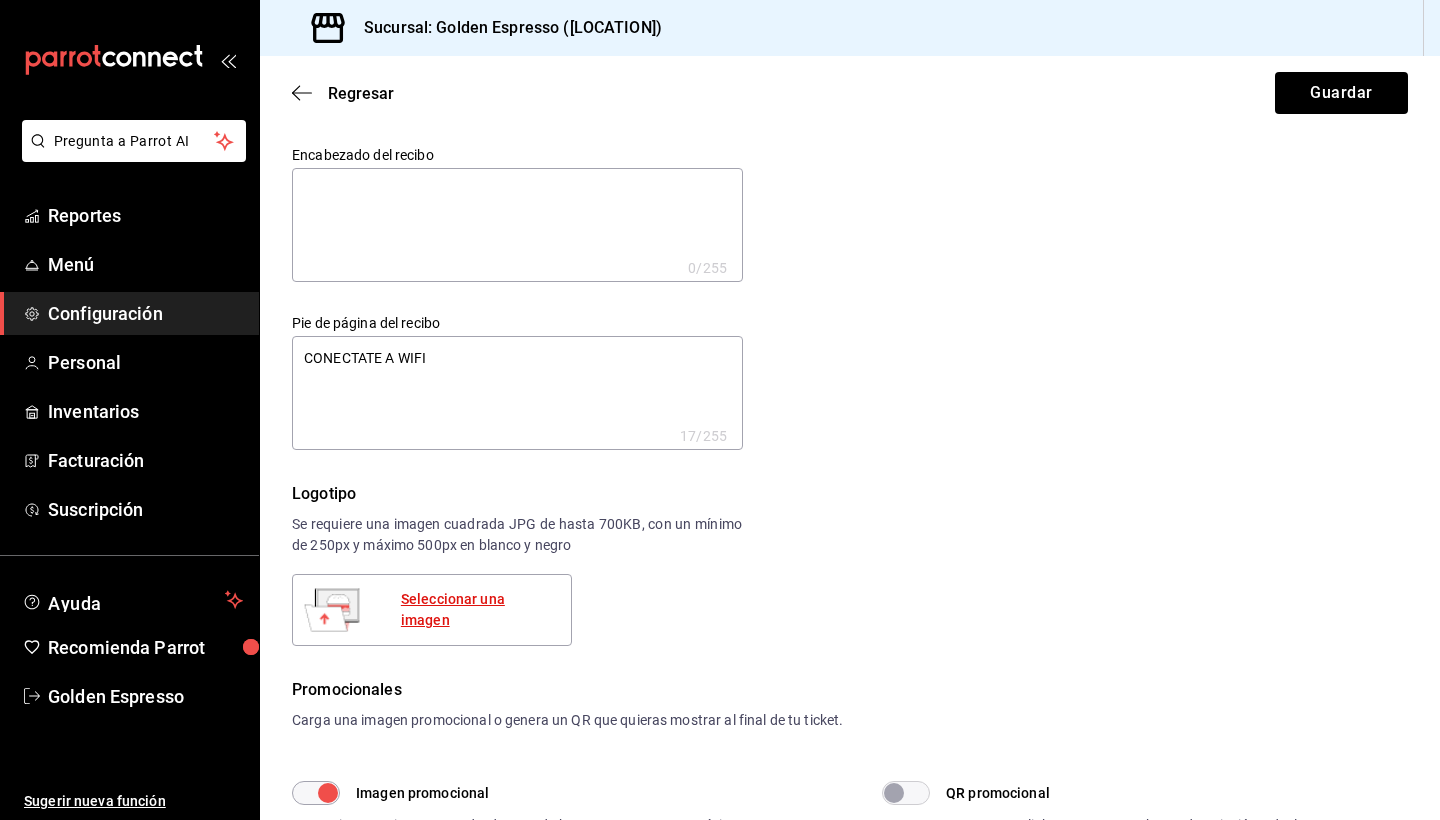 click on "Seleccionar una imagen" at bounding box center [478, 610] 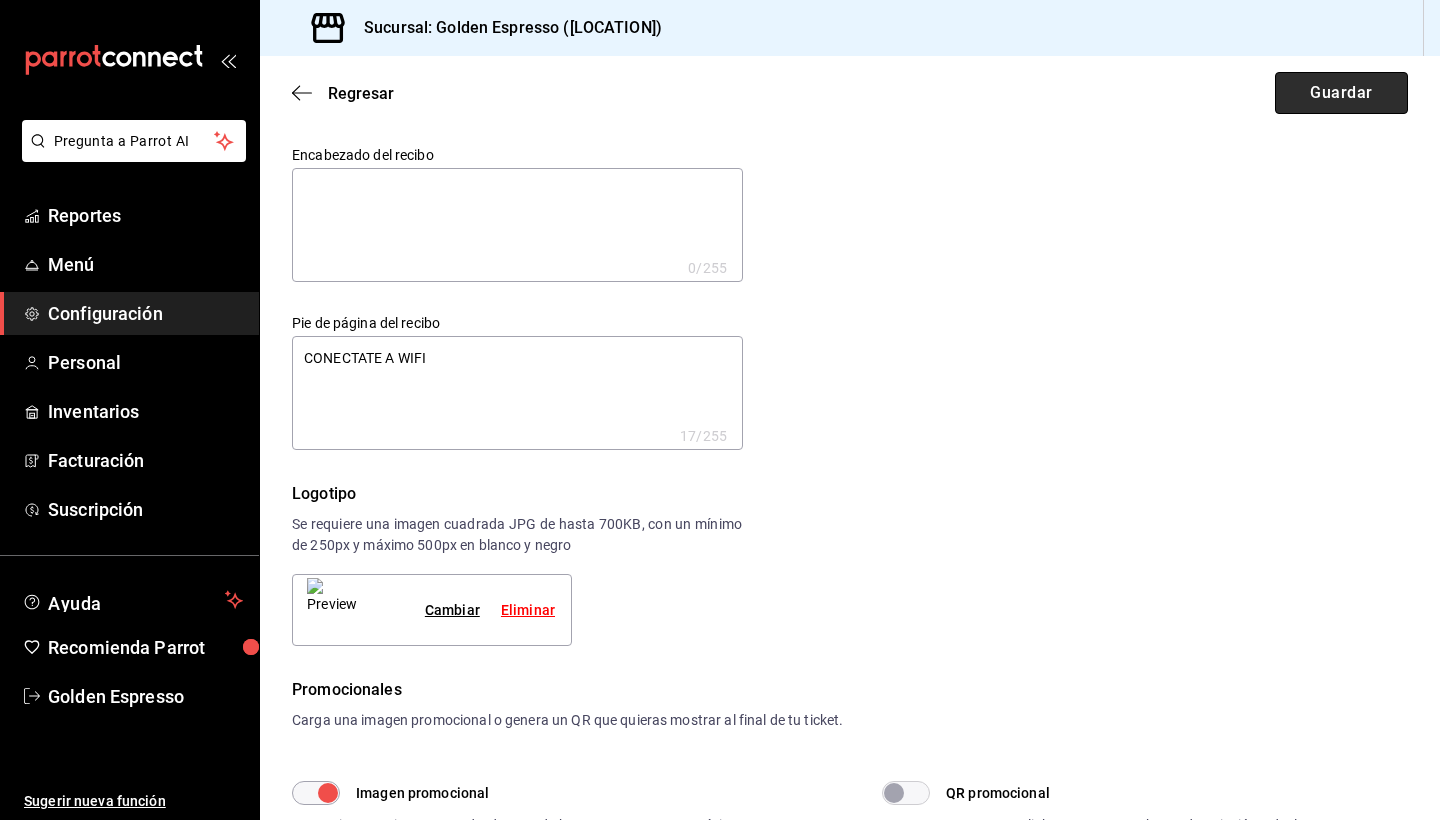 click on "Guardar" at bounding box center [1341, 93] 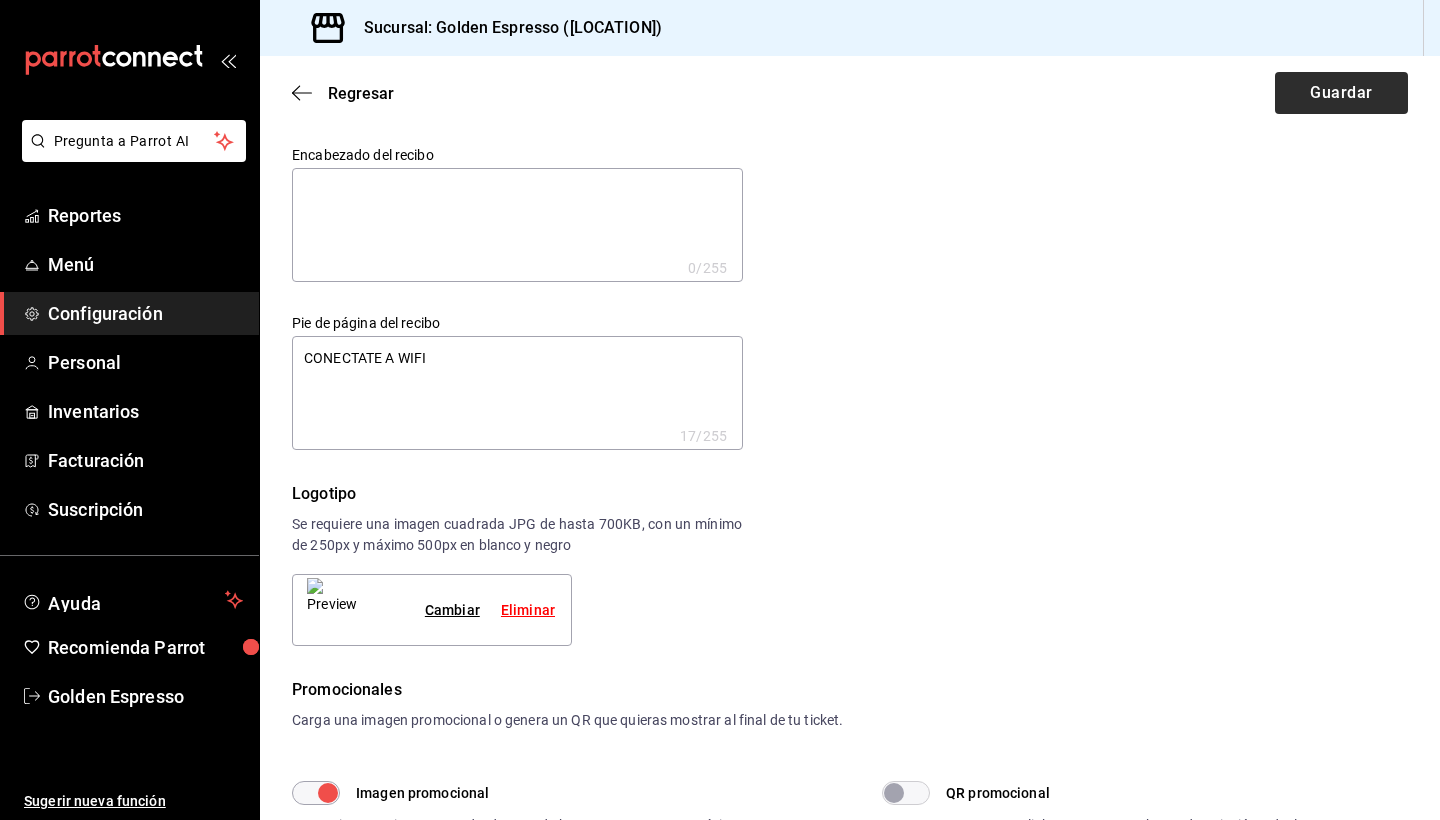 type on "x" 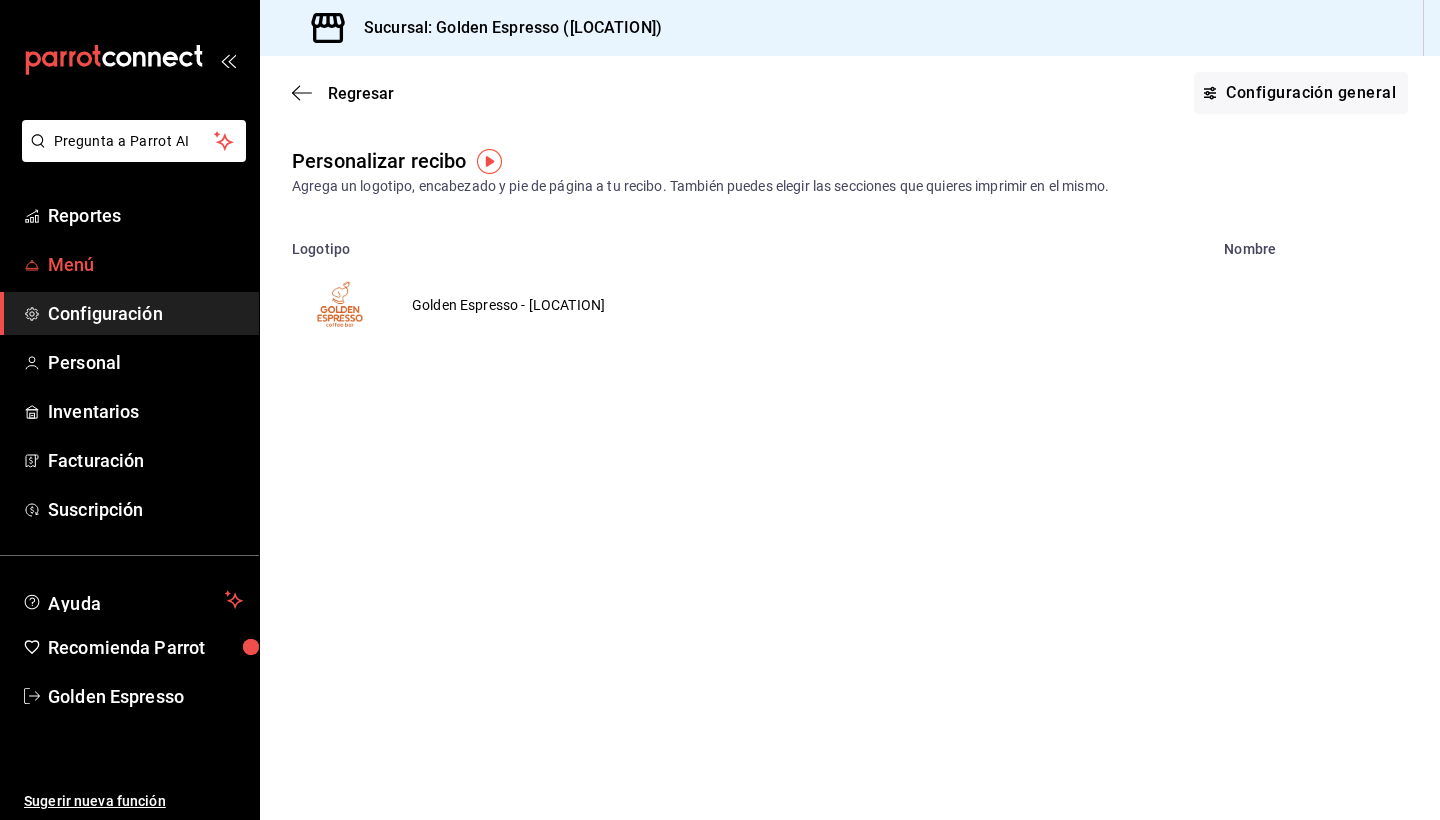click on "Menú" at bounding box center (145, 264) 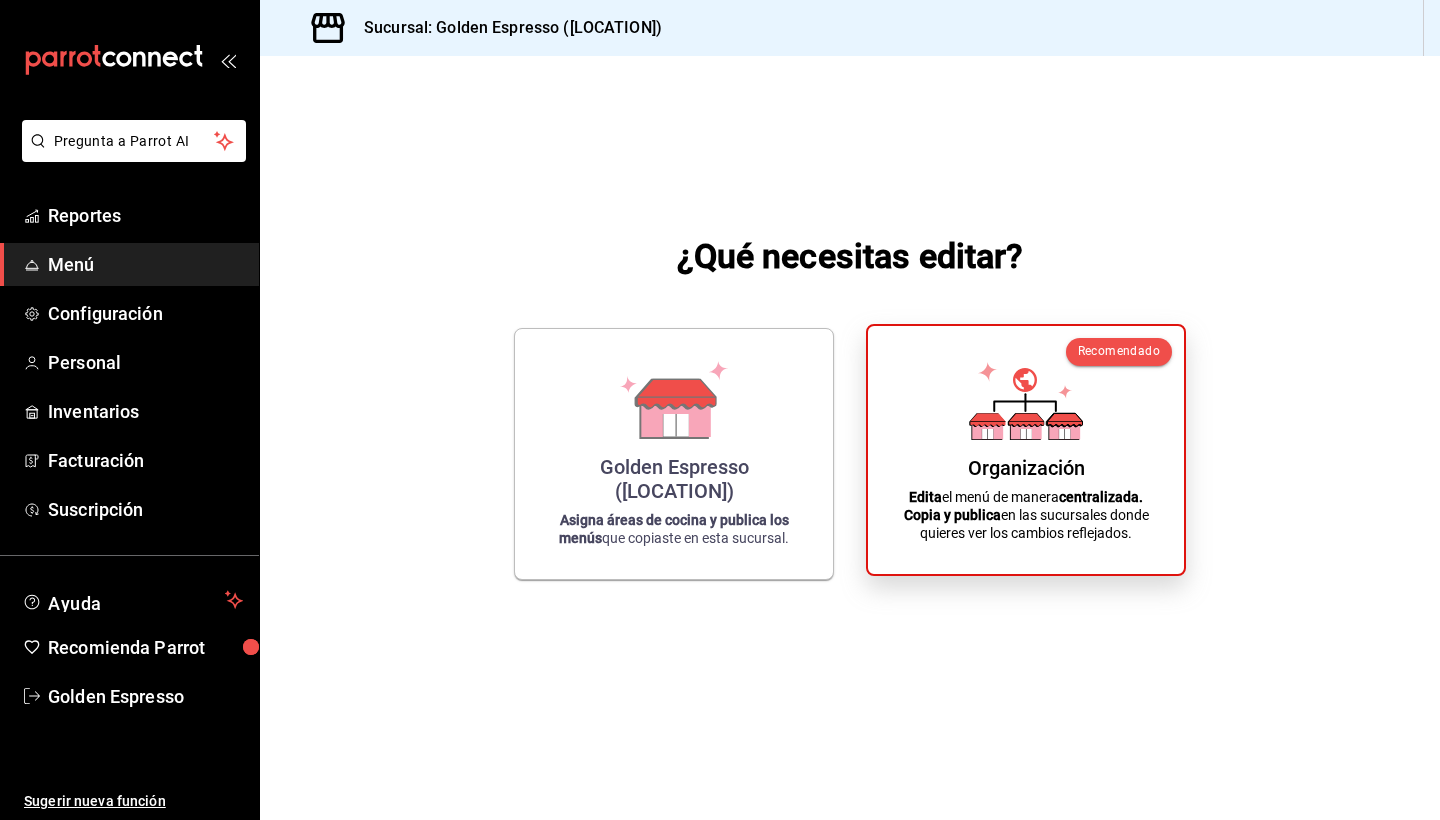 click 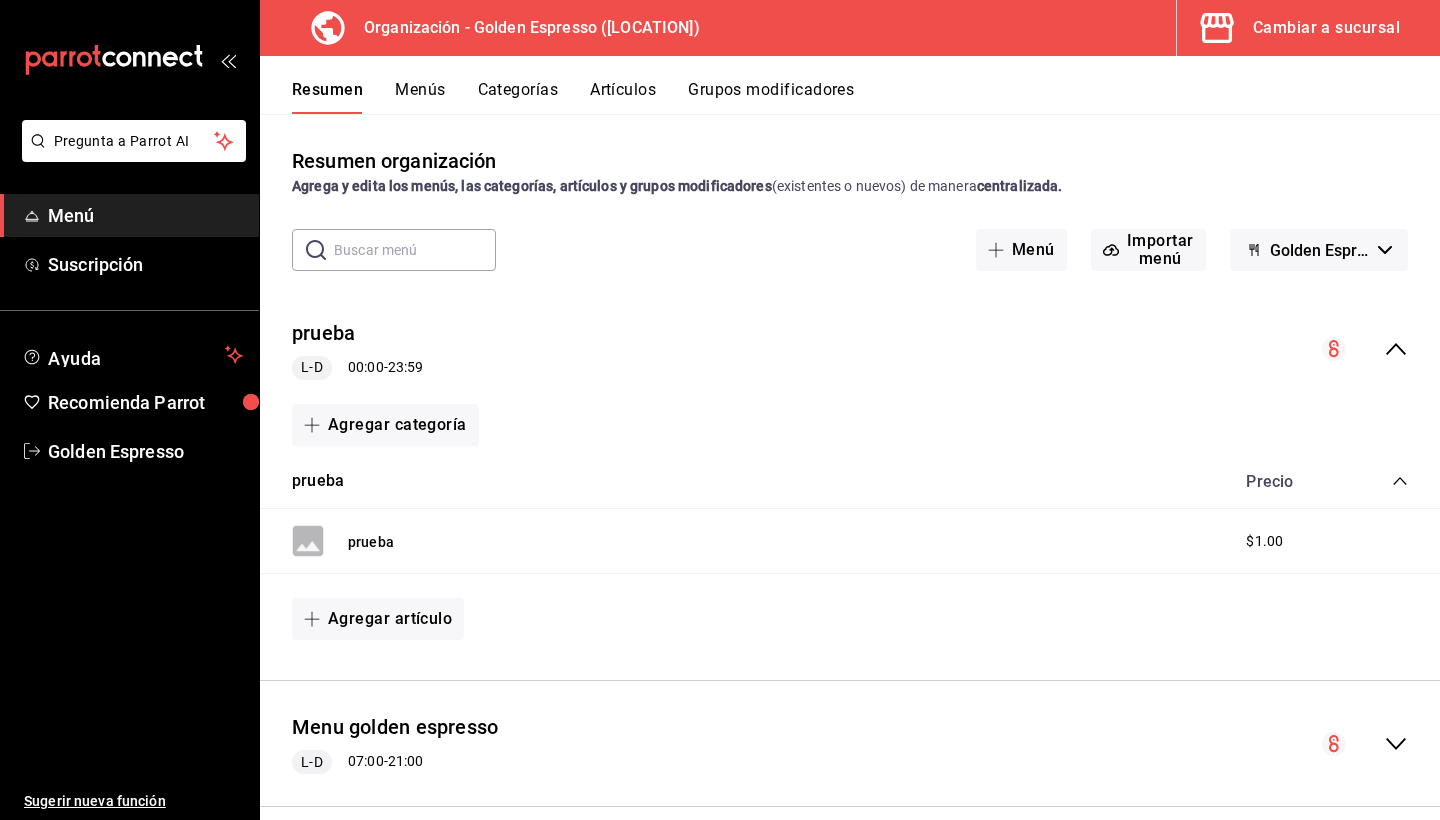 click on "Menús" at bounding box center [420, 97] 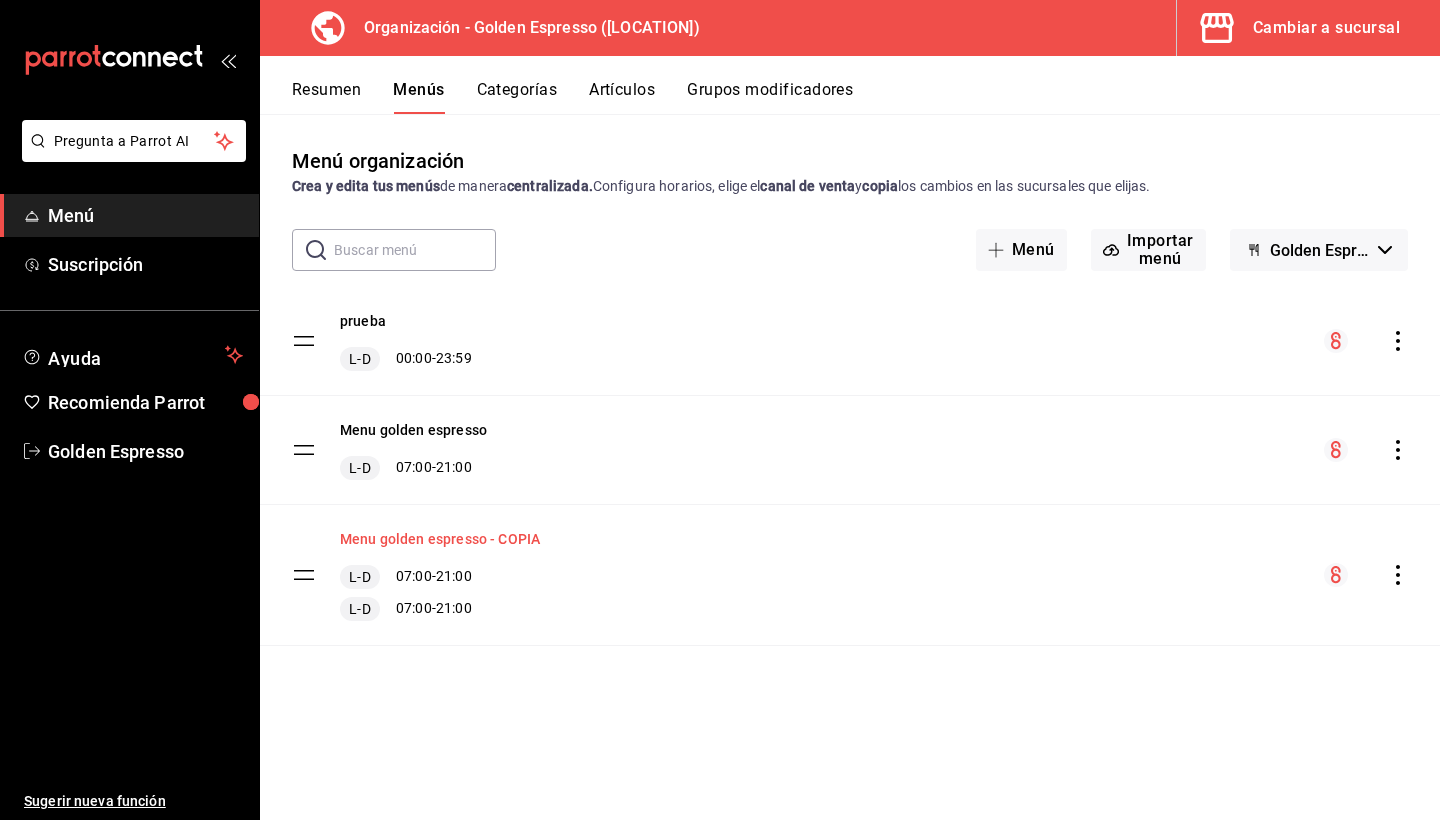 click on "Menu golden espresso - COPIA" at bounding box center (440, 539) 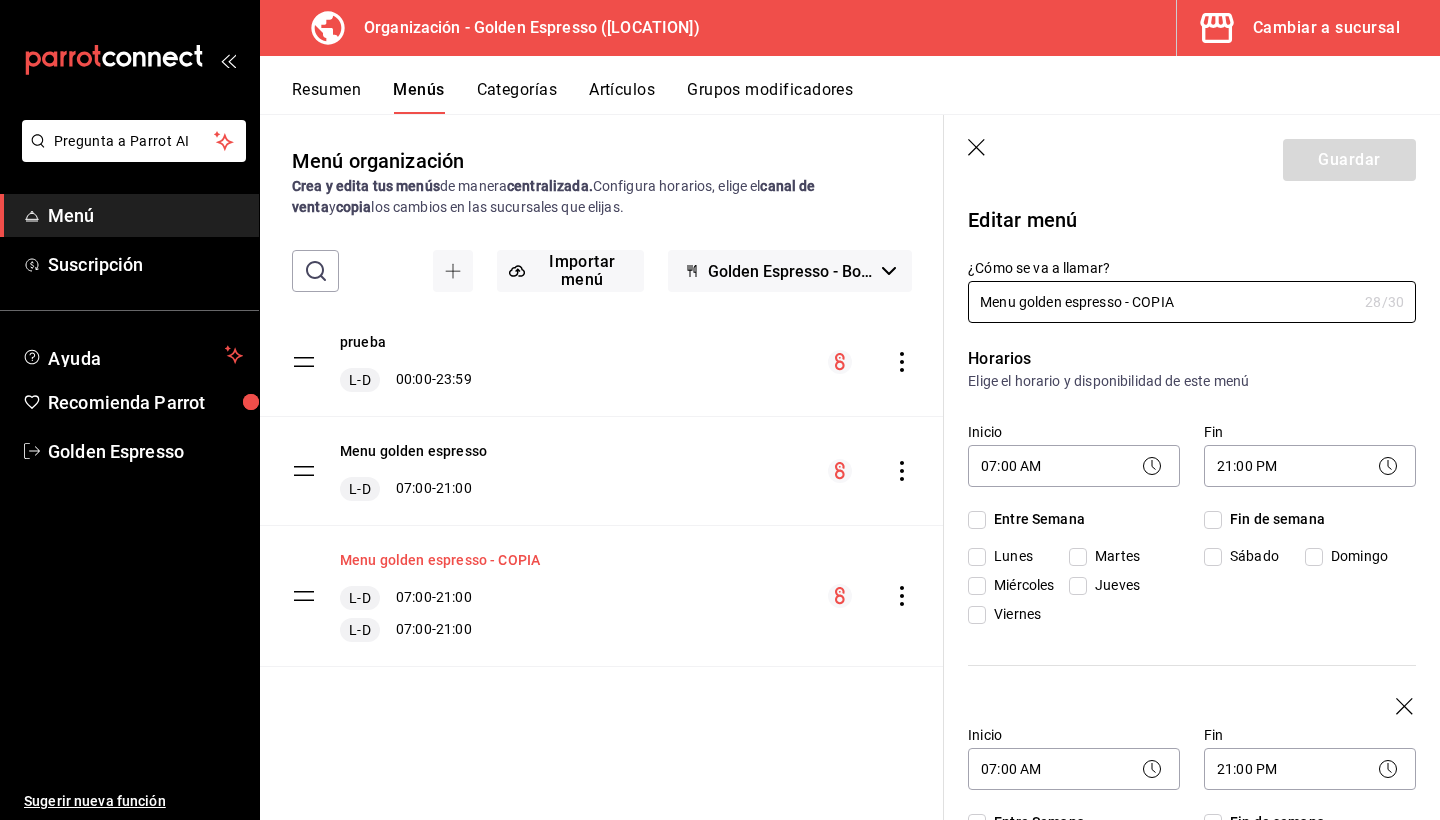 checkbox on "true" 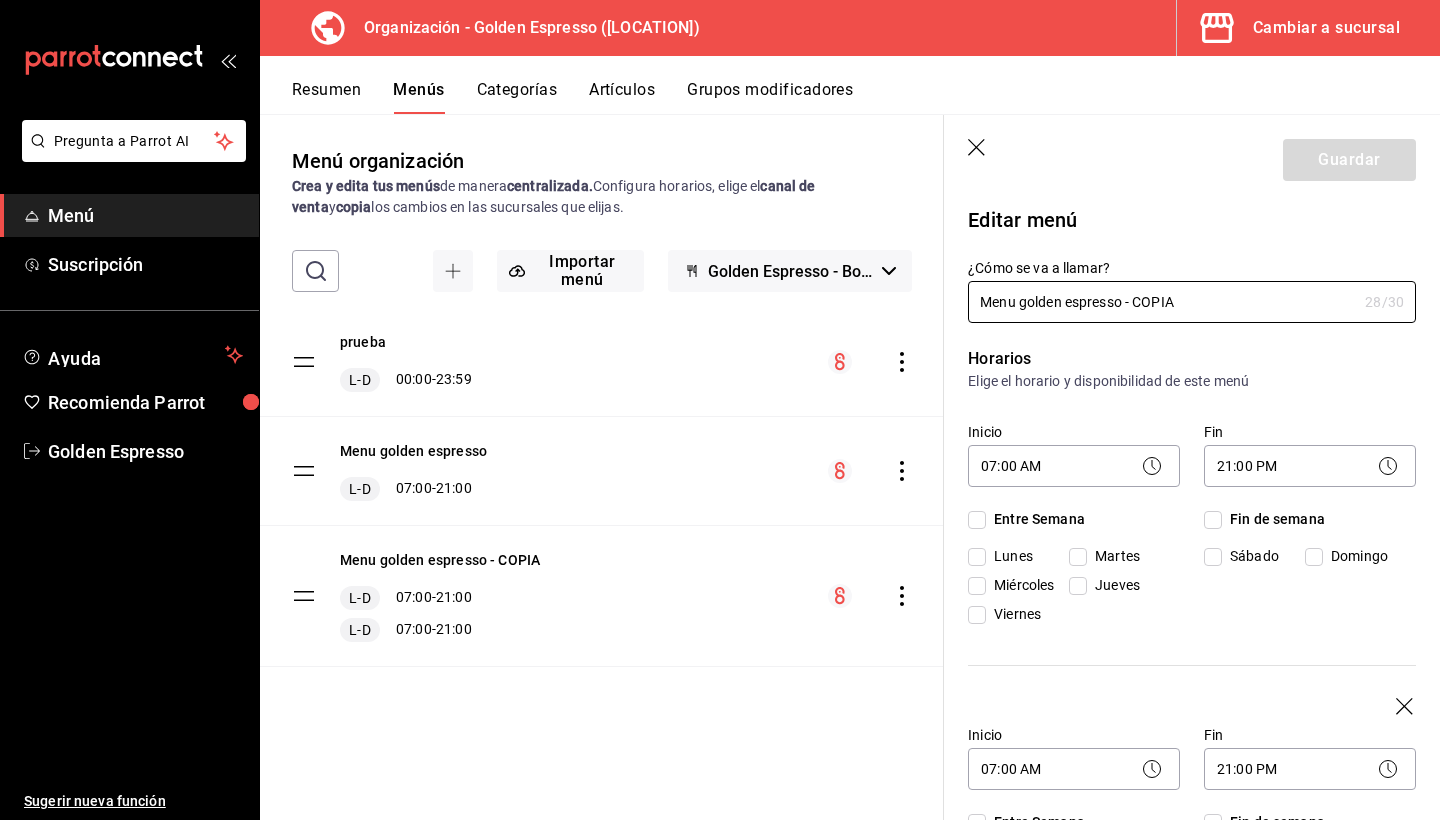 checkbox on "true" 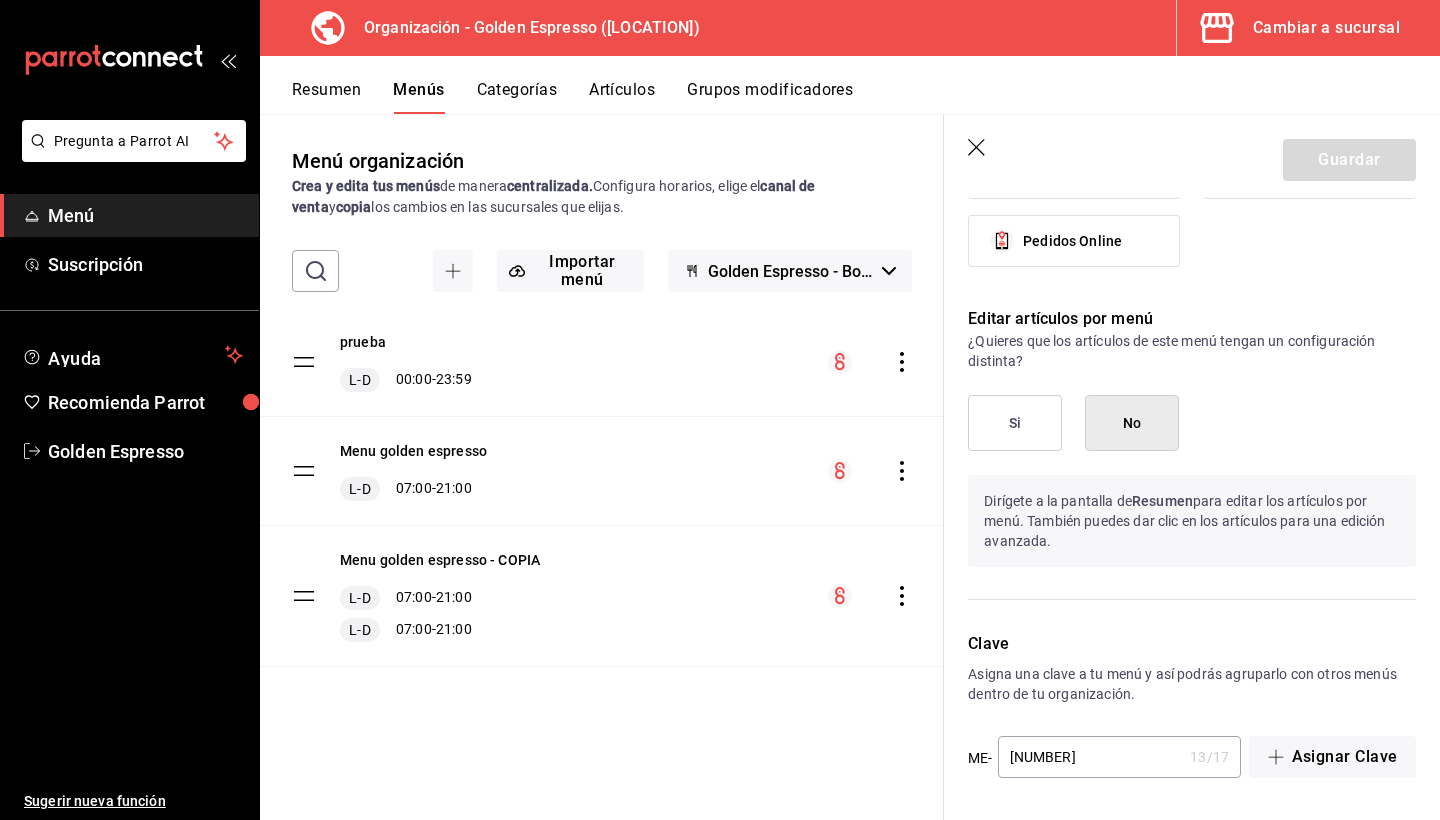 scroll, scrollTop: 1630, scrollLeft: 0, axis: vertical 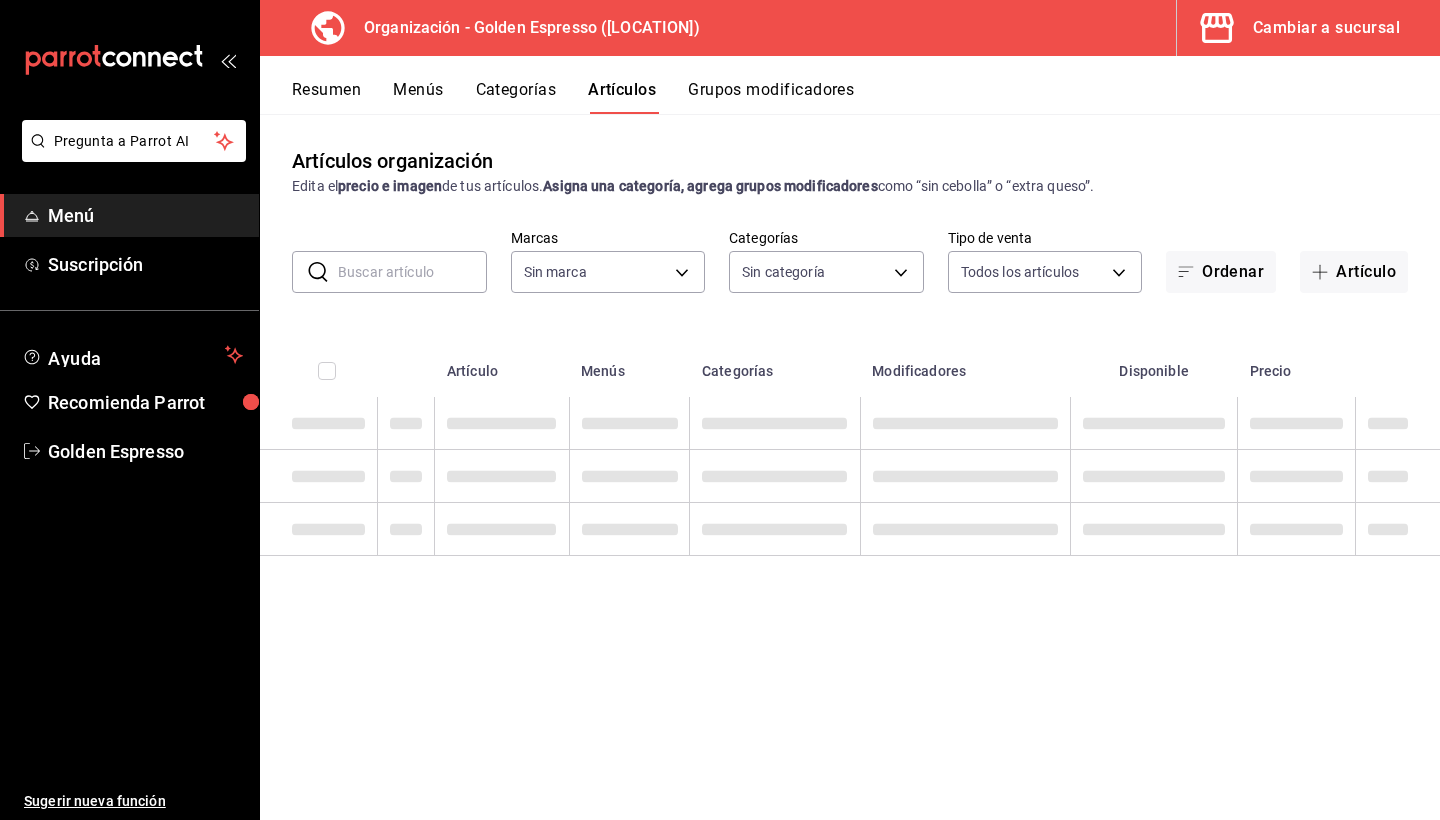 type on "1f2cbe80-1f2e-4bf1-bd89-40a538b239a1" 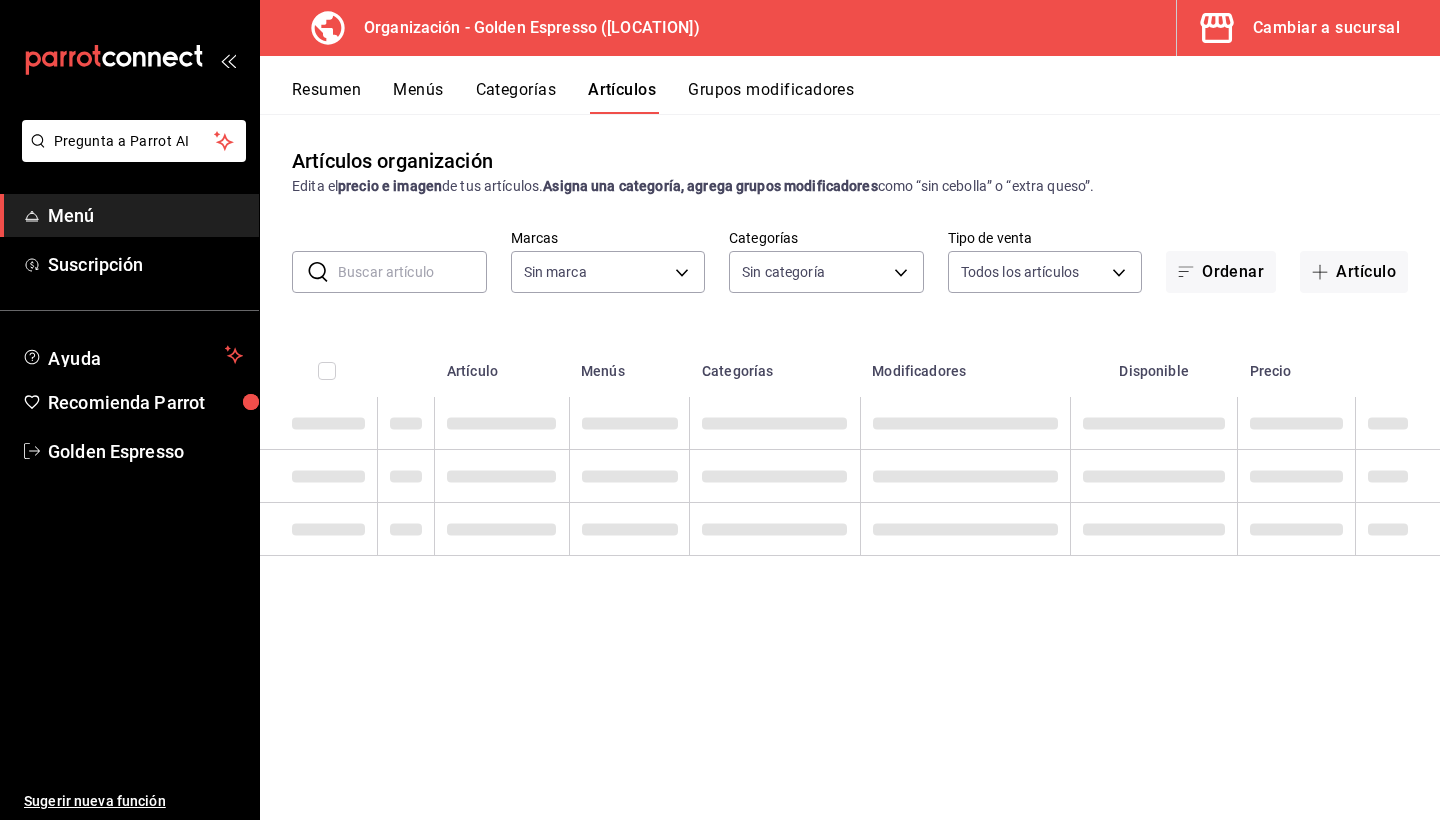 type on "ab560703-94aa-431c-9ef1-ec965bf84642,27f25b1f-3415-4c6b-84e8-15236cbf71e4,d8069b1d-2671-4ec6-b66f-090846ebe768,c2717317-2d9a-477e-9405-4902bc6b7b90,a8c282a1-8bc6-4c5b-bf63-dd9afdce3041,026ddf4a-6e54-4553-8045-71795fc89f08,f756c331-1ebe-45f2-b54d-866c01d09aca,5daba708-b76b-4cf6-b23e-f6dde925f12b,279d6d70-4dfb-4386-b0a2-bb6e69b23ea3" 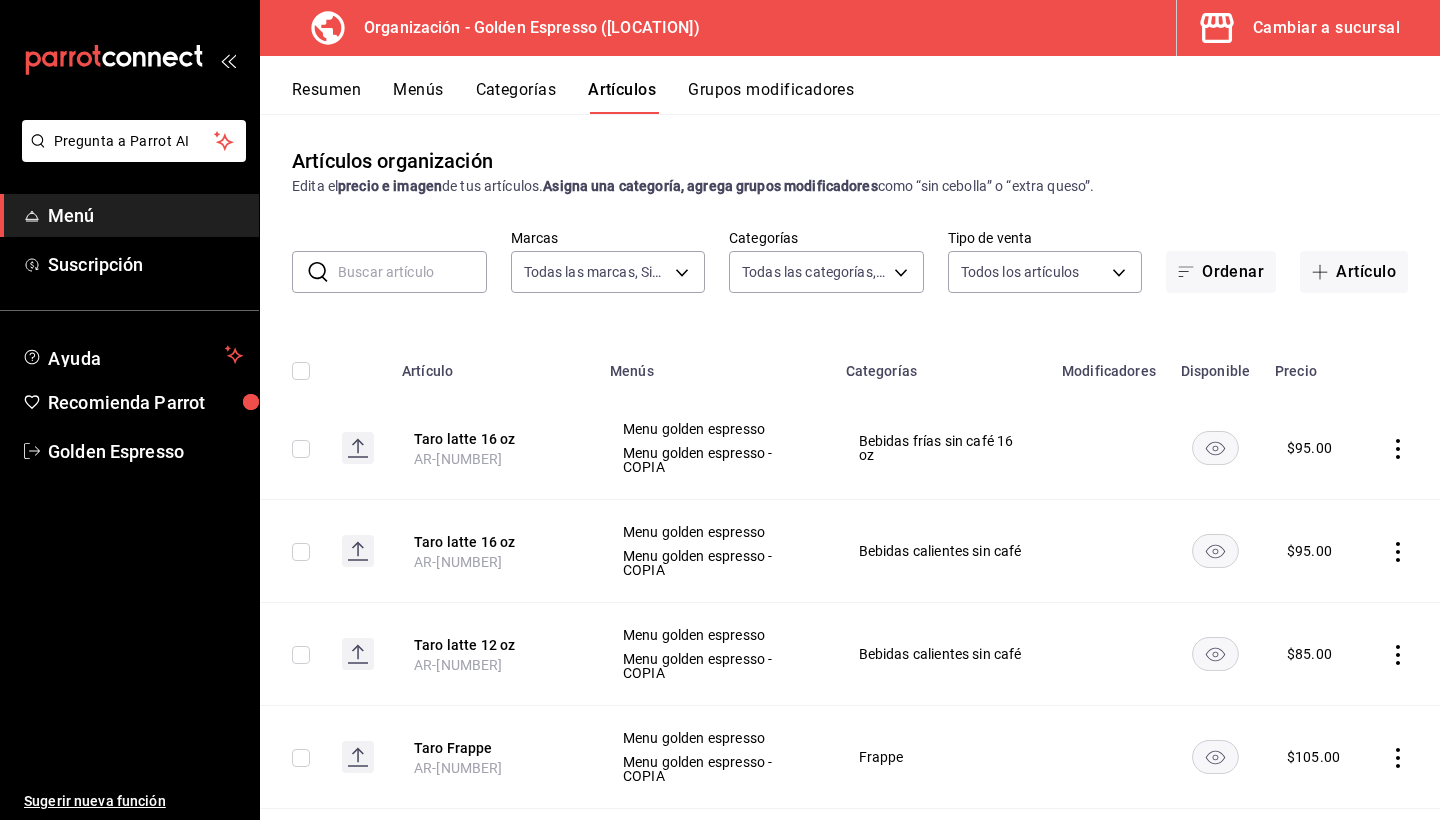 click at bounding box center [412, 272] 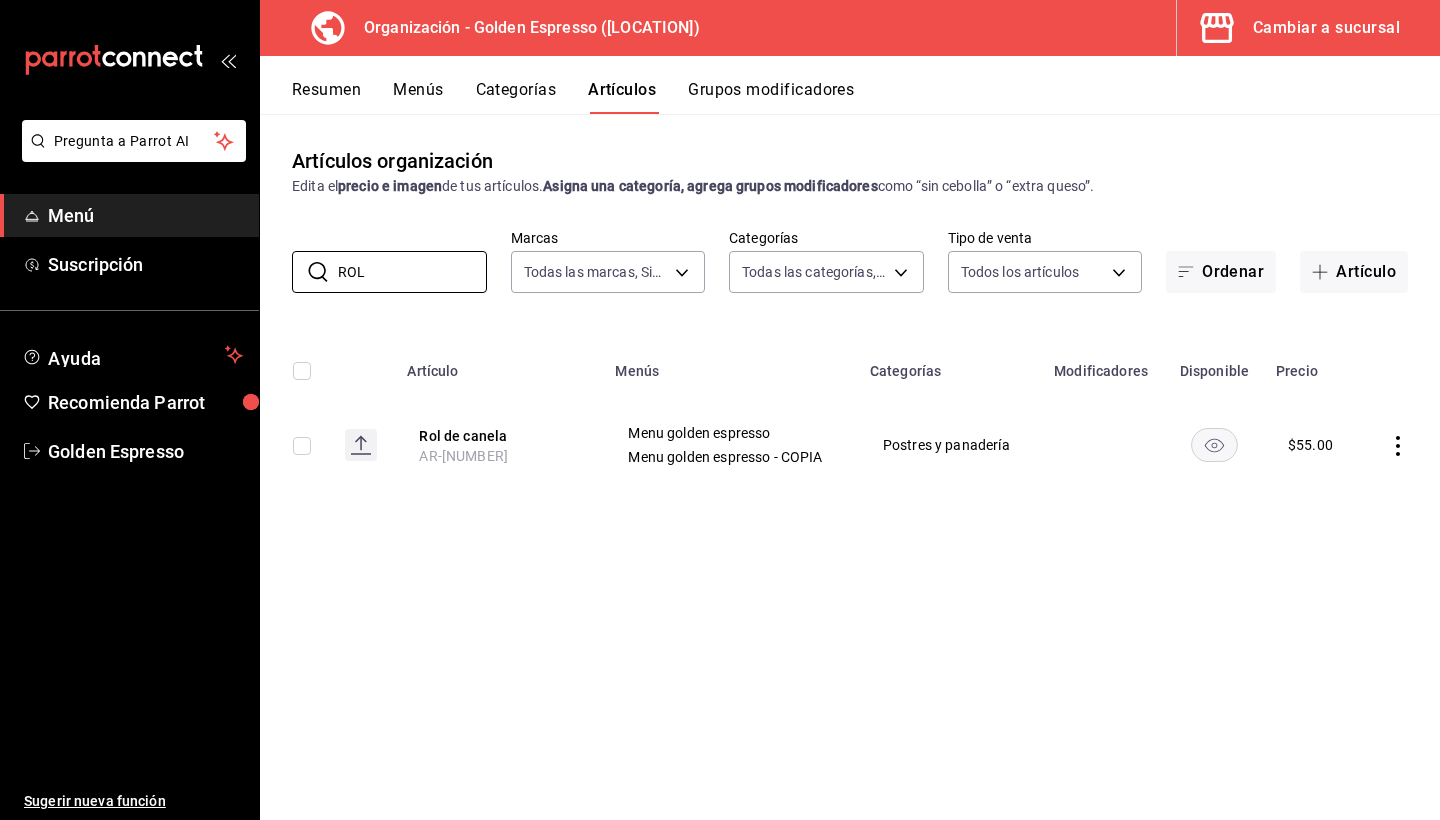 type on "ROL" 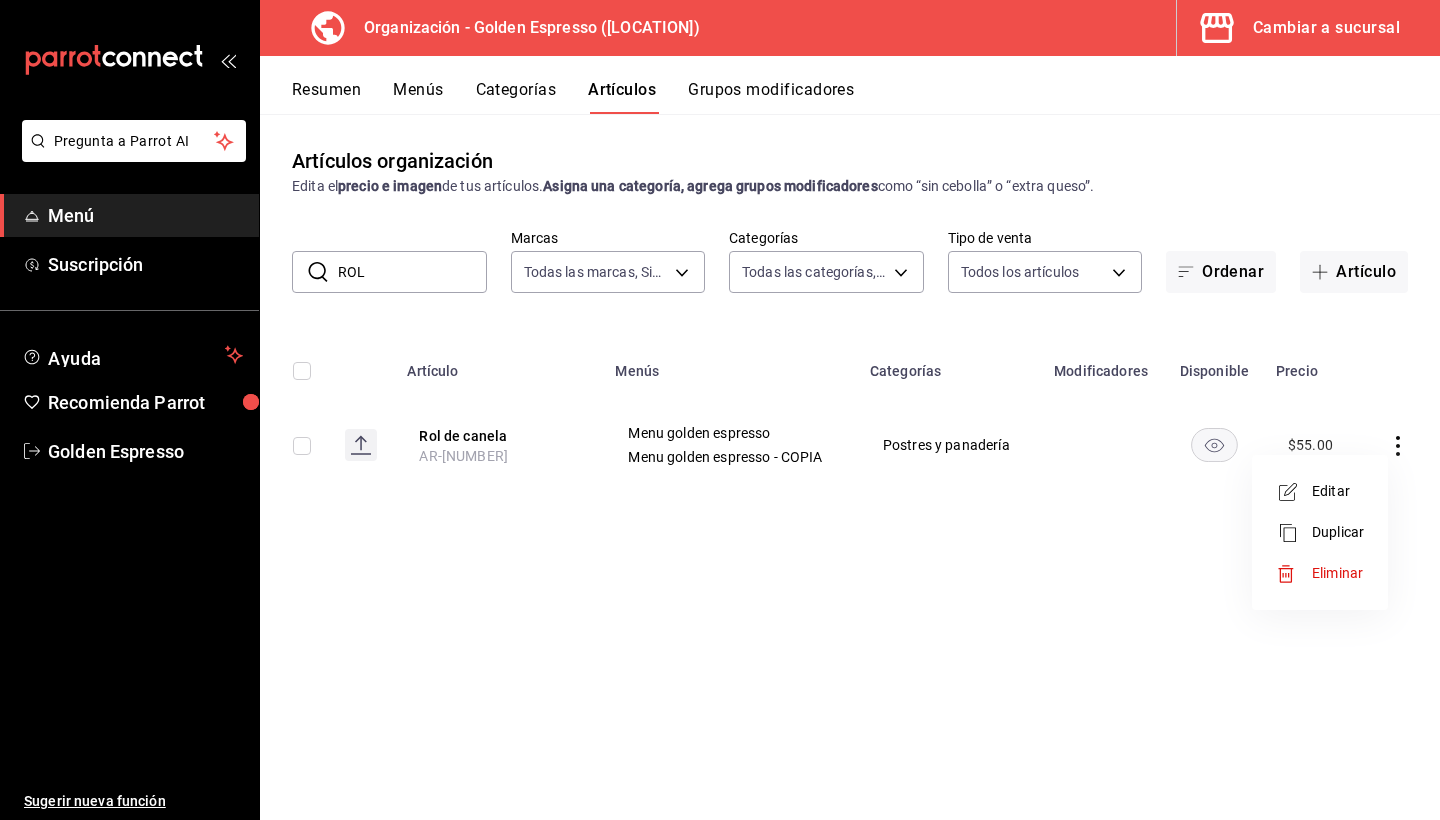 click on "Editar" at bounding box center [1320, 491] 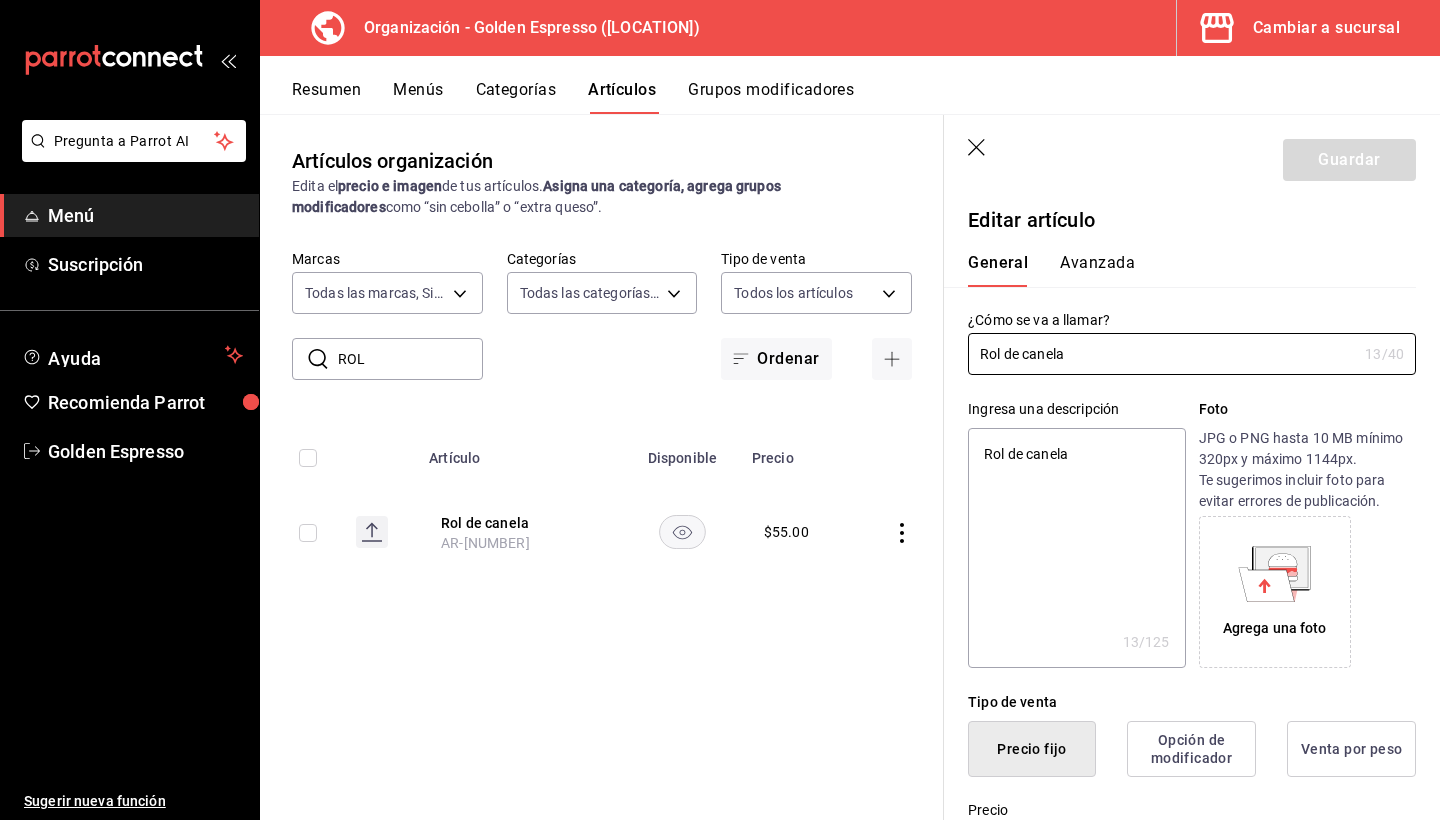 type on "x" 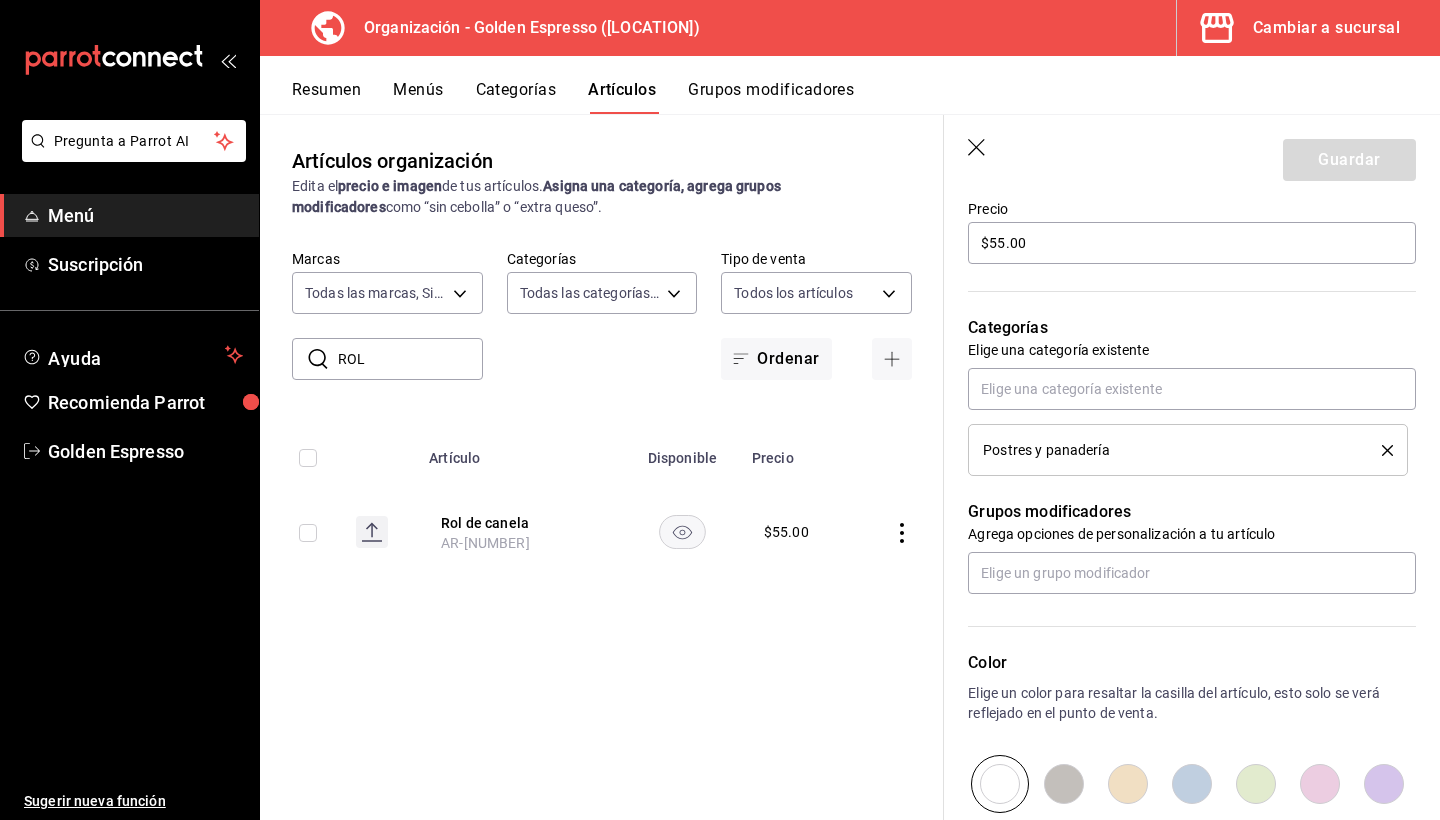 scroll, scrollTop: 511, scrollLeft: 0, axis: vertical 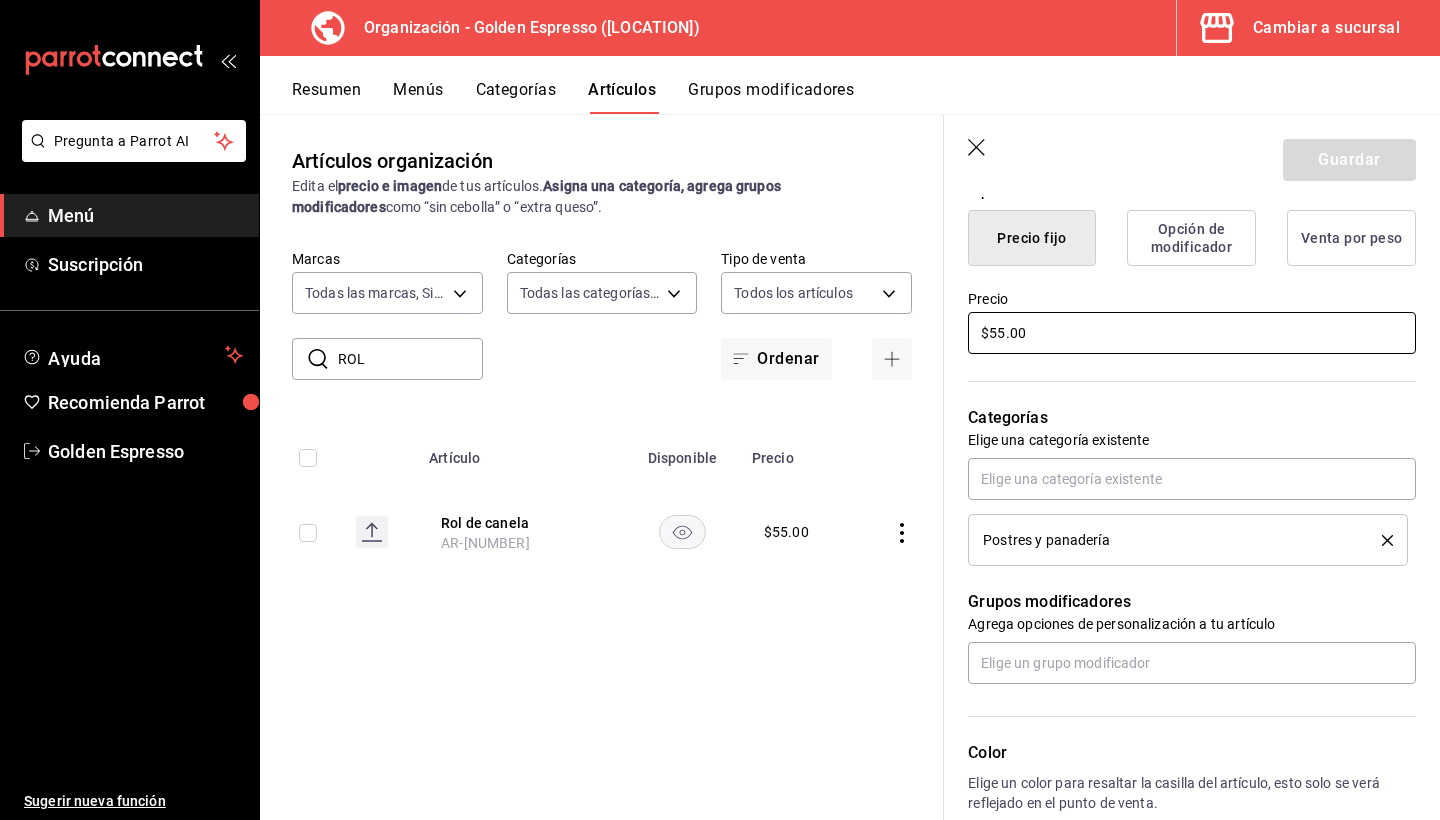 click on "$55.00" at bounding box center [1192, 333] 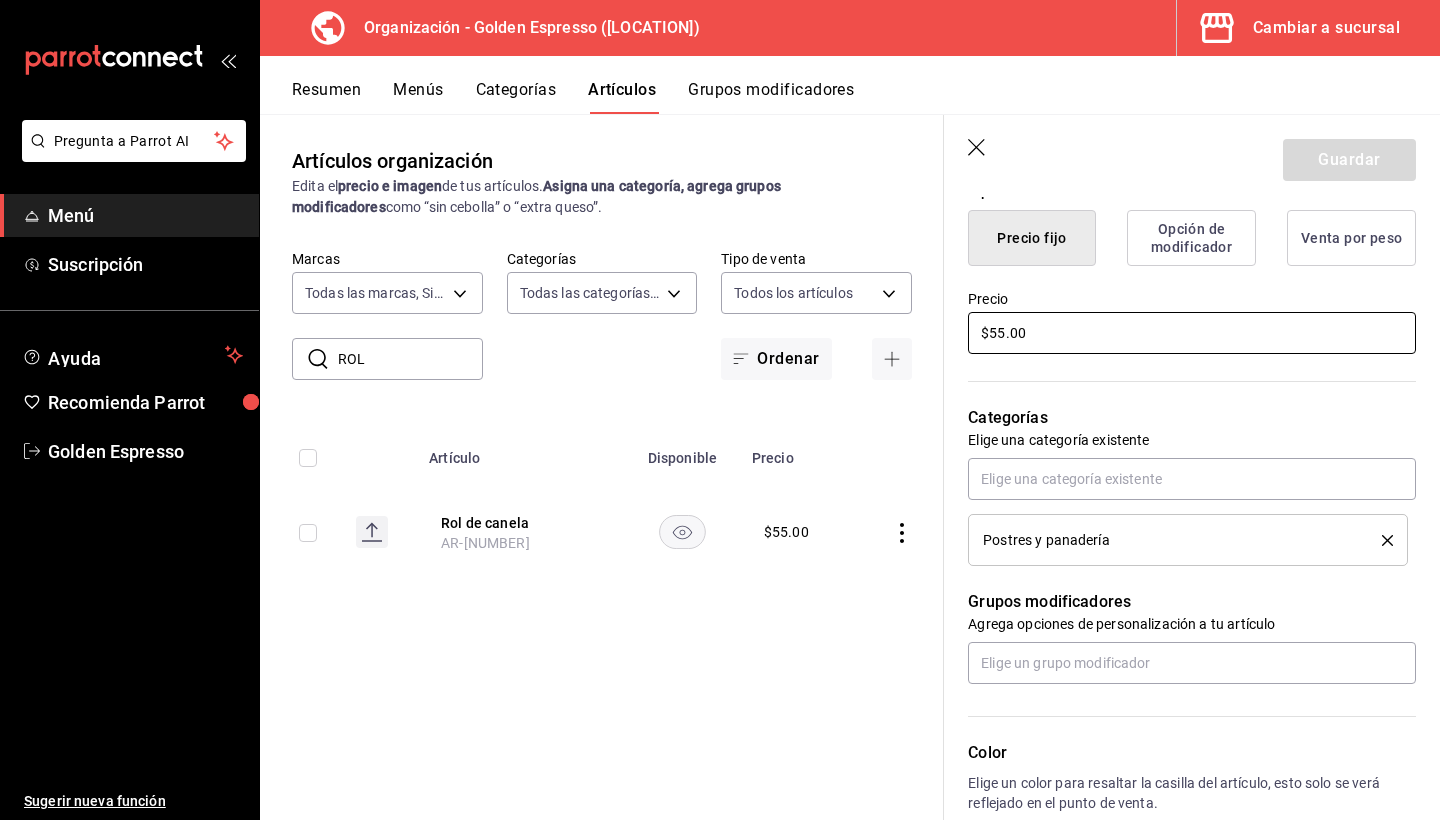 type on "x" 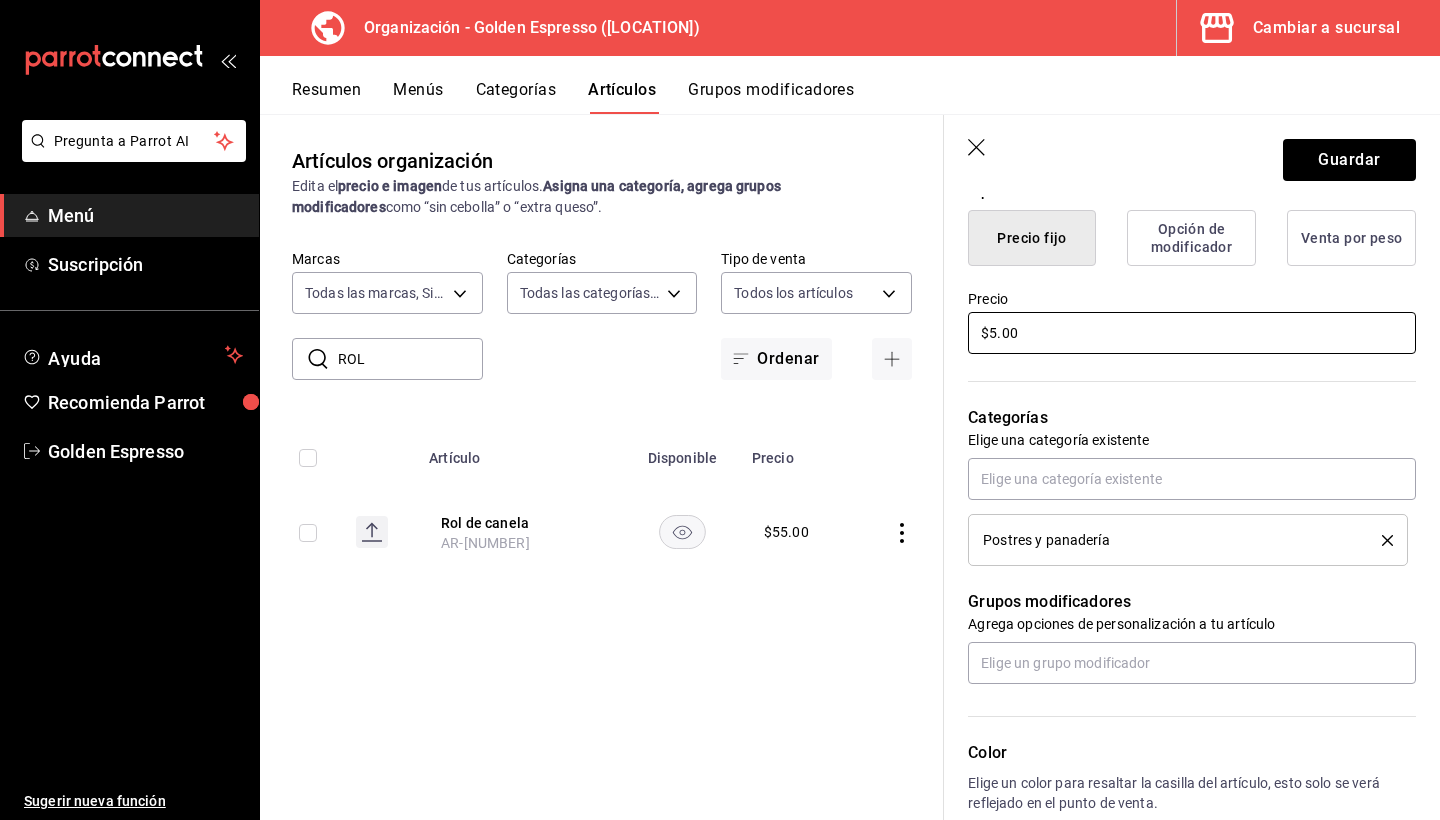 type on "x" 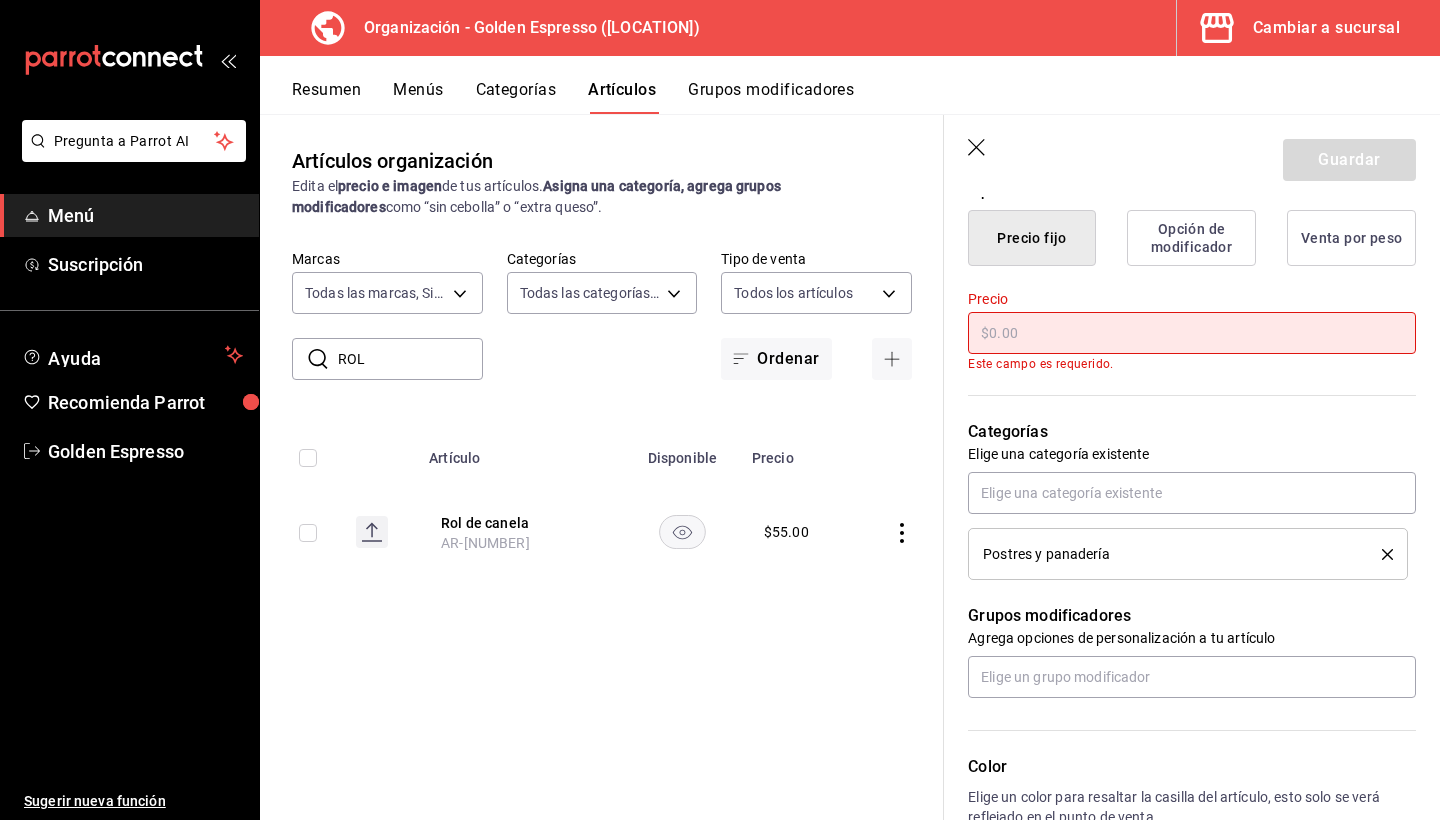type on "x" 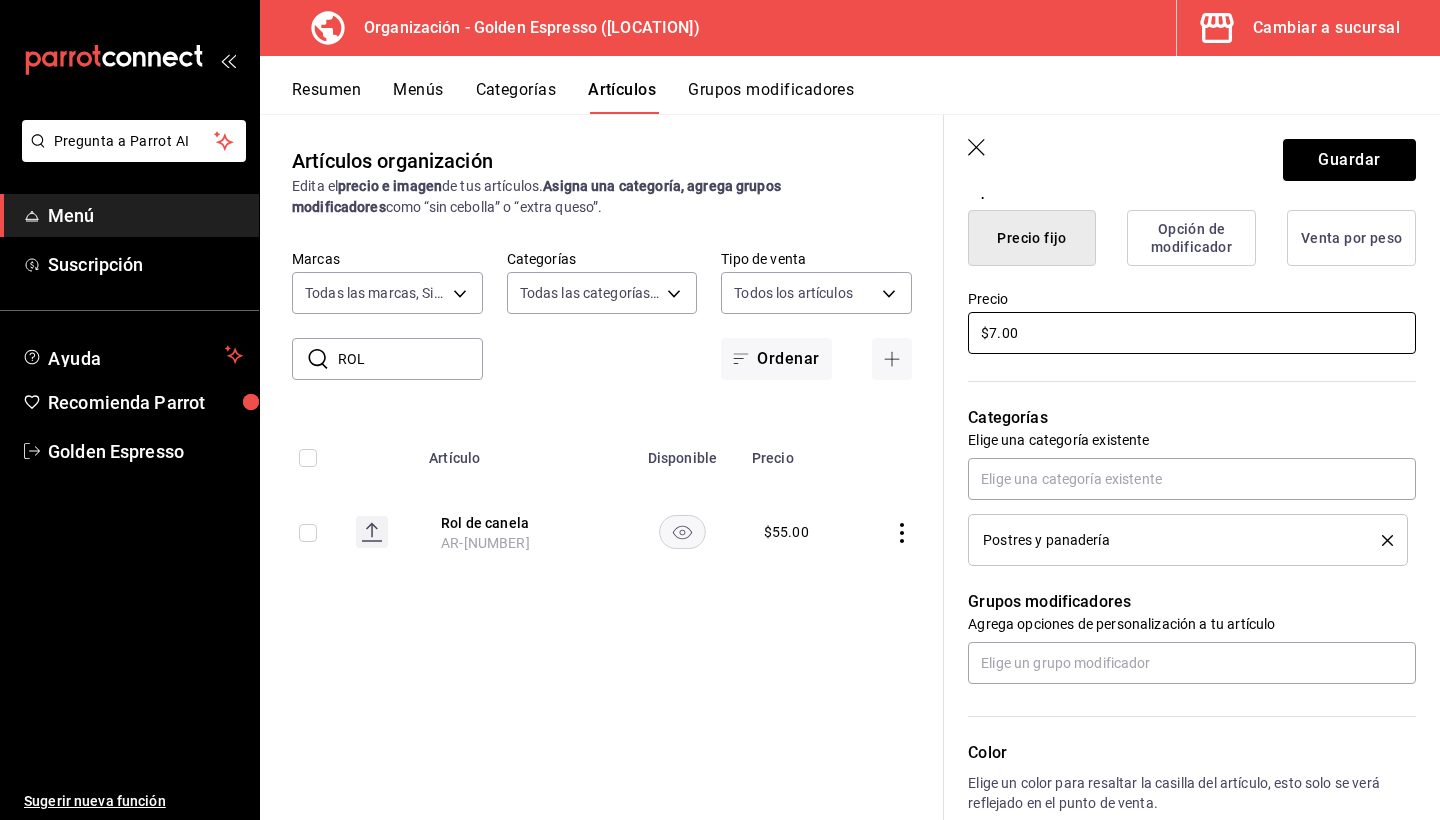 type on "x" 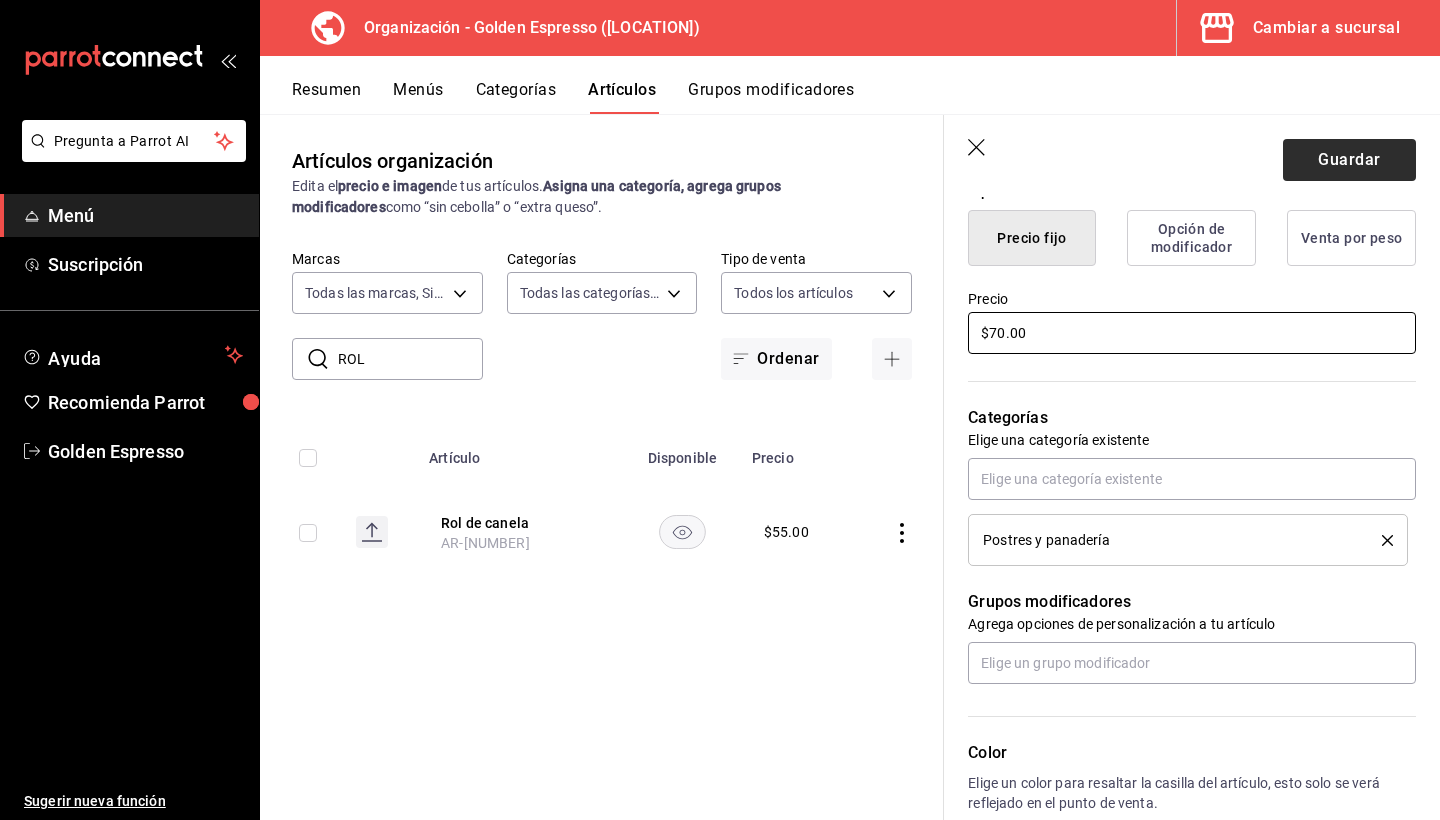 type on "$70.00" 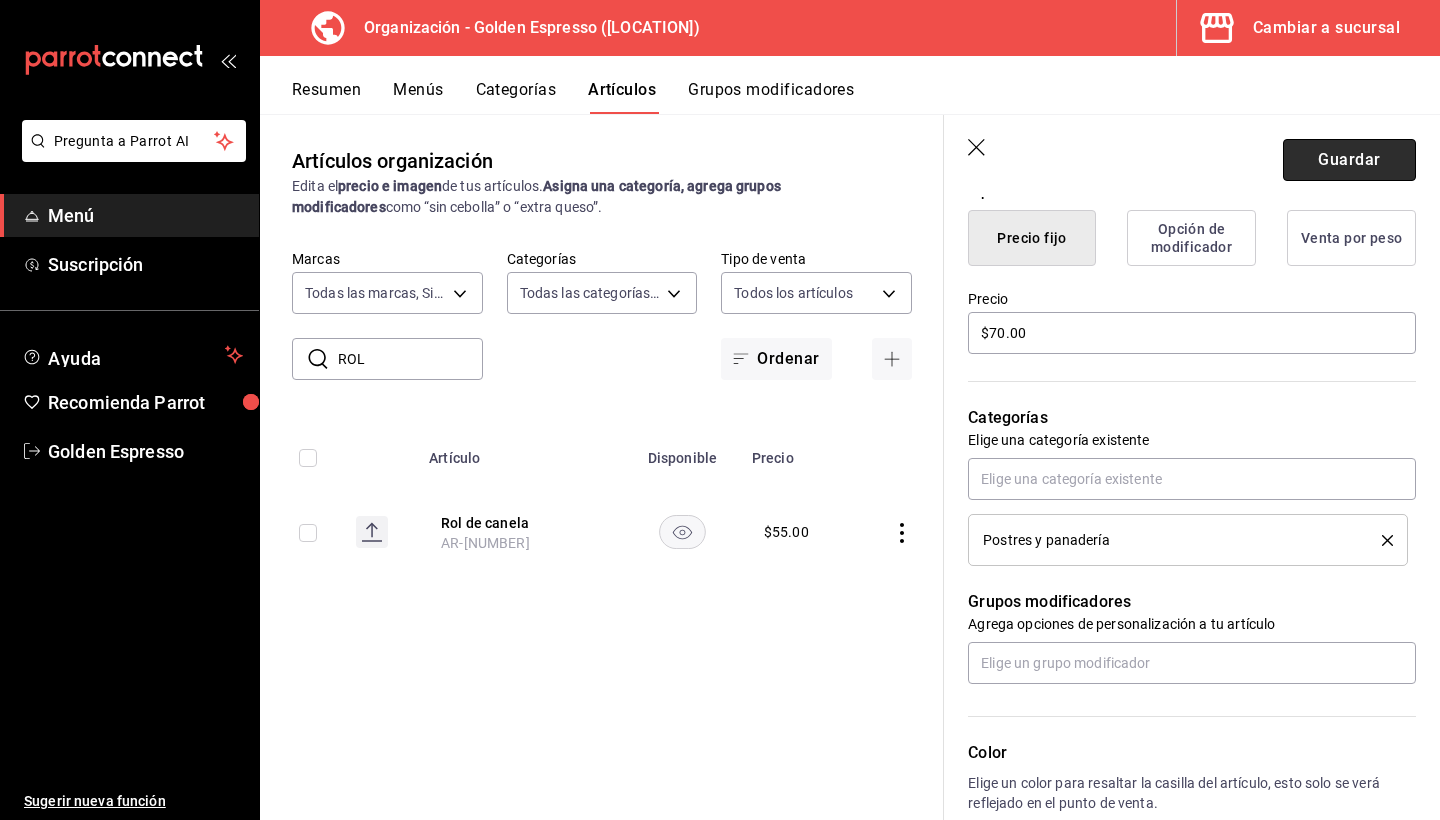 click on "Guardar" at bounding box center (1349, 160) 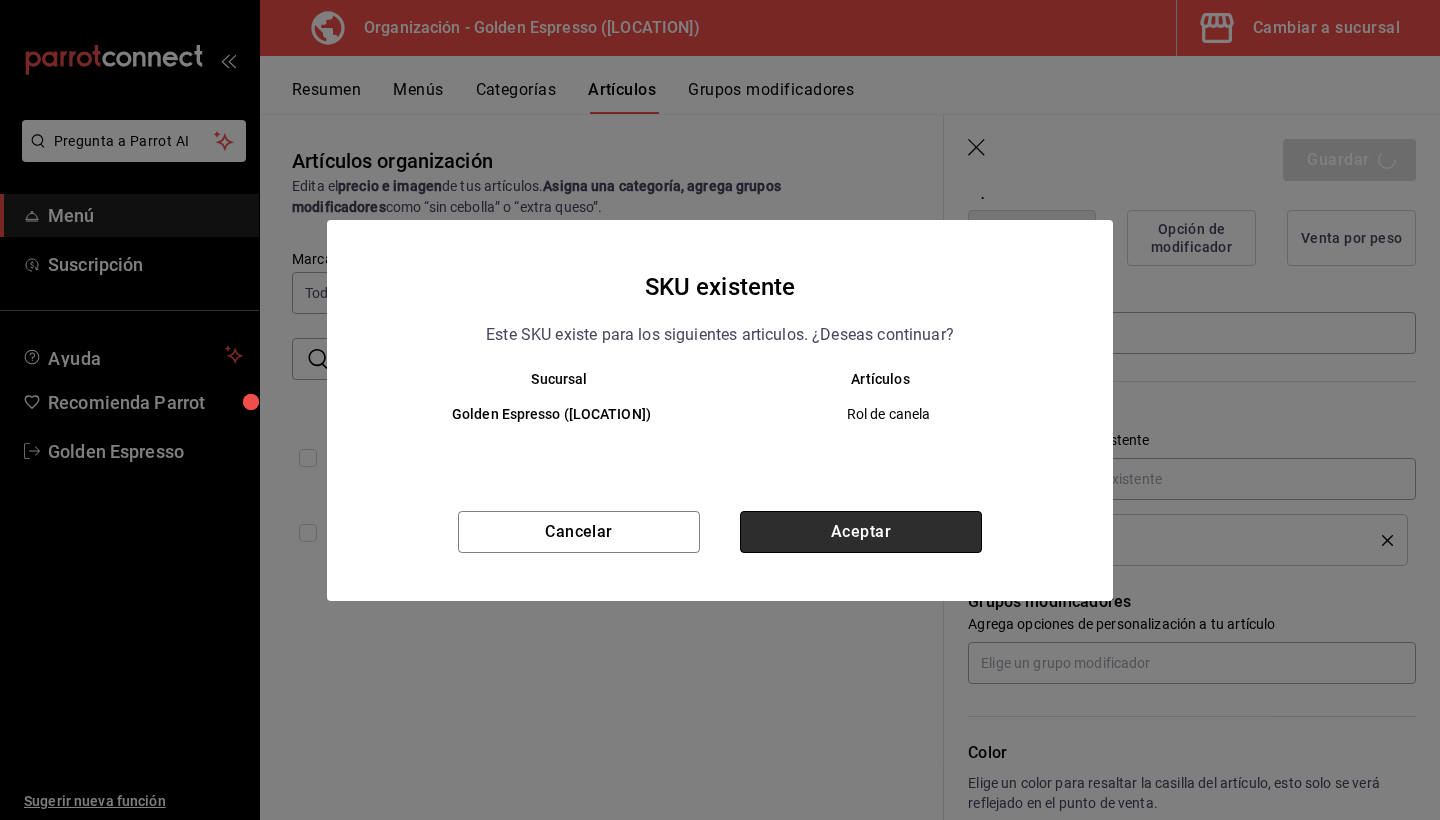 click on "Aceptar" at bounding box center (861, 532) 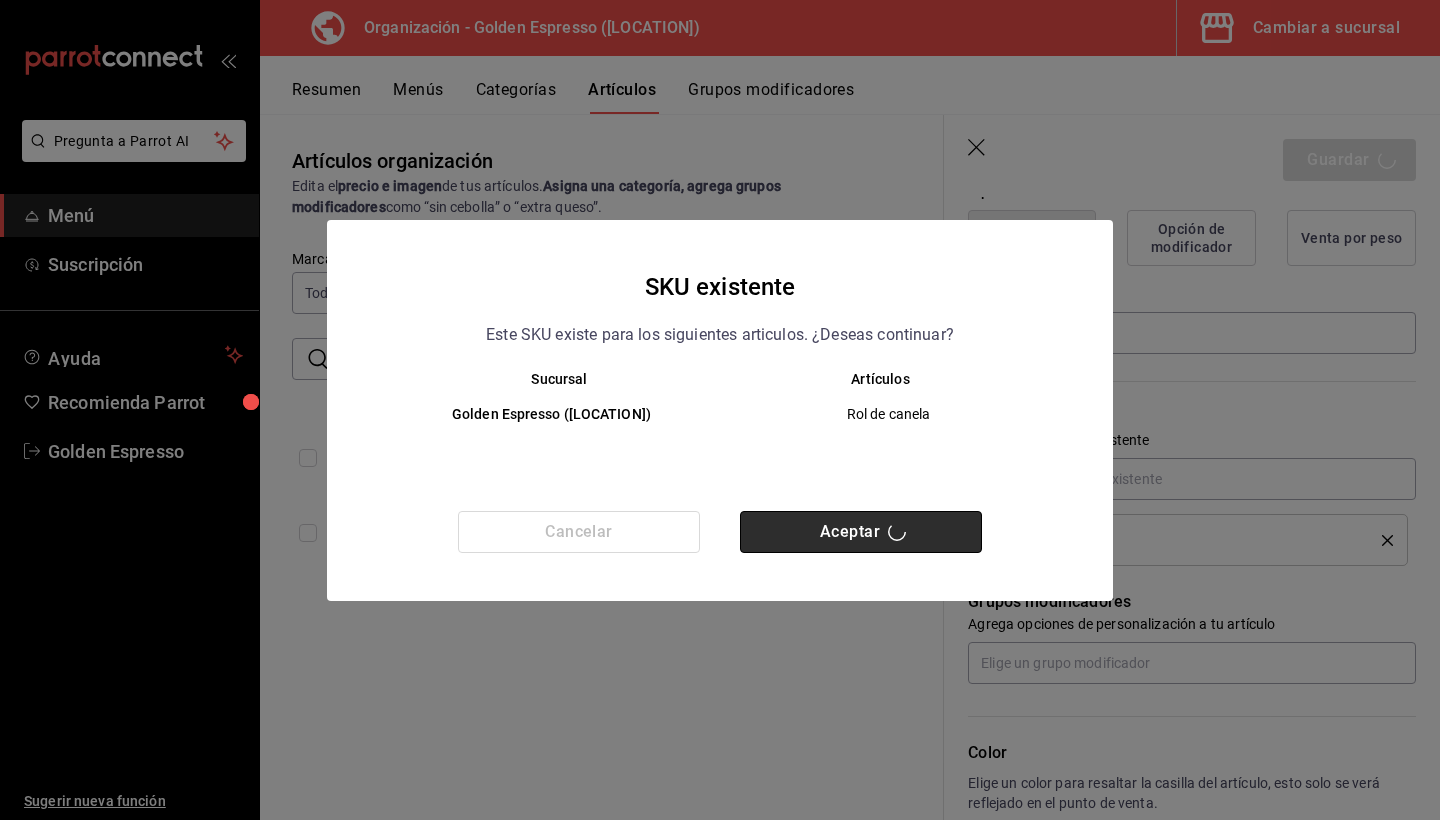 type on "x" 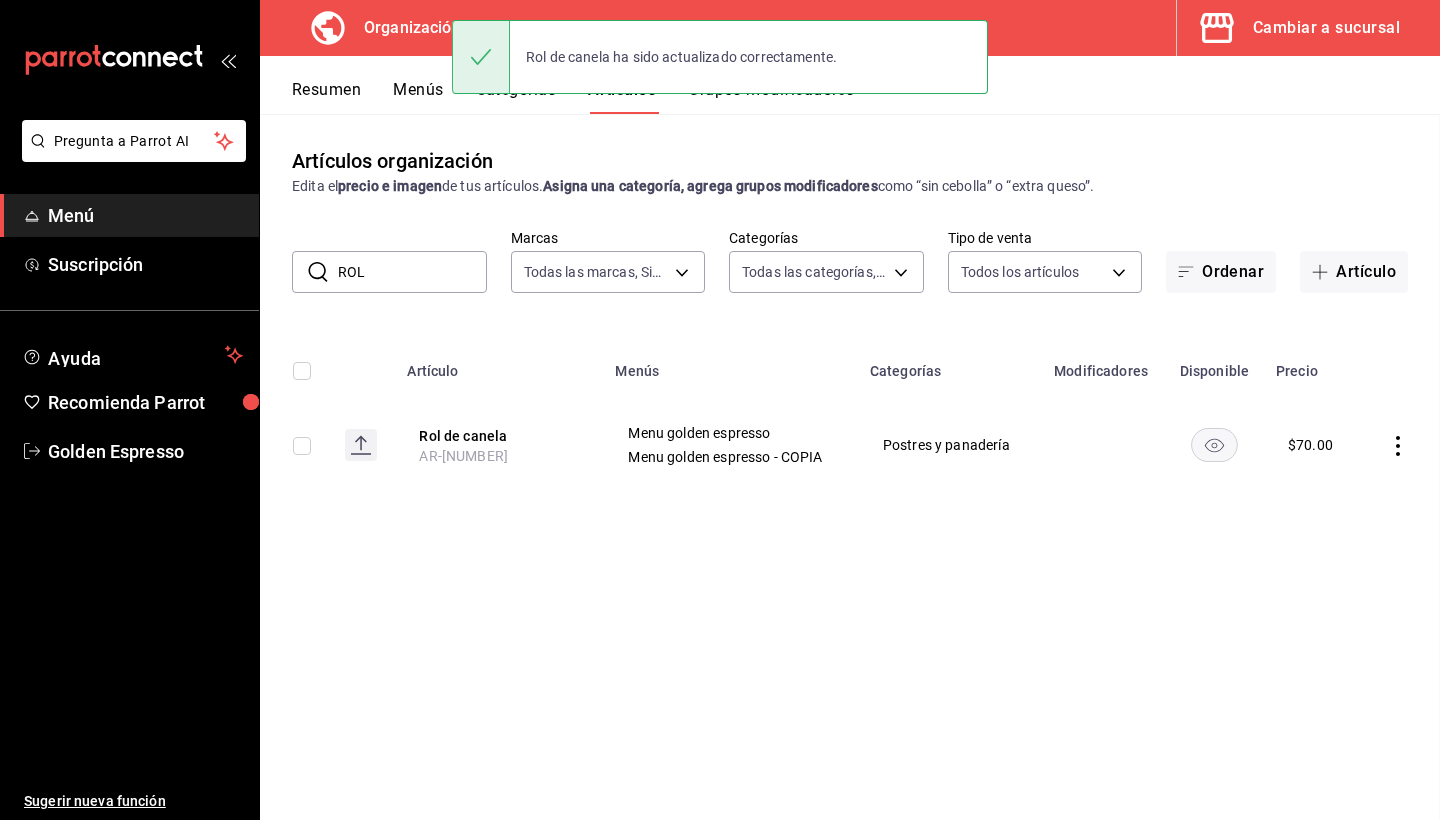 scroll, scrollTop: 0, scrollLeft: 0, axis: both 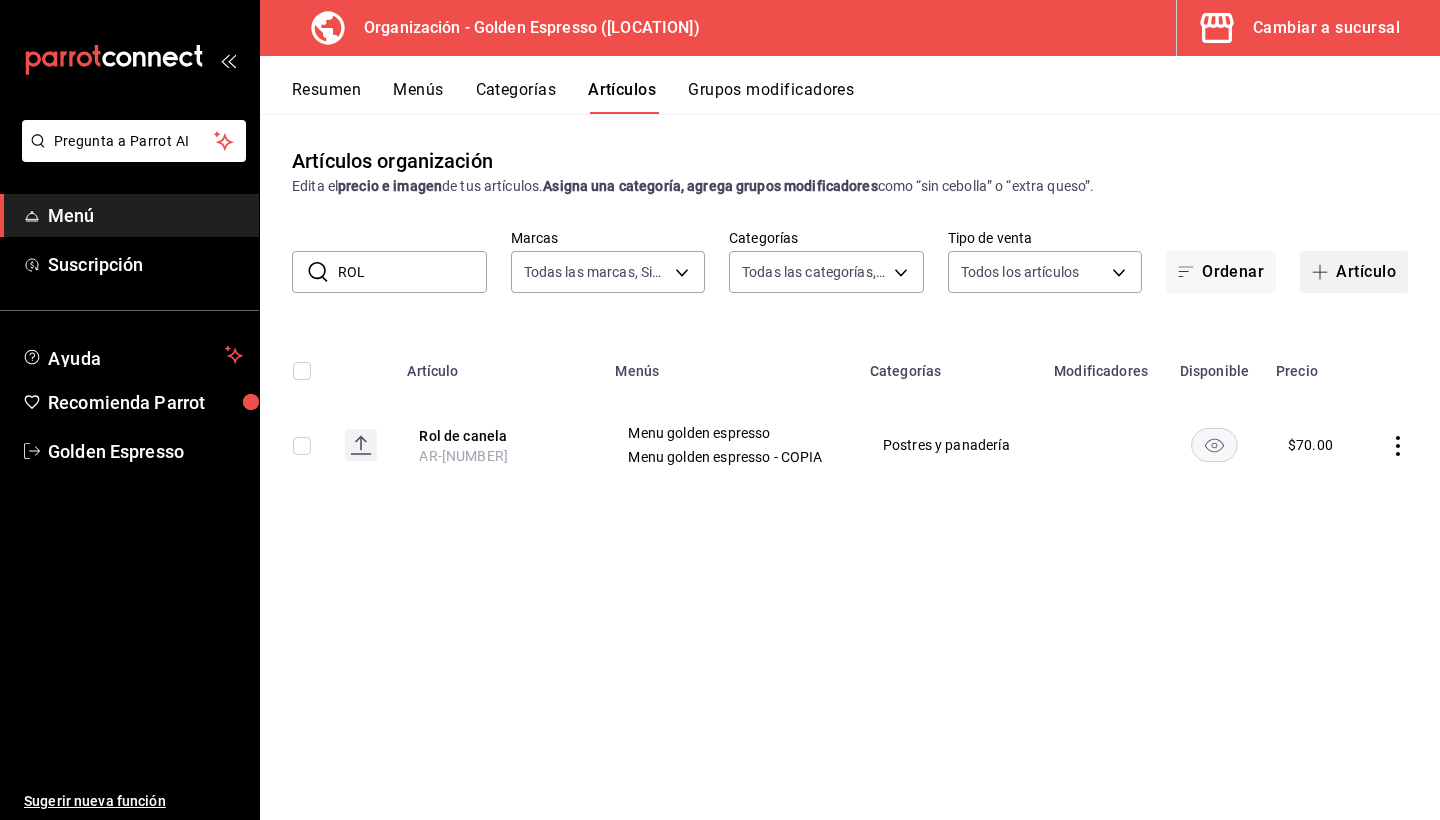 click on "Artículo" at bounding box center [1354, 272] 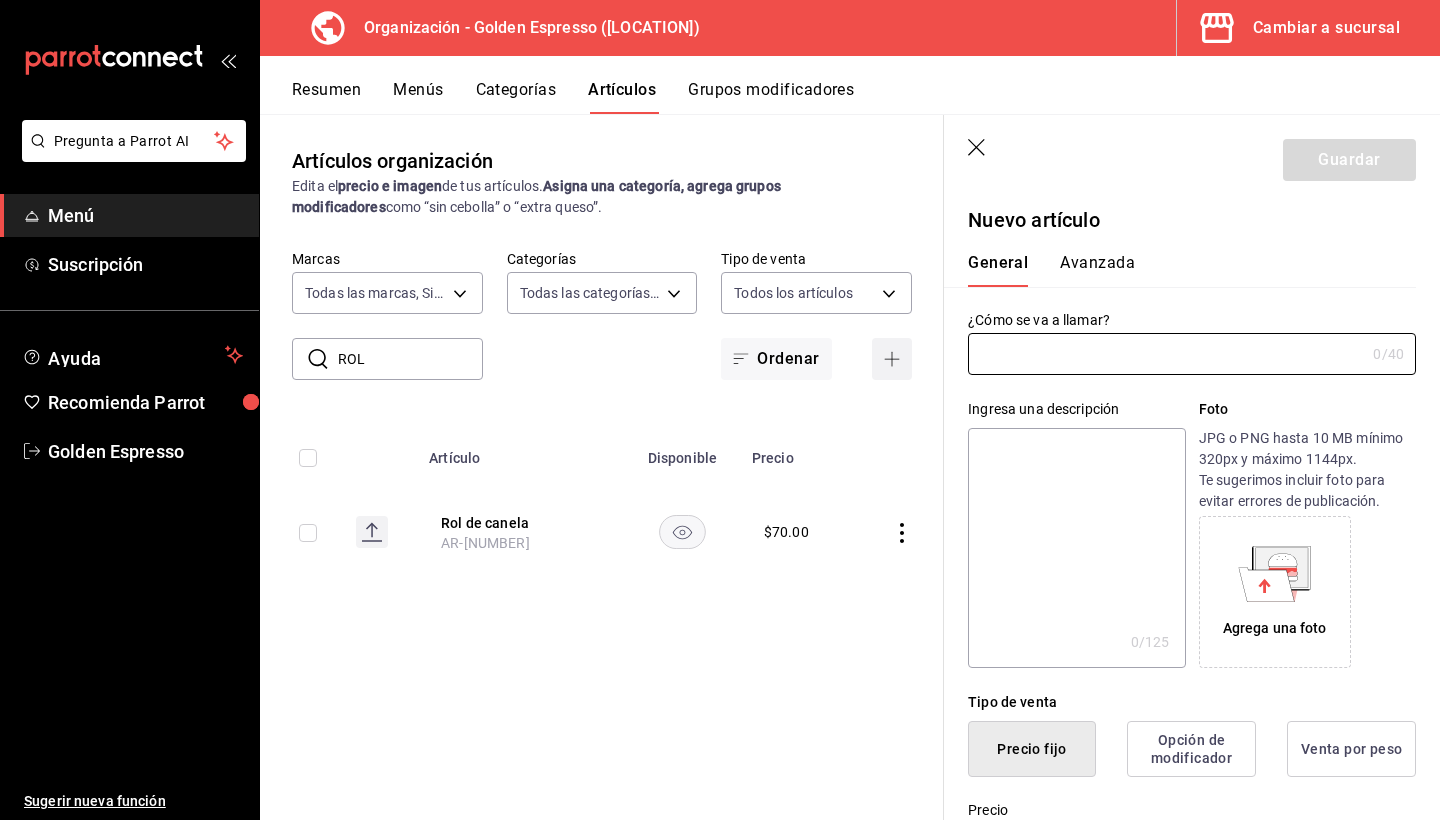 type on "AR-1754265526209" 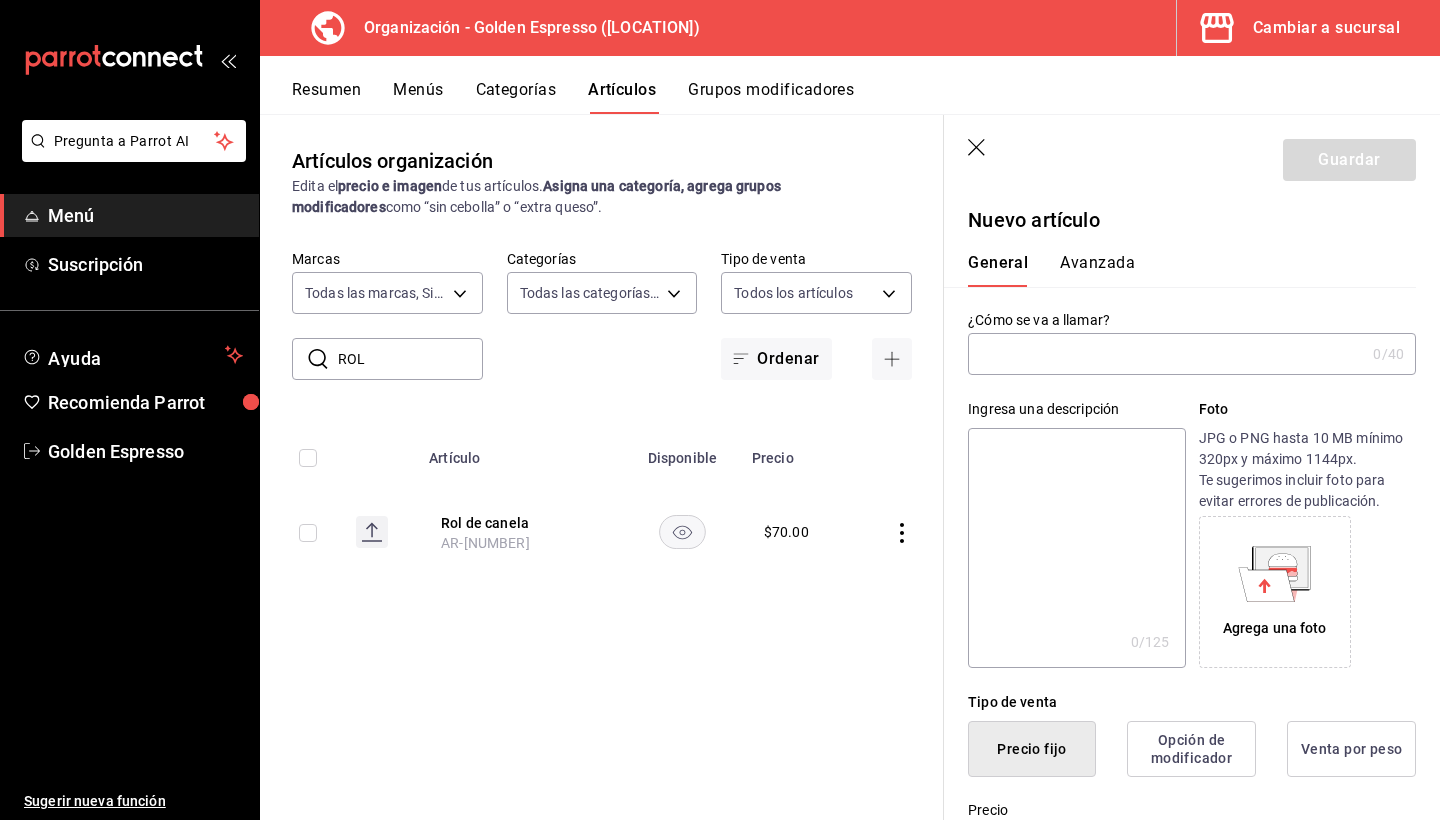 click at bounding box center [1166, 354] 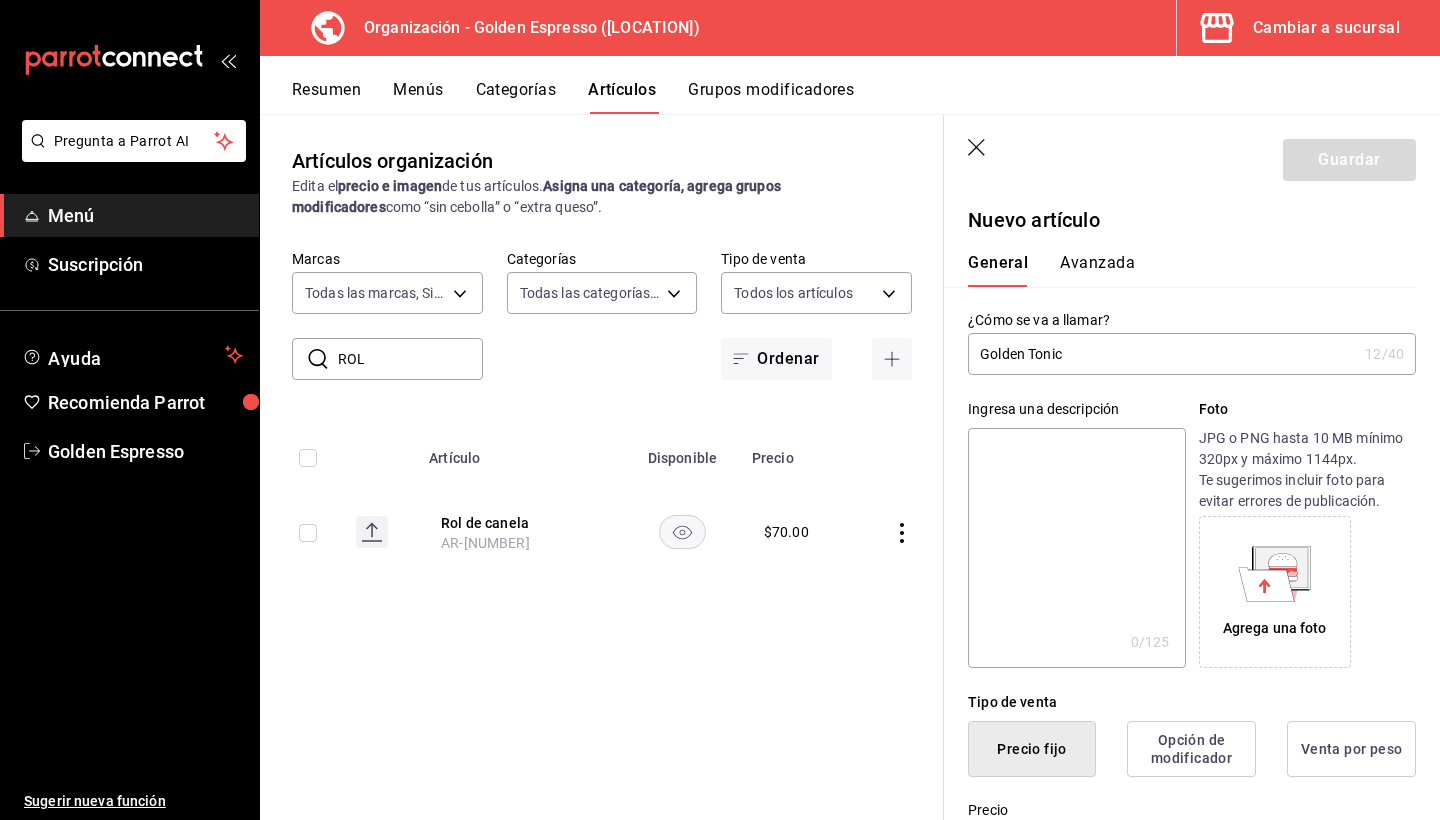 click on "Golden Tonic" at bounding box center (1162, 354) 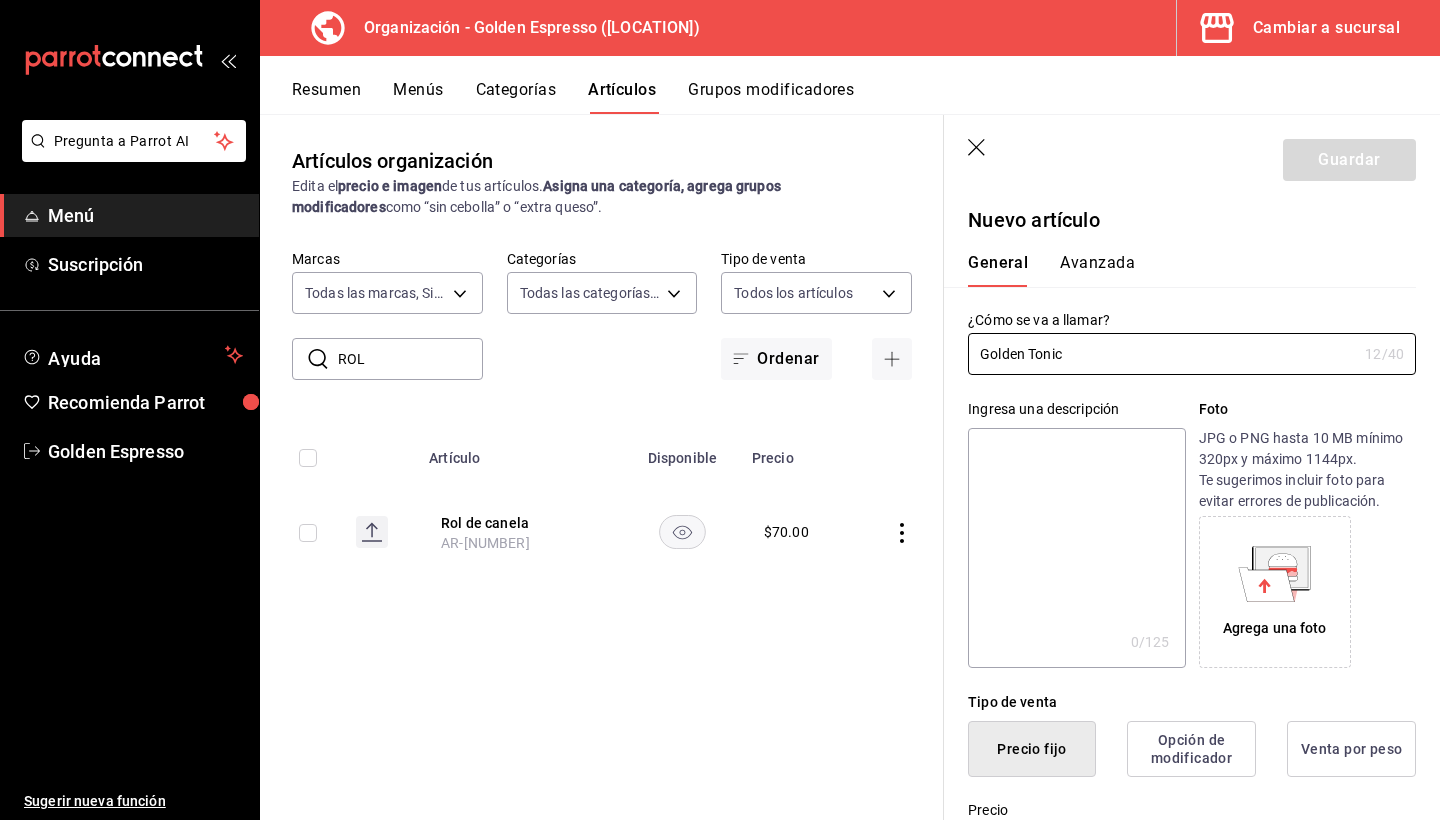 type on "Golden Tonic" 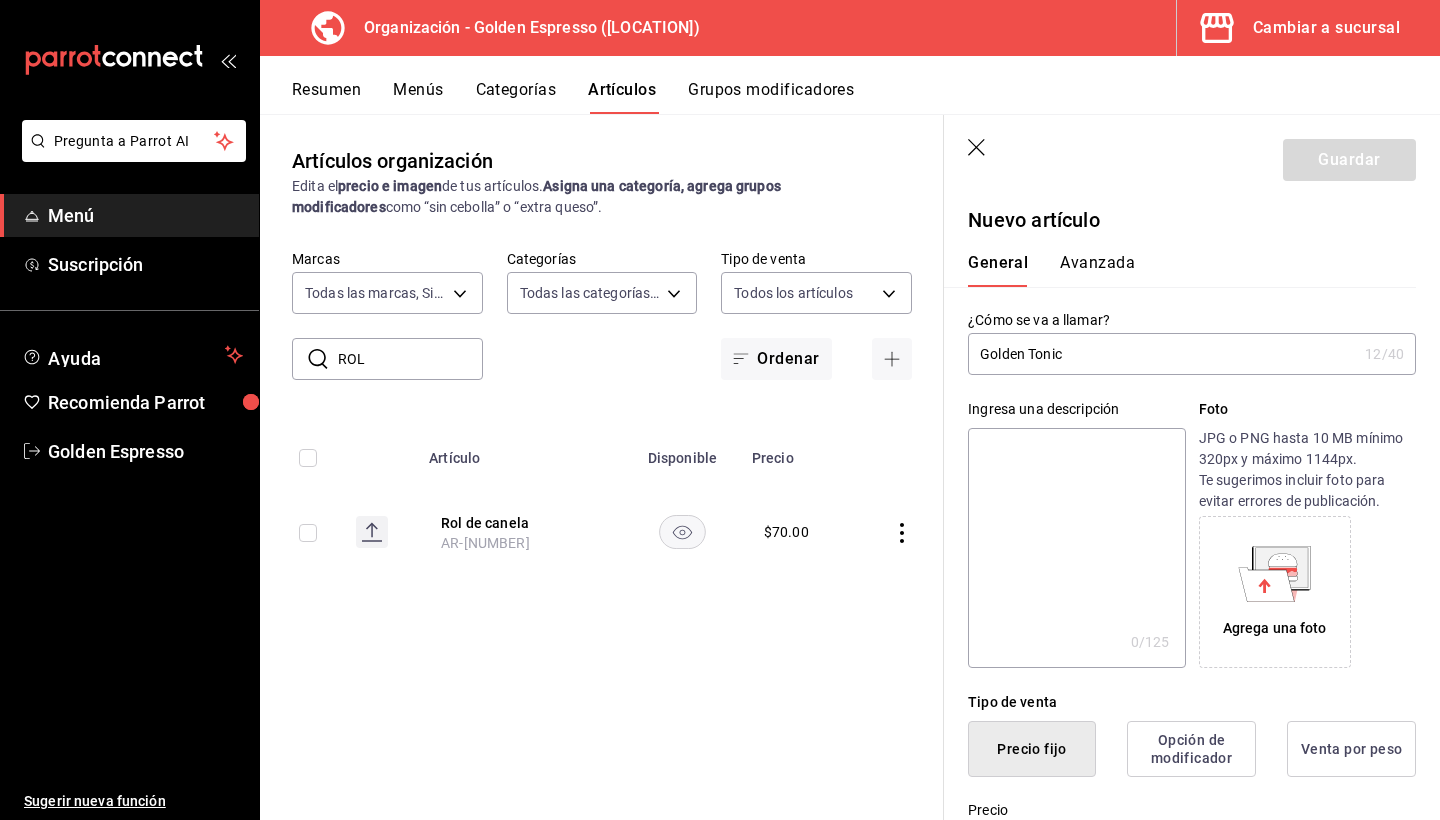 paste on "Golden Tonic" 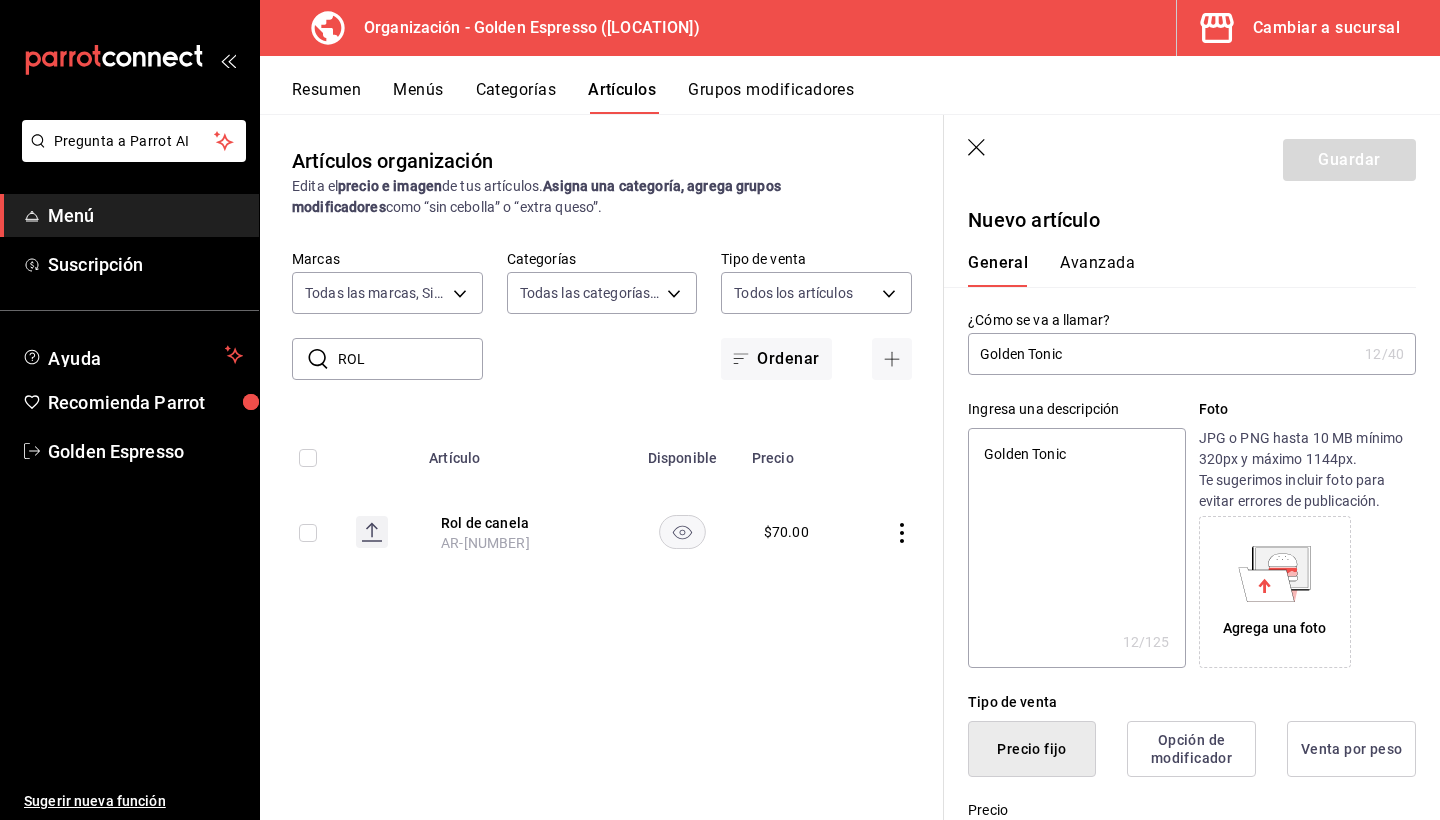 click on "Golden Tonic" at bounding box center [1076, 548] 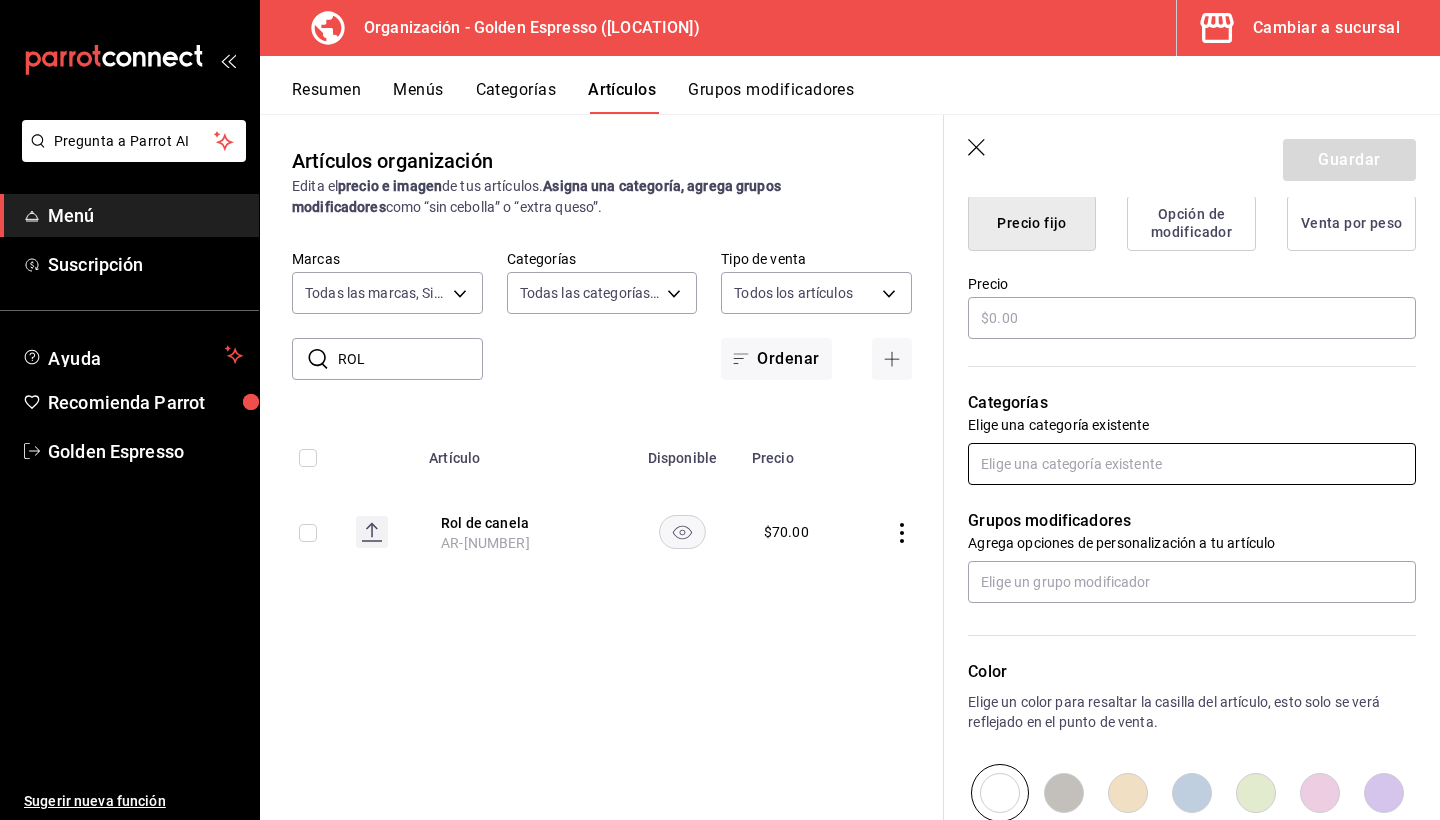 scroll, scrollTop: 521, scrollLeft: 0, axis: vertical 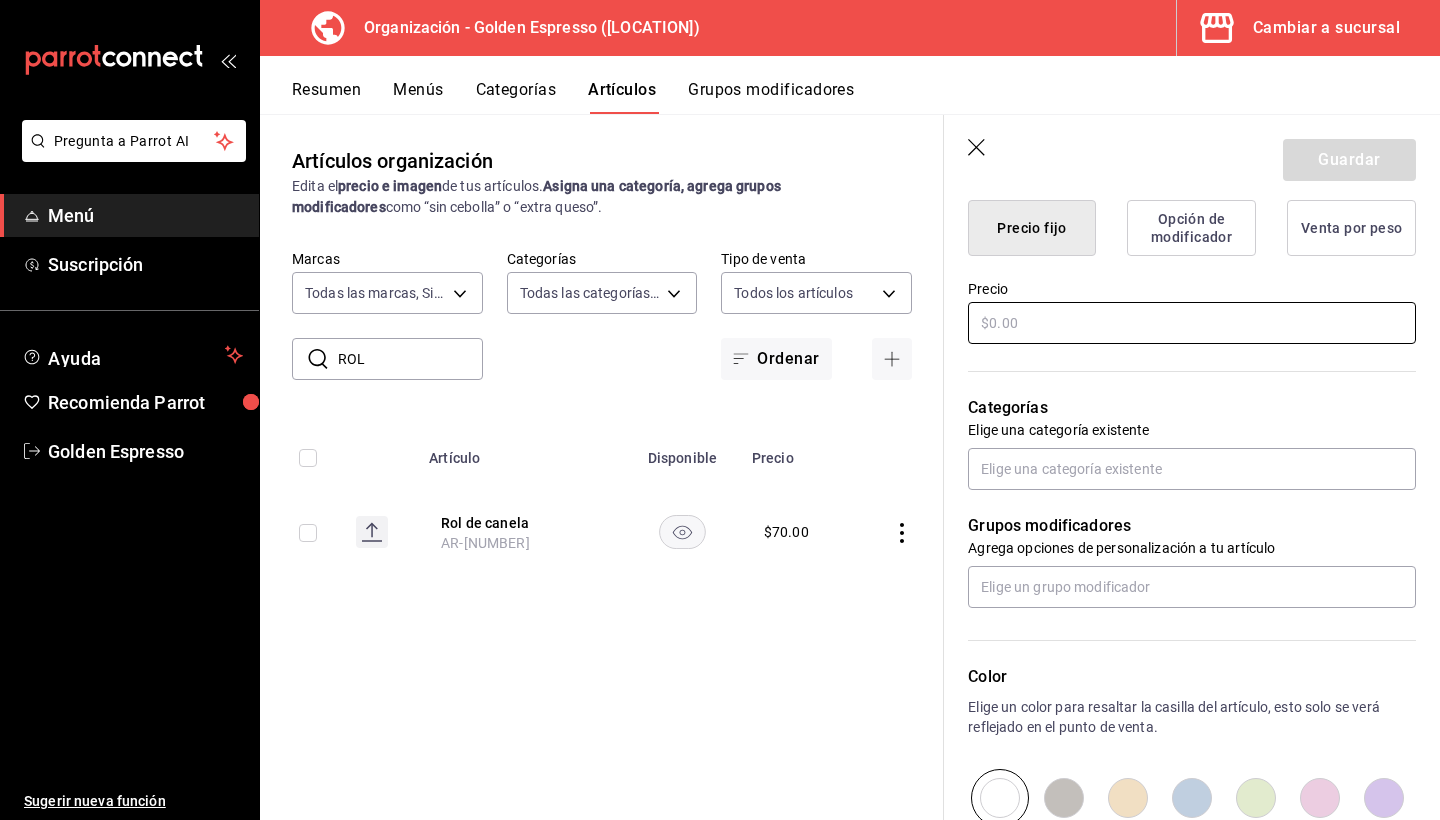 type on "Golden Tonic" 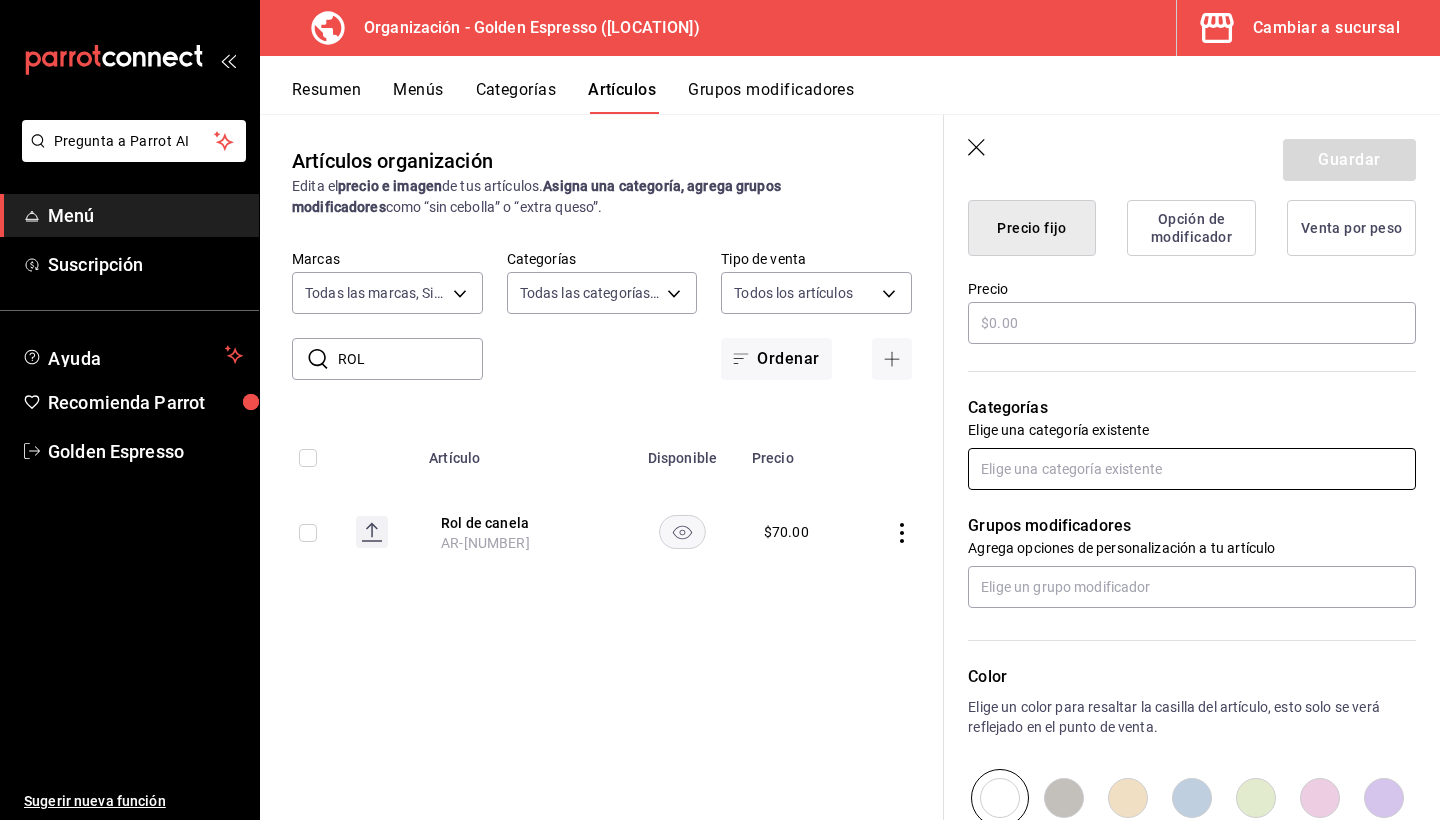 click at bounding box center (1192, 469) 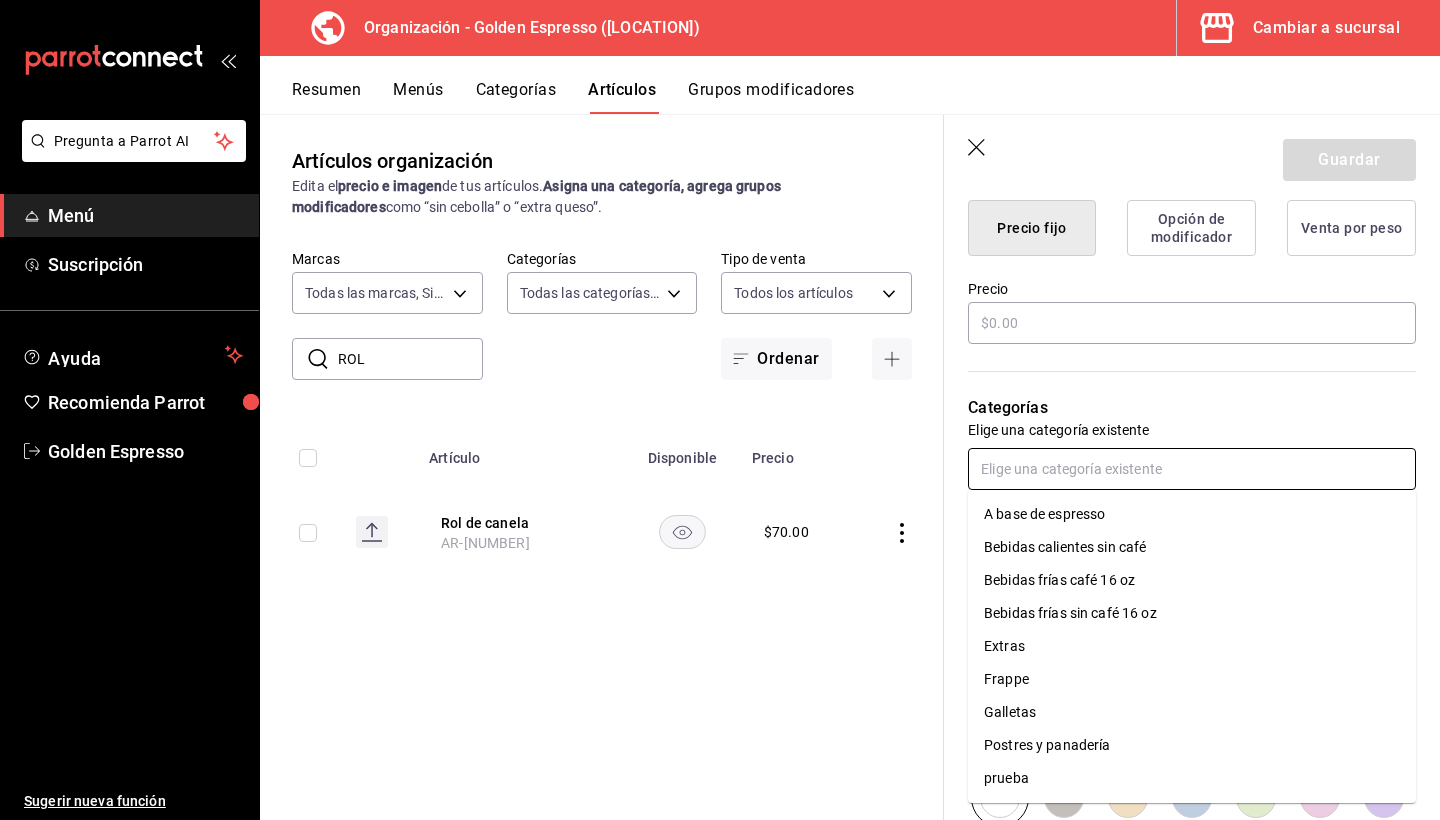 click on "Bebidas frías café 16 oz" at bounding box center [1192, 580] 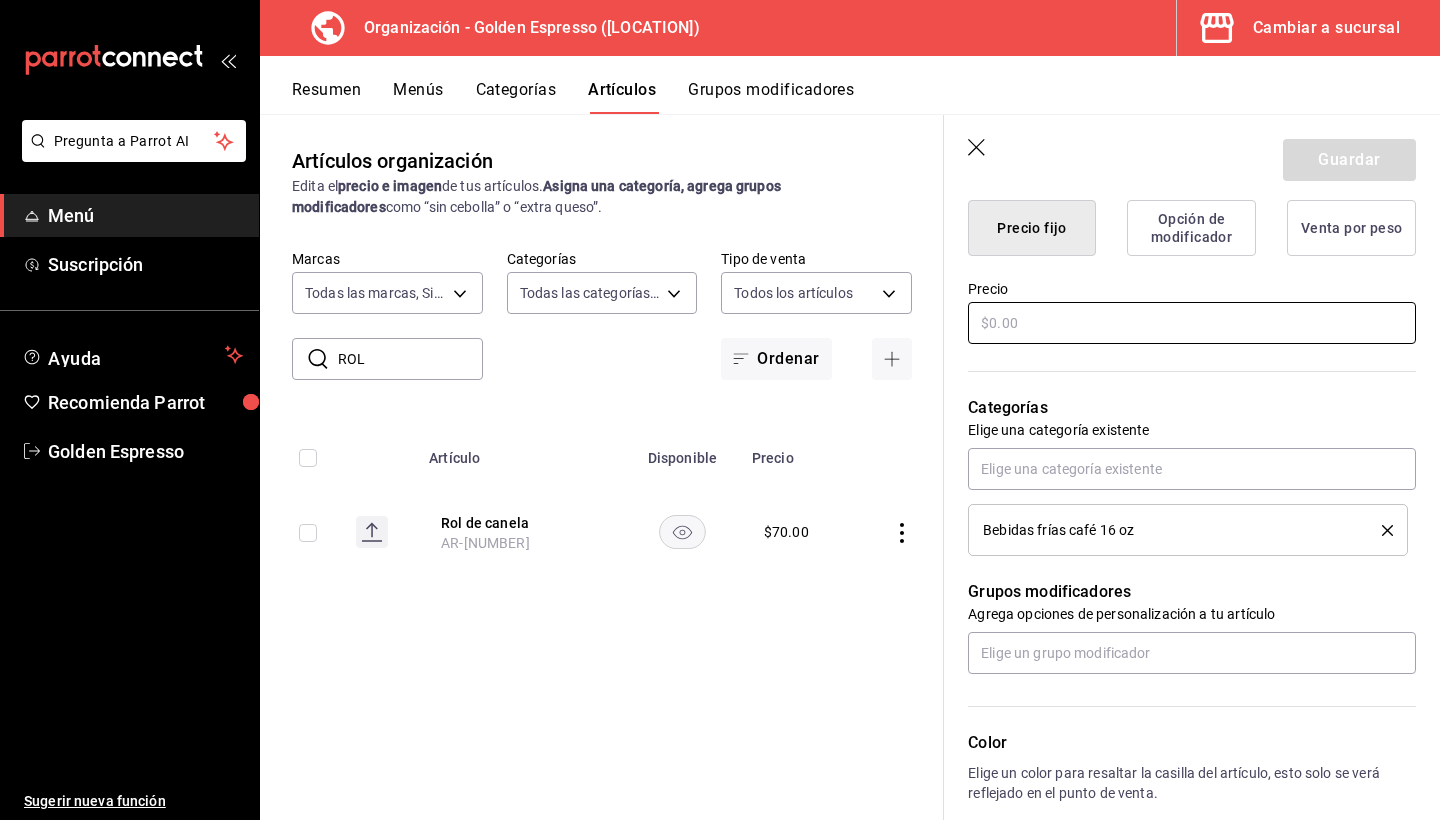 click at bounding box center [1192, 323] 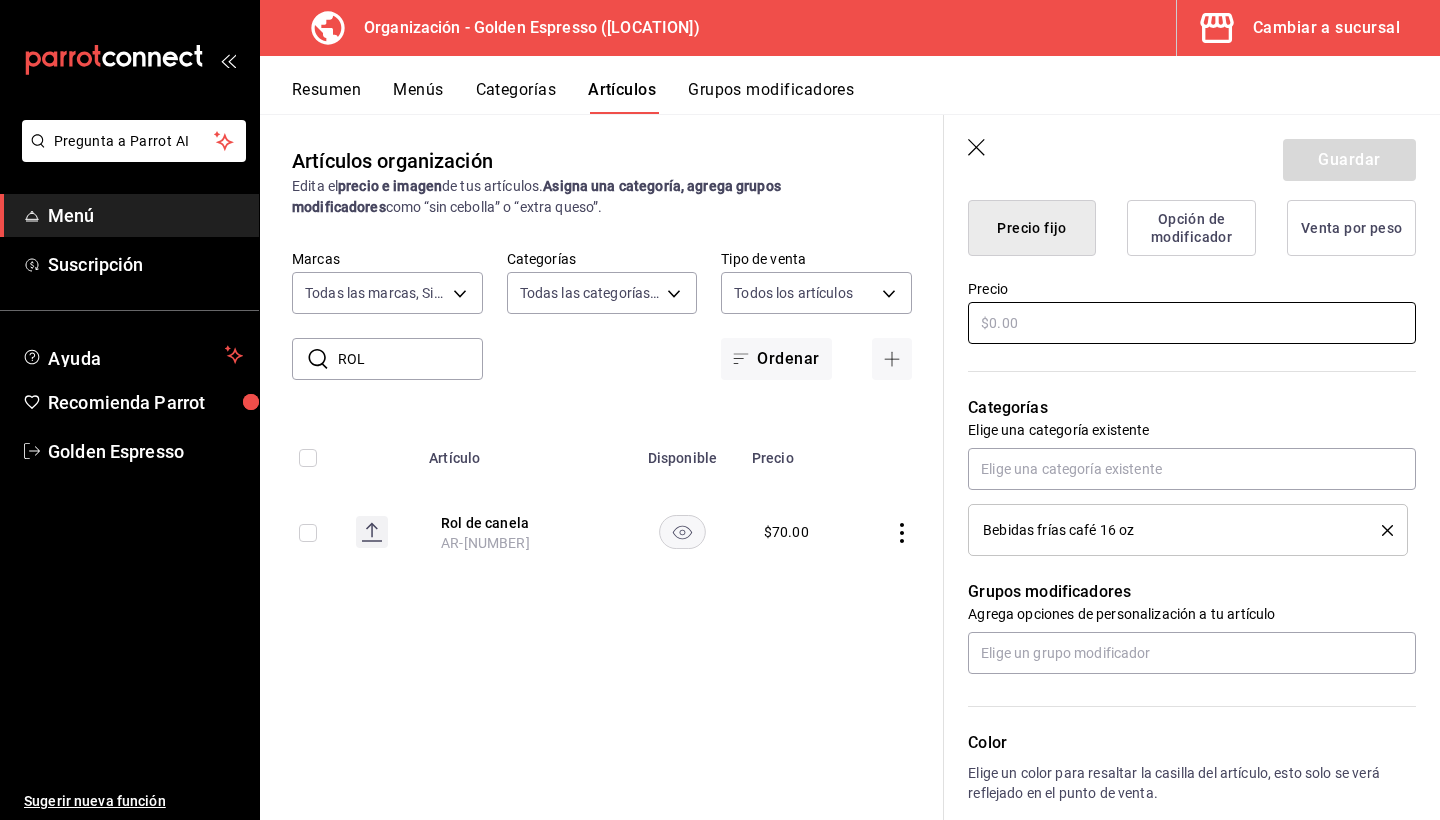 type on "x" 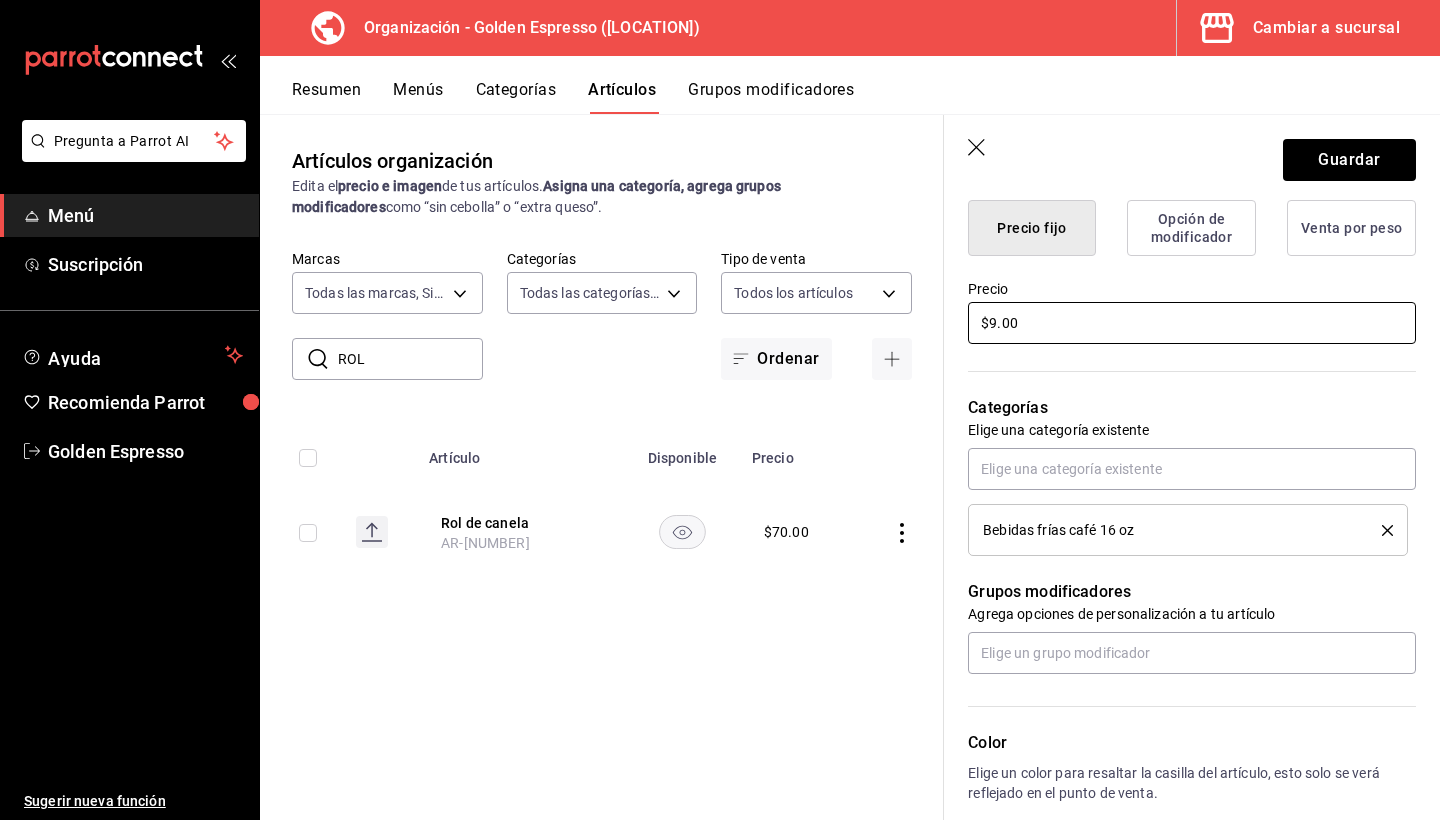type on "x" 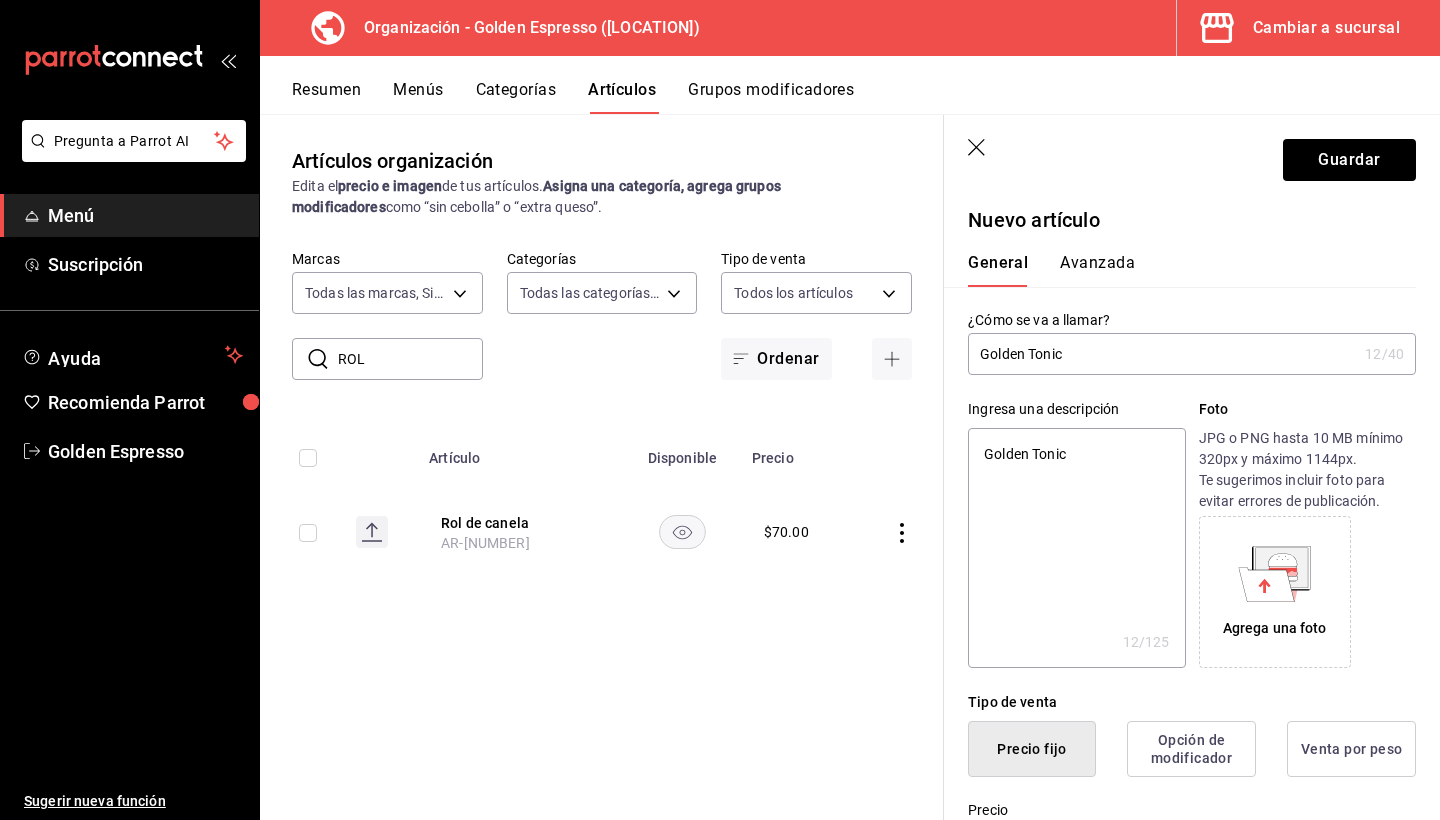scroll, scrollTop: 0, scrollLeft: 0, axis: both 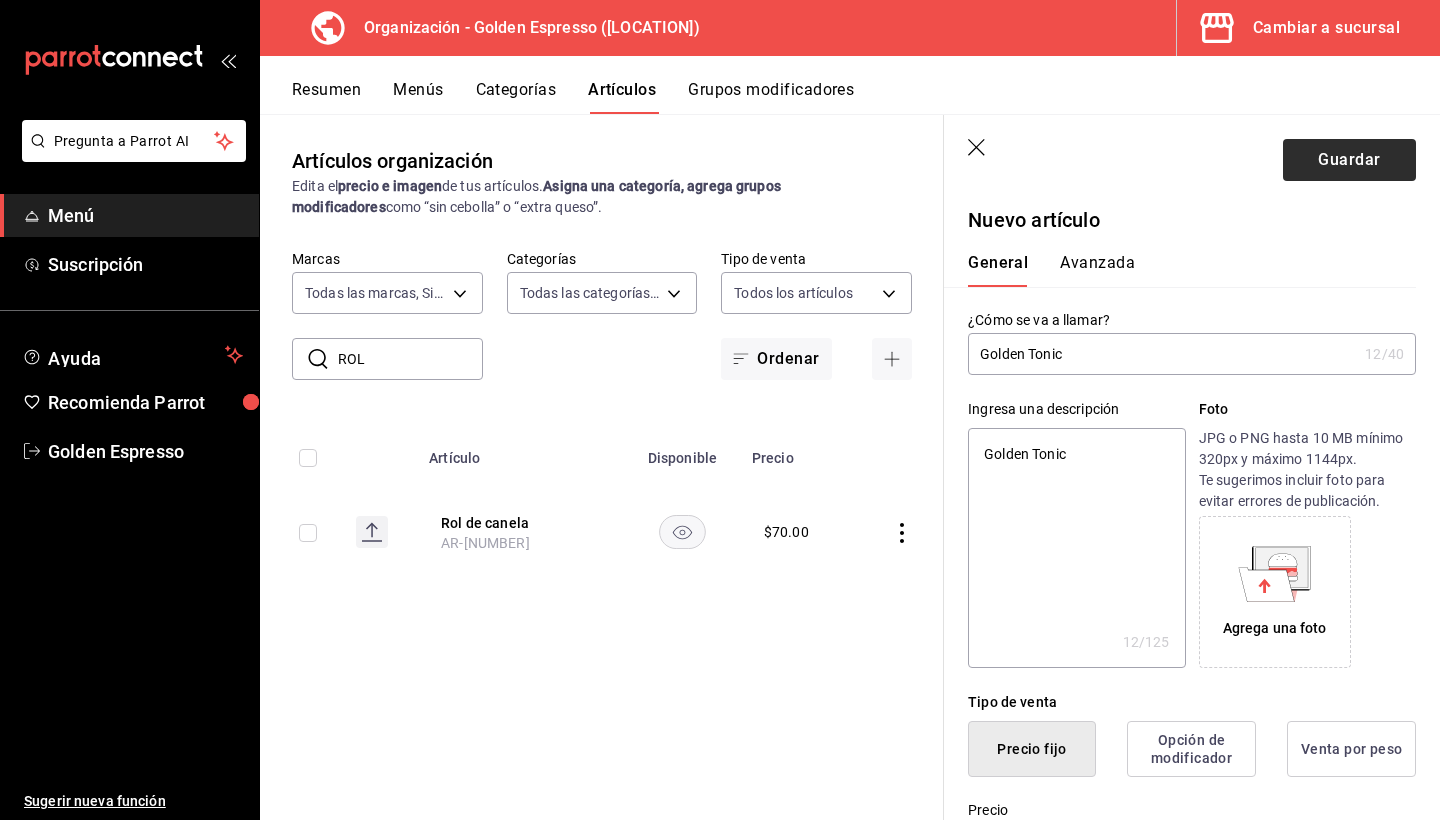 type on "$95.00" 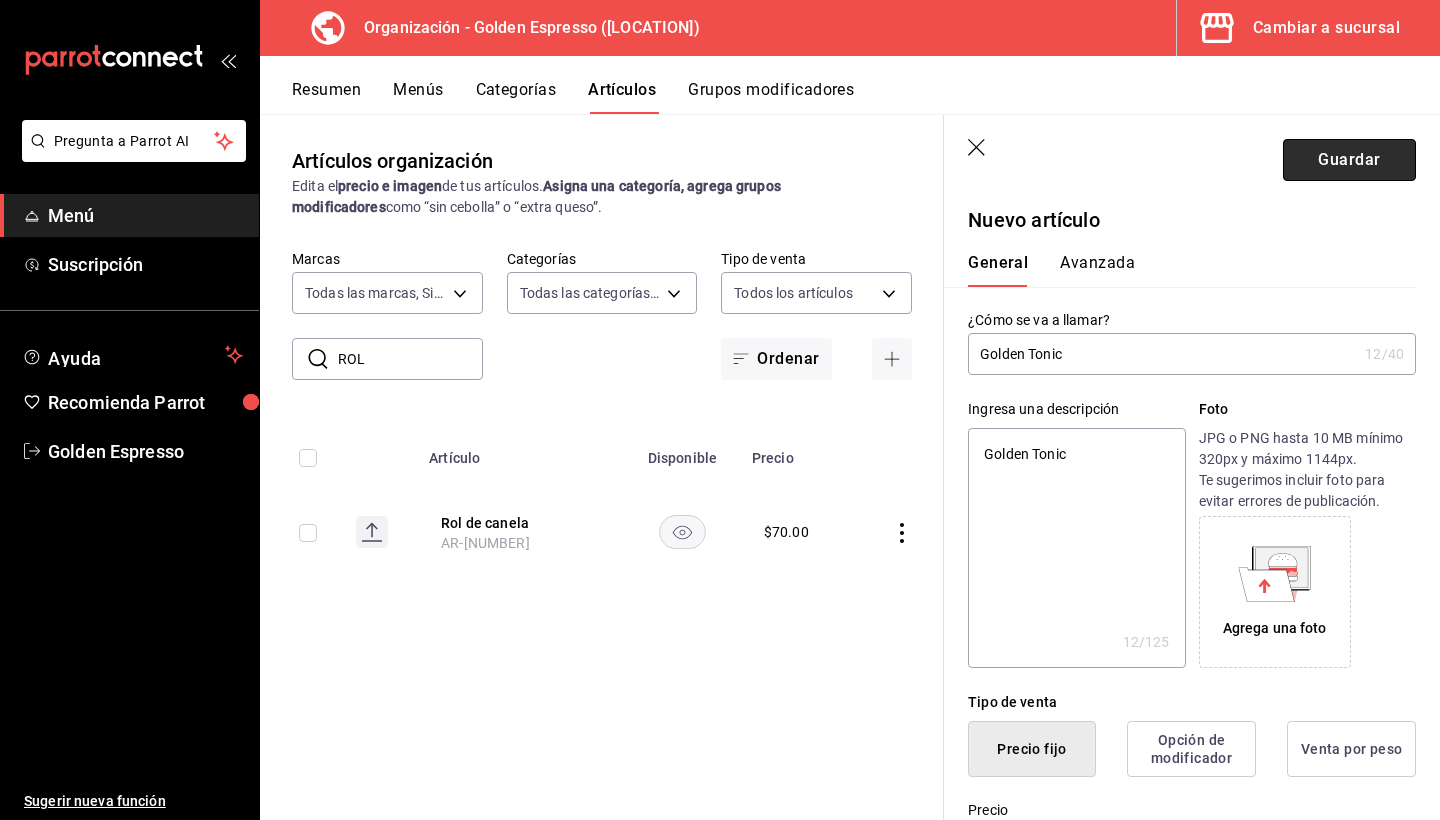 click on "Guardar" at bounding box center (1349, 160) 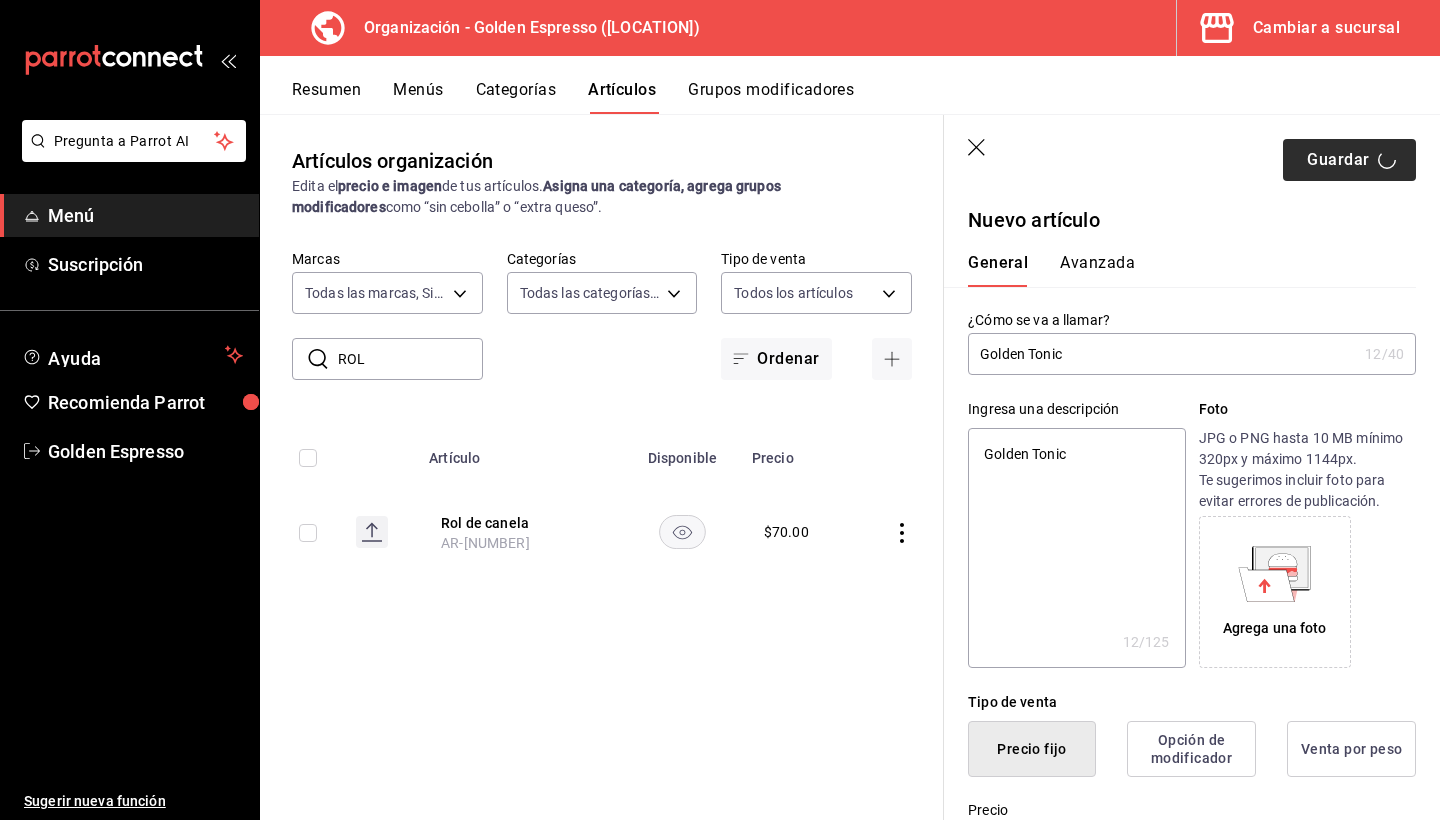 type on "x" 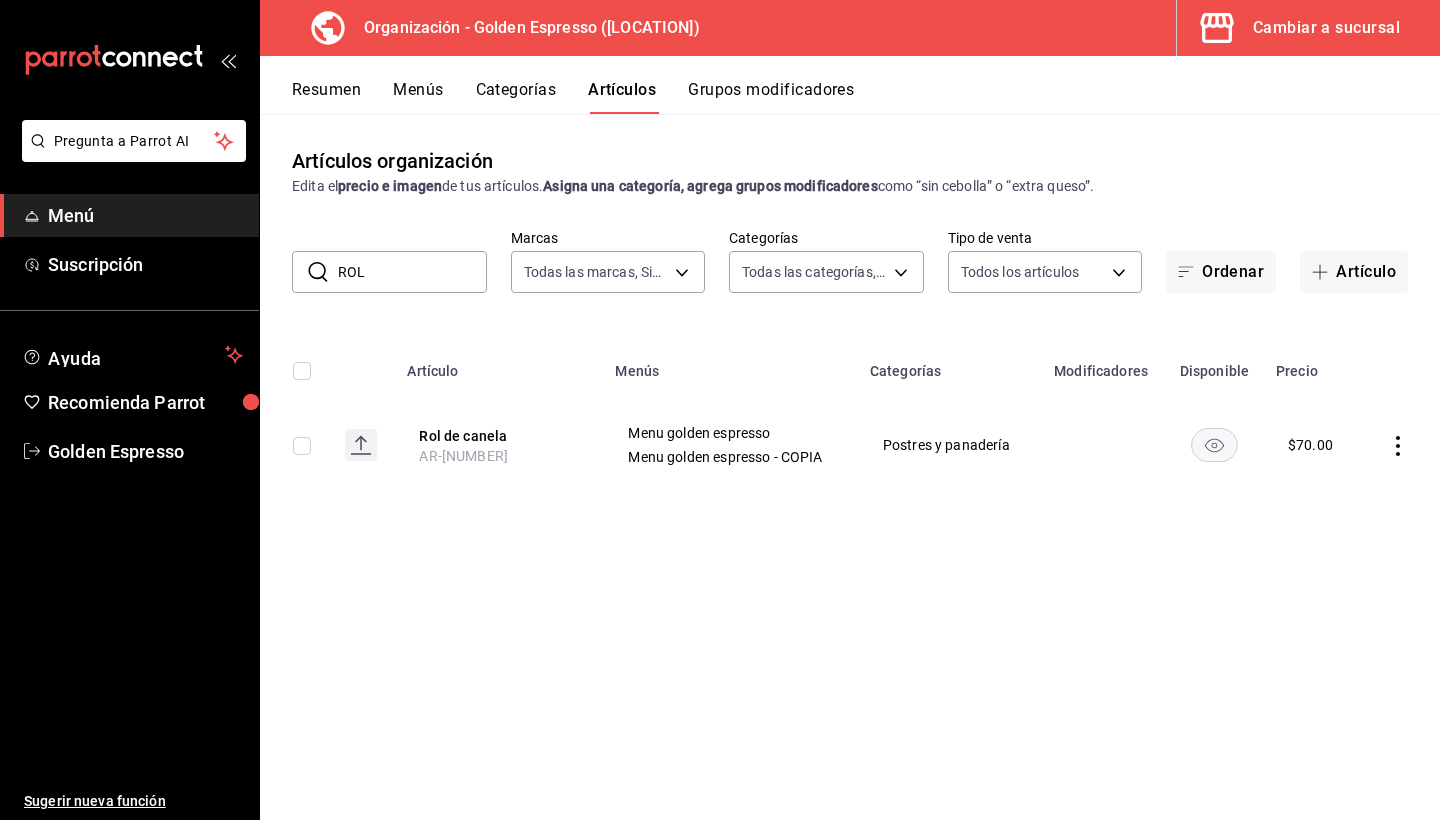 scroll, scrollTop: 0, scrollLeft: 0, axis: both 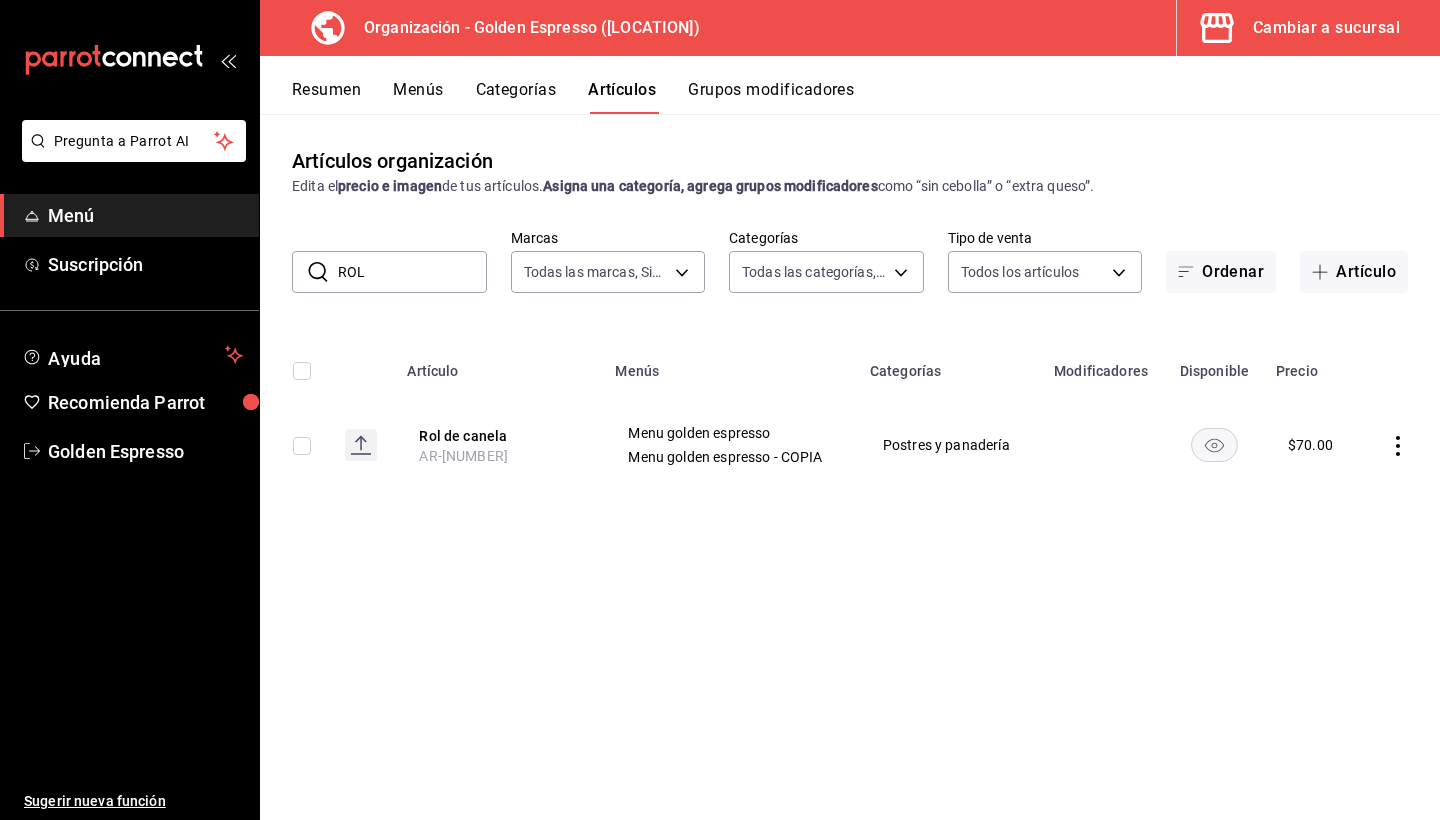 click on "Menús" at bounding box center (418, 97) 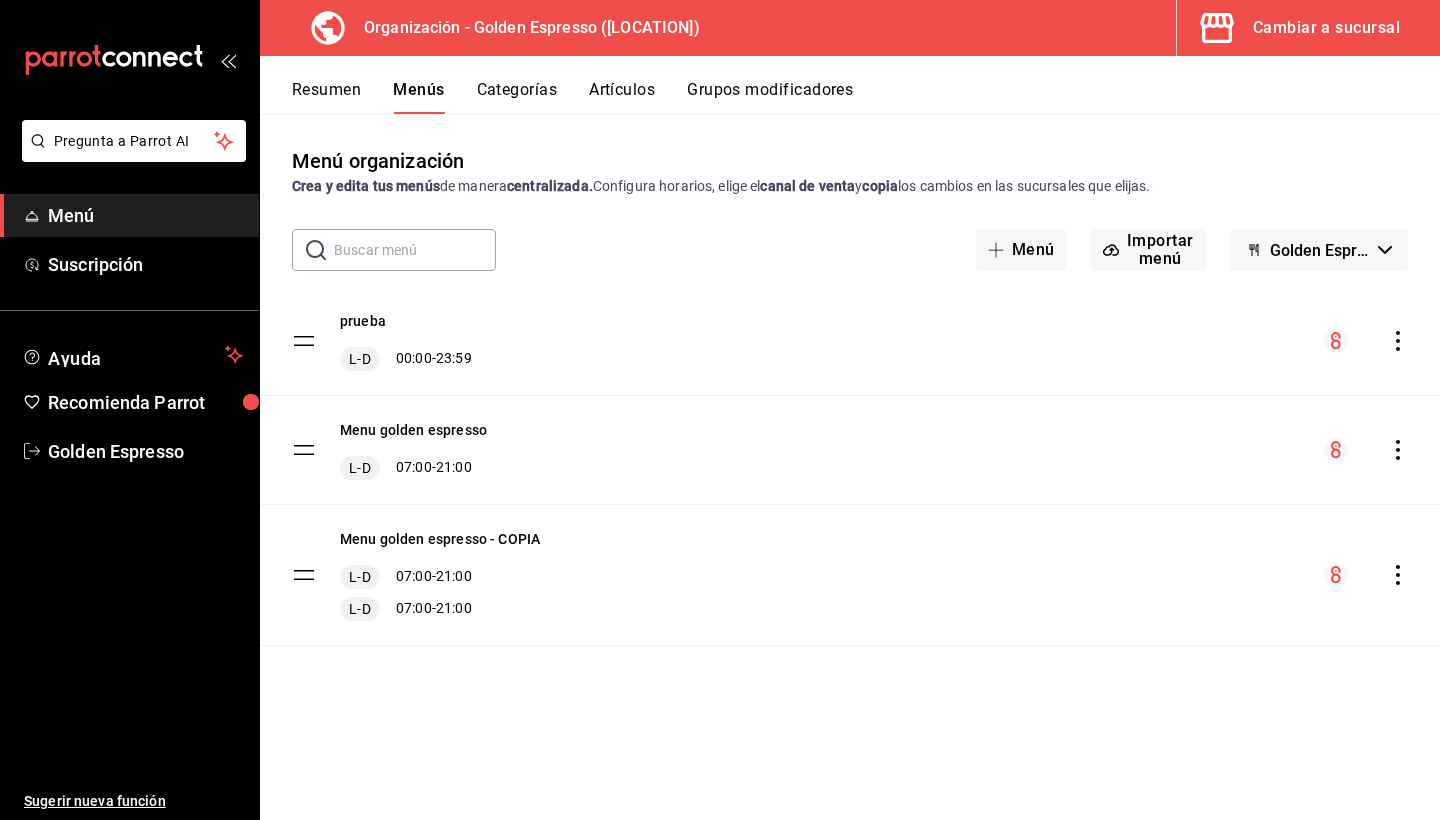 click 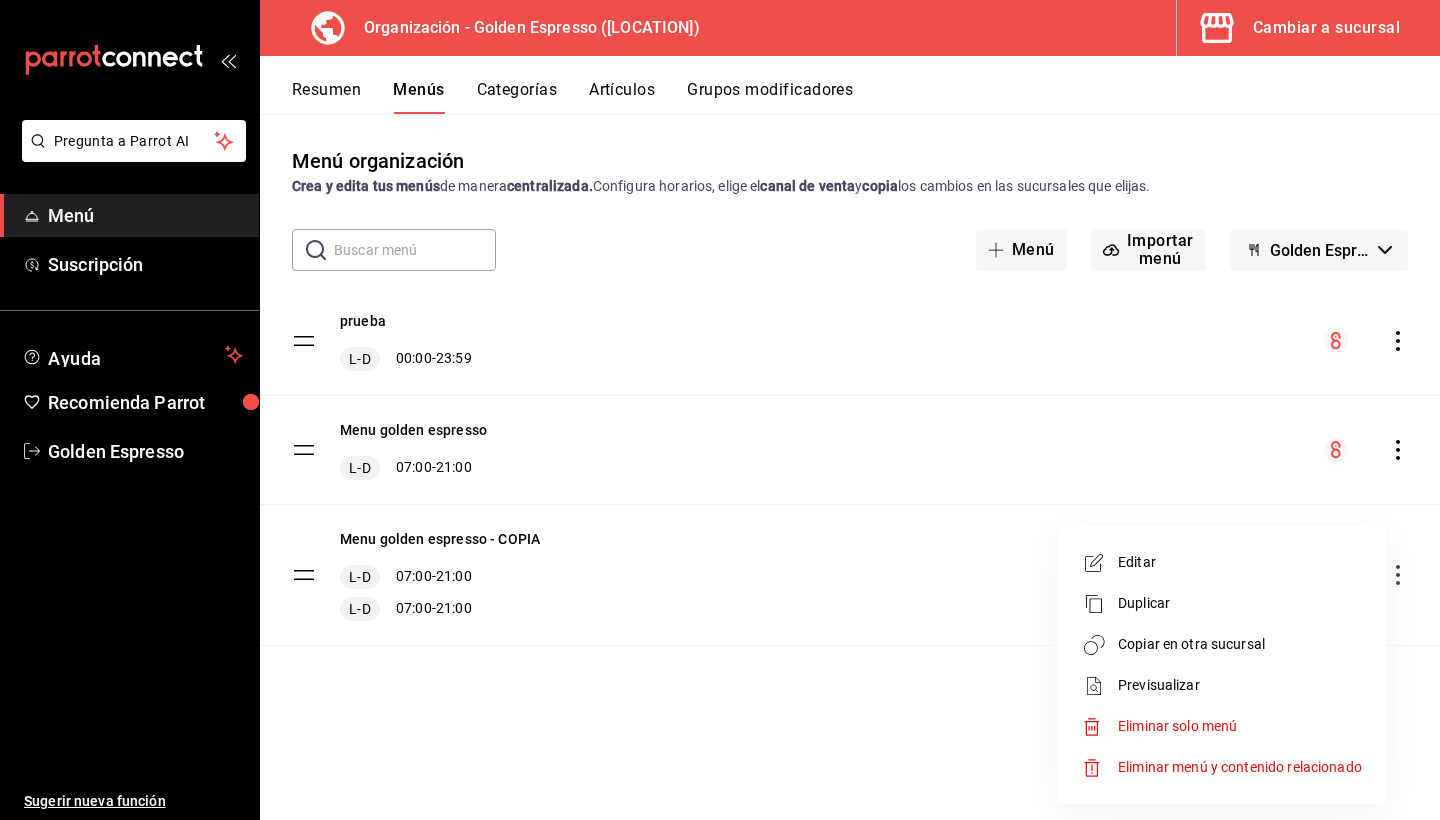 click on "Copiar en otra sucursal" at bounding box center [1240, 644] 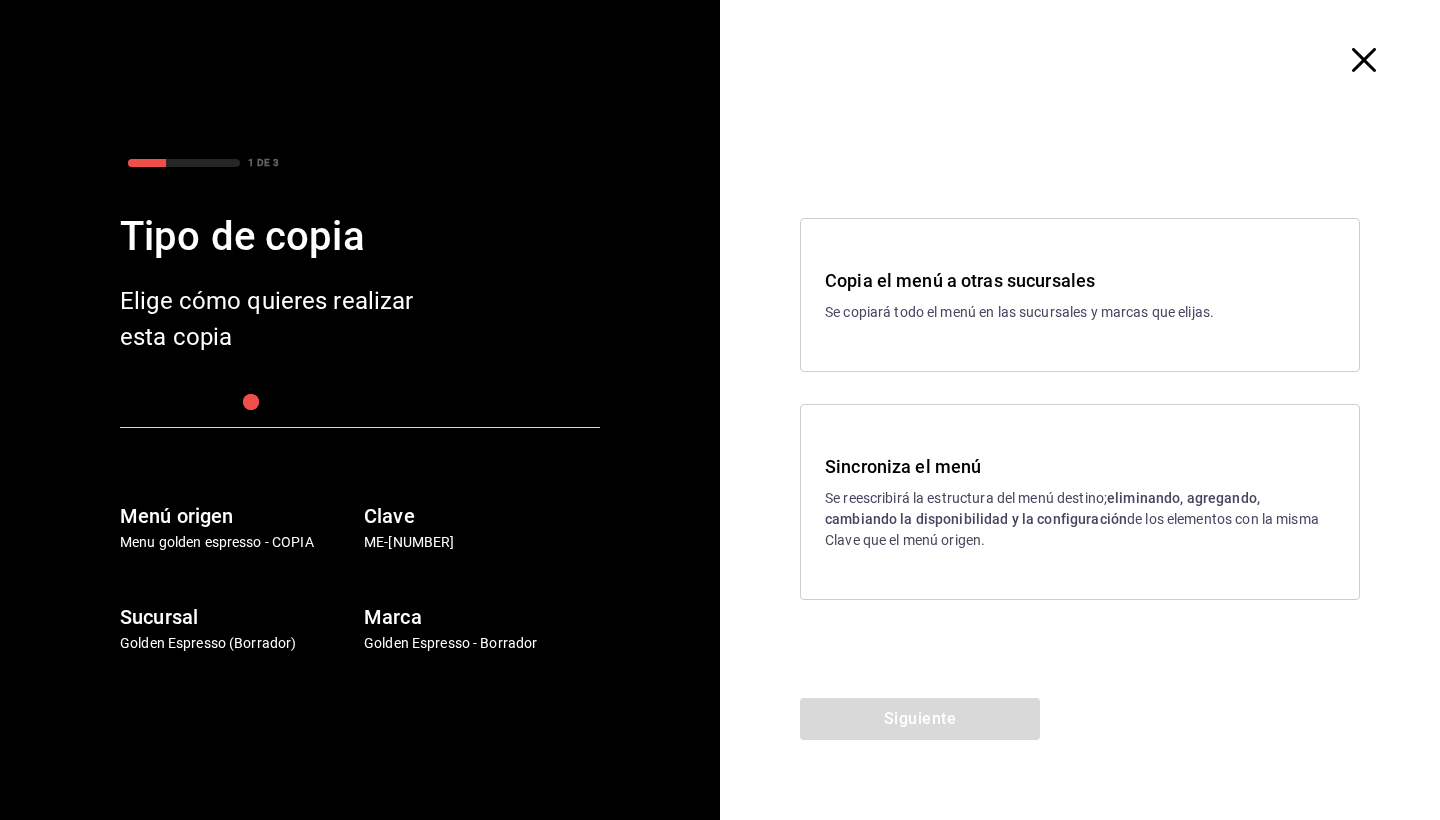 click on "Sincroniza el menú Se reescribirá la estructura del menú destino;  eliminando, agregando, cambiando la disponibilidad y la configuración  de los elementos con la misma Clave que el menú origen." at bounding box center [1080, 502] 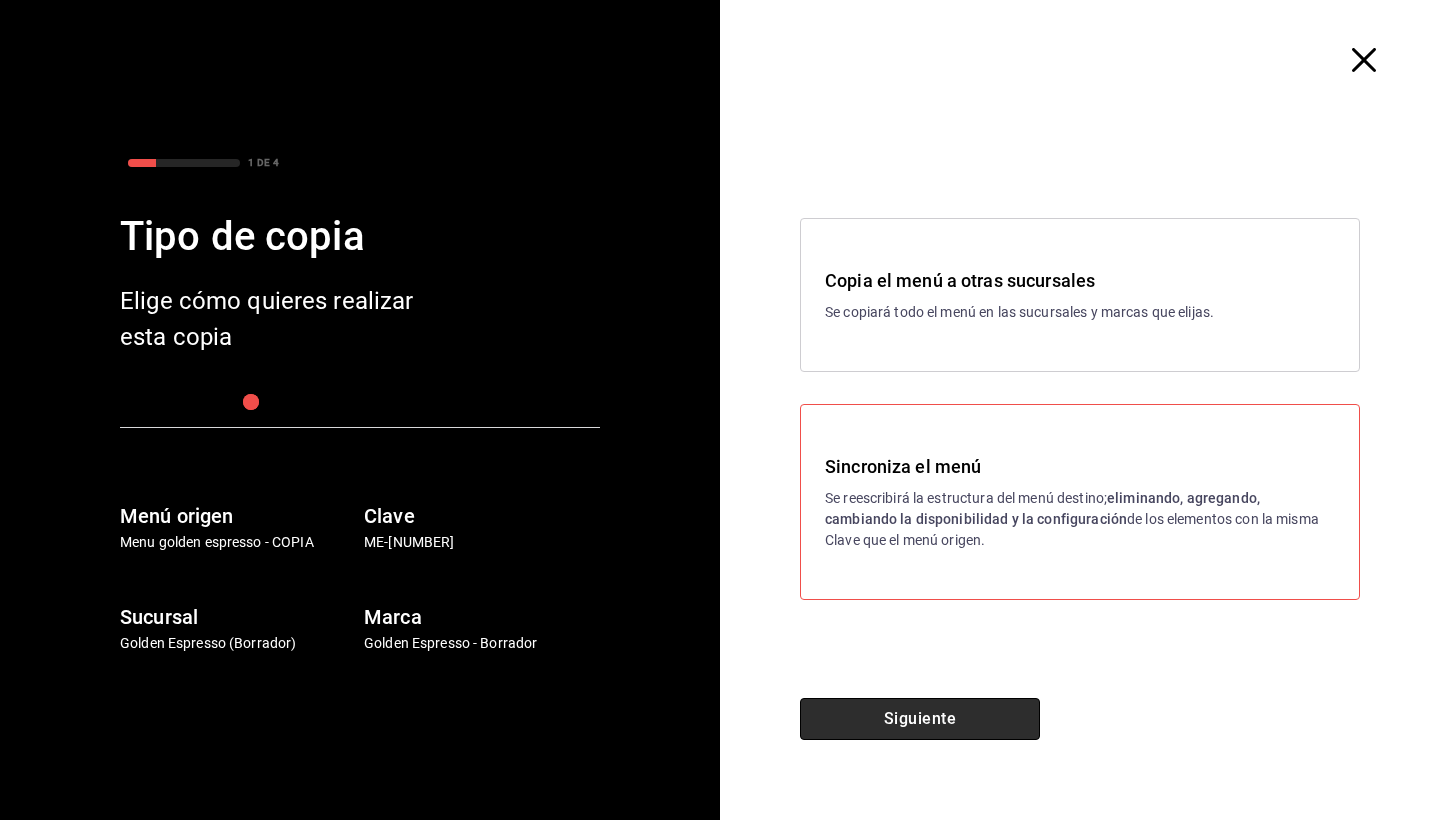 click on "Siguiente" at bounding box center [920, 719] 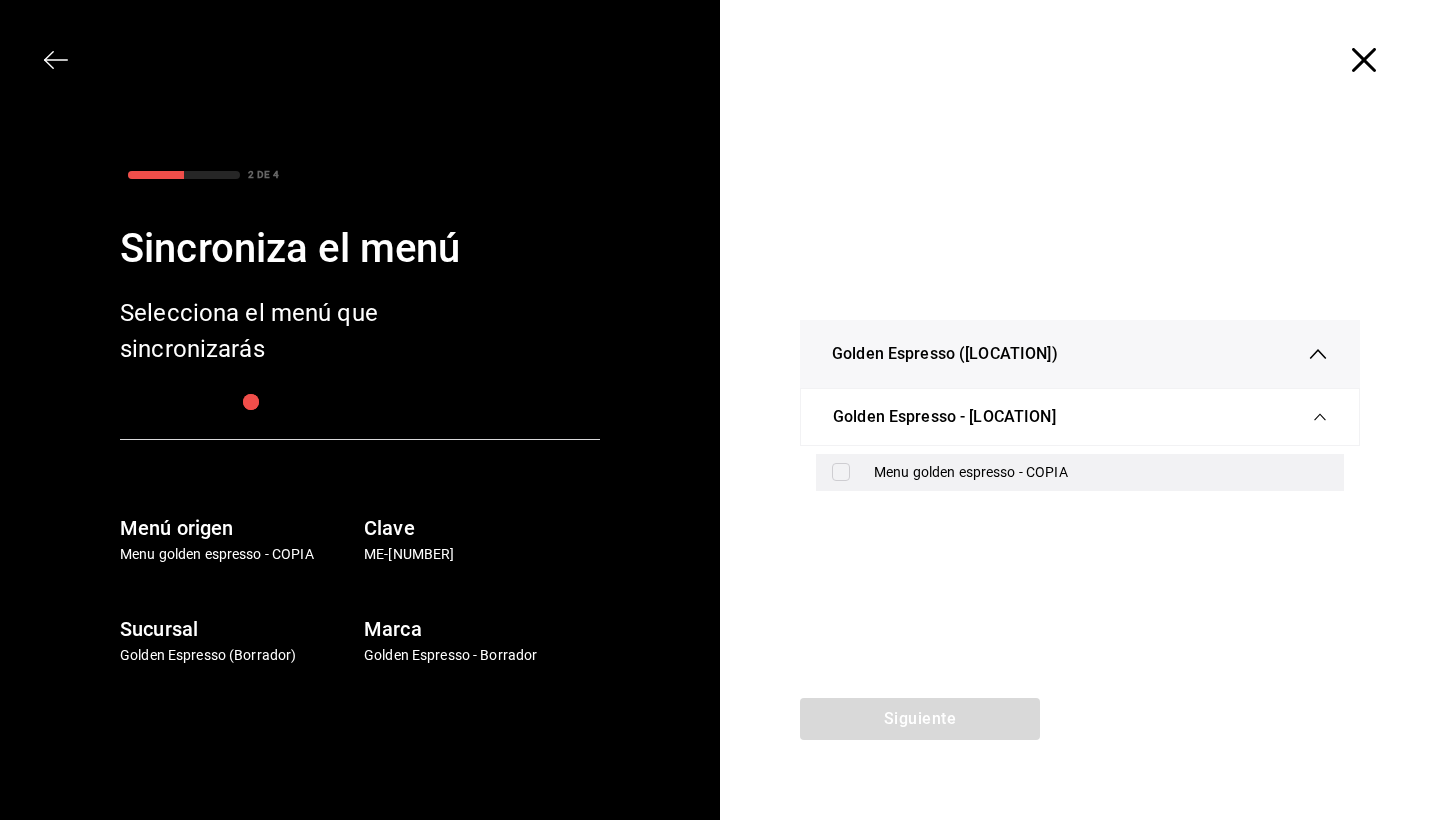 click on "Menu golden espresso - COPIA" at bounding box center [1080, 472] 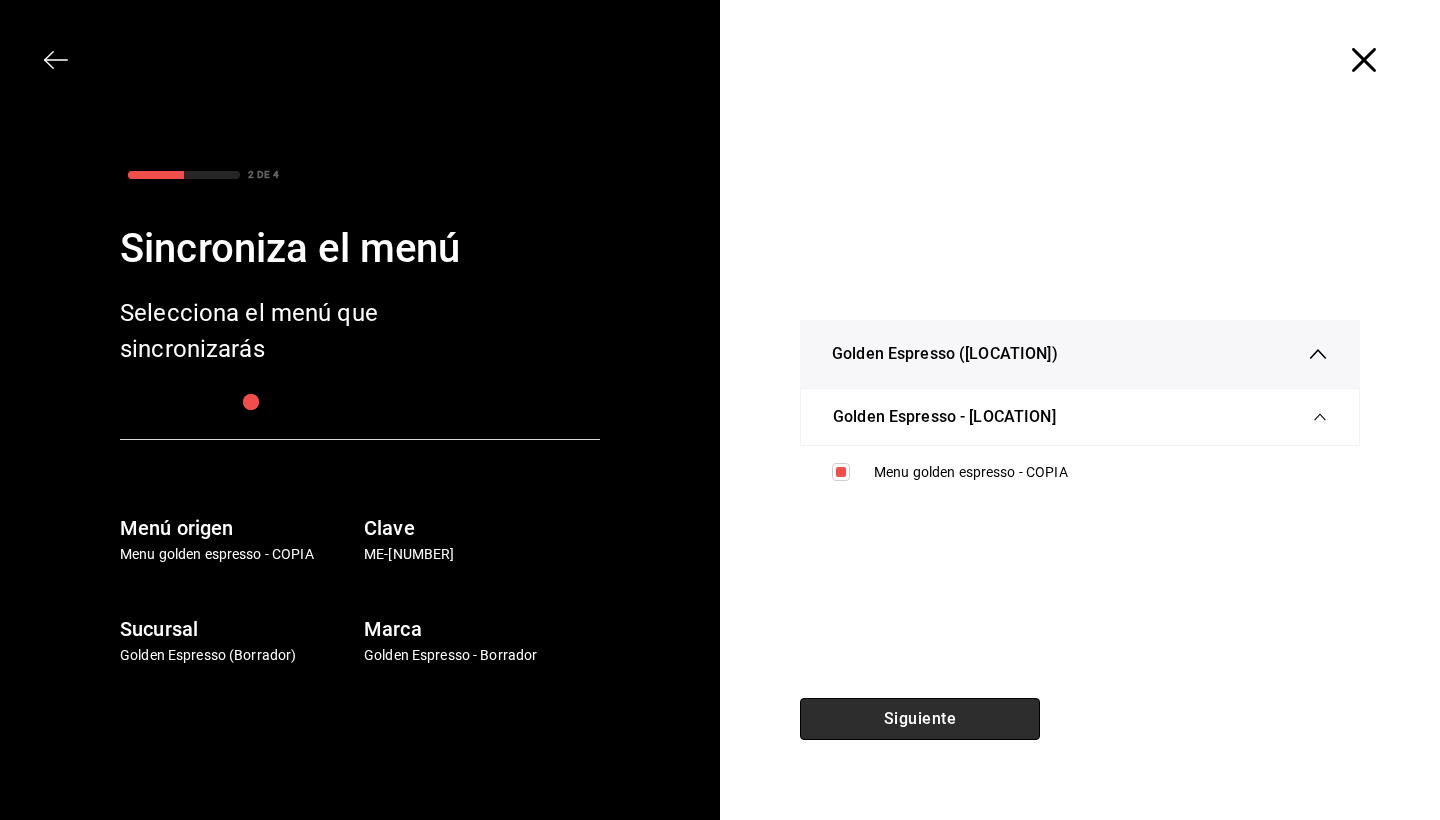 click on "Siguiente" at bounding box center [920, 719] 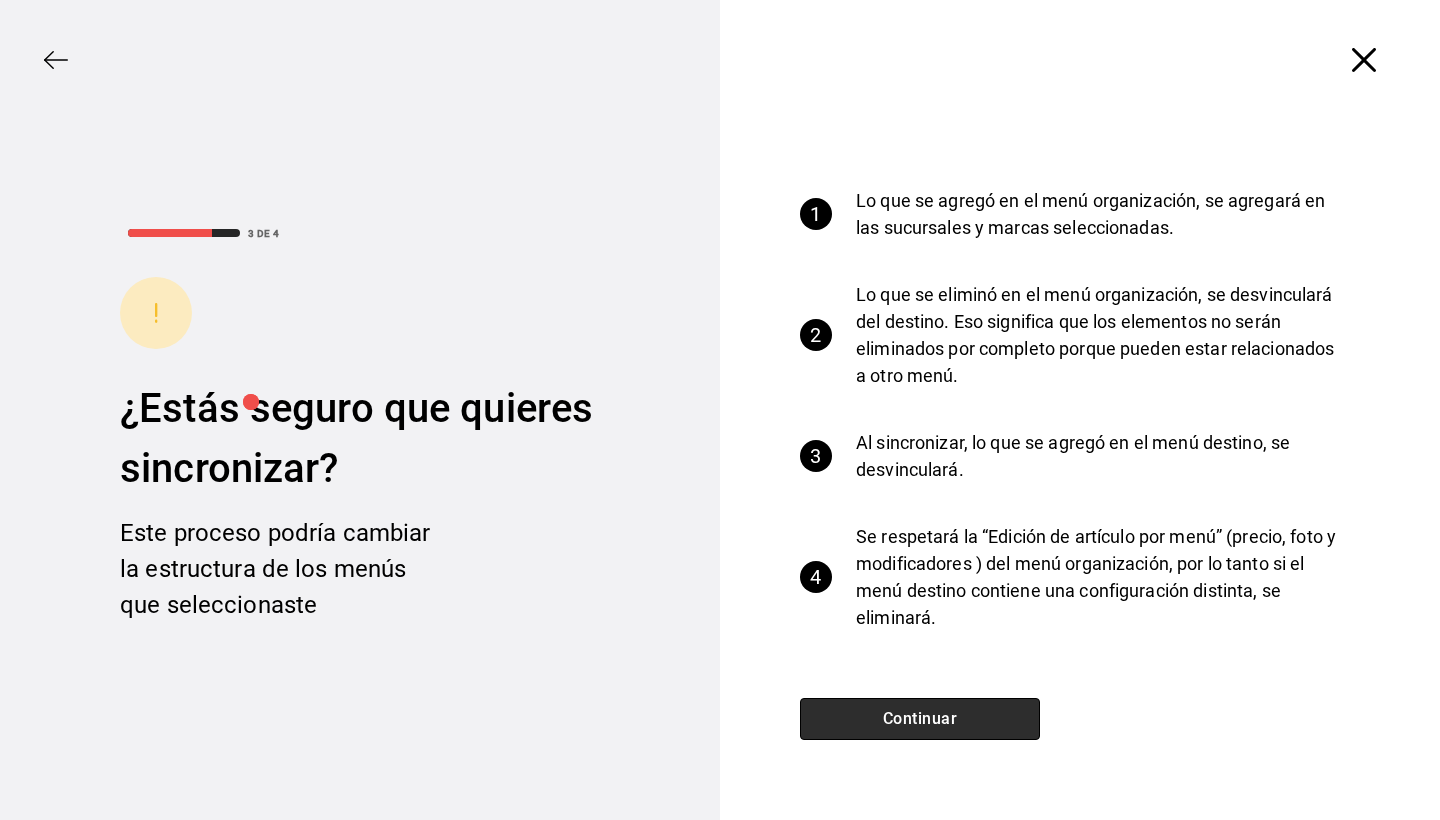 click on "Continuar" at bounding box center [920, 719] 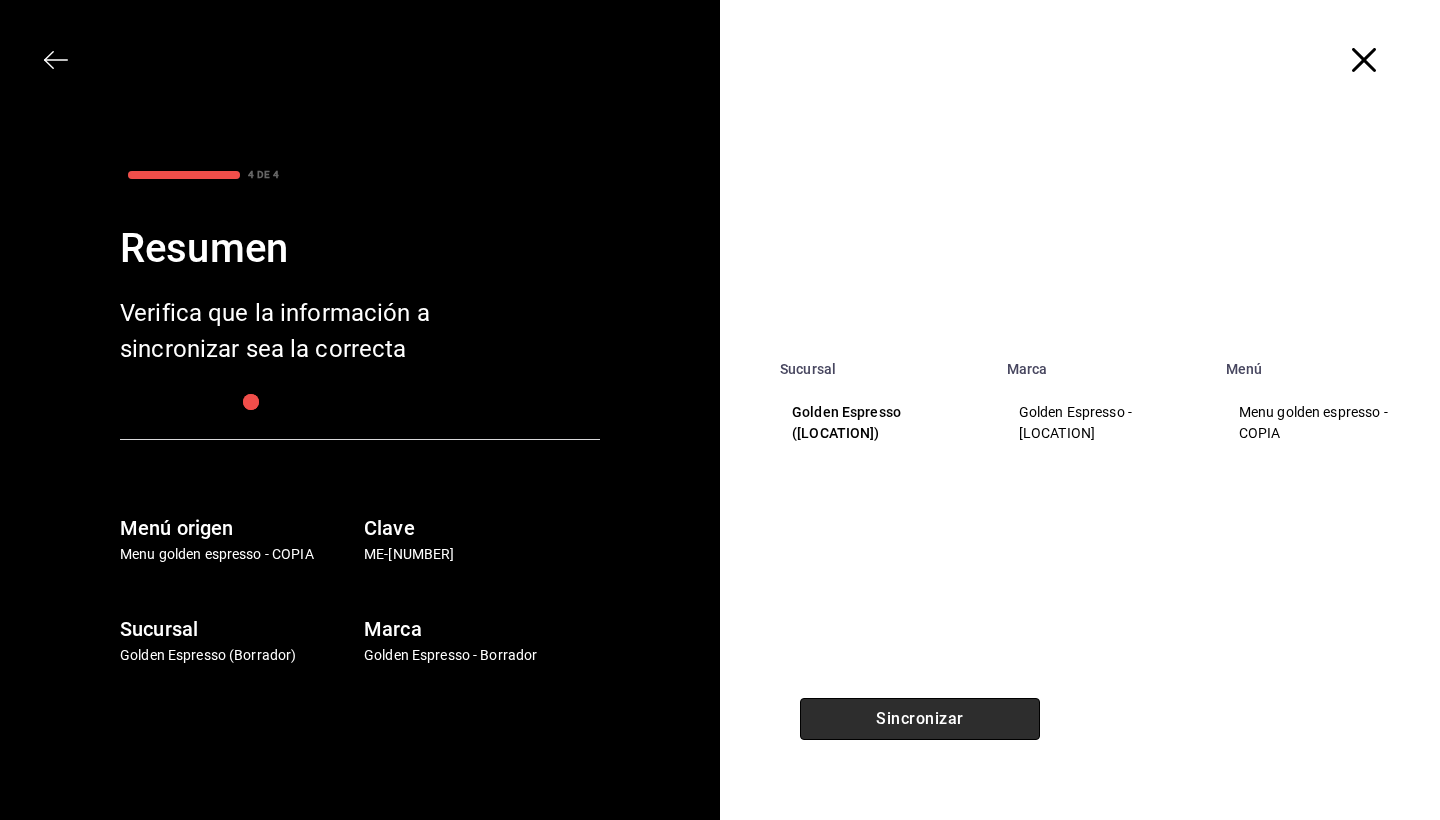 click on "Sincronizar" at bounding box center (920, 719) 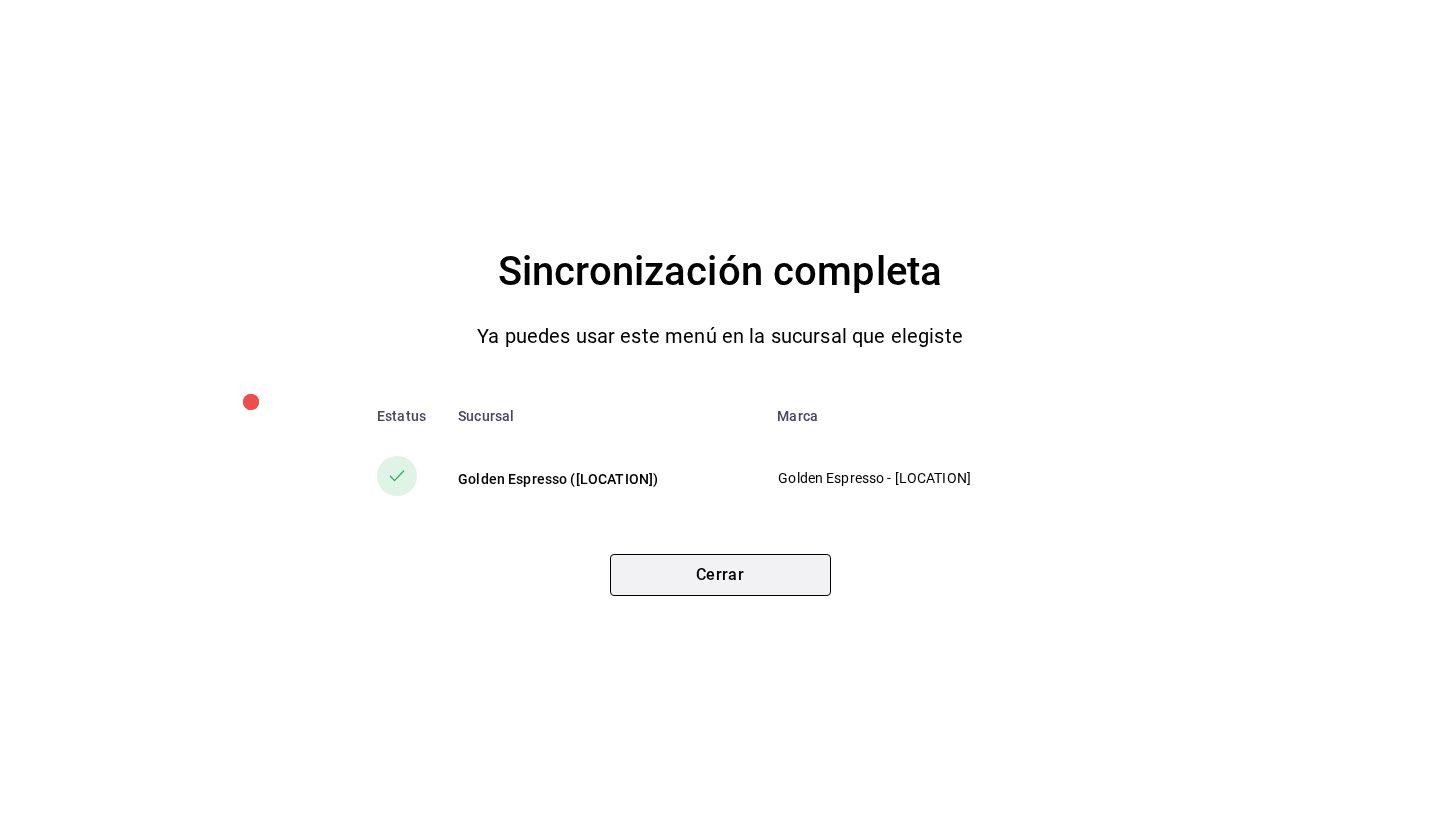 click on "Cerrar" at bounding box center [720, 575] 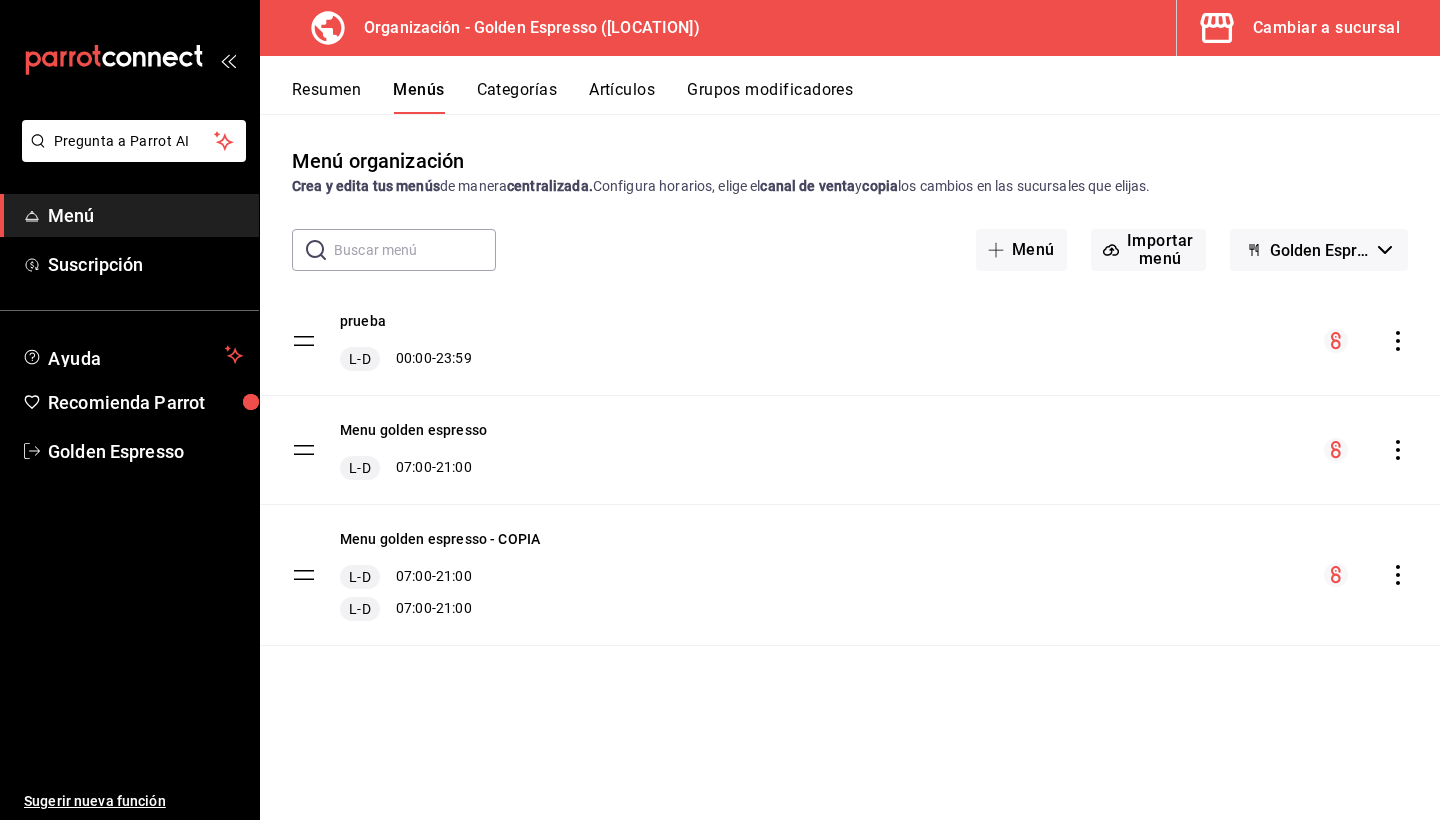 click on "Cambiar a sucursal" at bounding box center [1326, 28] 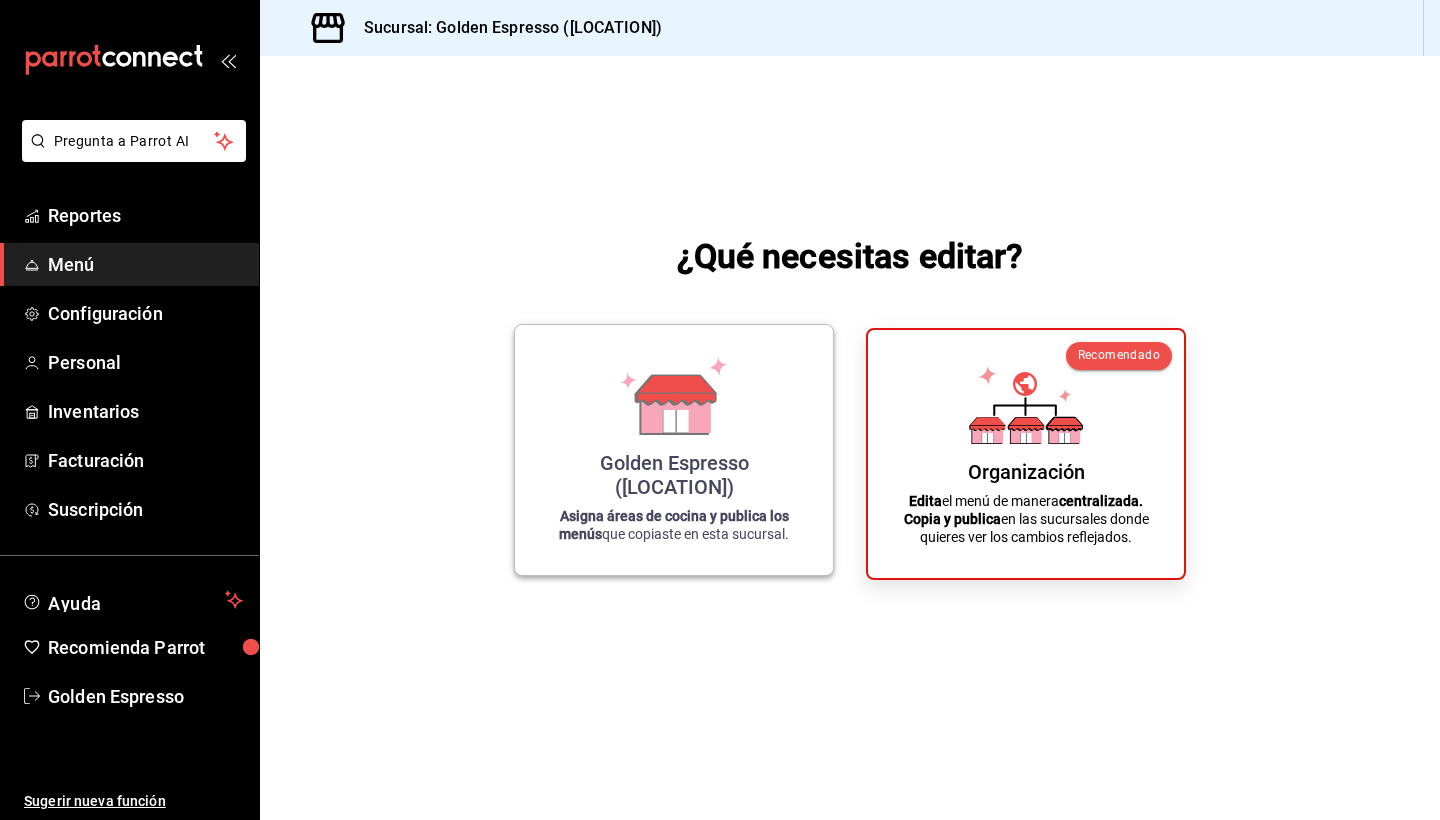 click on "[BRAND] ([LOCATION])" at bounding box center [674, 475] 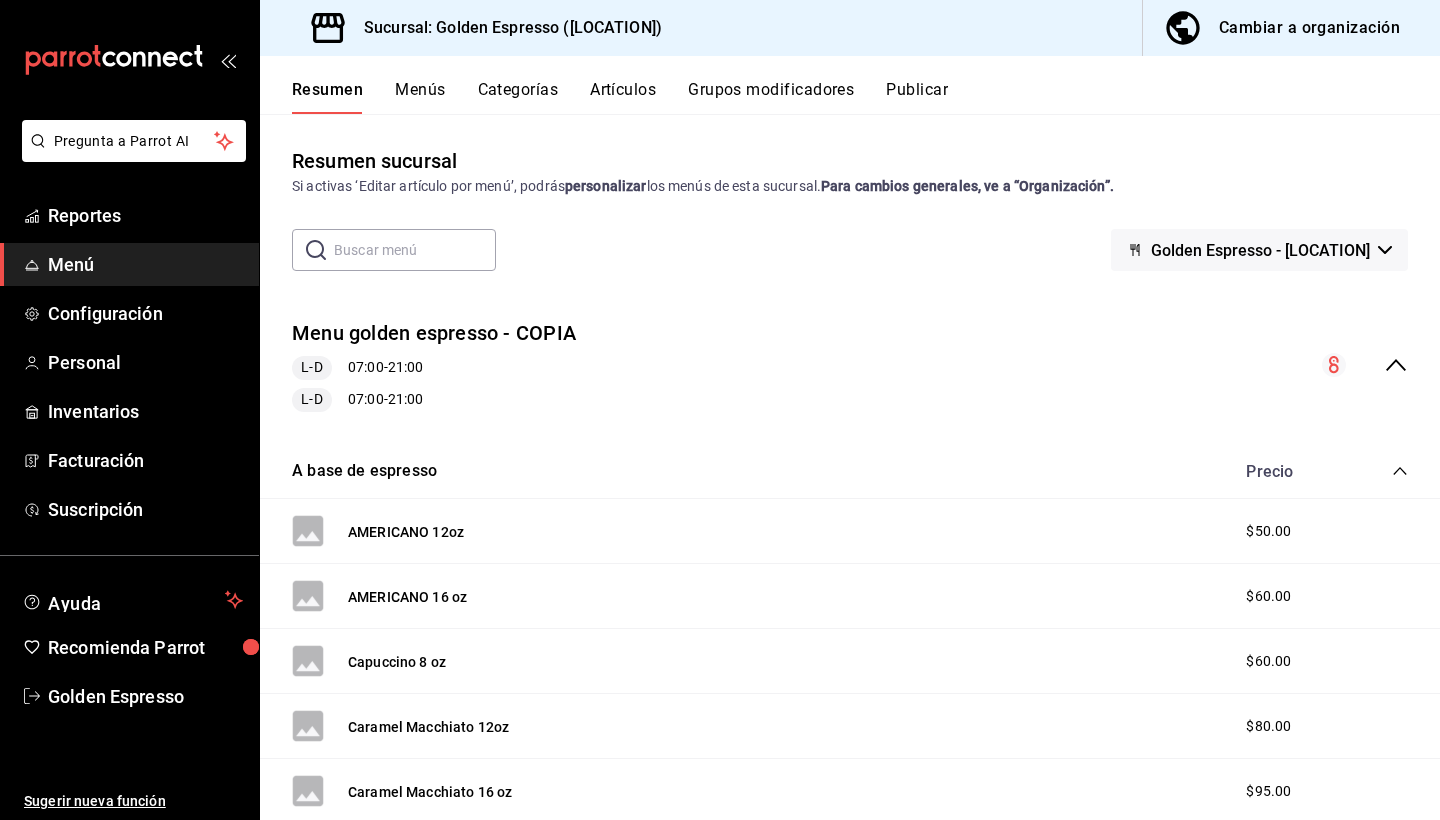 scroll, scrollTop: 0, scrollLeft: 0, axis: both 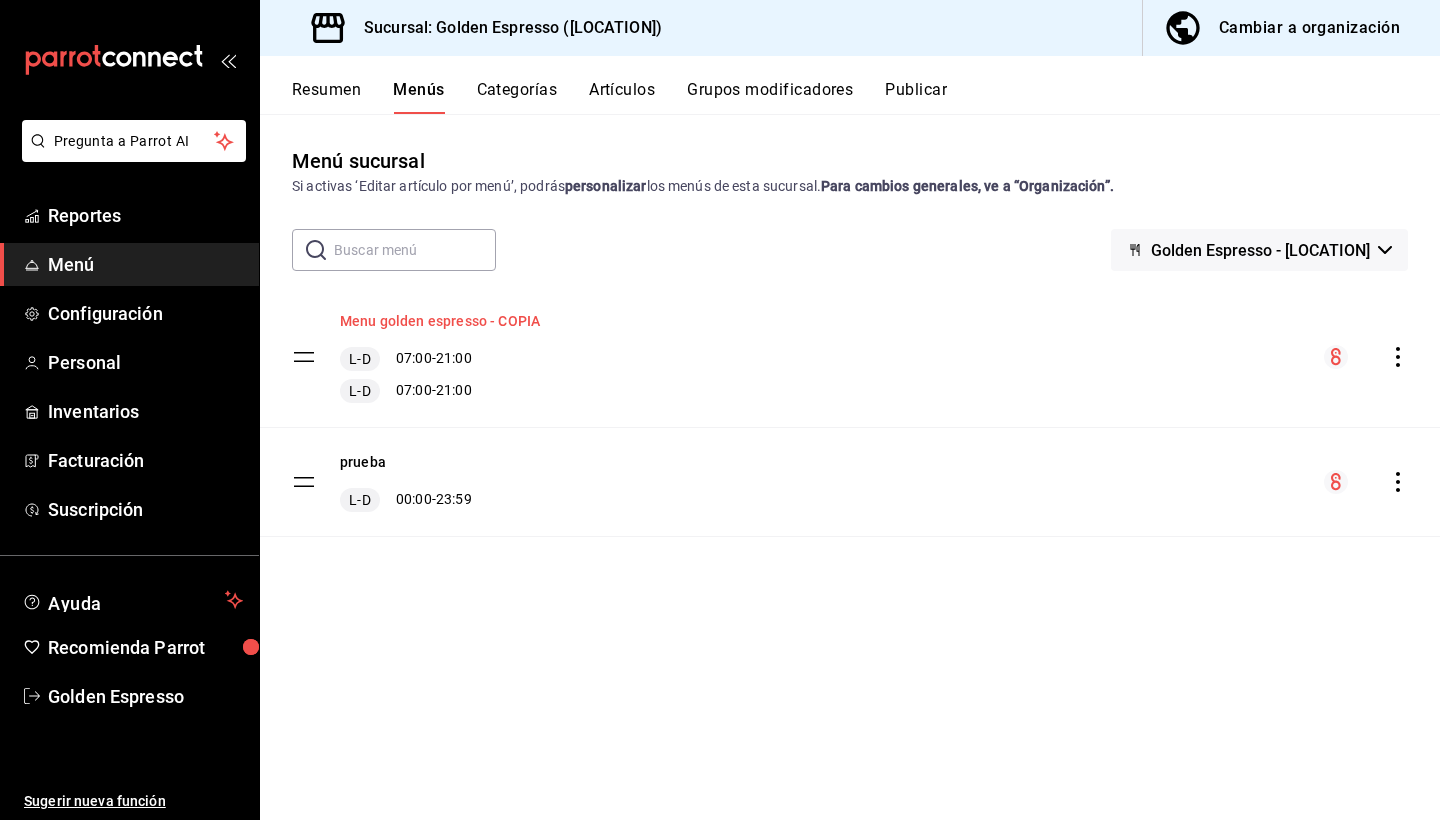 click on "Menu golden espresso - COPIA" at bounding box center (440, 321) 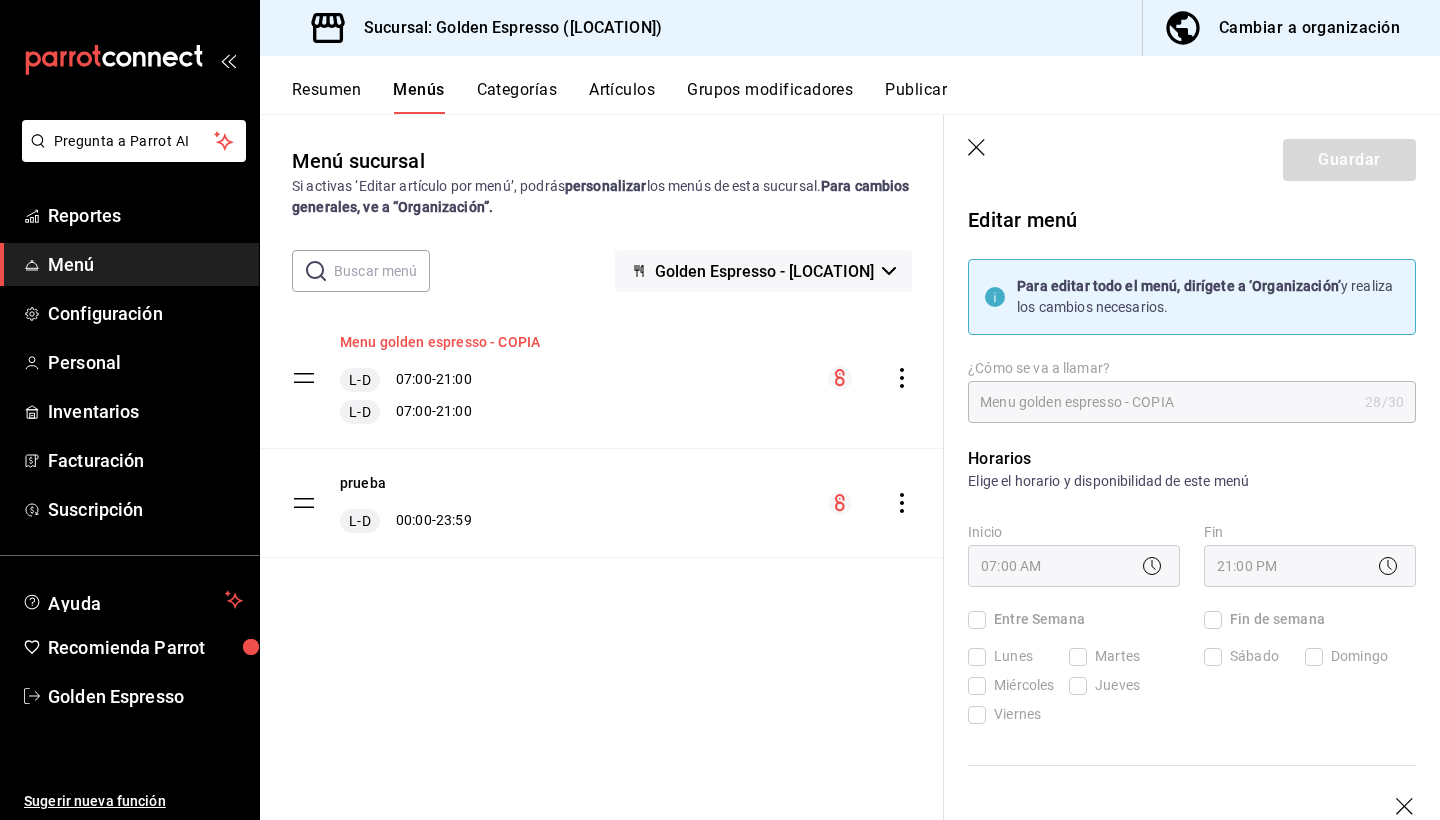checkbox on "true" 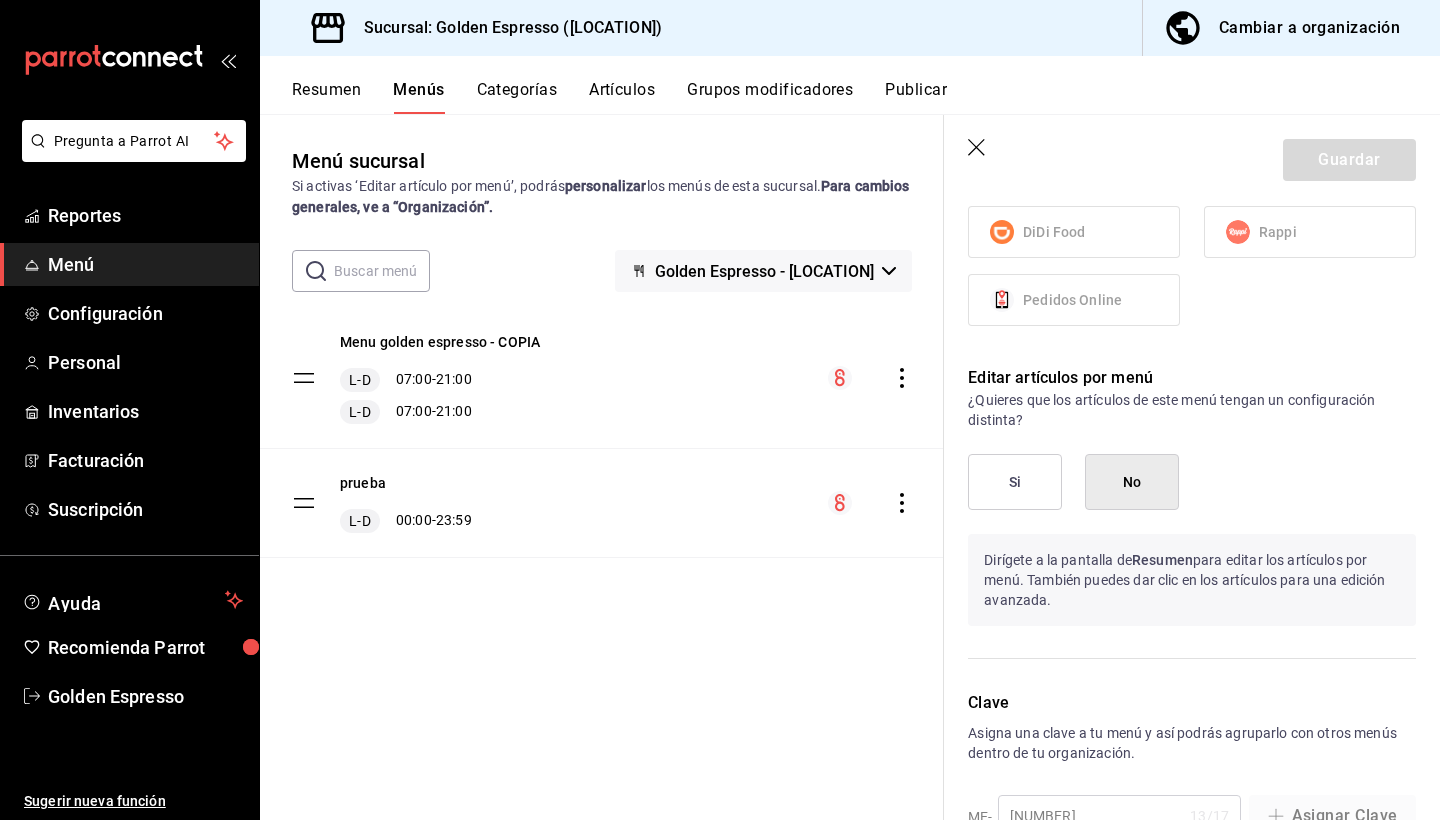 scroll, scrollTop: 958, scrollLeft: 0, axis: vertical 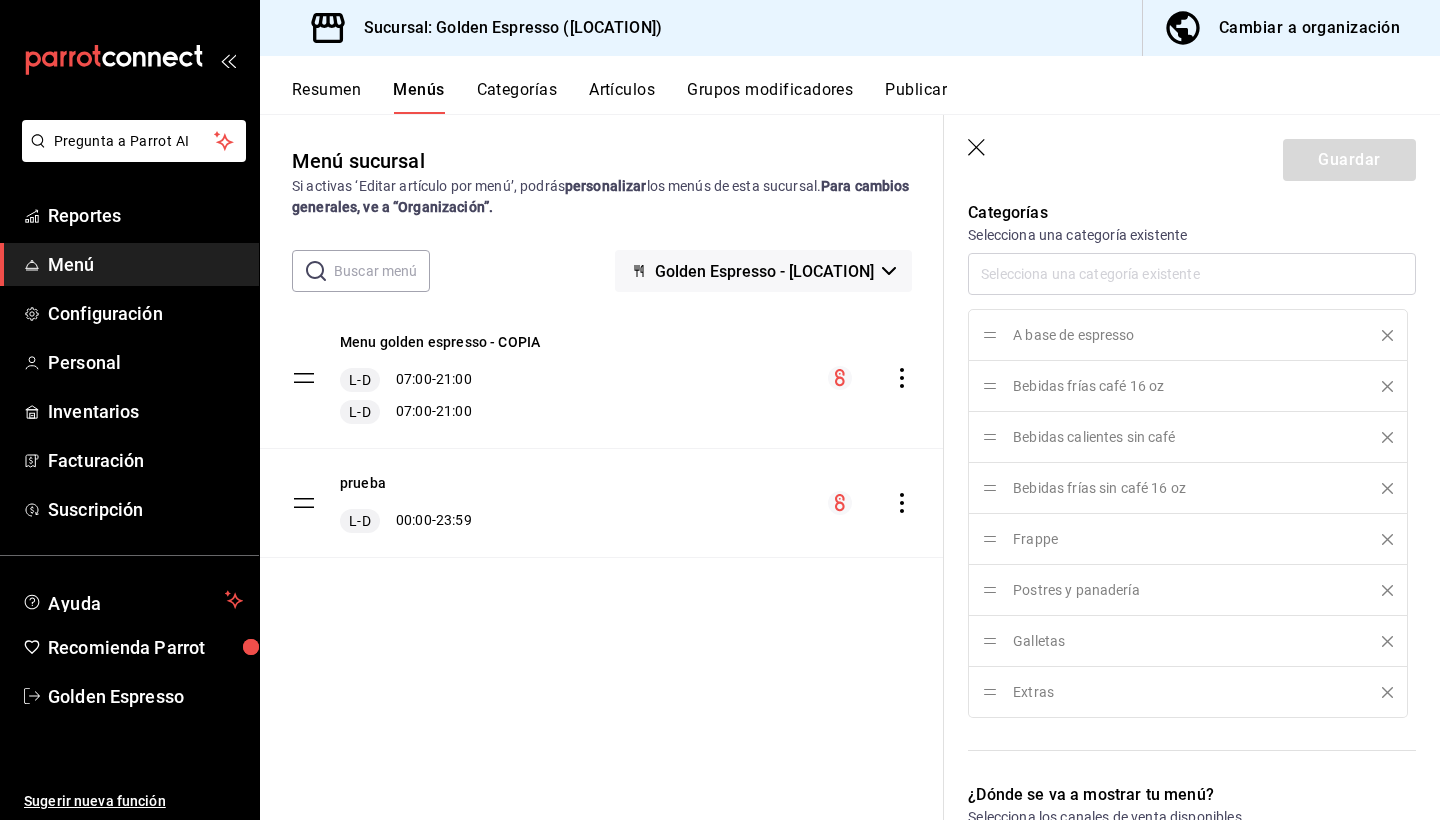 click on "Artículos" at bounding box center (622, 97) 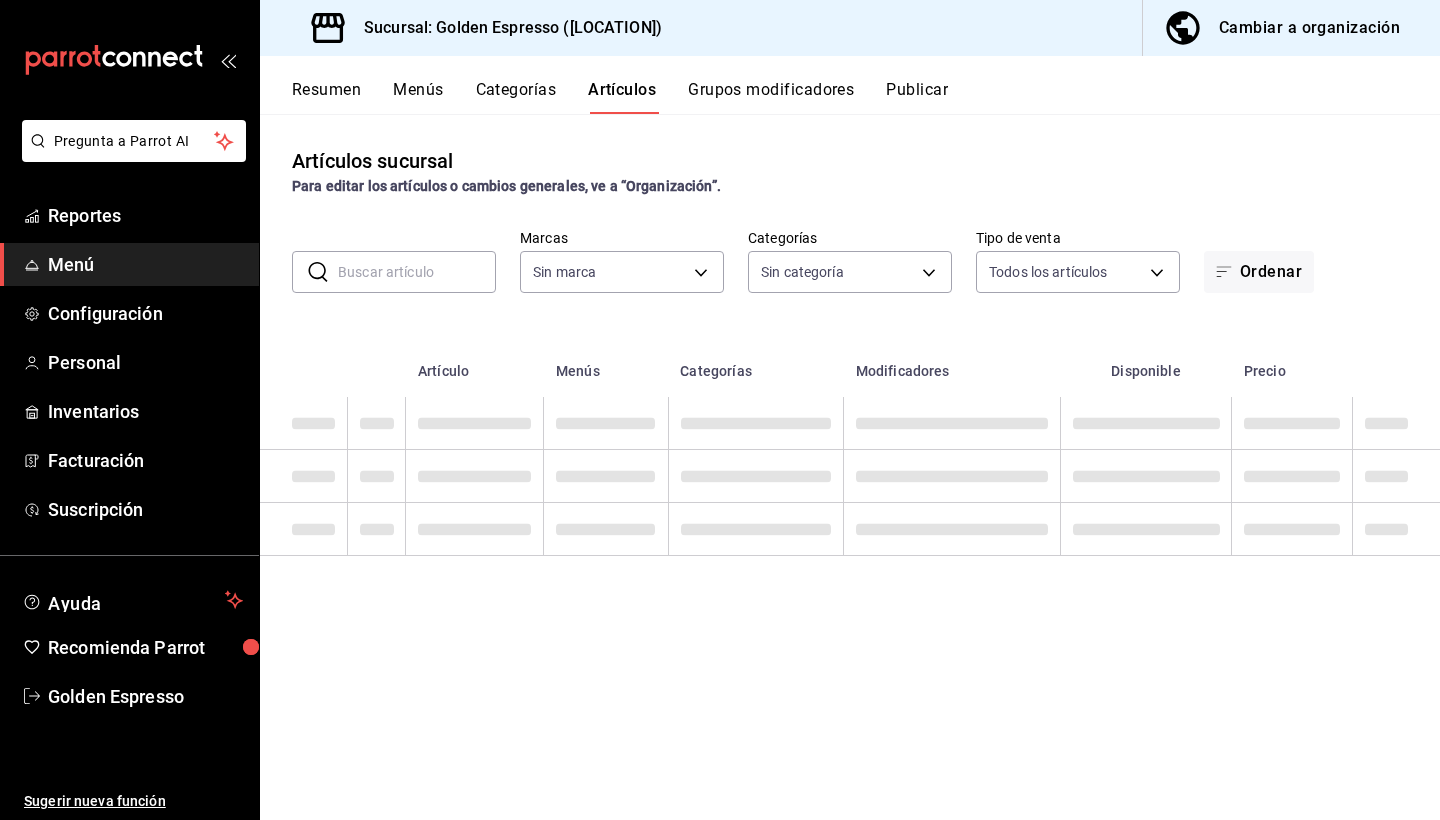 type on "ece603f8-145f-4baf-982f-6b91c9842116" 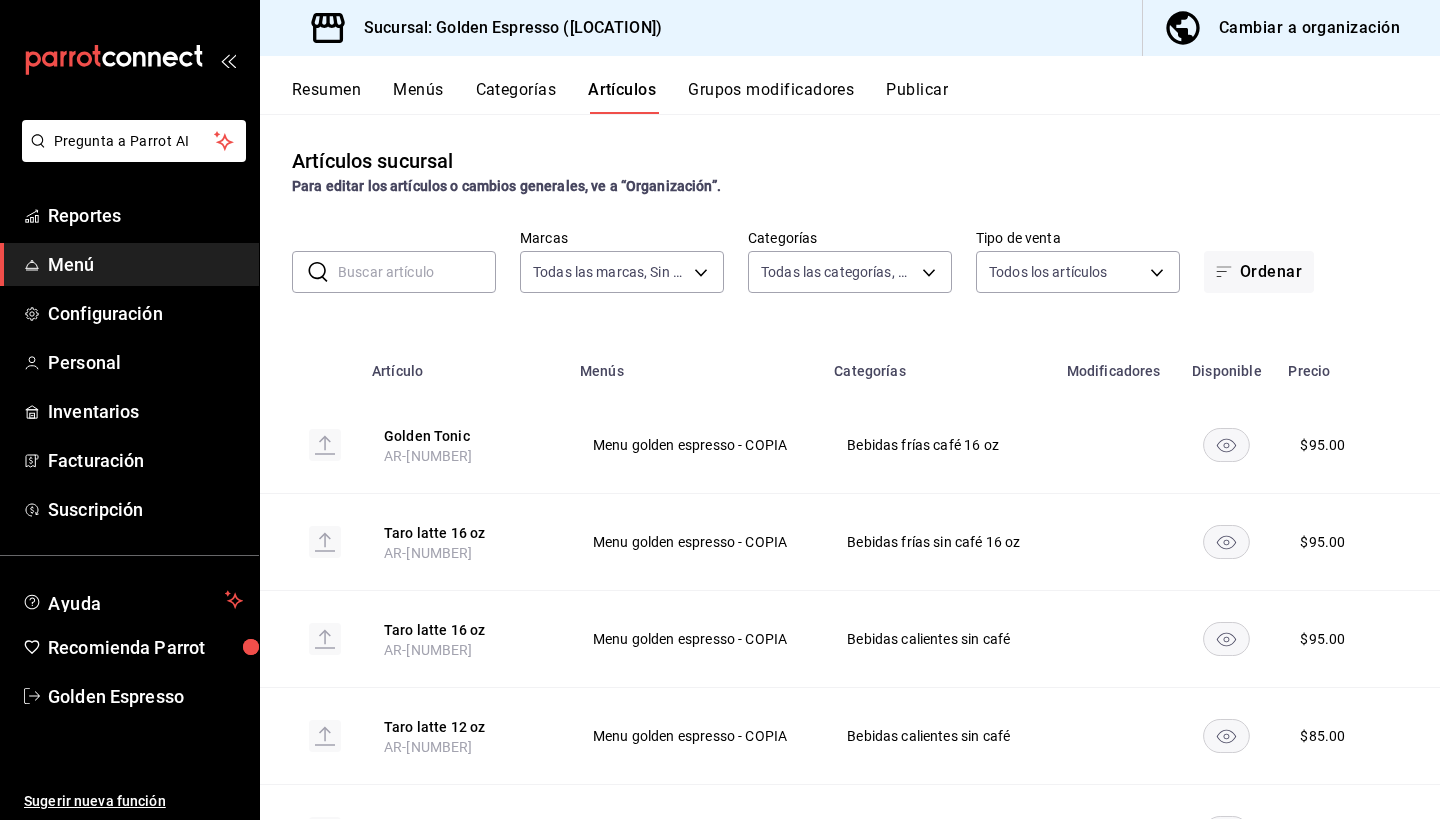 click at bounding box center [417, 272] 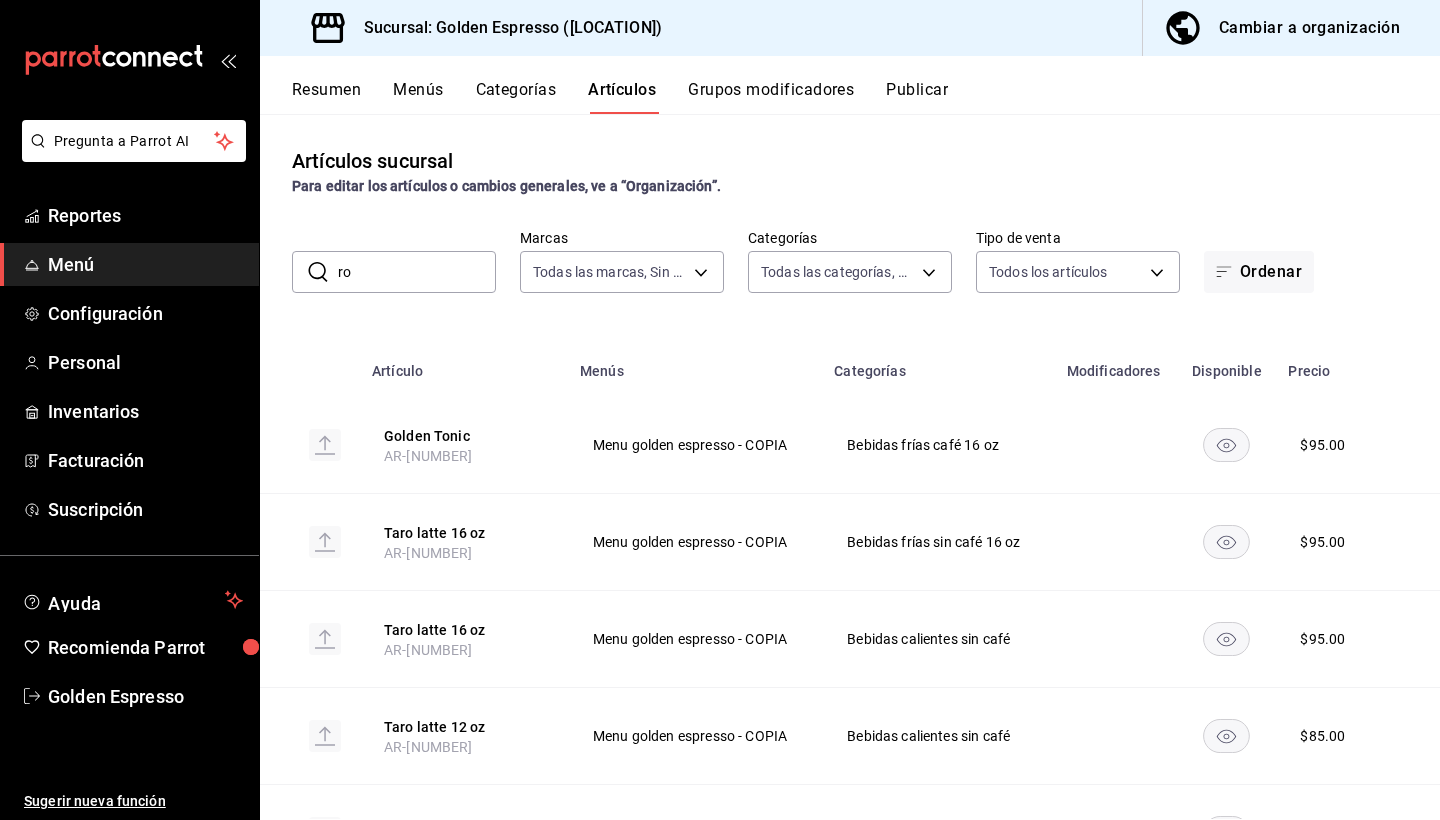type on "rol" 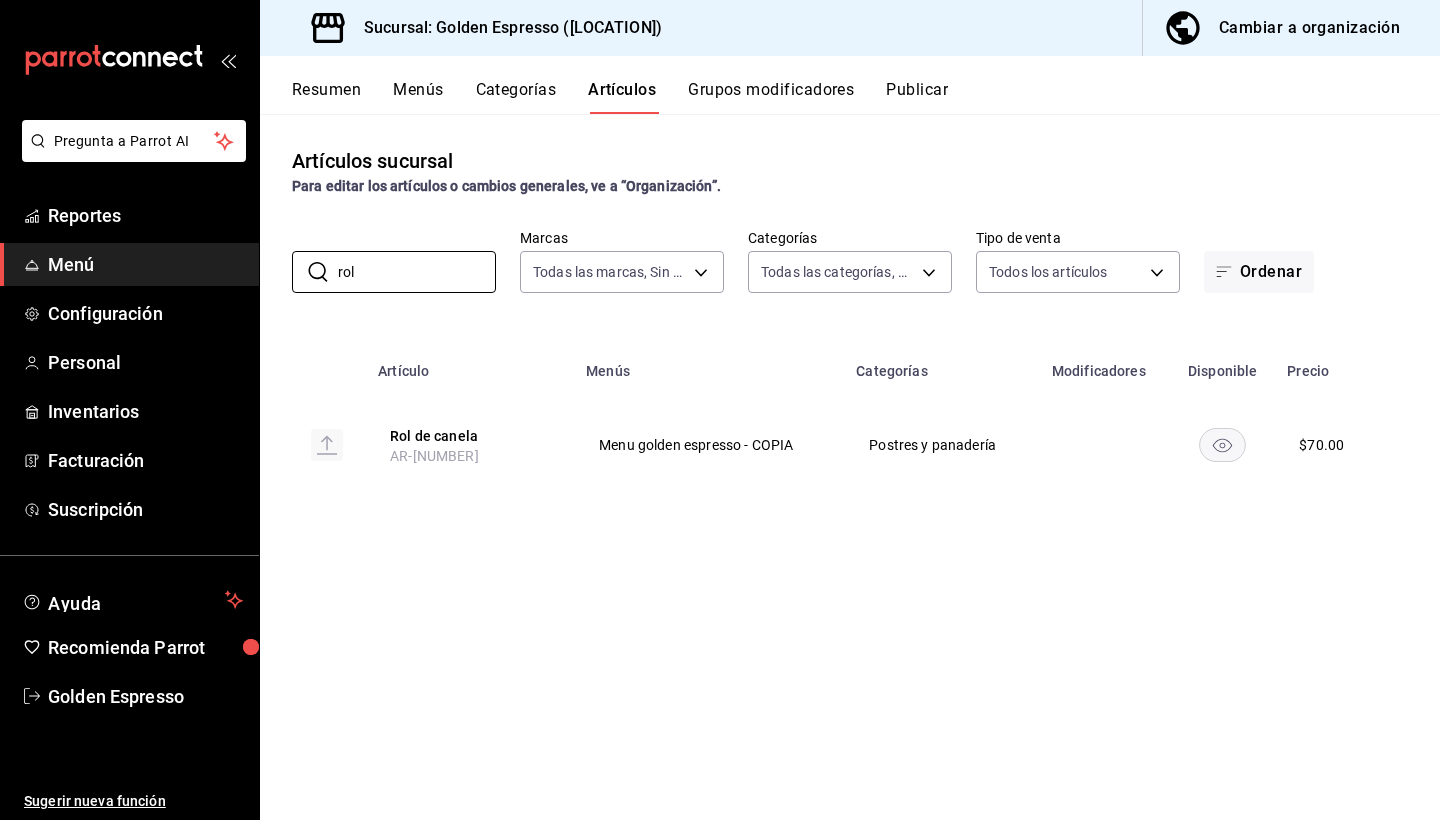 scroll, scrollTop: 0, scrollLeft: 0, axis: both 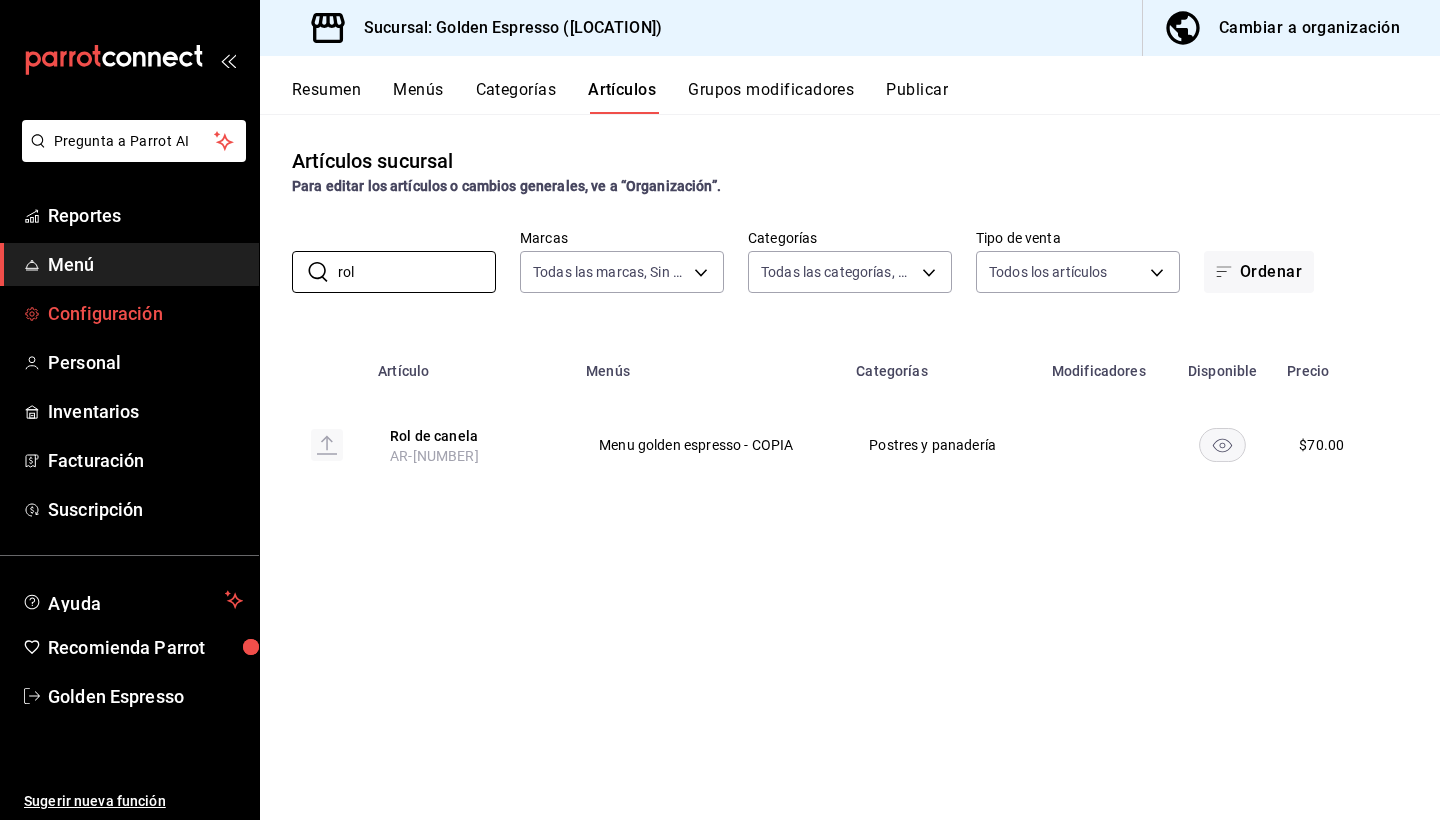 click on "Configuración" at bounding box center [145, 313] 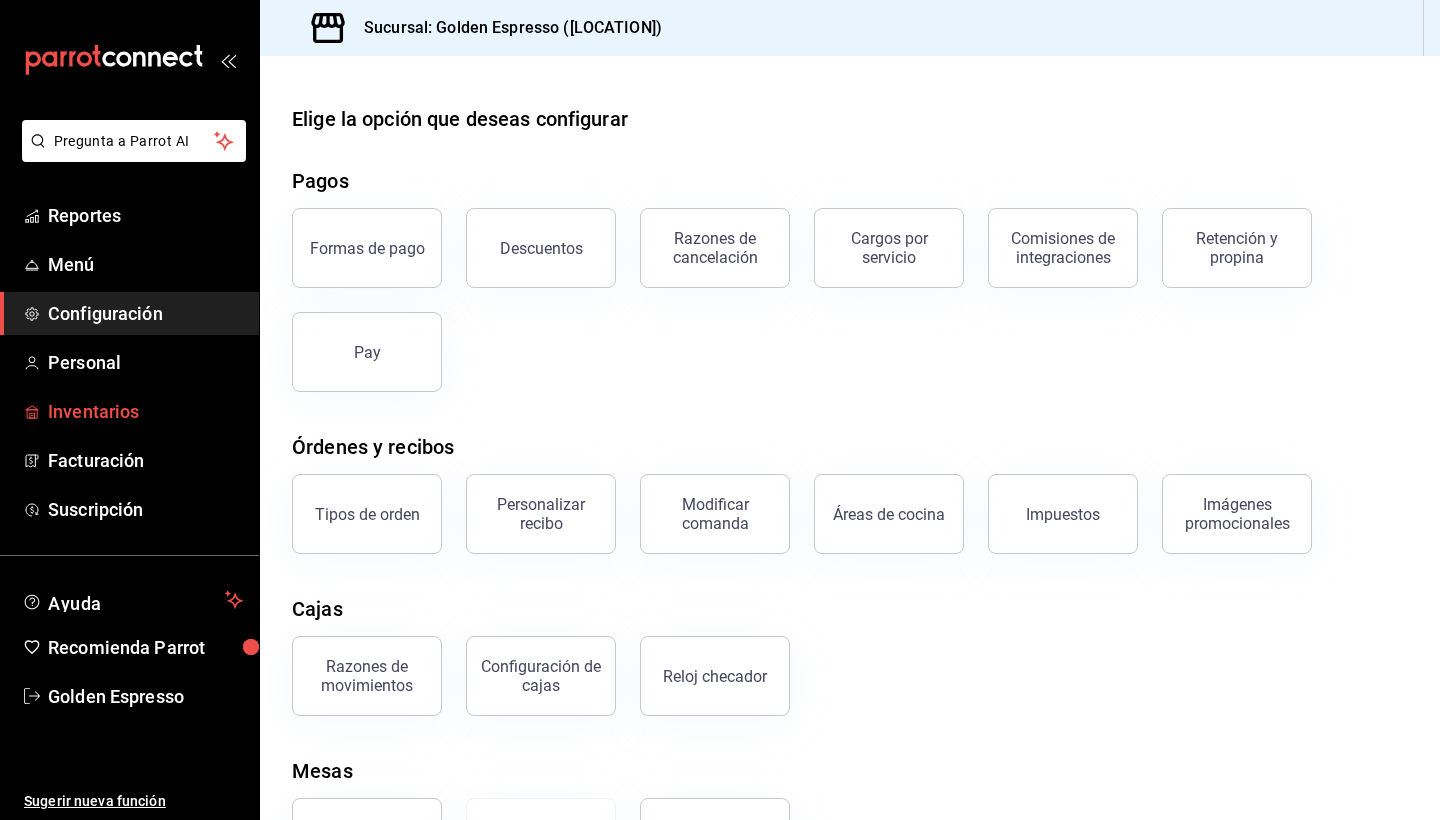 click on "Inventarios" at bounding box center [145, 411] 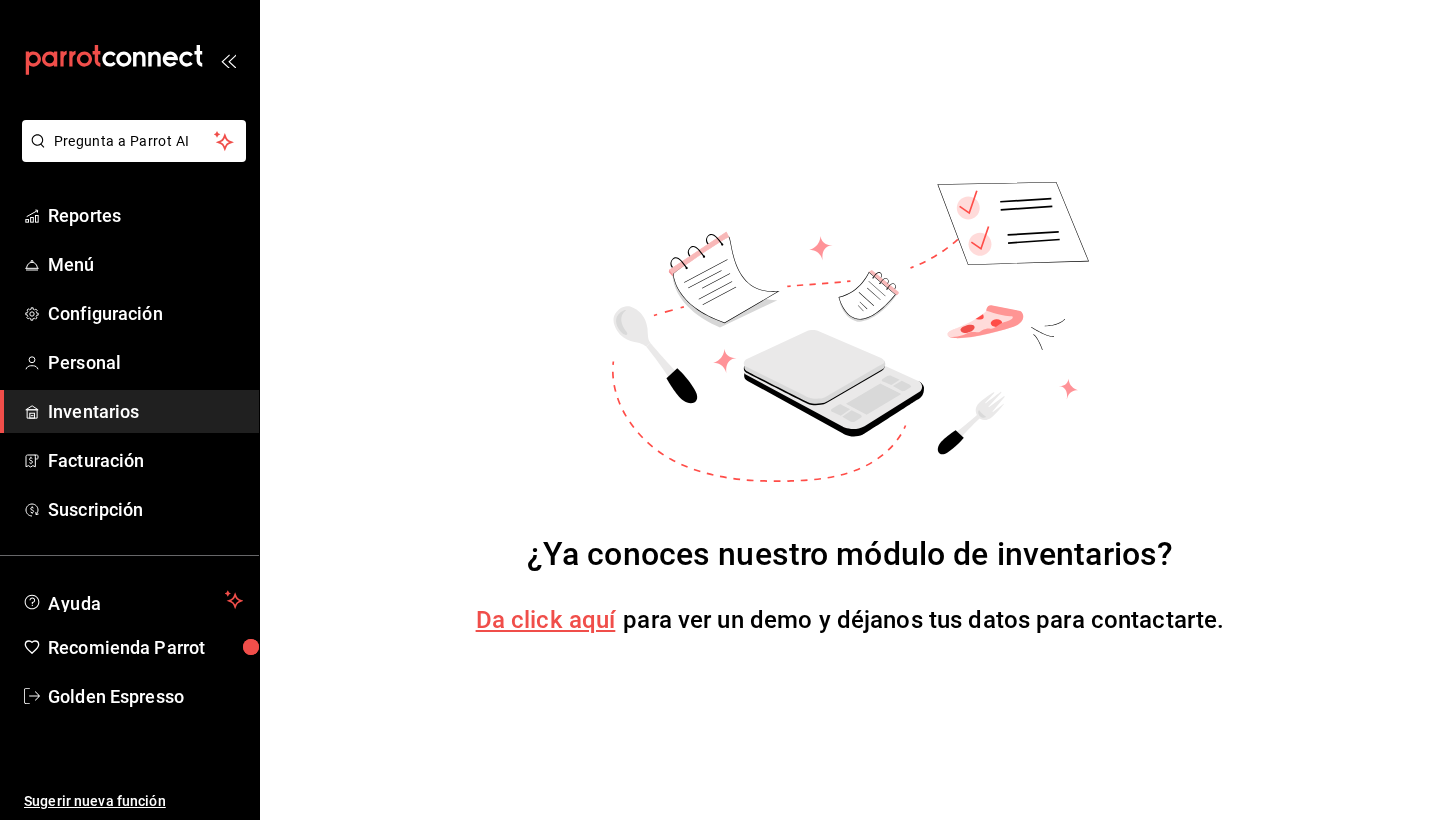 click on "Da click aquí" at bounding box center (546, 620) 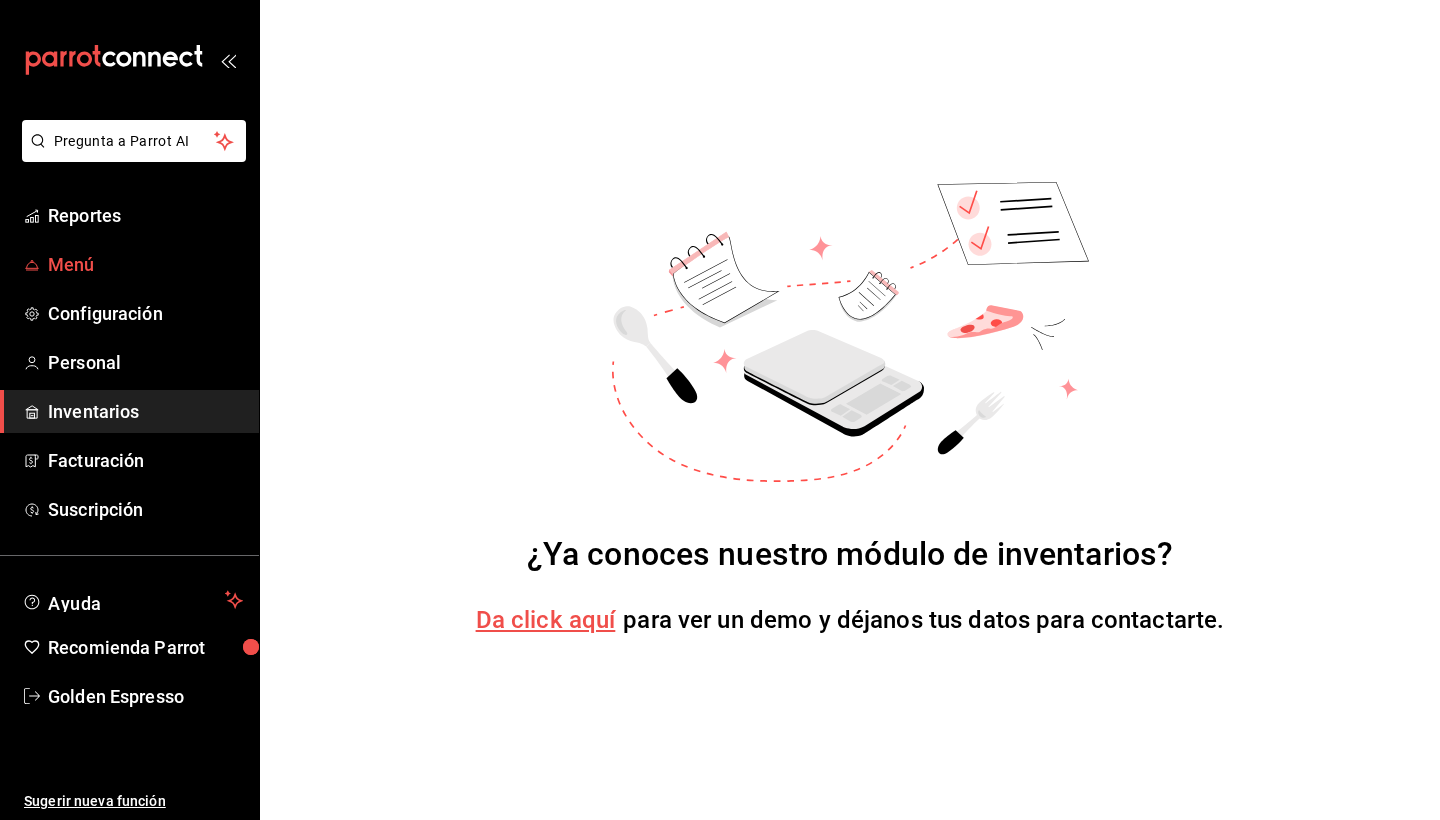 click on "Menú" at bounding box center (145, 264) 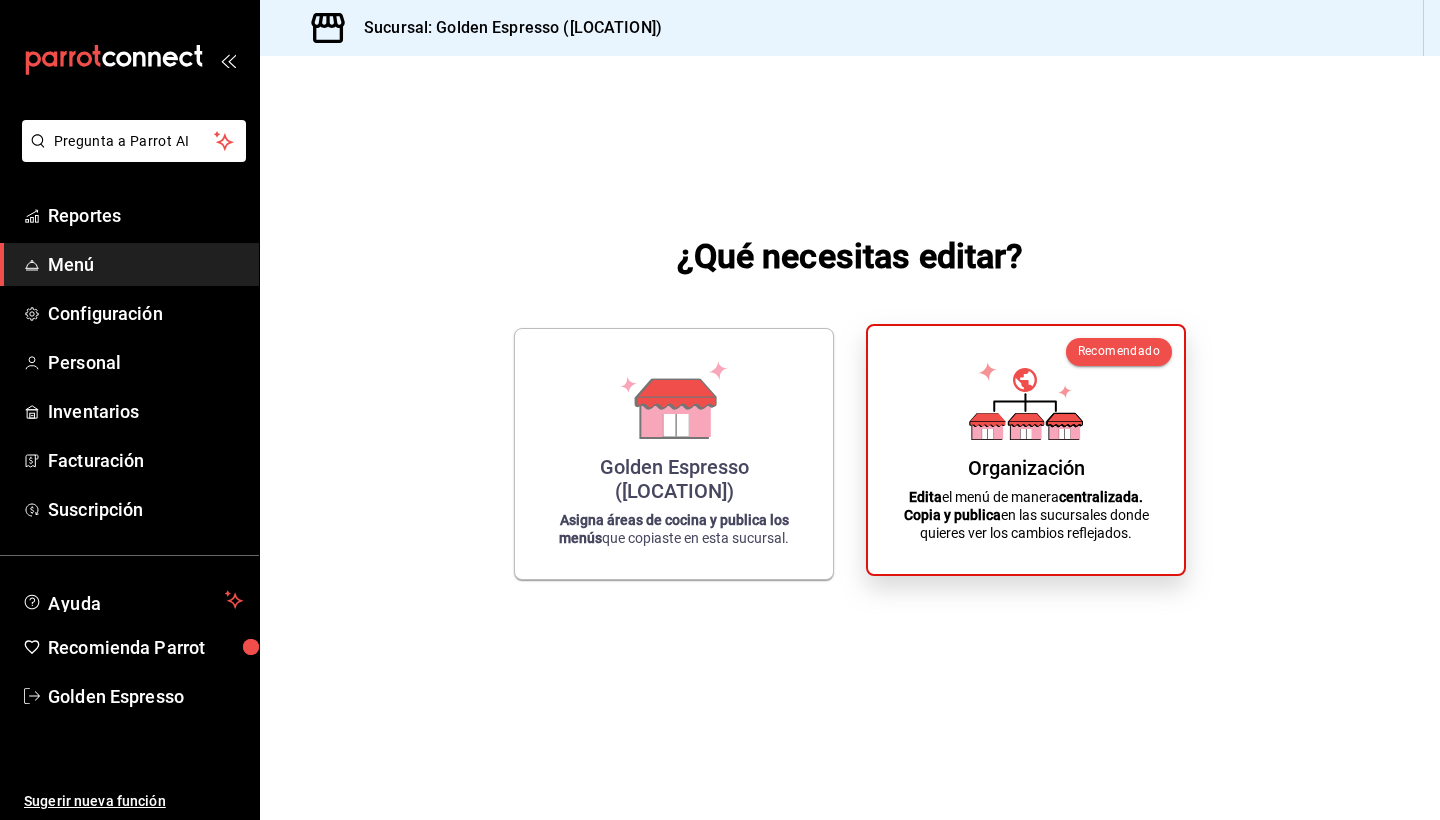 click on "Edita  el menú de manera  centralizada.     Copia y publica  en las sucursales donde quieres ver los cambios reflejados." at bounding box center (1026, 515) 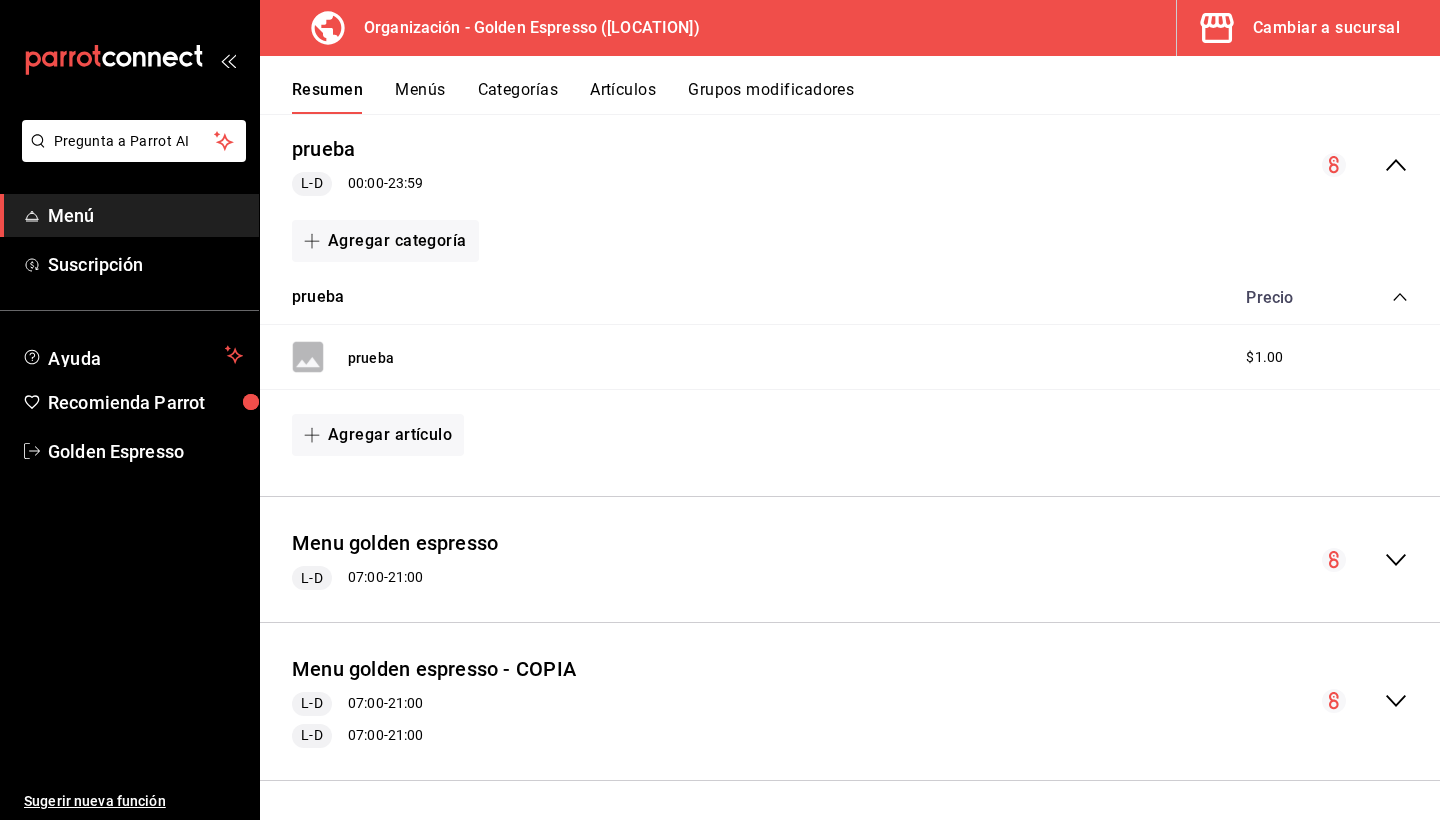 scroll, scrollTop: 183, scrollLeft: 0, axis: vertical 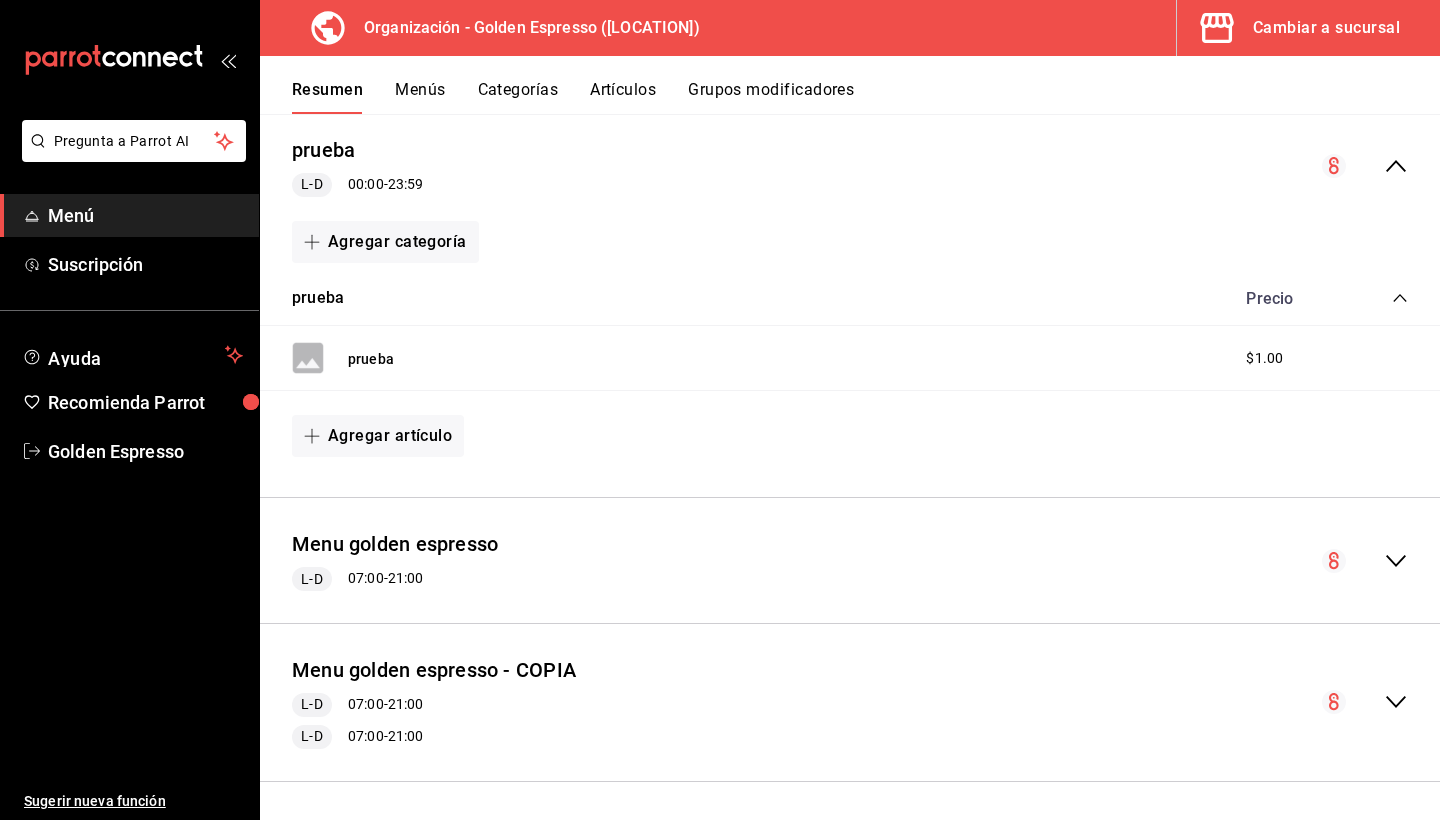 click on "Menús" at bounding box center (420, 97) 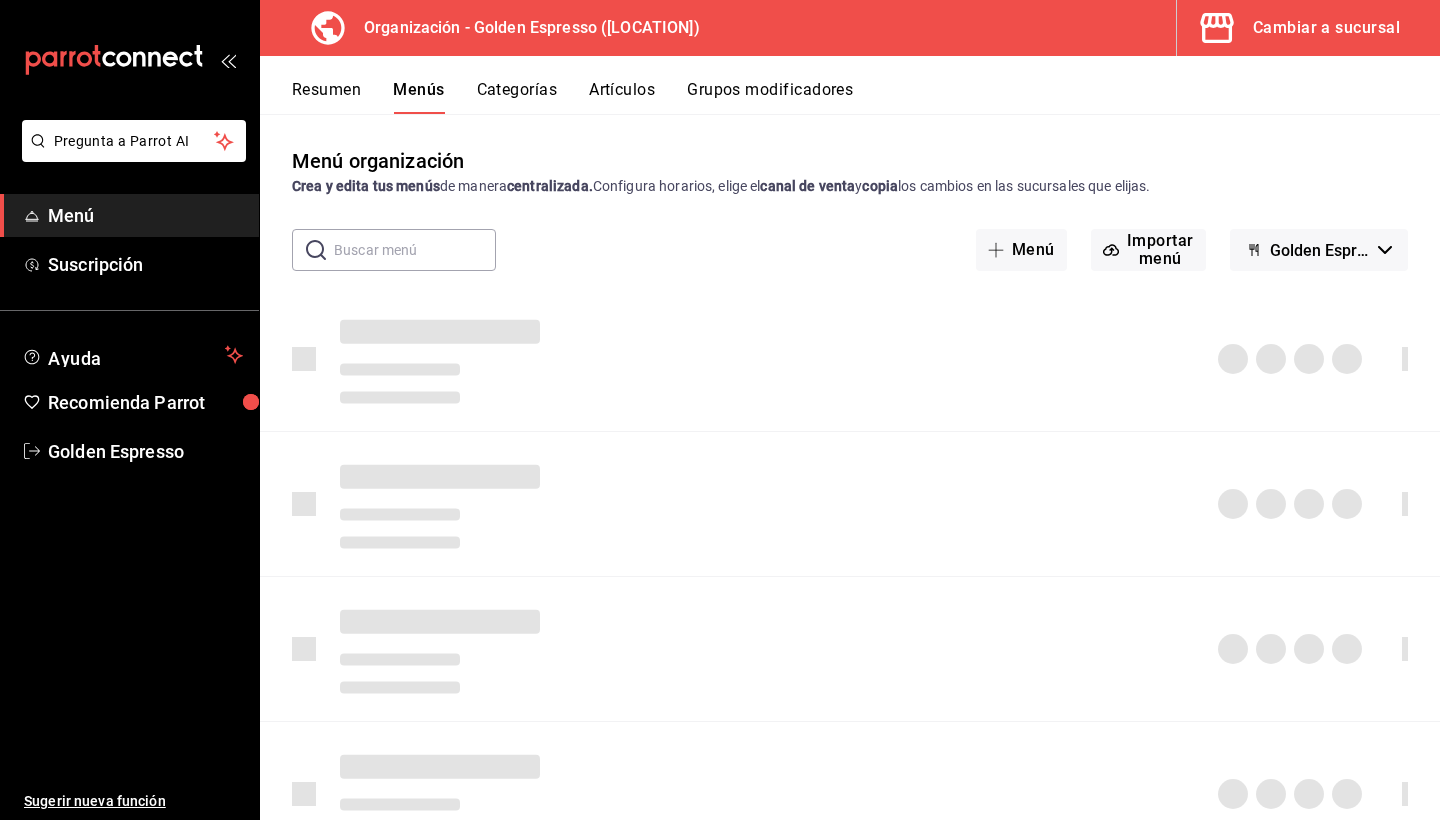 click on "Categorías" at bounding box center [517, 97] 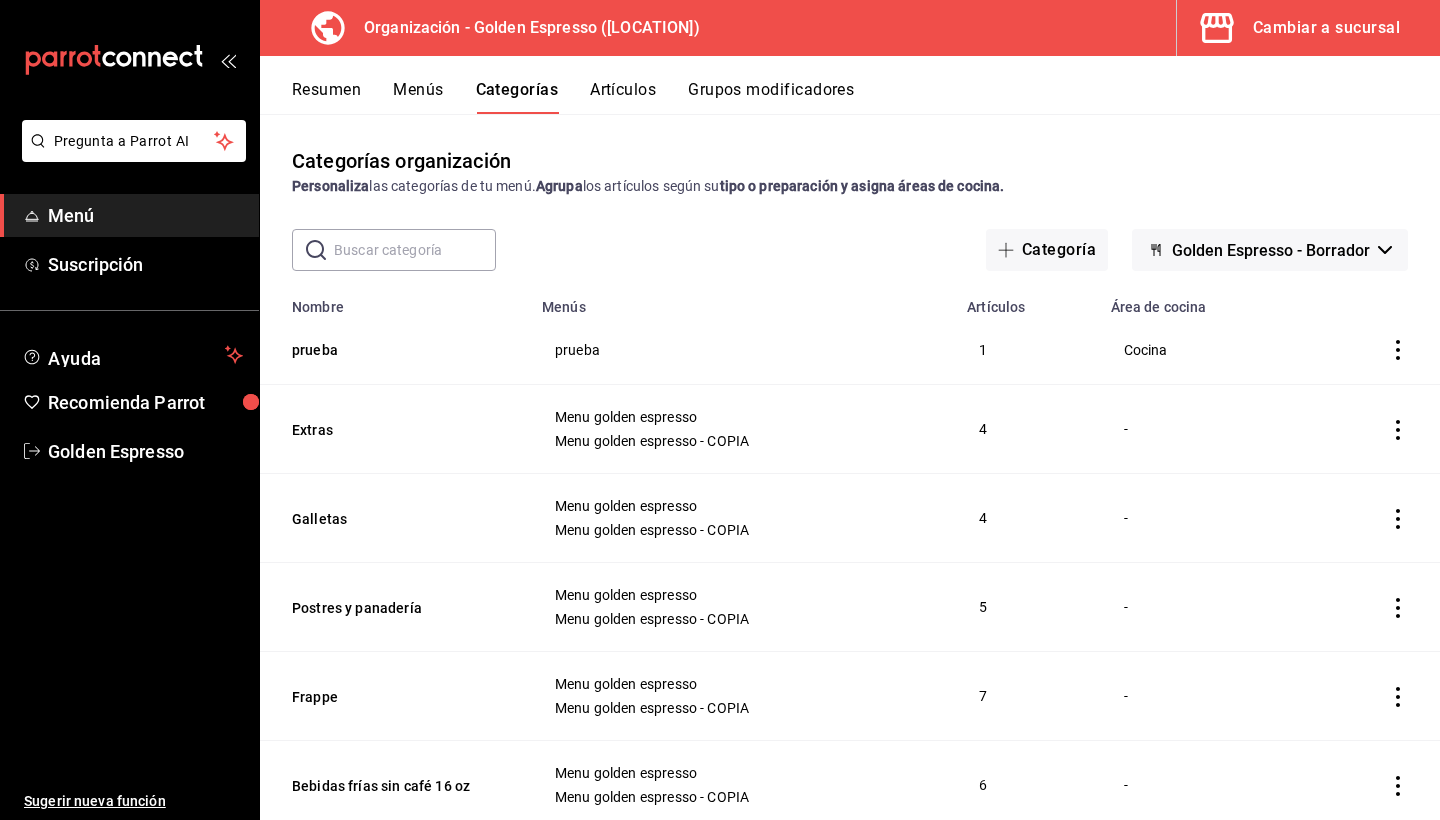 click on "Resumen" at bounding box center [326, 97] 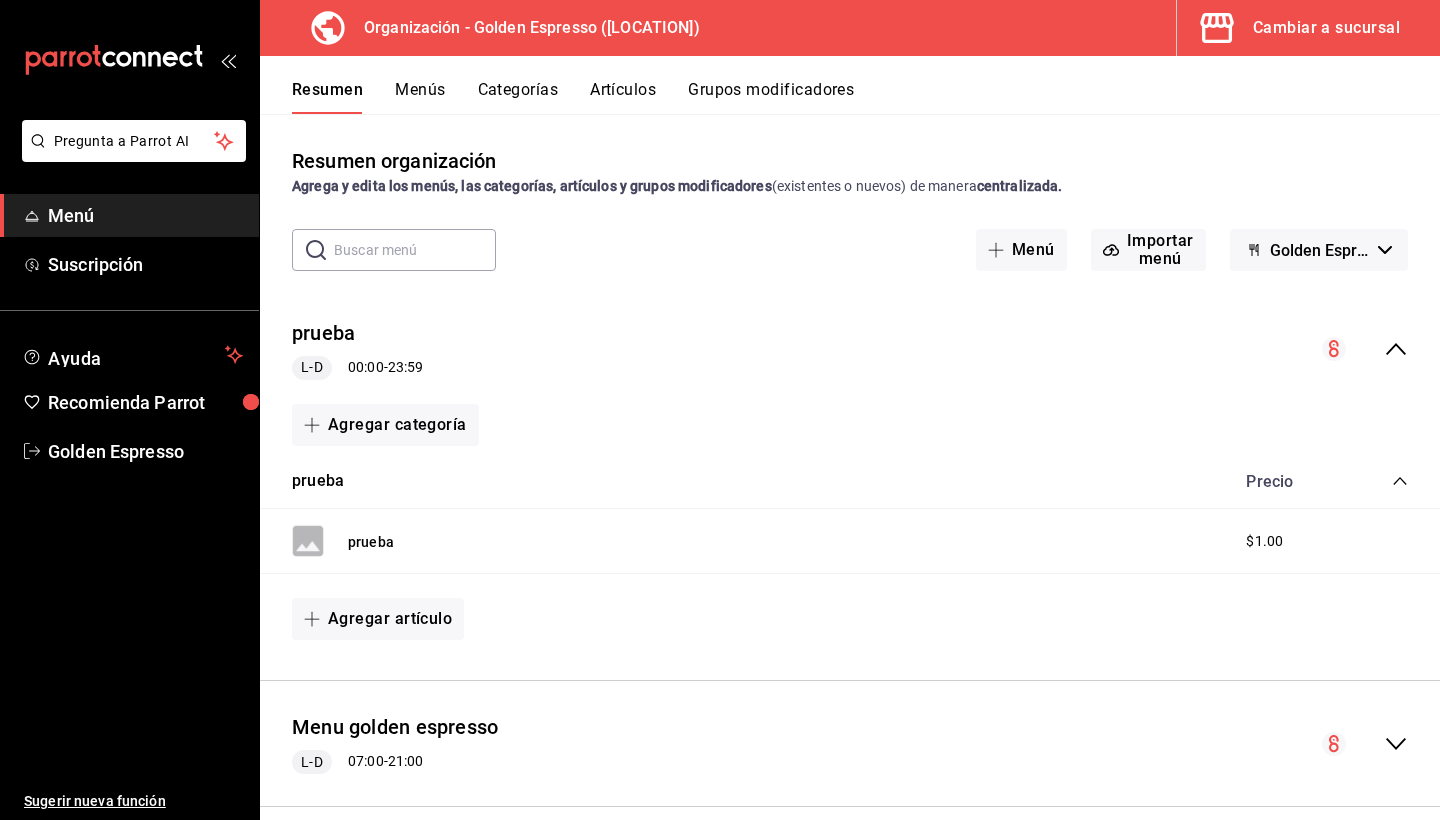 click on "Organización - [BRAND] ([LOCATION])" at bounding box center (524, 28) 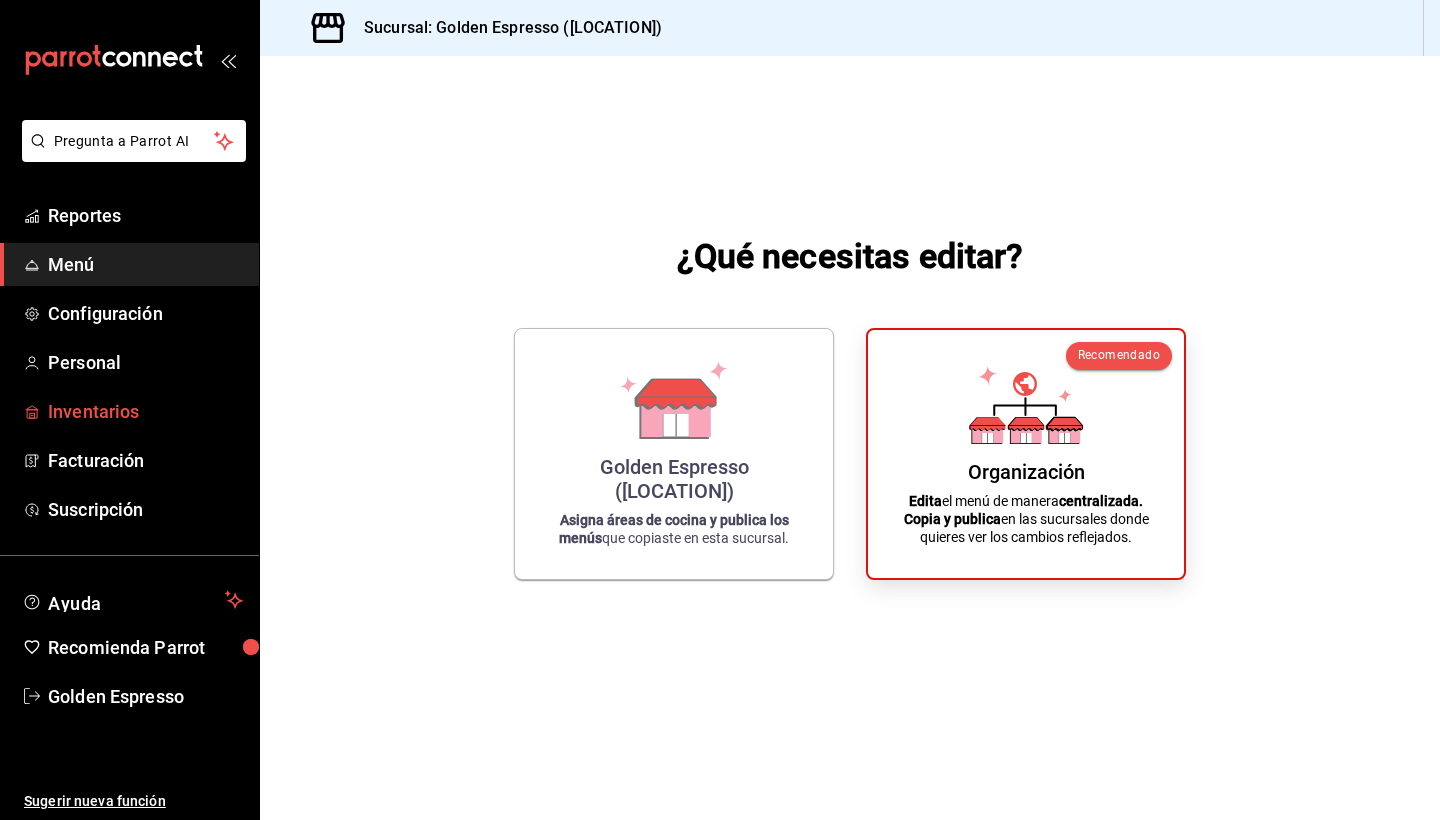 click on "Inventarios" at bounding box center [145, 411] 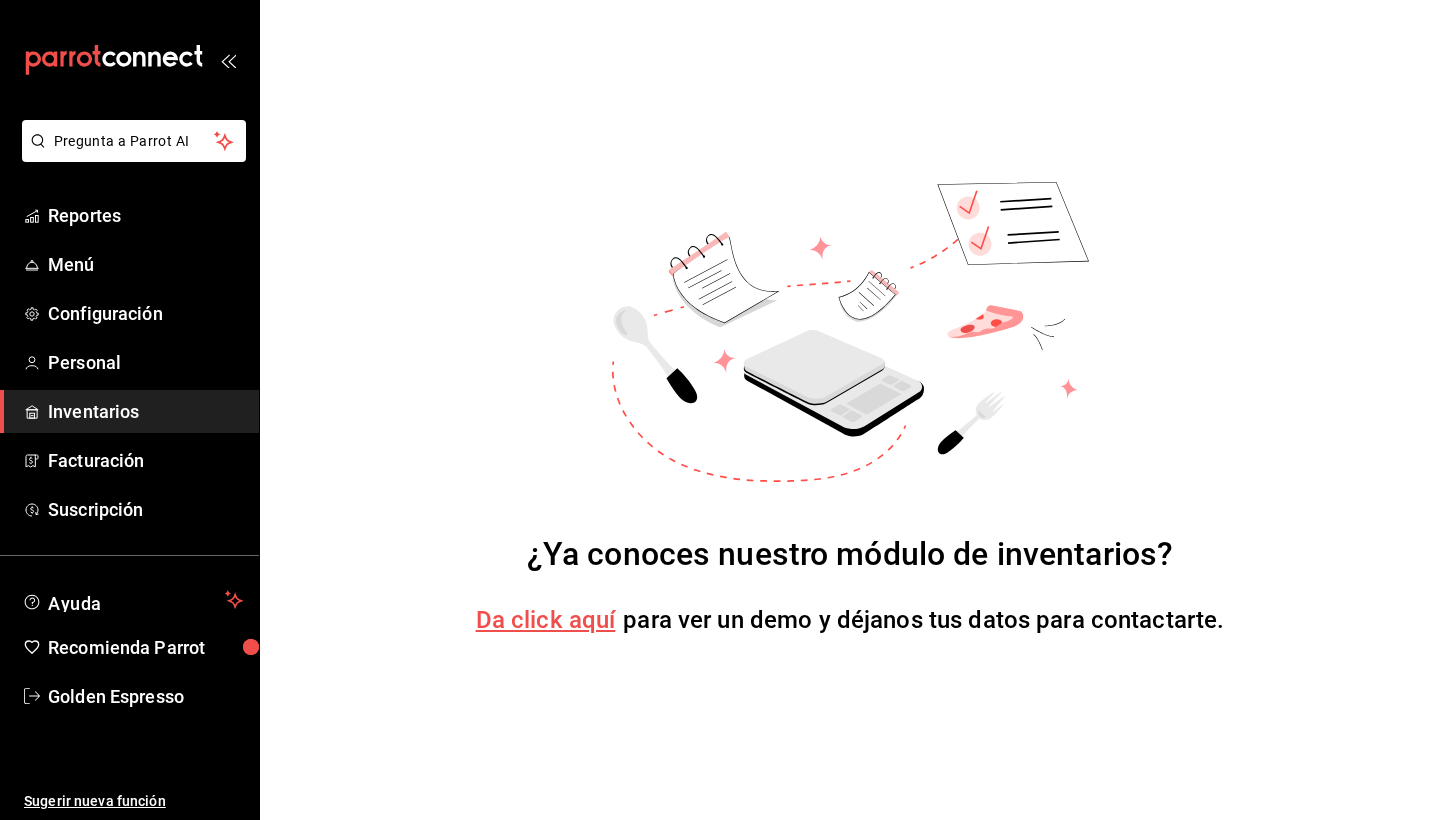 scroll, scrollTop: 0, scrollLeft: 0, axis: both 